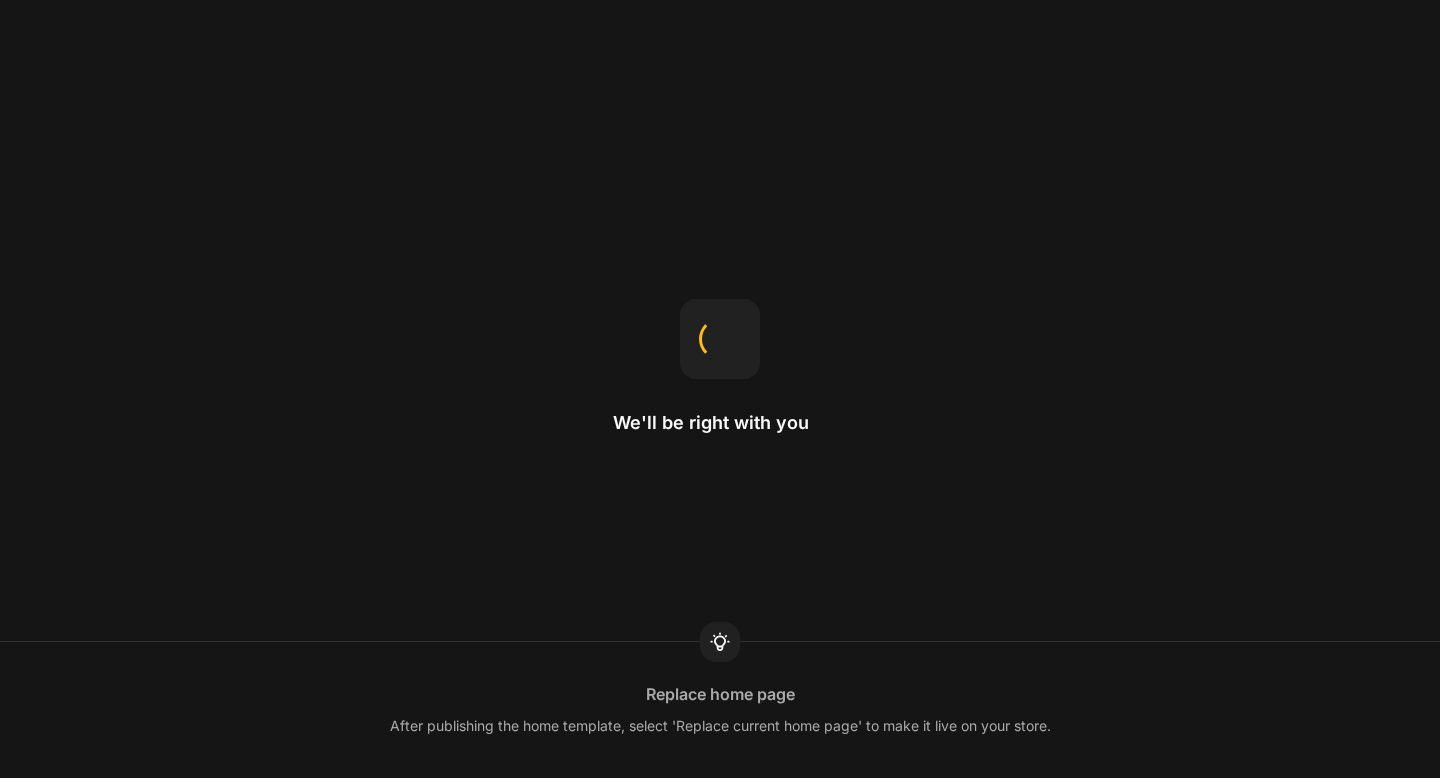 scroll, scrollTop: 0, scrollLeft: 0, axis: both 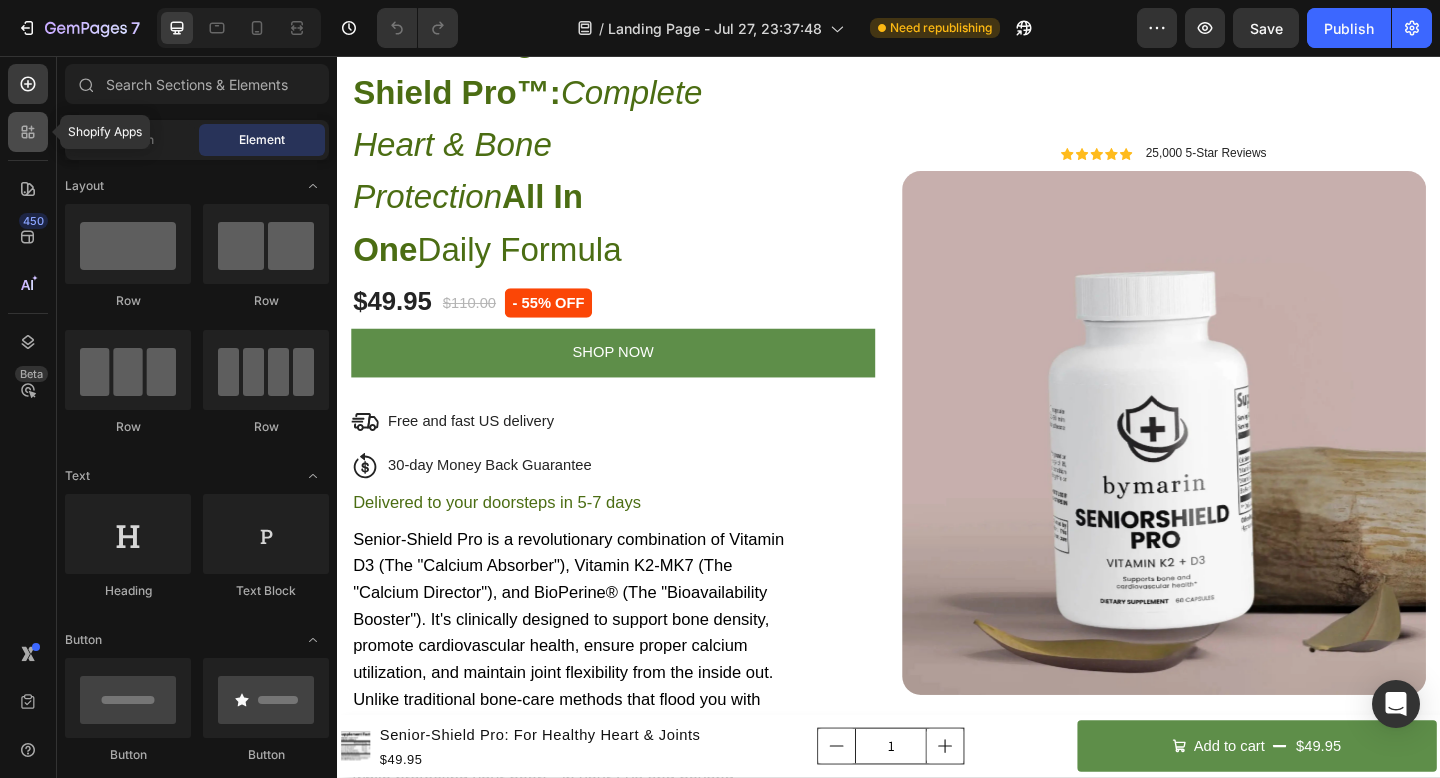 click 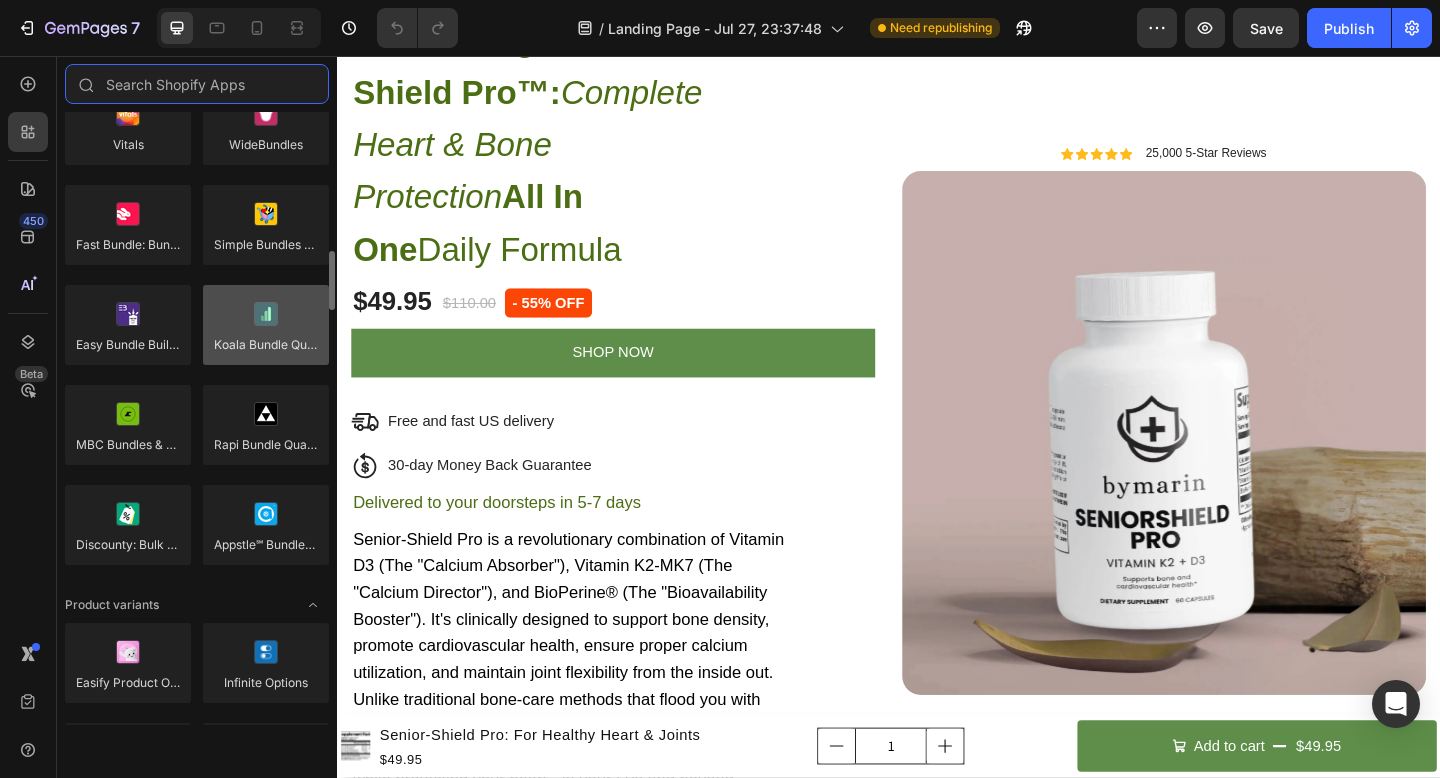 scroll, scrollTop: 1751, scrollLeft: 0, axis: vertical 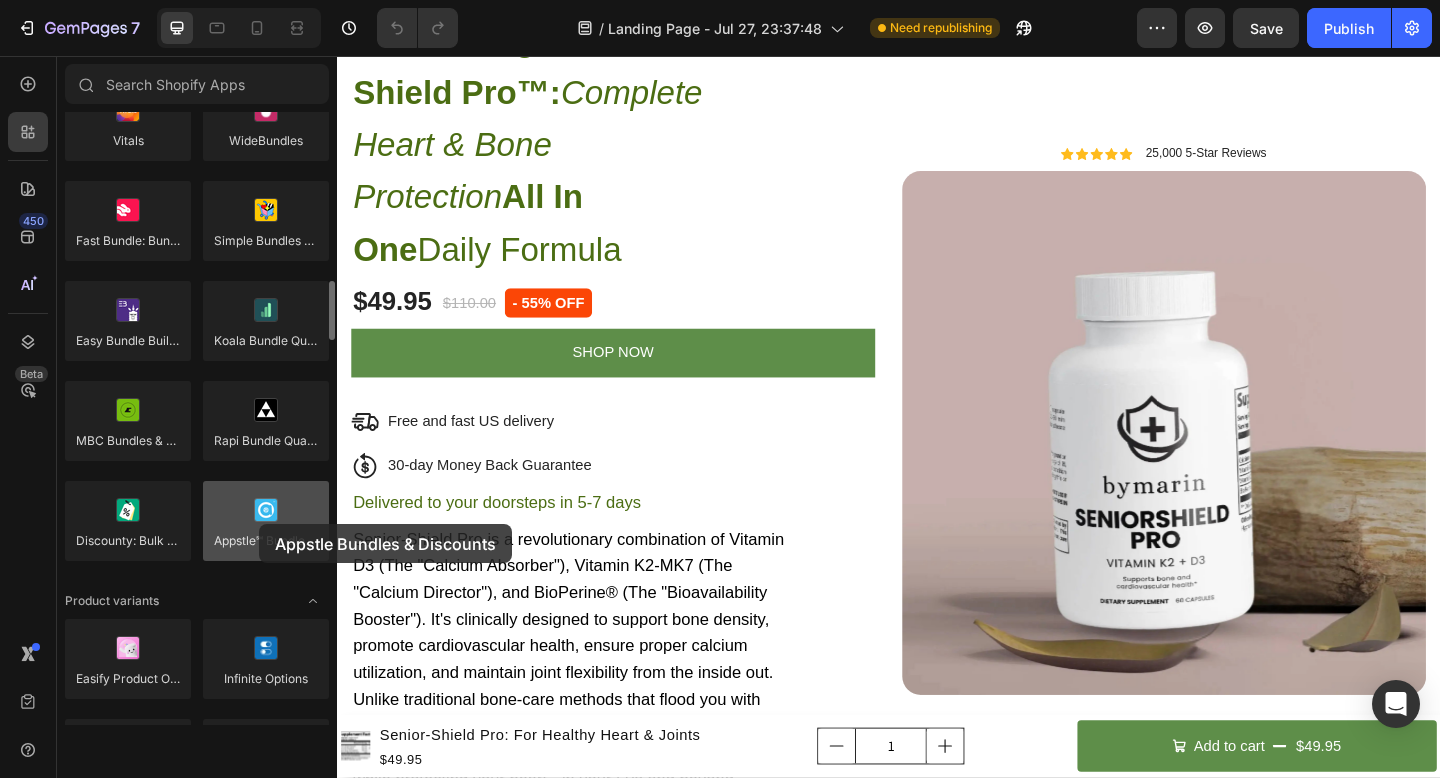 click at bounding box center [266, 521] 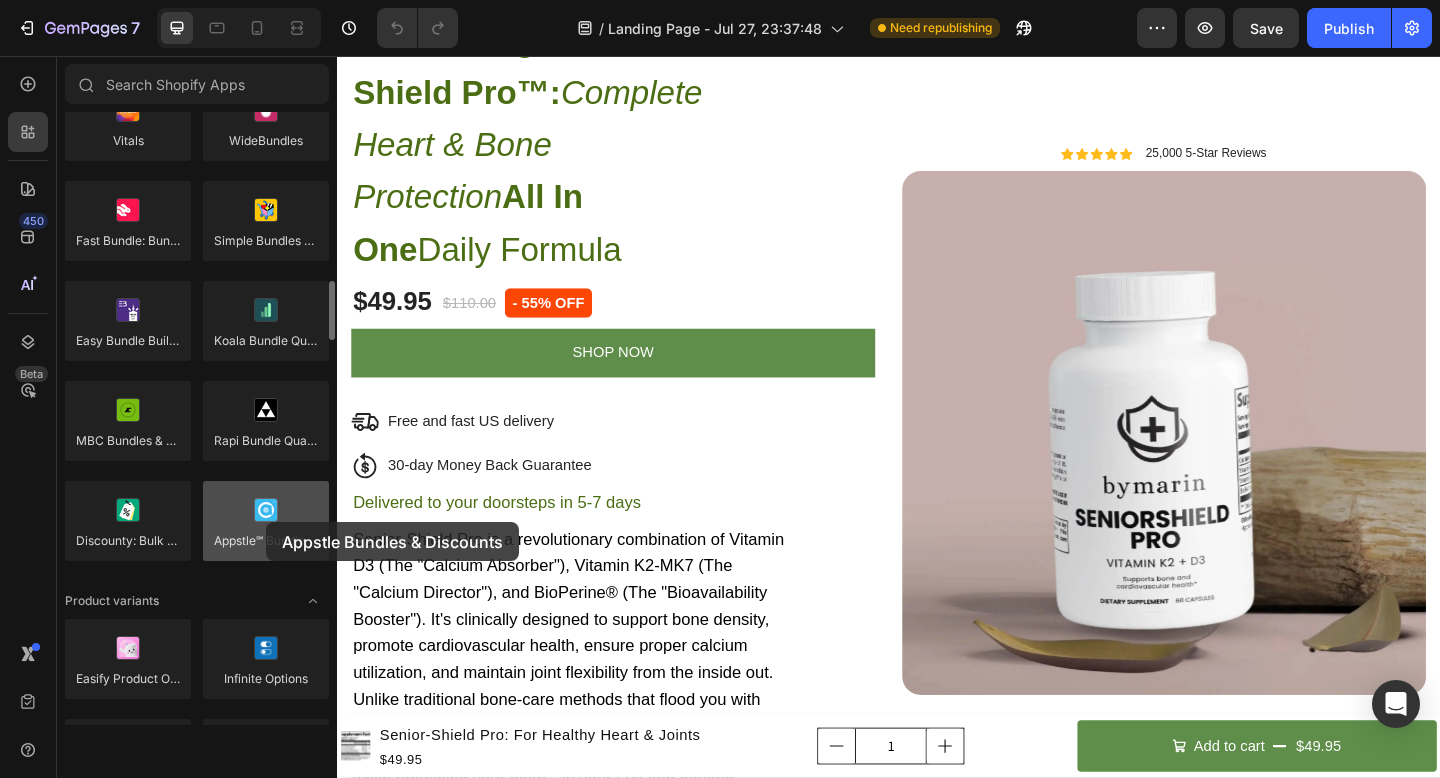 click at bounding box center (266, 521) 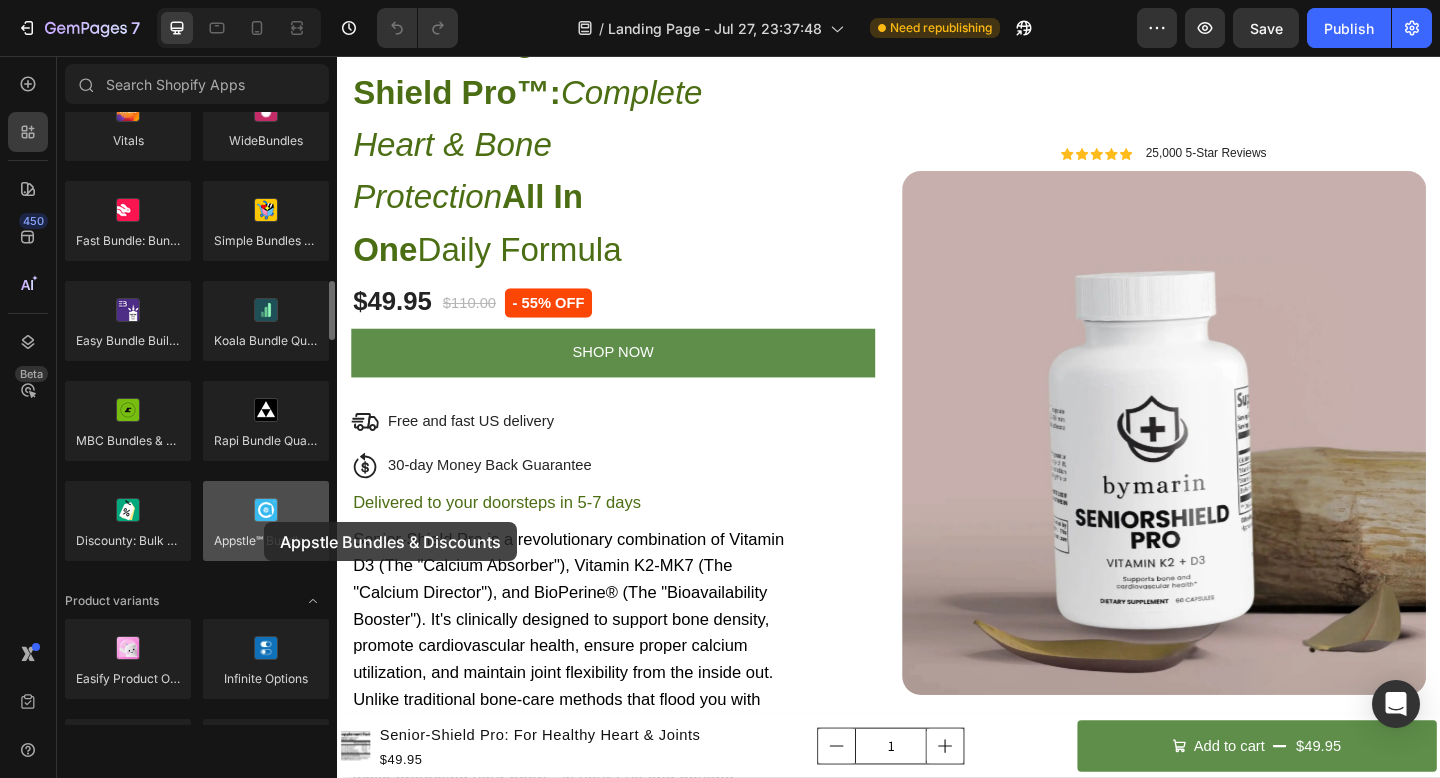 click at bounding box center (266, 521) 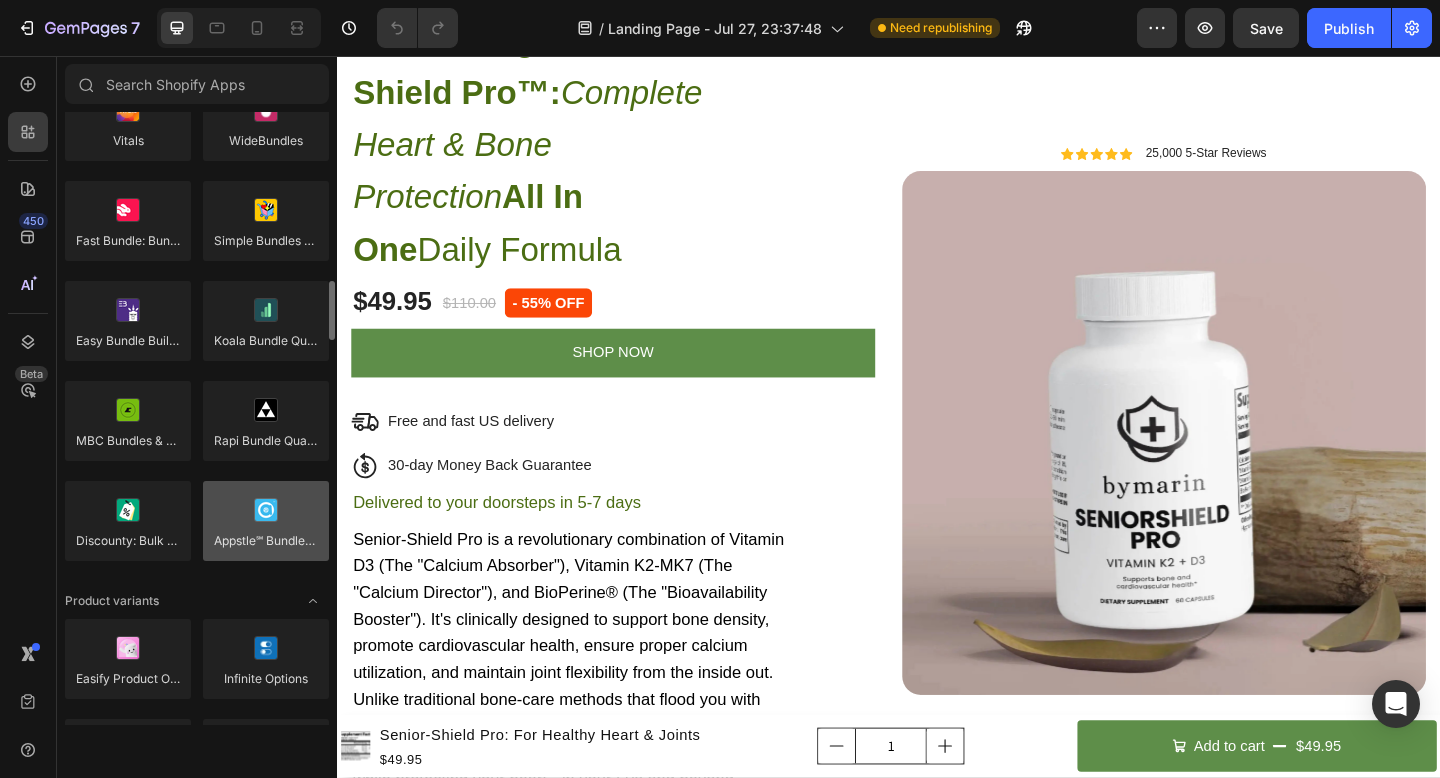 click at bounding box center (266, 521) 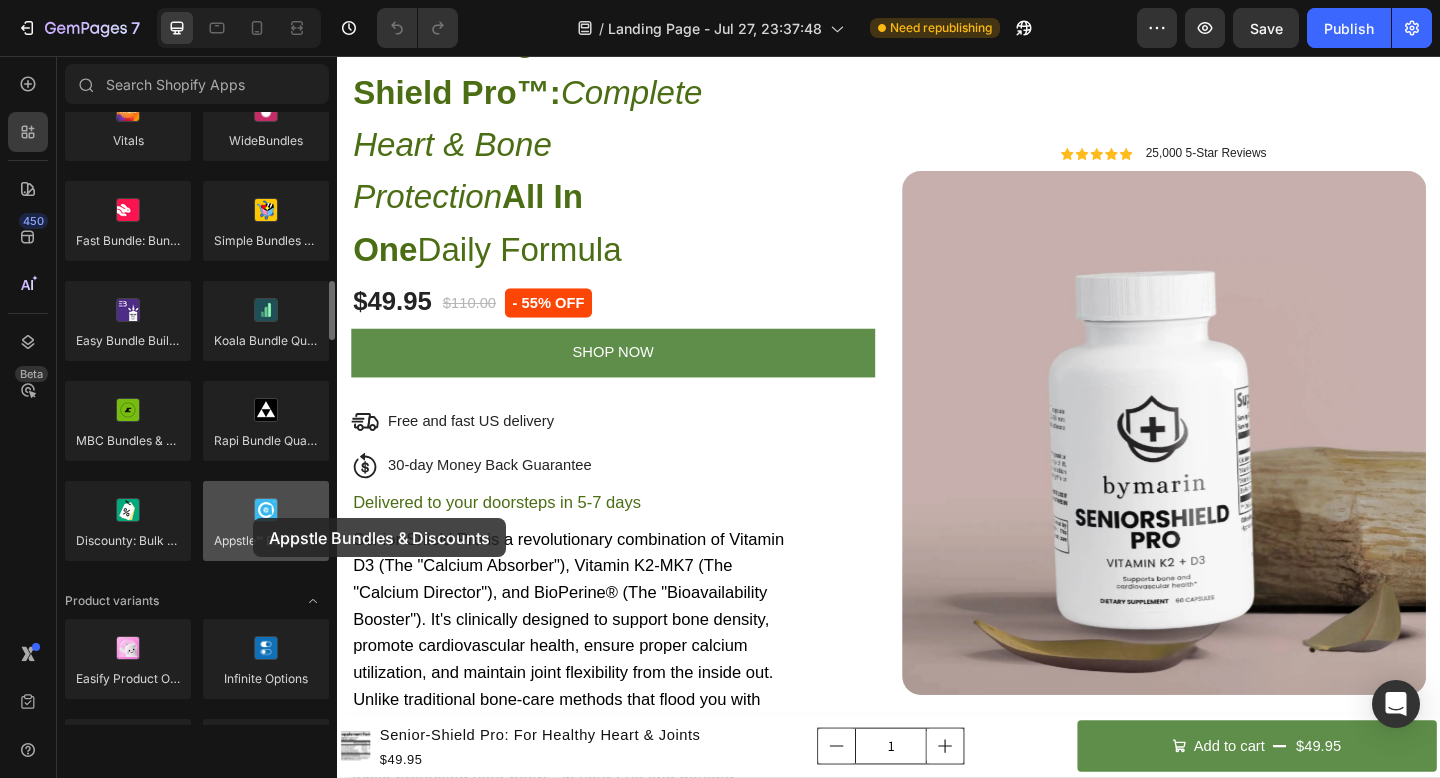 click at bounding box center (266, 521) 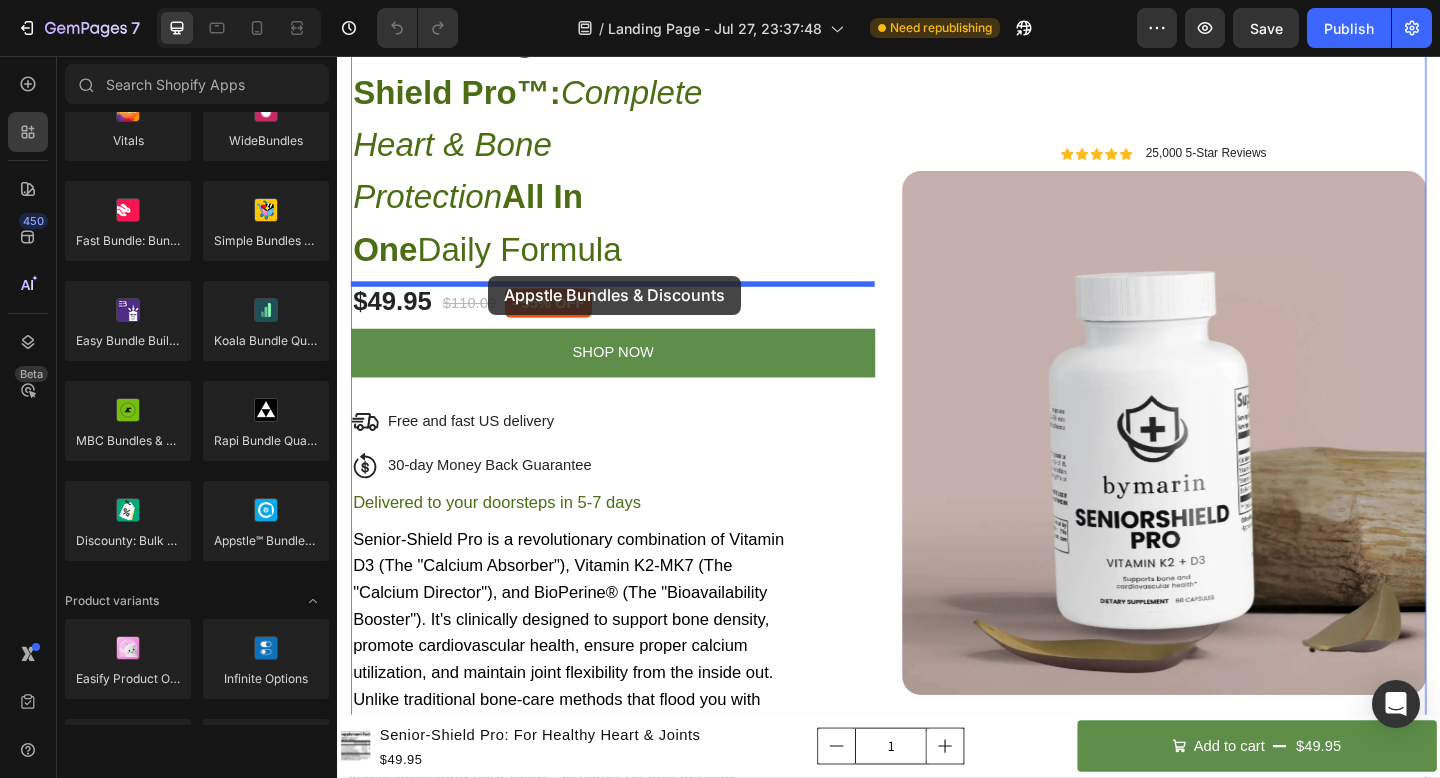 drag, startPoint x: 590, startPoint y: 574, endPoint x: 501, endPoint y: 295, distance: 292.8515 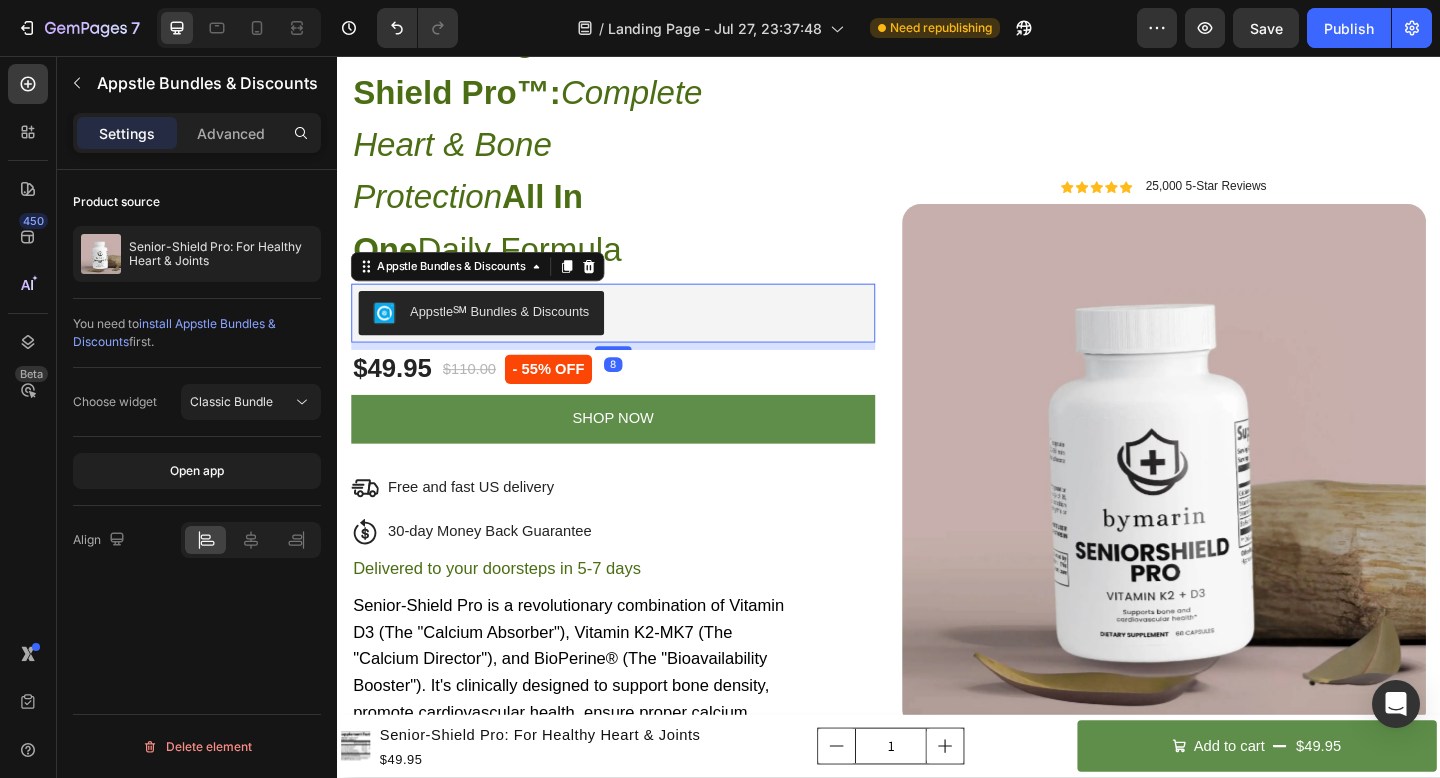 click on "Appstle℠ Bundles & Discounts" at bounding box center [637, 336] 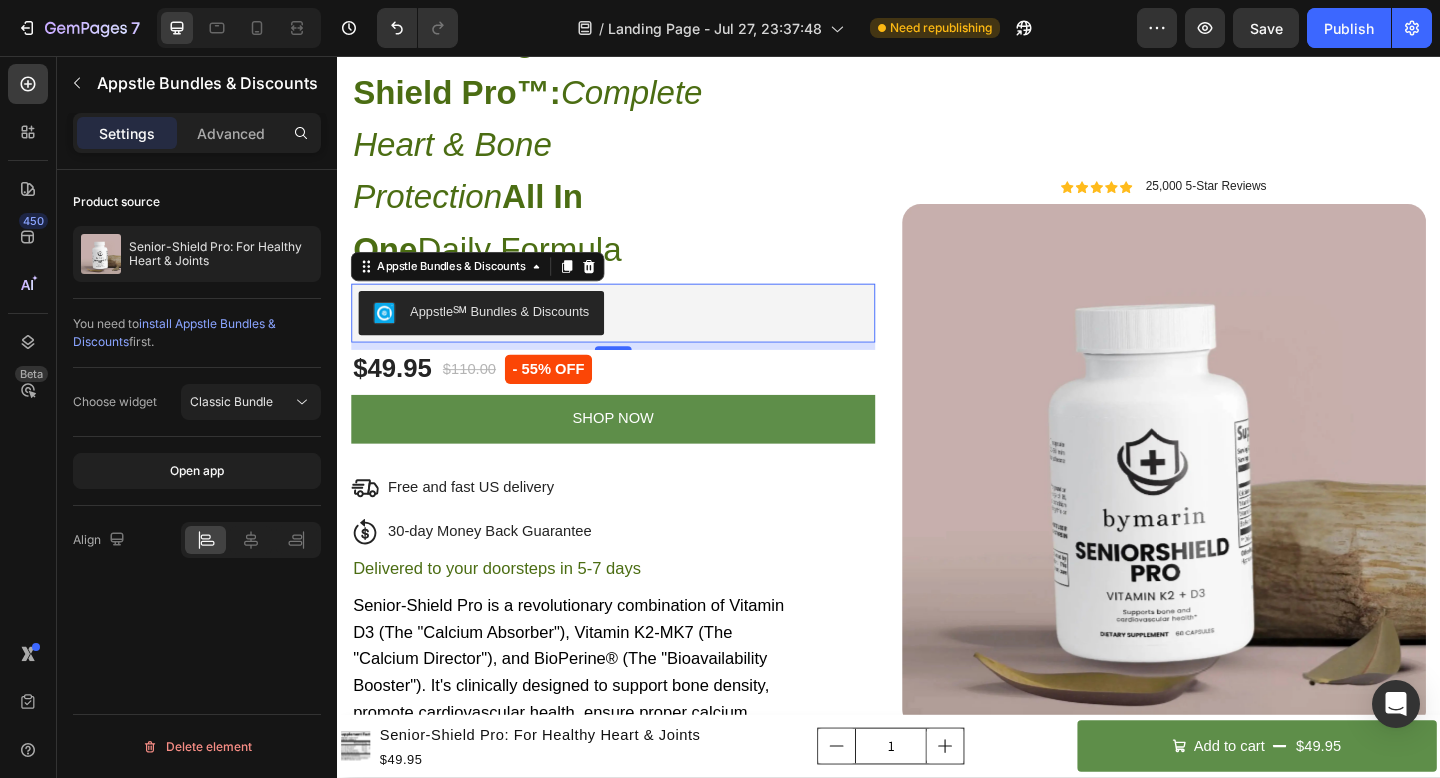 click on "Appstle℠ Bundles & Discounts" at bounding box center (493, 336) 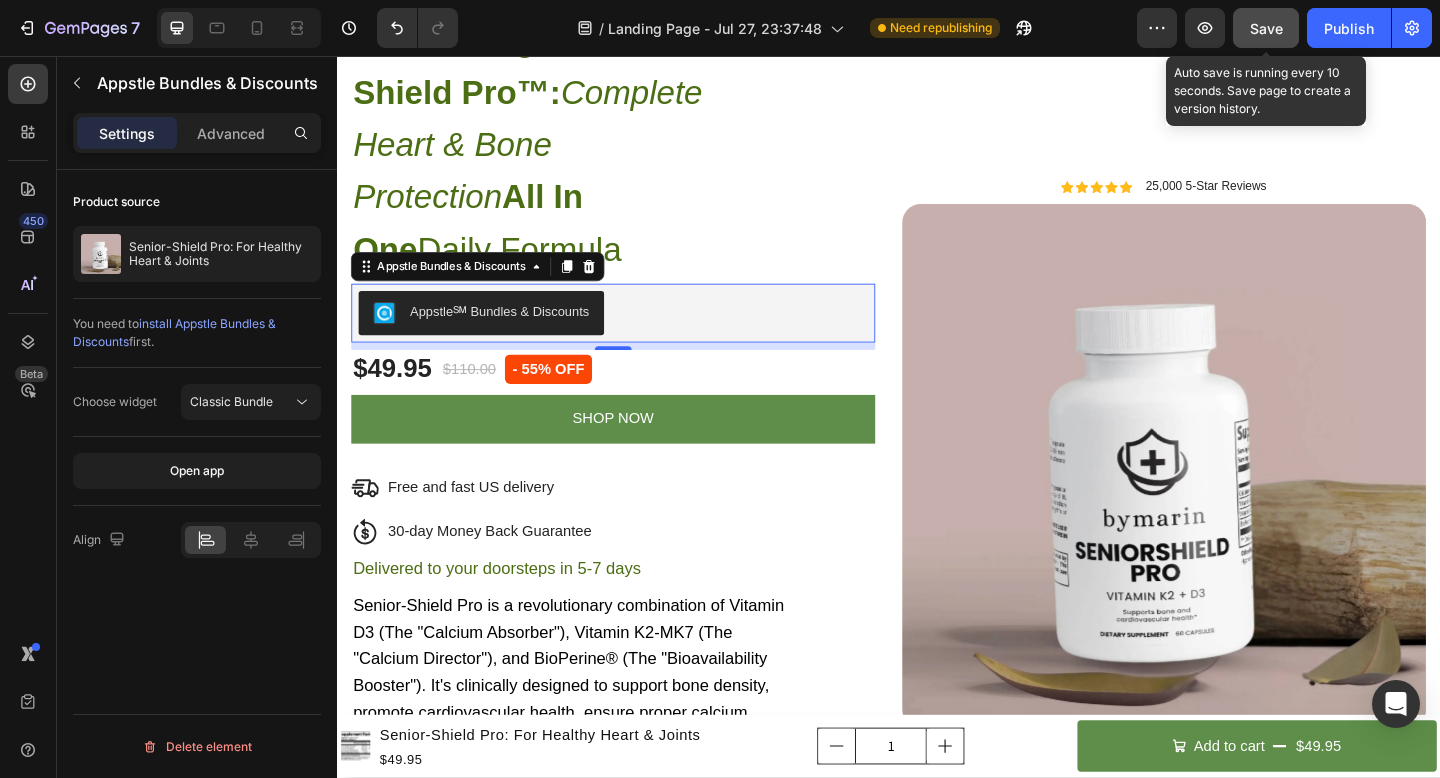 click on "Save" at bounding box center [1266, 28] 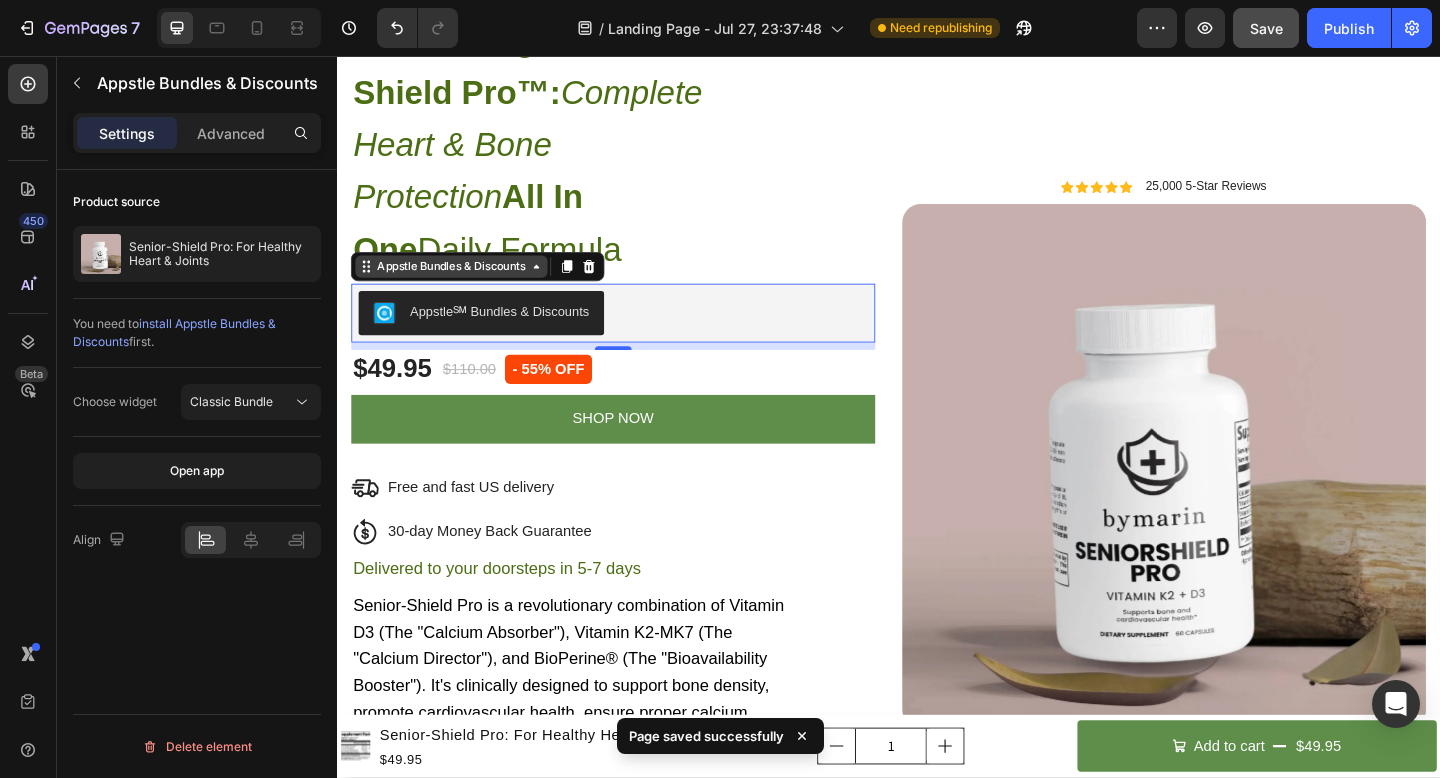 click on "Appstle Bundles & Discounts" at bounding box center [461, 285] 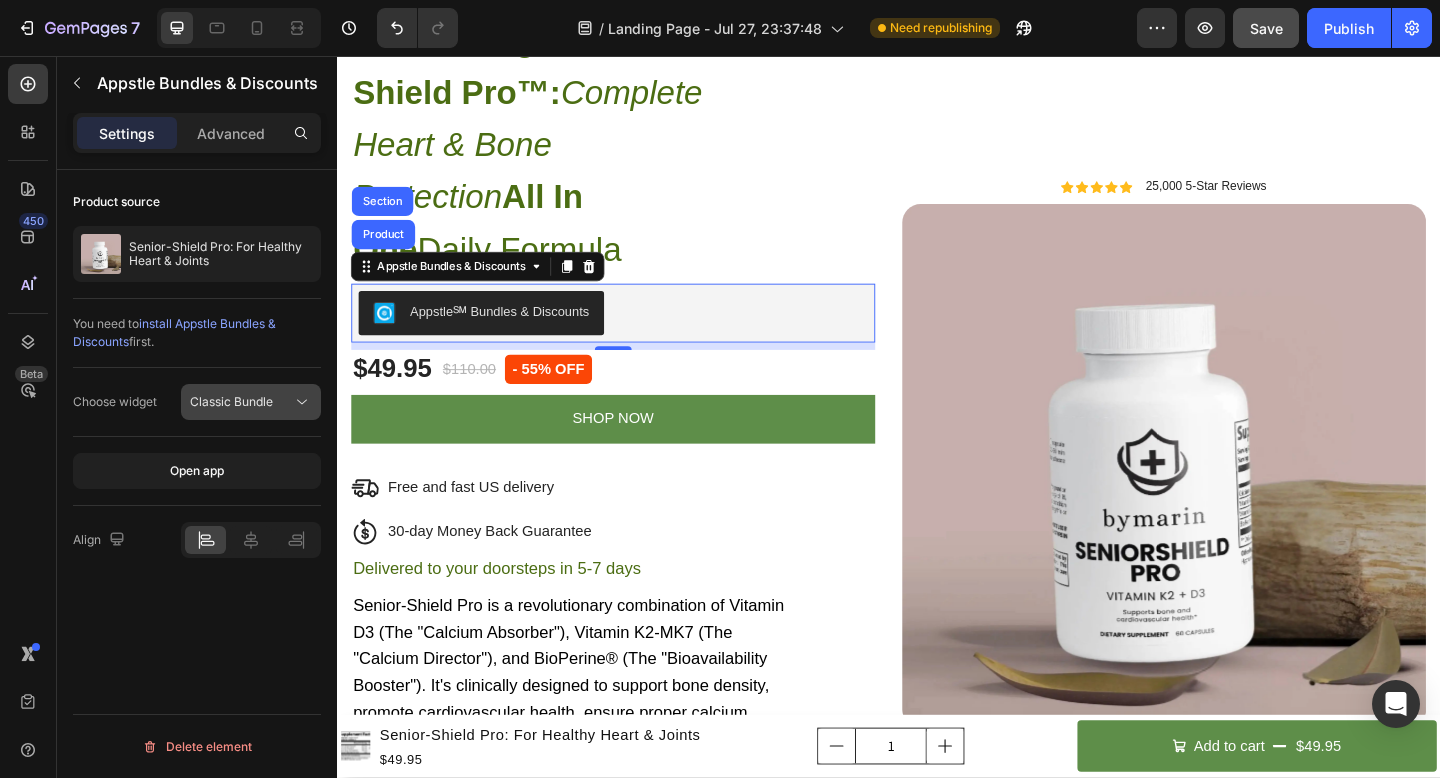 click on "Classic Bundle" at bounding box center (231, 401) 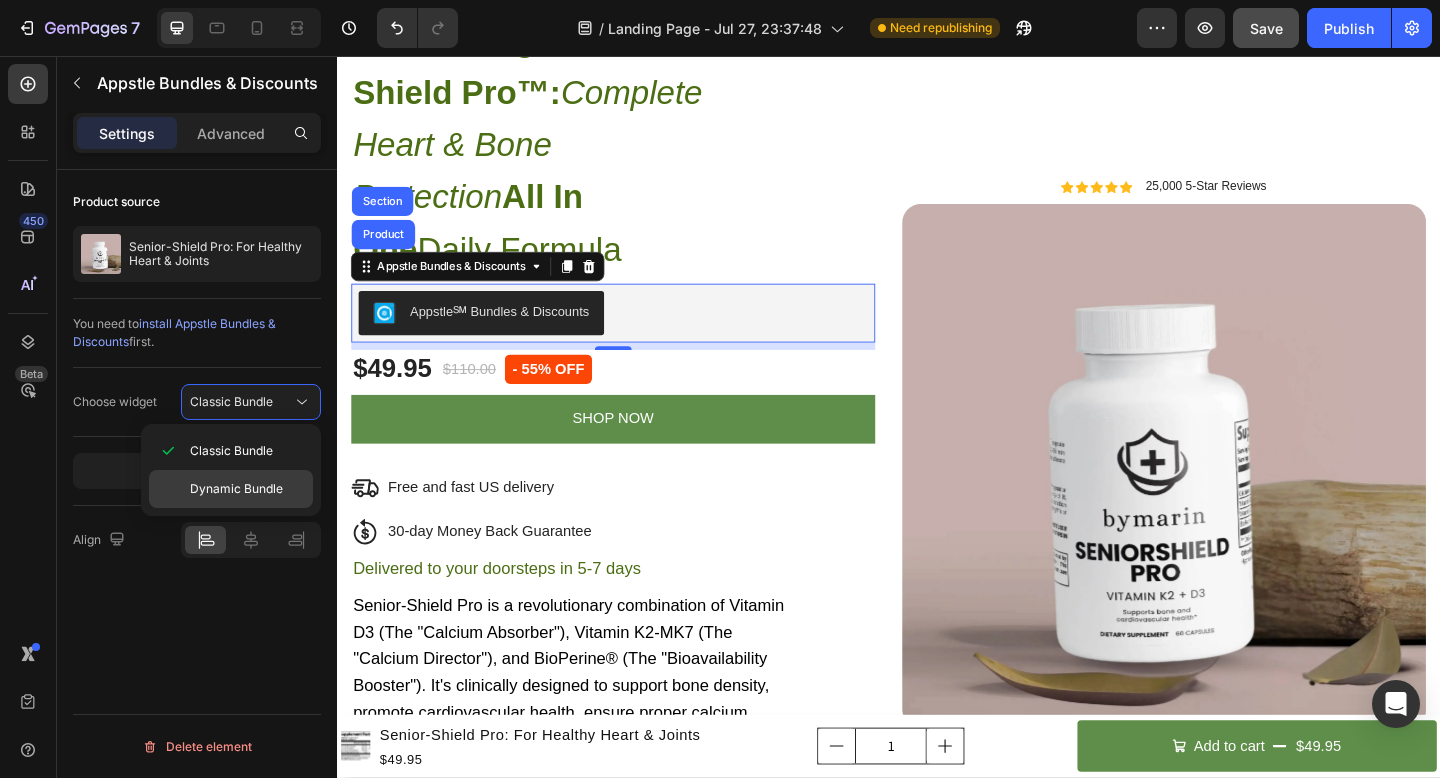 click on "Dynamic Bundle" at bounding box center (236, 489) 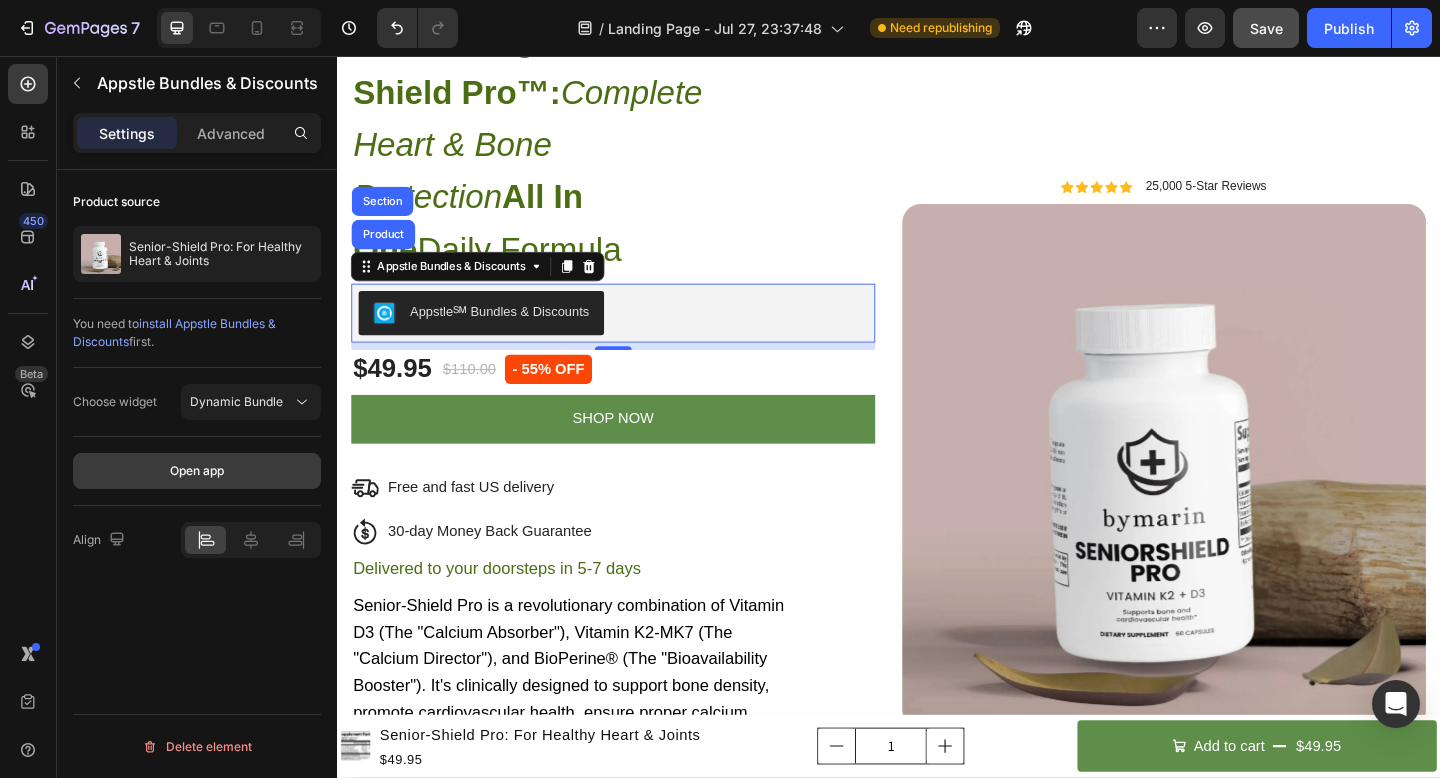 click on "Open app" at bounding box center (197, 471) 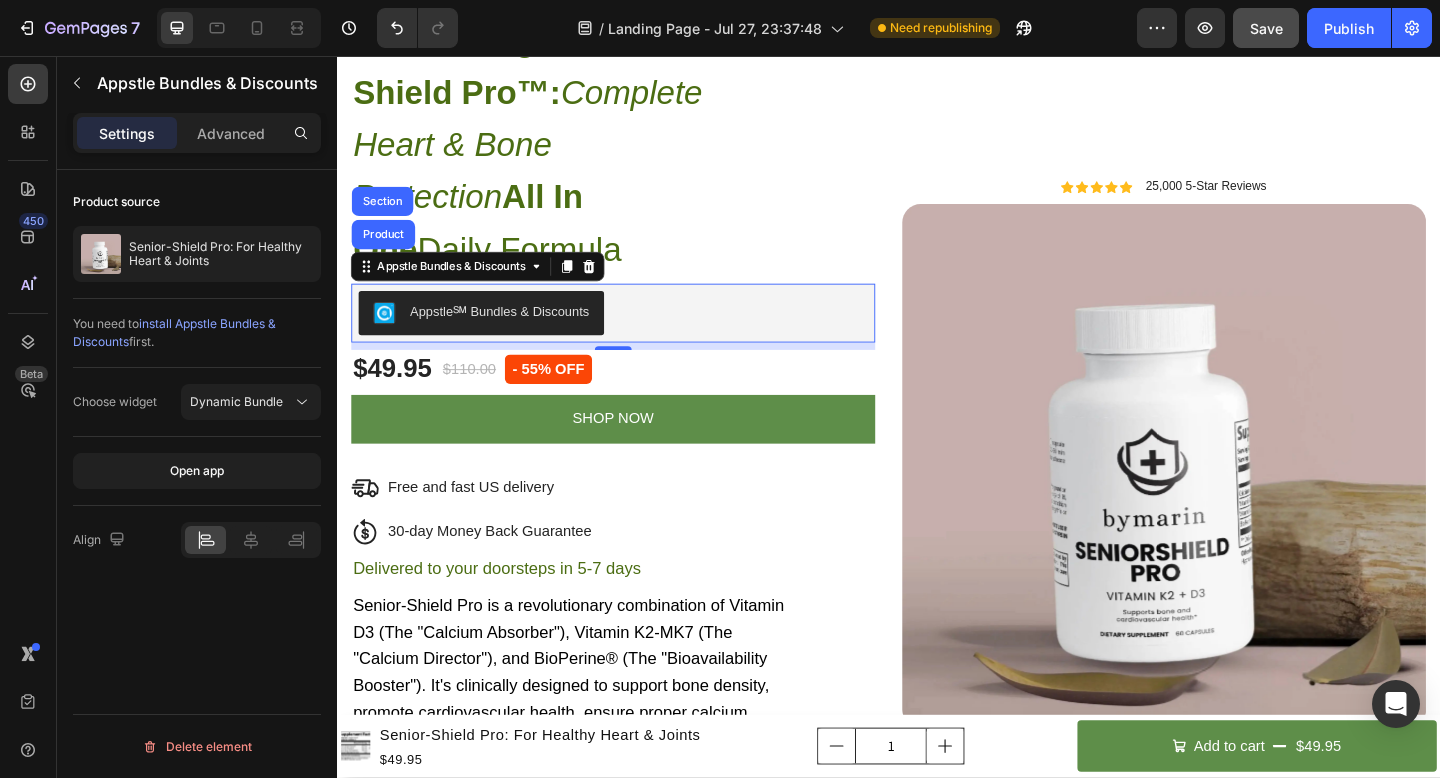 click on "Settings Advanced" at bounding box center [197, 133] 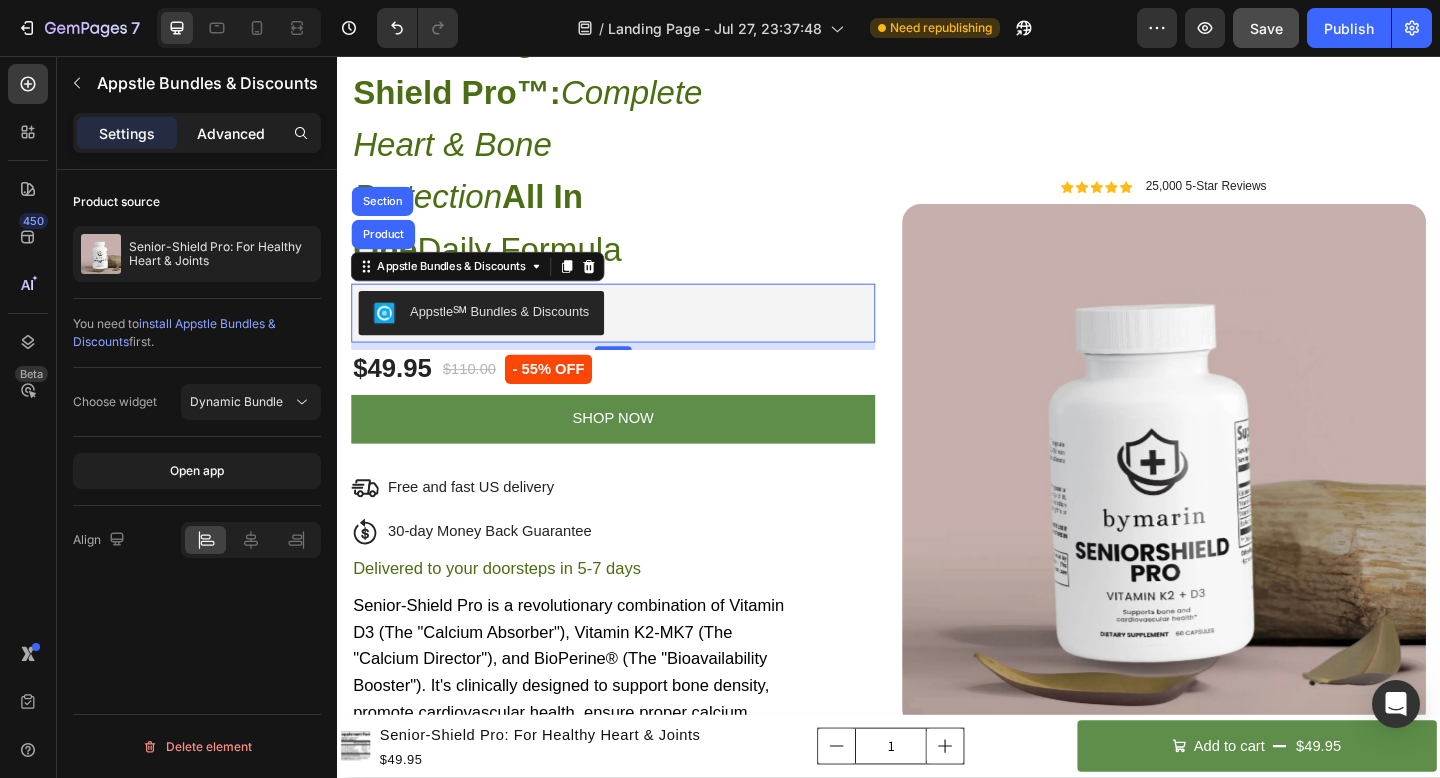 click on "Advanced" at bounding box center (231, 133) 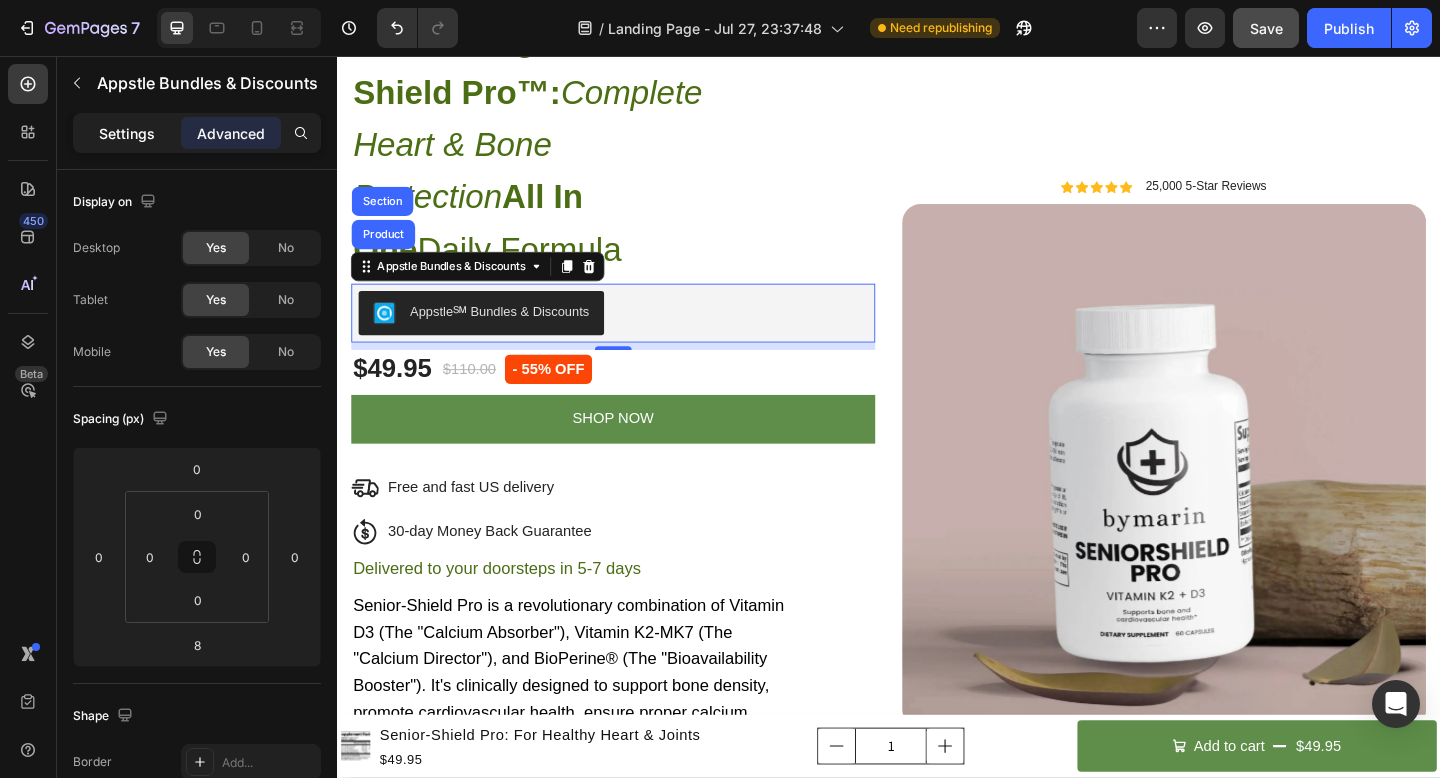 click on "Settings" 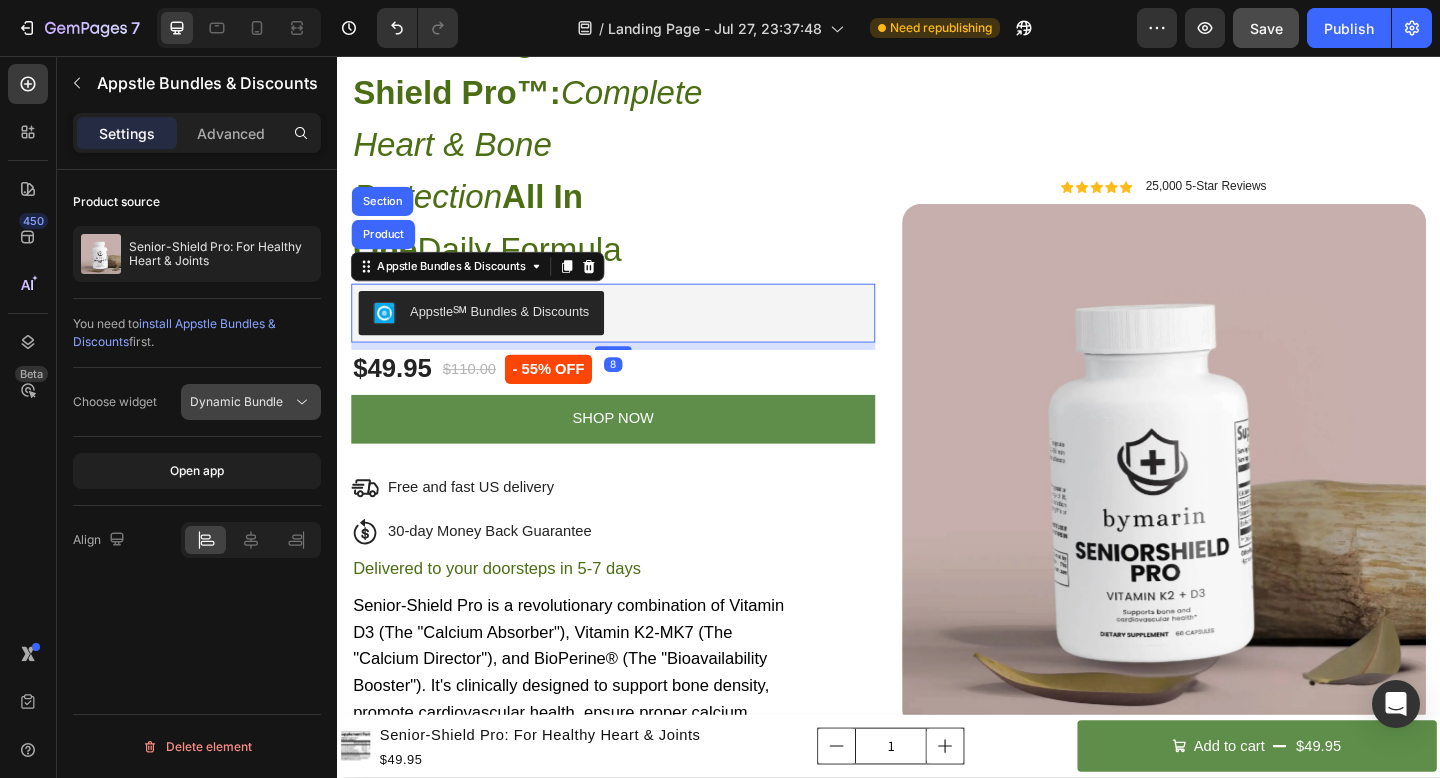 click on "Dynamic Bundle" at bounding box center [236, 401] 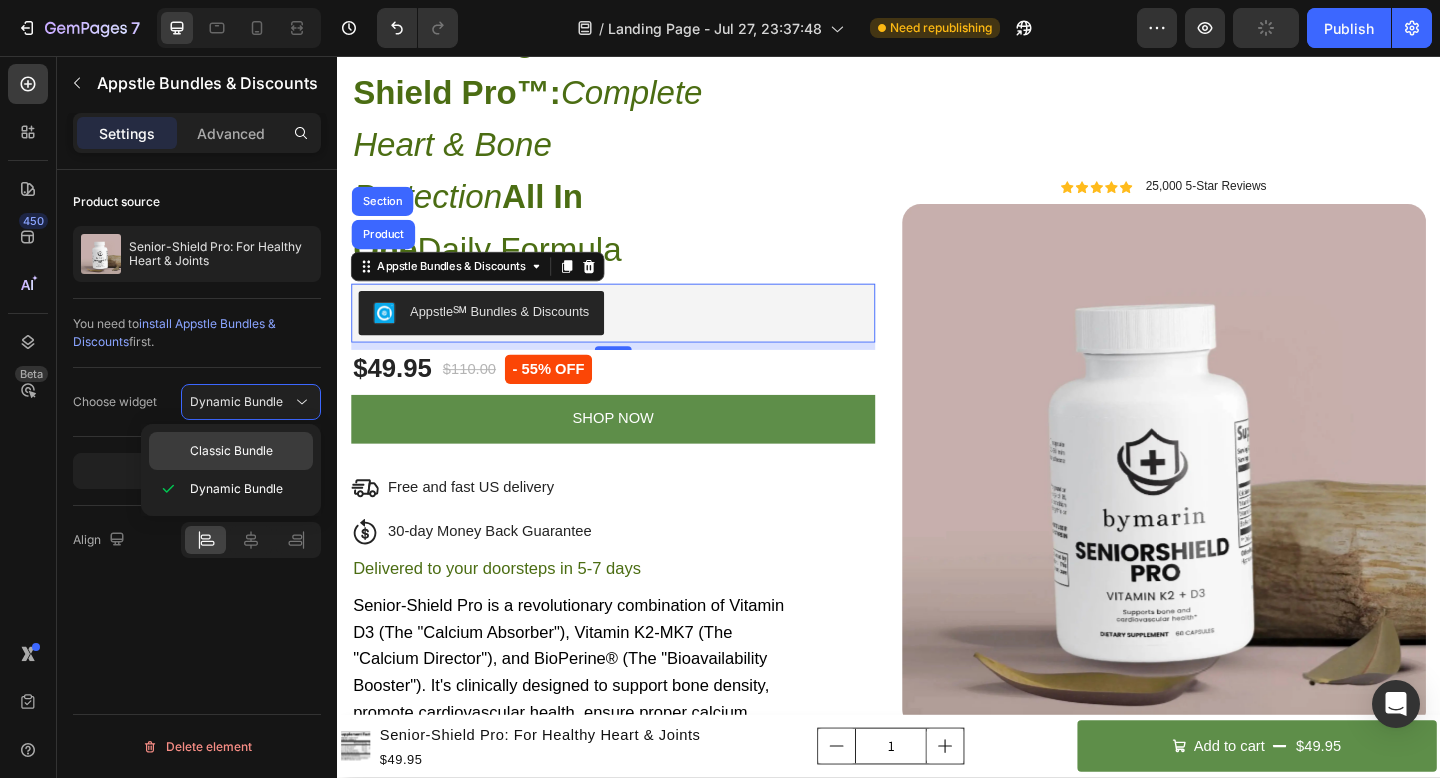 click on "Classic Bundle" 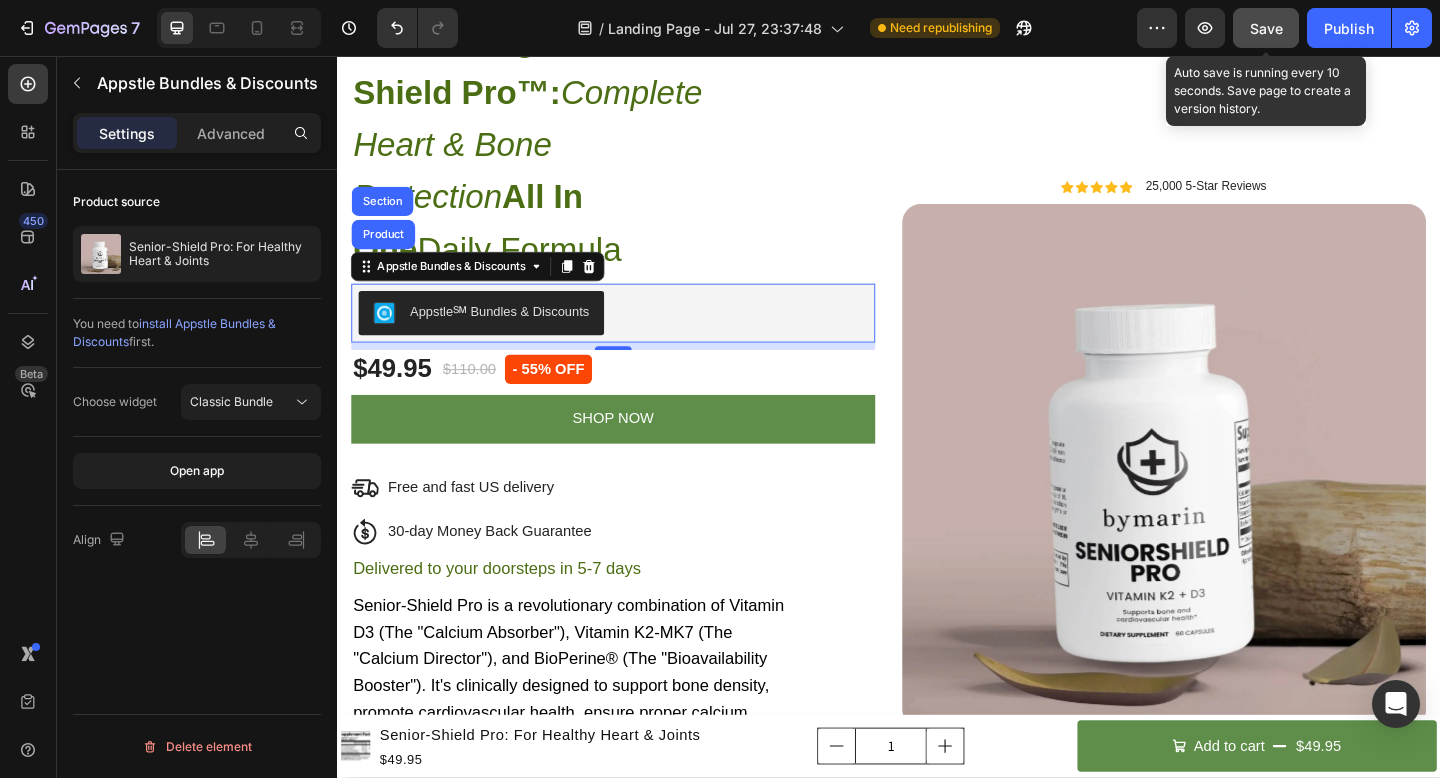 click on "Save" at bounding box center [1266, 28] 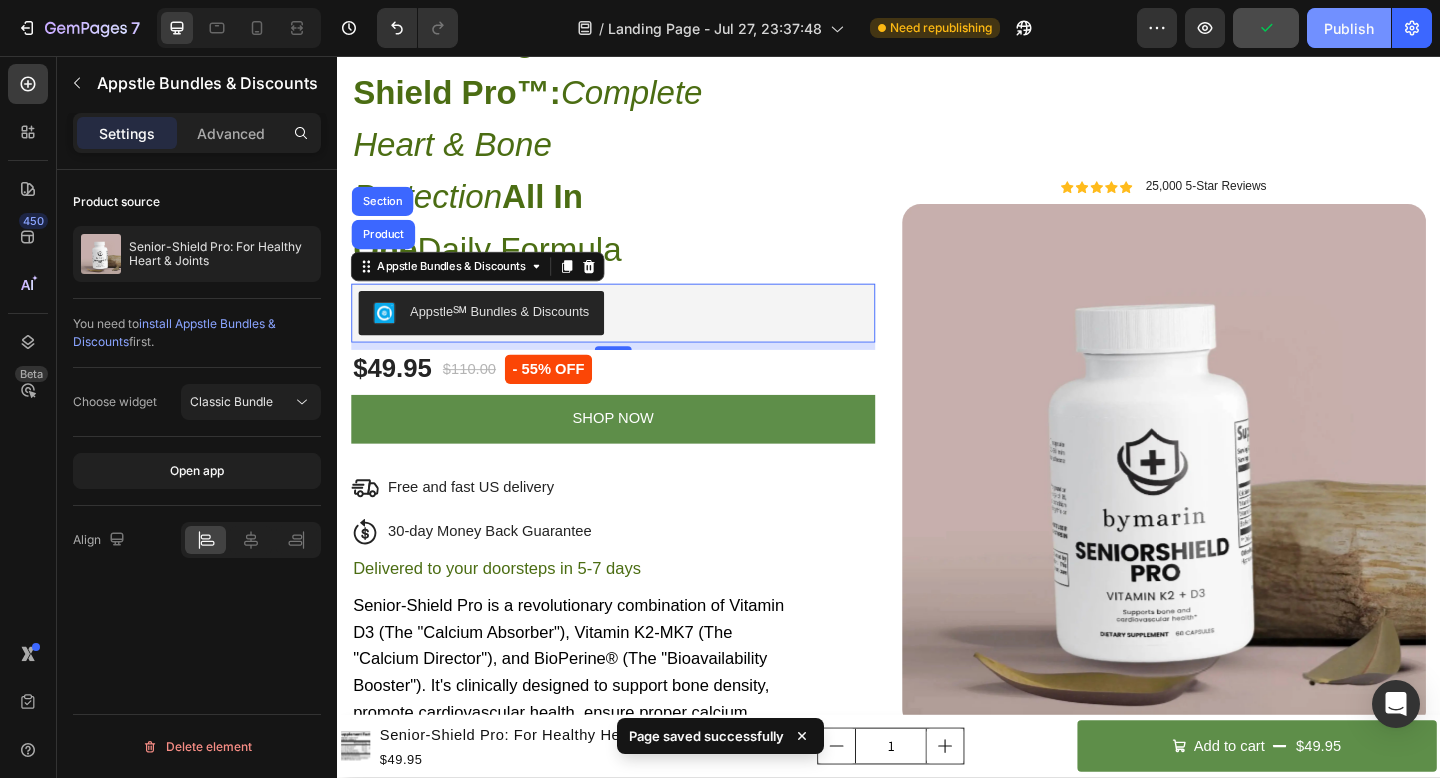 click on "Publish" at bounding box center (1349, 28) 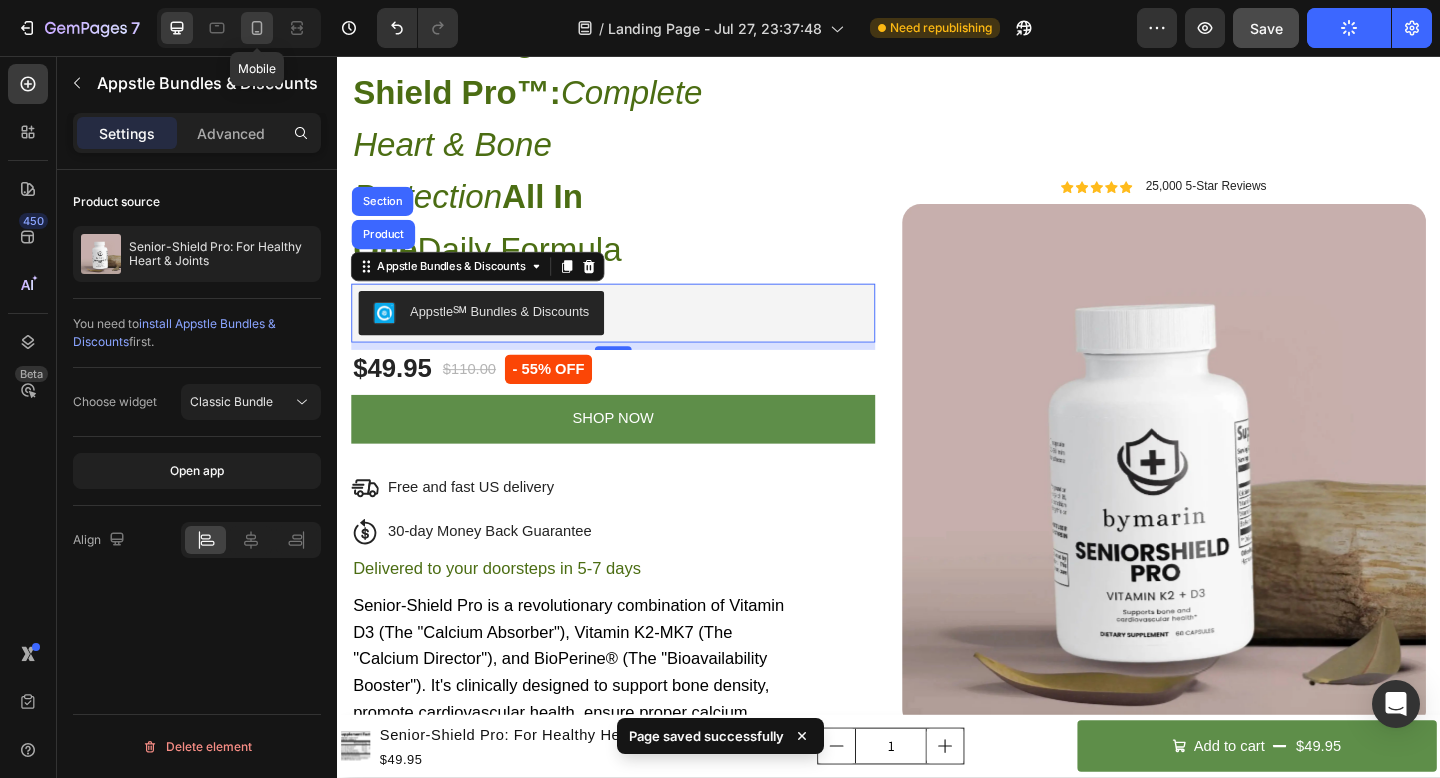 click 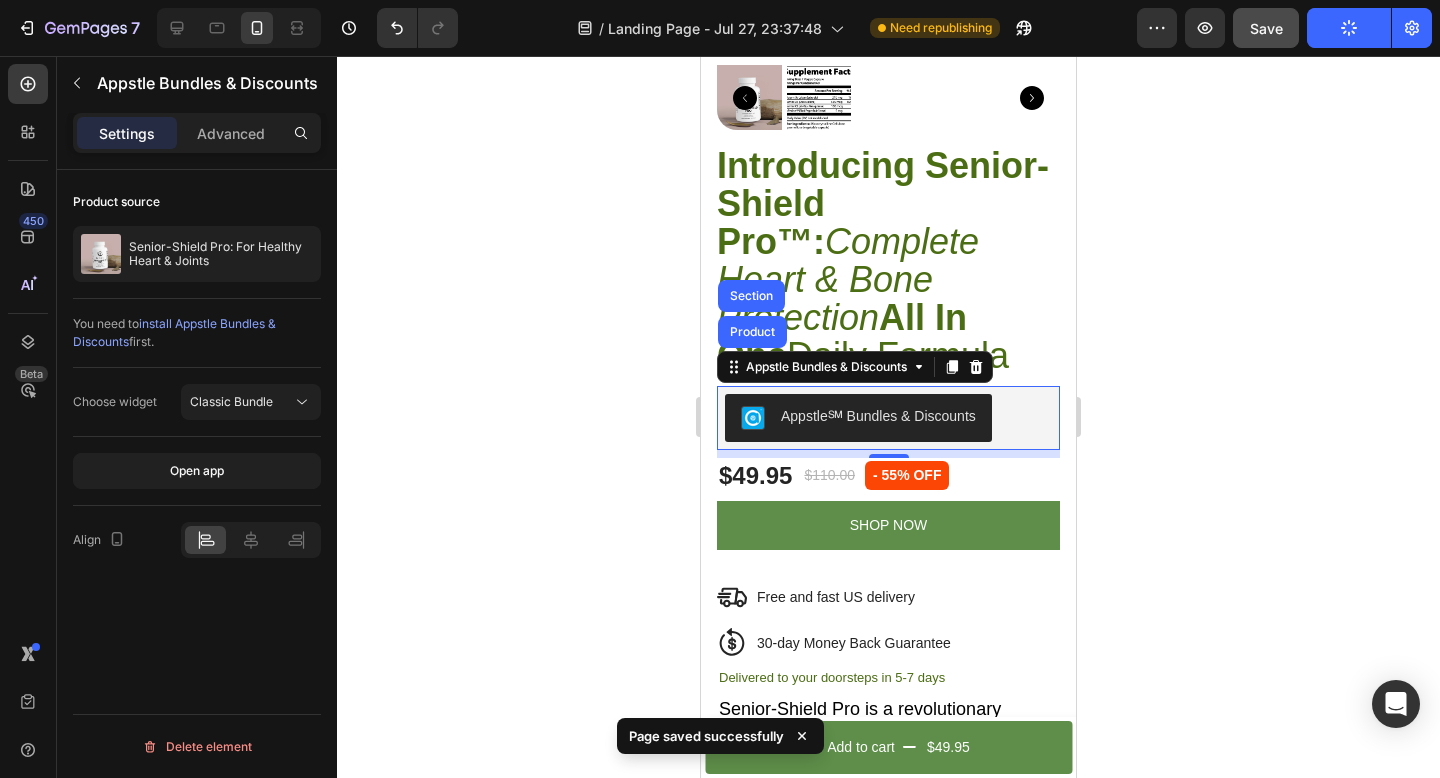 scroll, scrollTop: 2889, scrollLeft: 0, axis: vertical 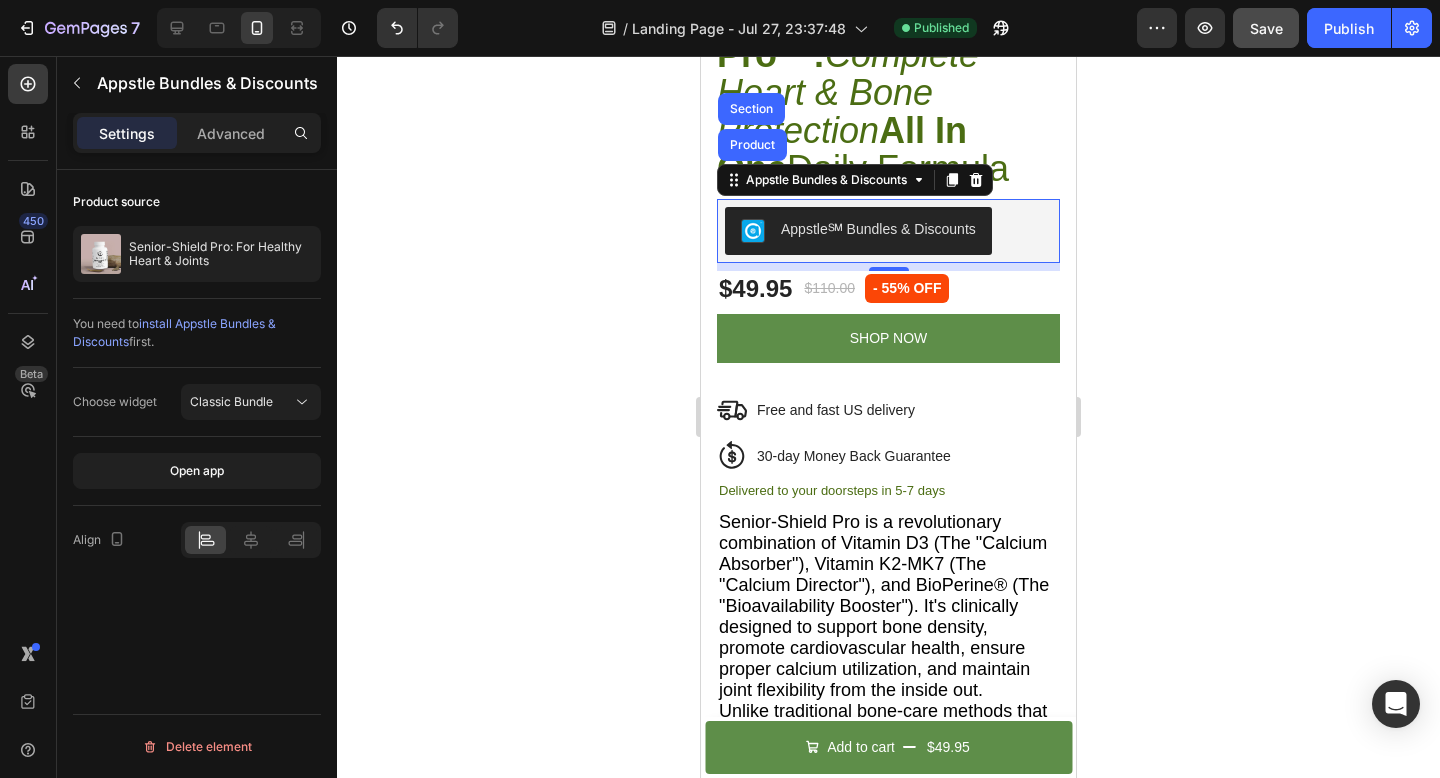 click on "Appstle Bundles & Discounts Product Section" at bounding box center (855, 180) 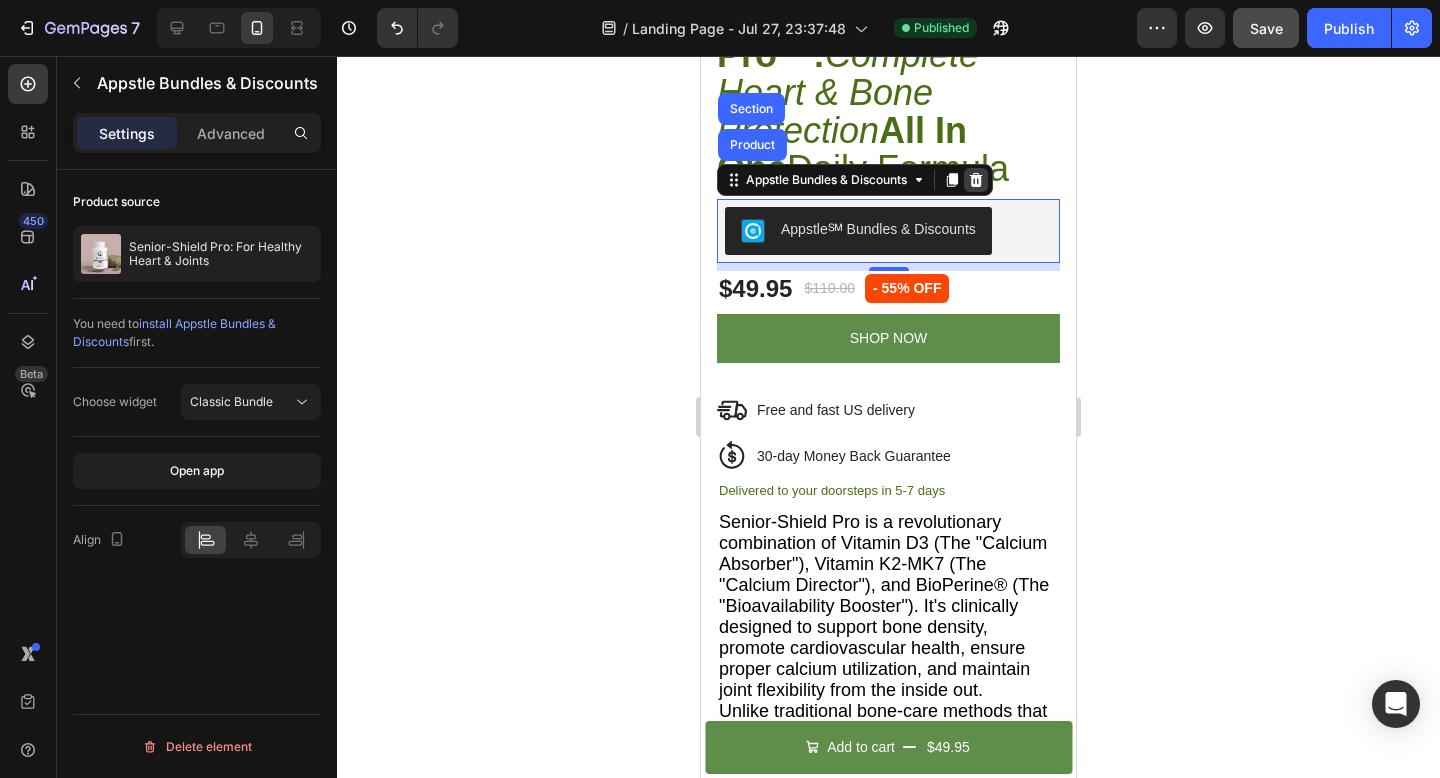 click 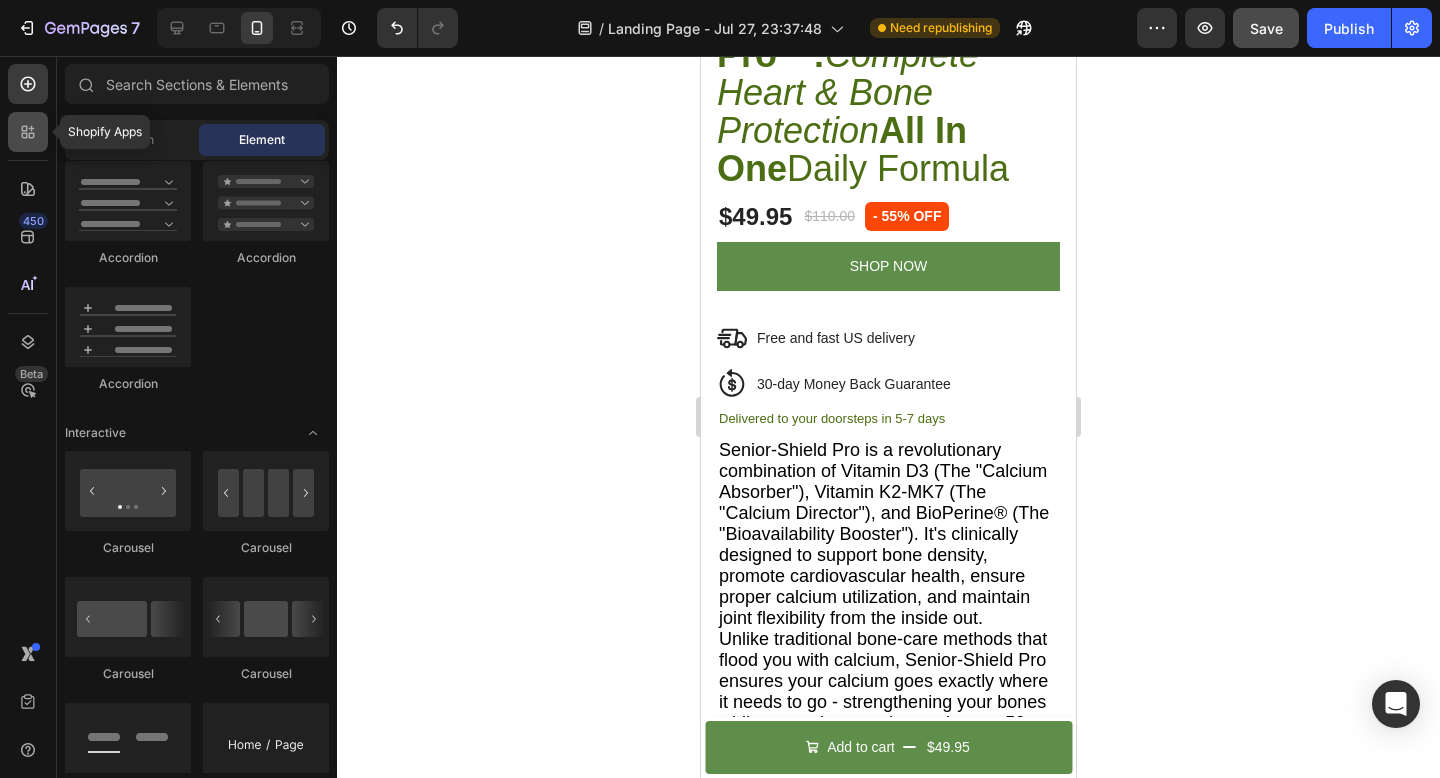 click 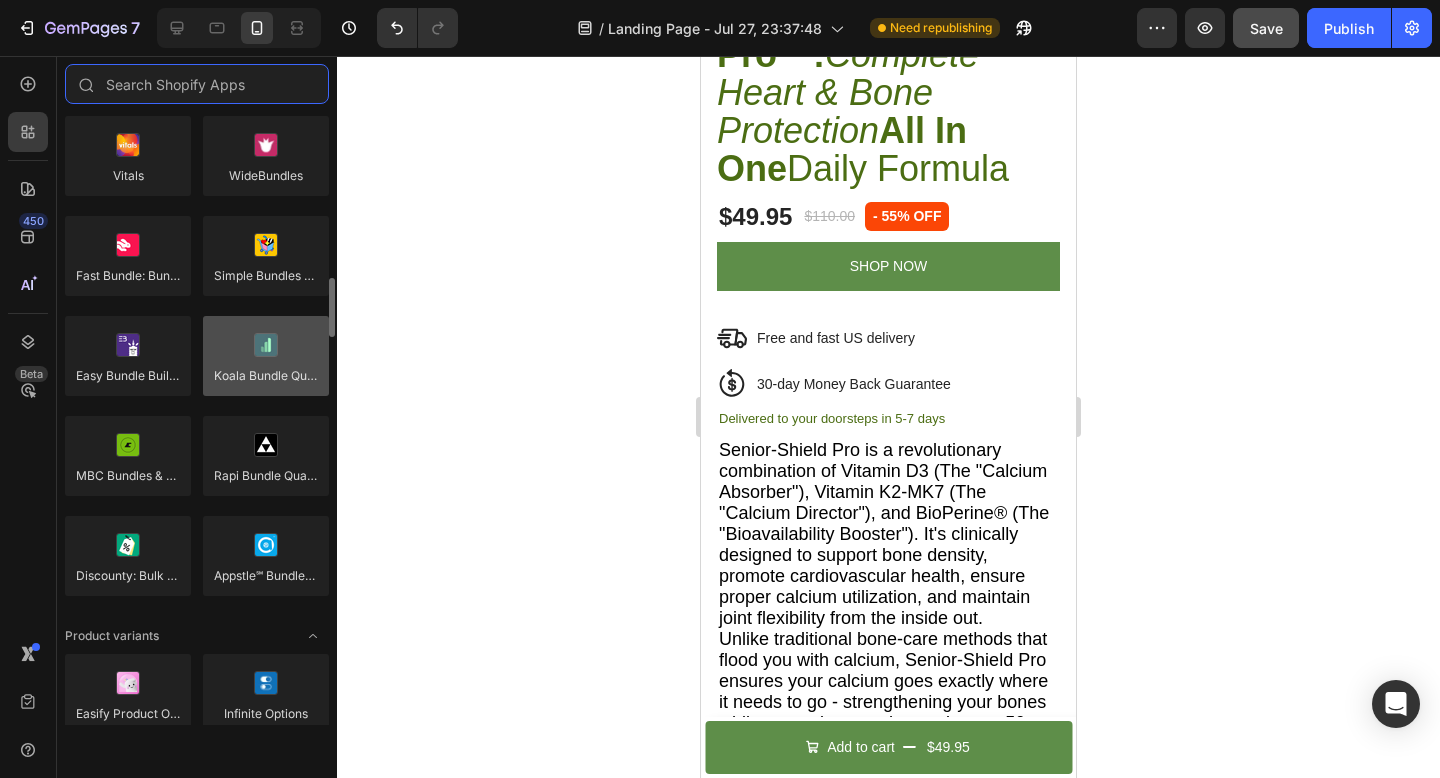 scroll, scrollTop: 1714, scrollLeft: 0, axis: vertical 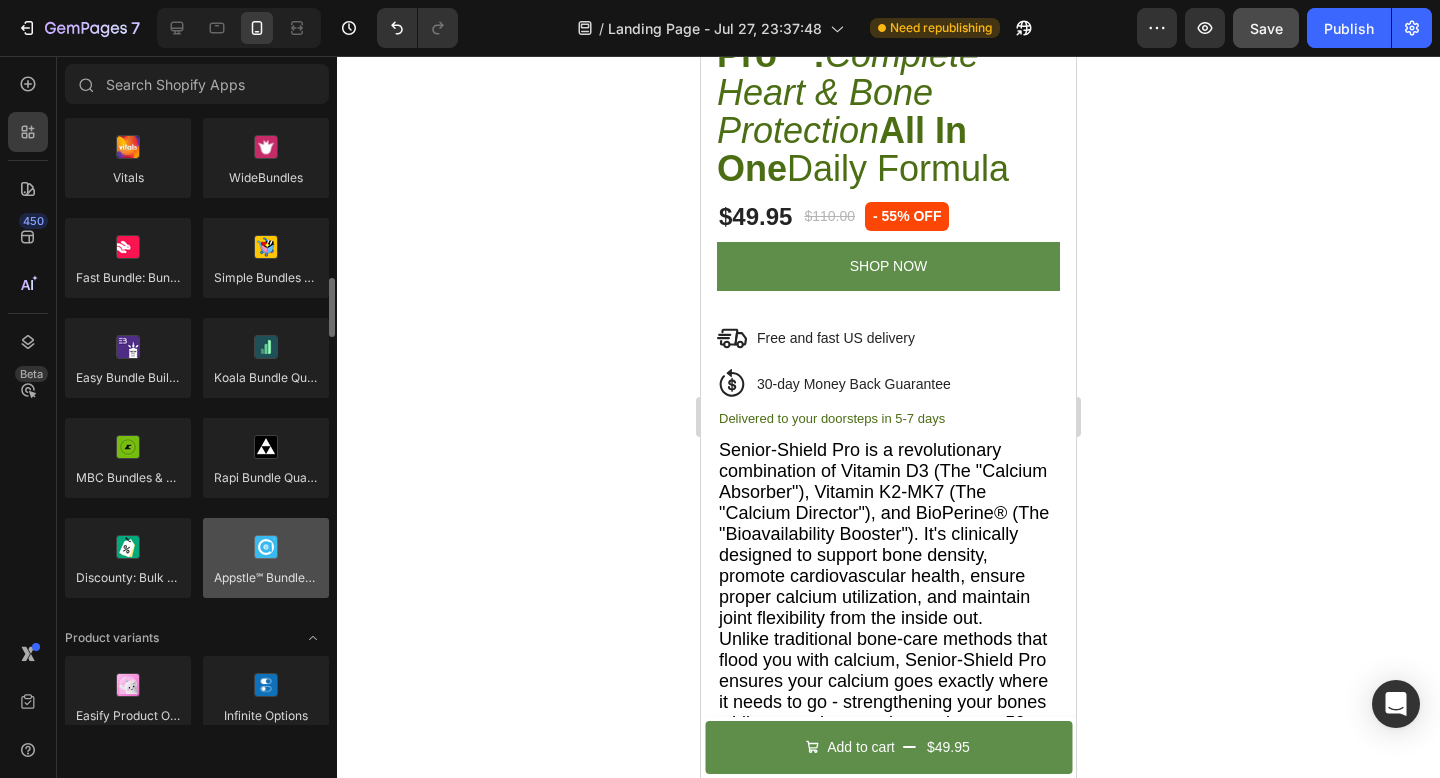 click at bounding box center [266, 558] 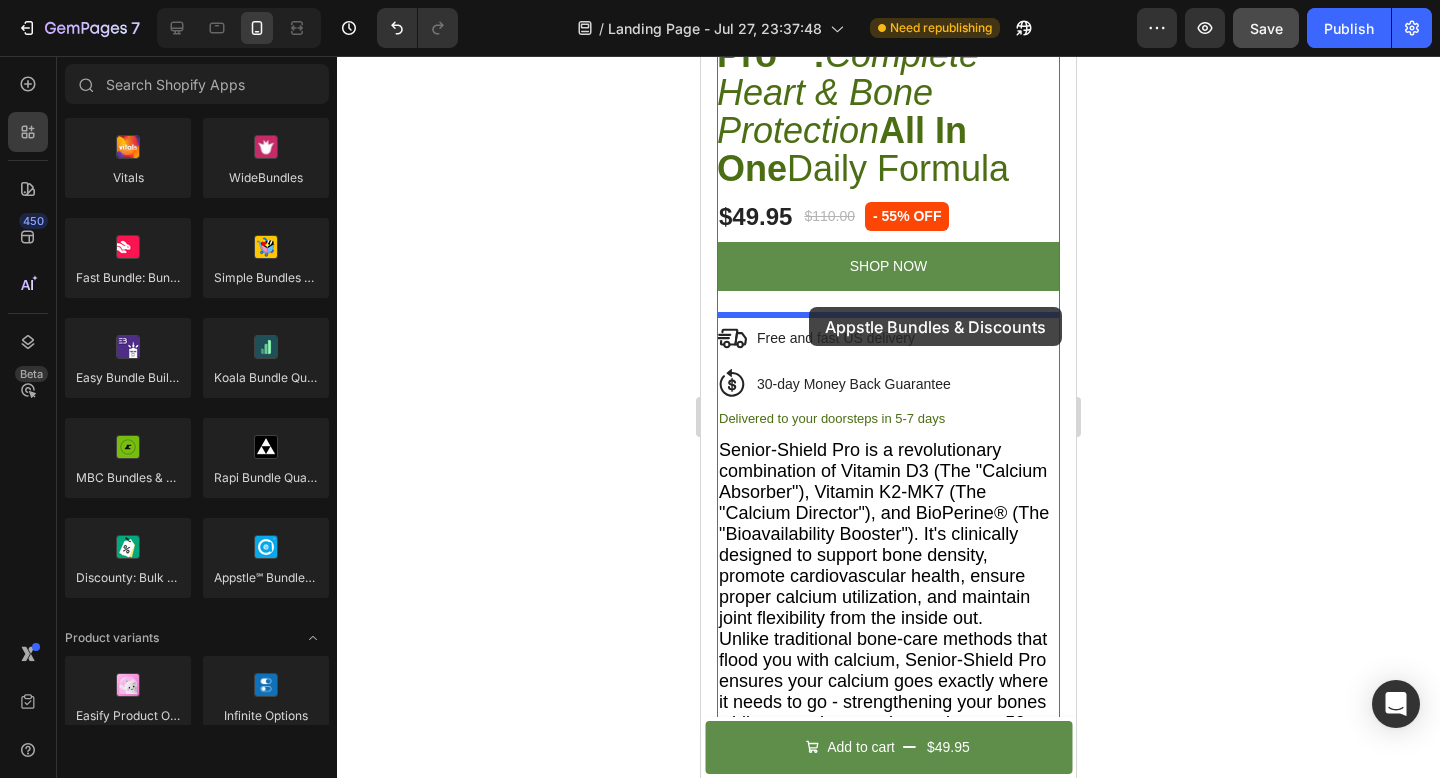 drag, startPoint x: 974, startPoint y: 624, endPoint x: 809, endPoint y: 307, distance: 357.37094 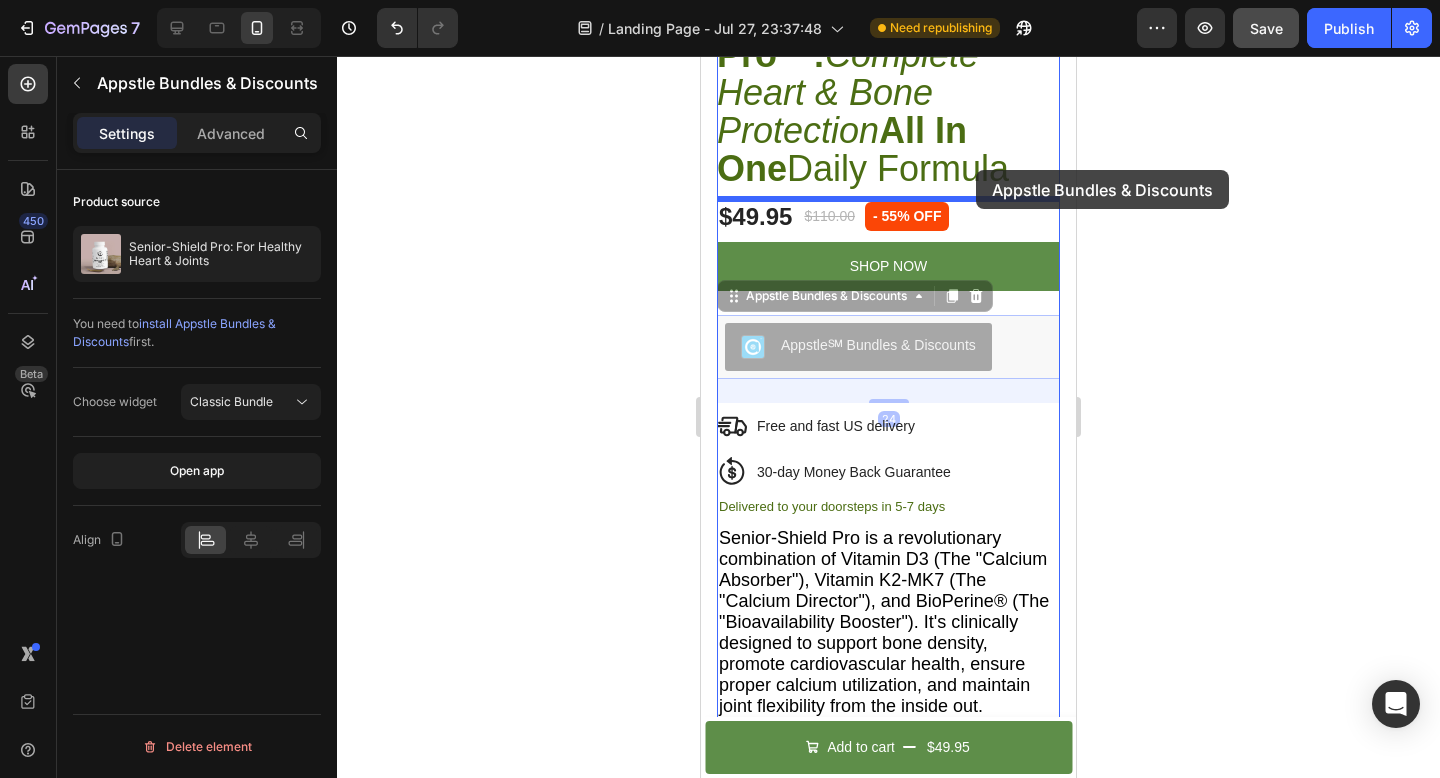 drag, startPoint x: 1011, startPoint y: 347, endPoint x: 976, endPoint y: 170, distance: 180.42728 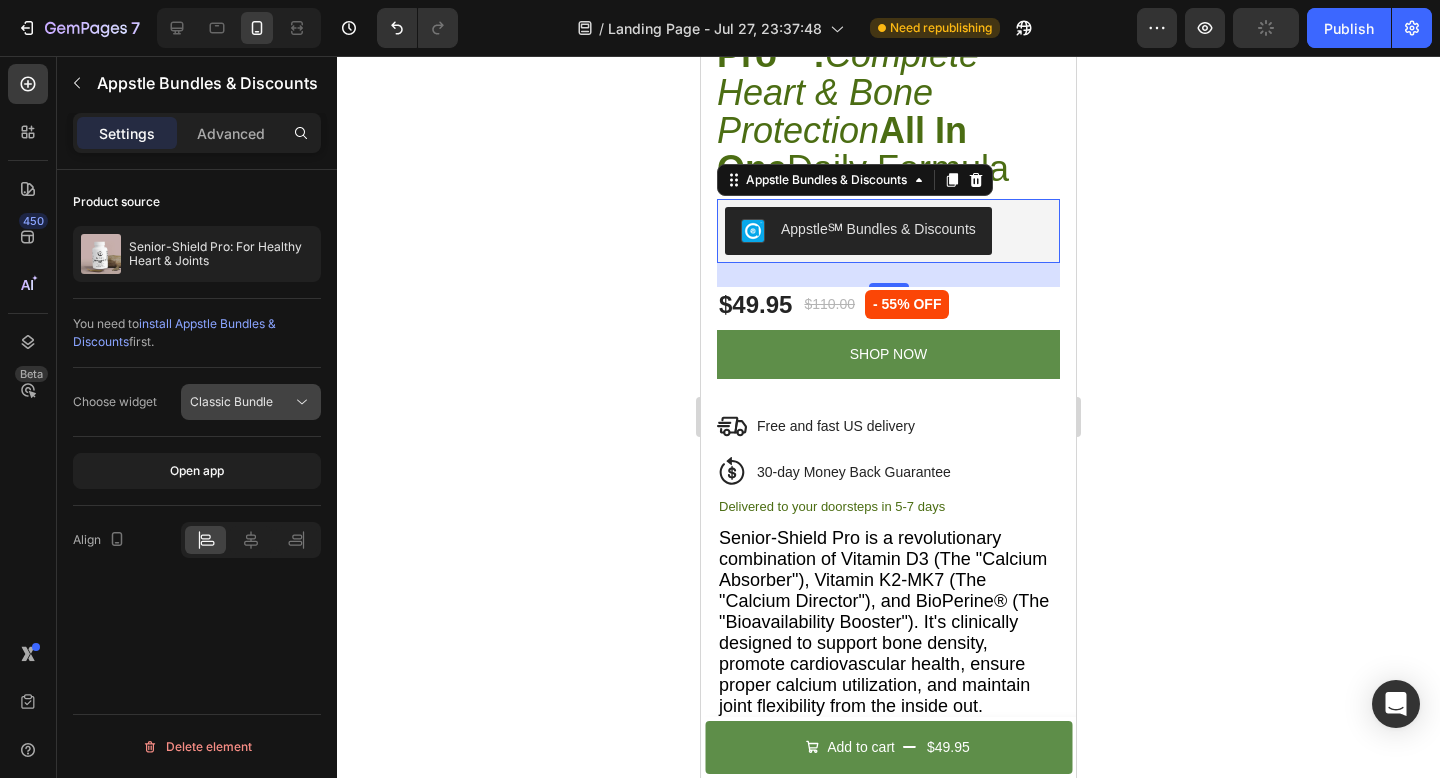 click on "Classic Bundle" at bounding box center [231, 401] 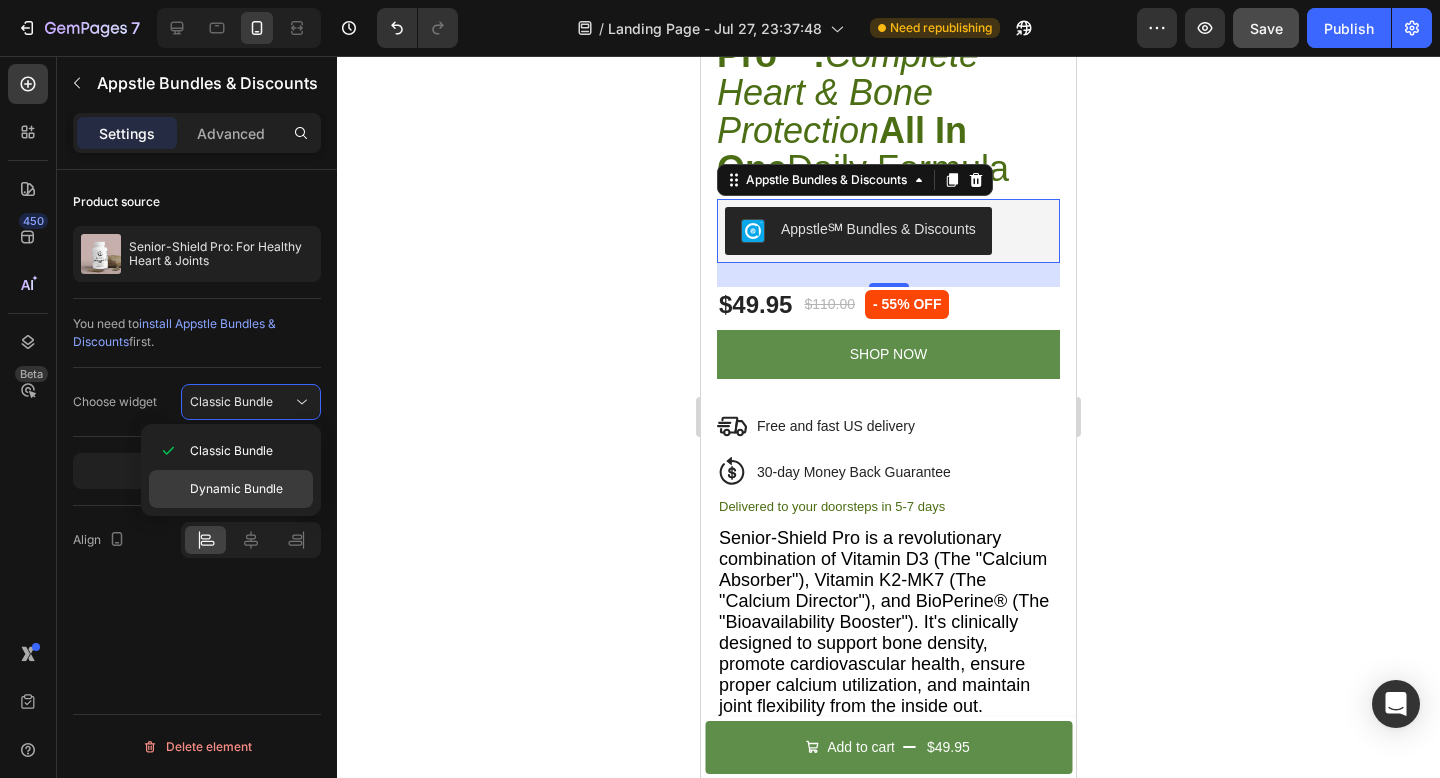 click on "Dynamic Bundle" 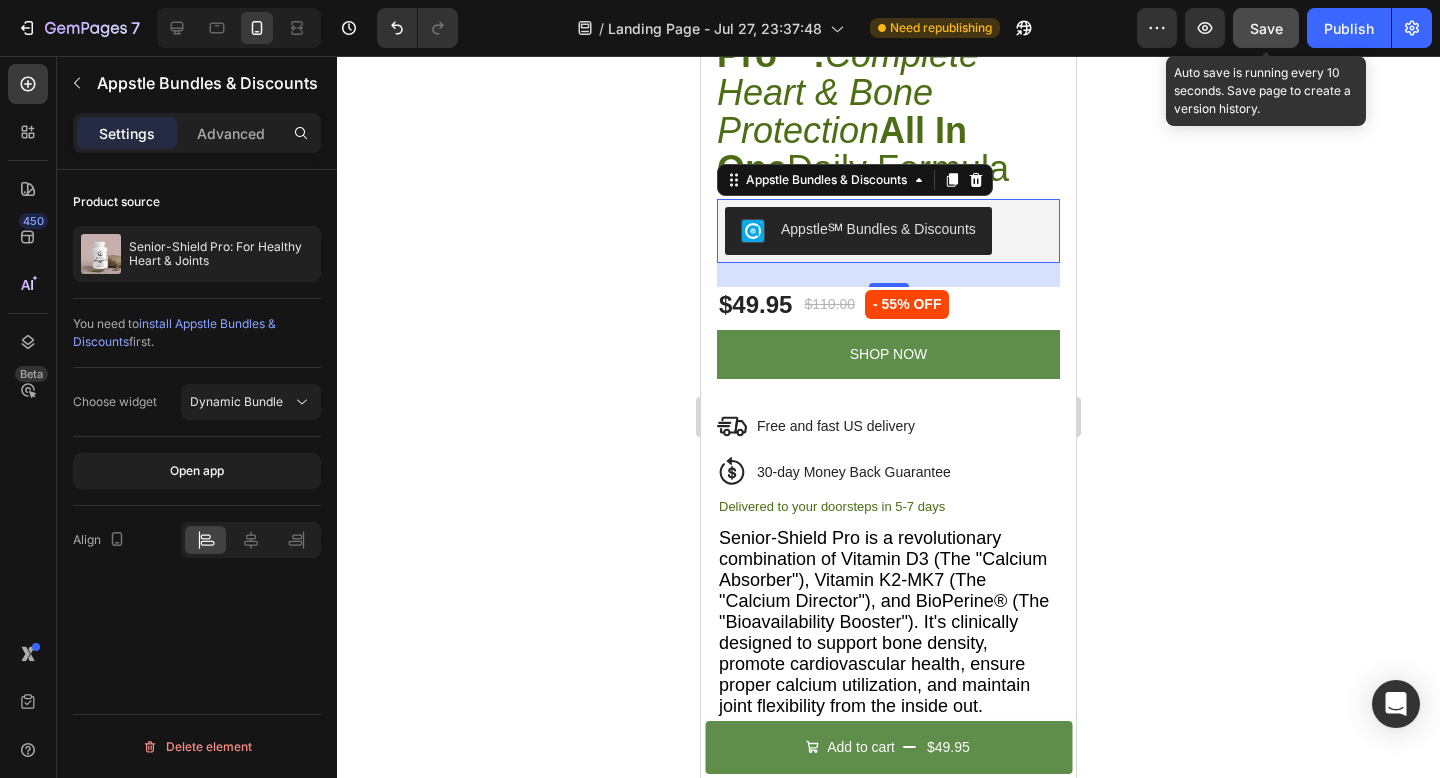 click on "Save" 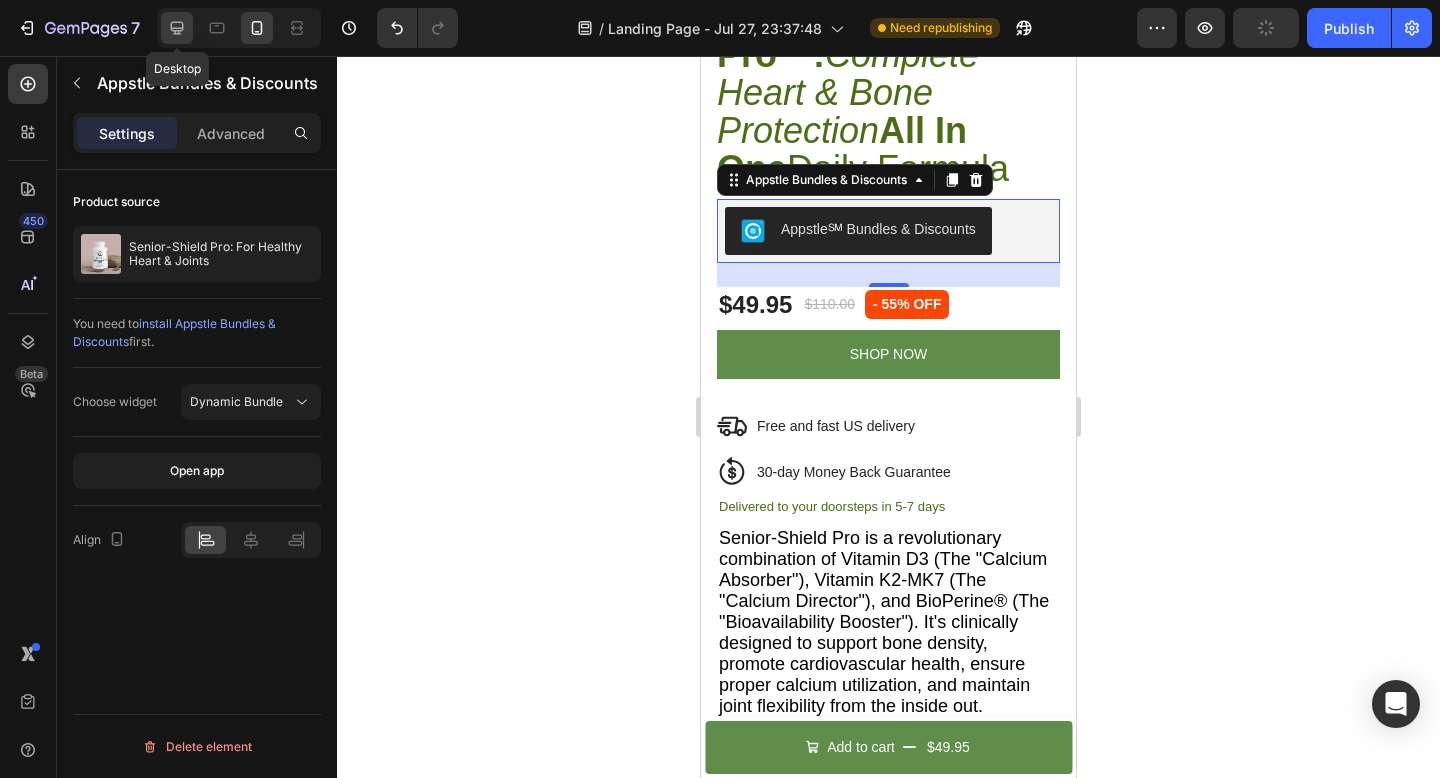 click 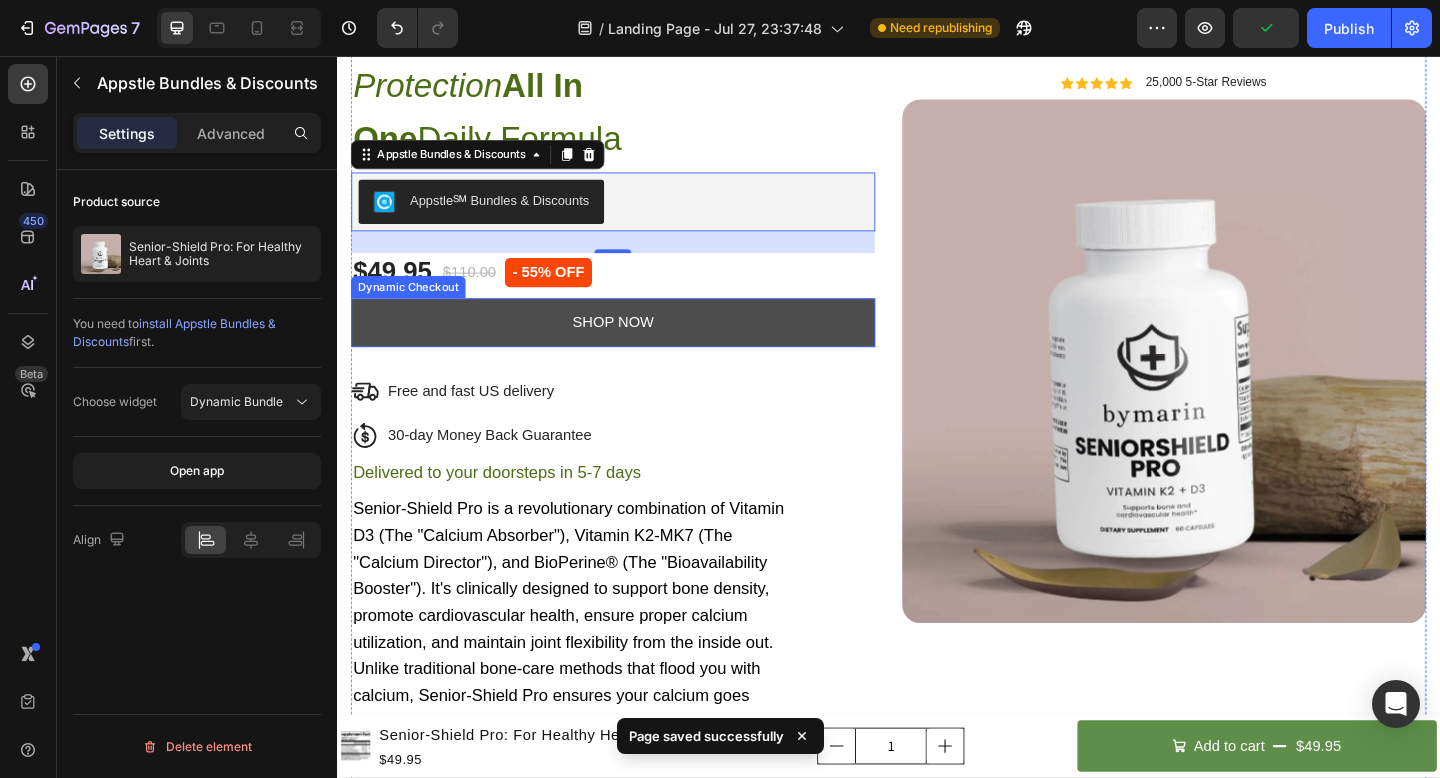 scroll, scrollTop: 2714, scrollLeft: 0, axis: vertical 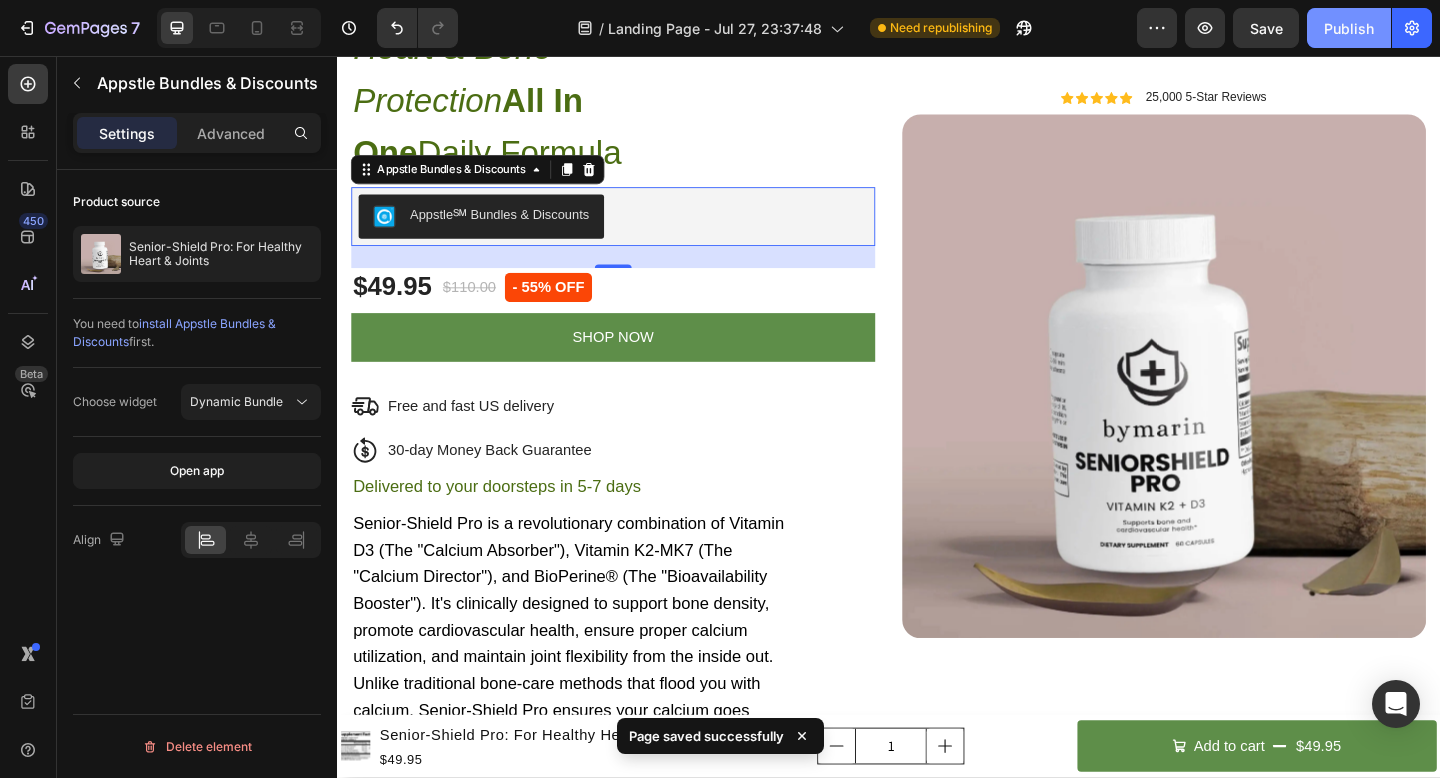 click on "Publish" 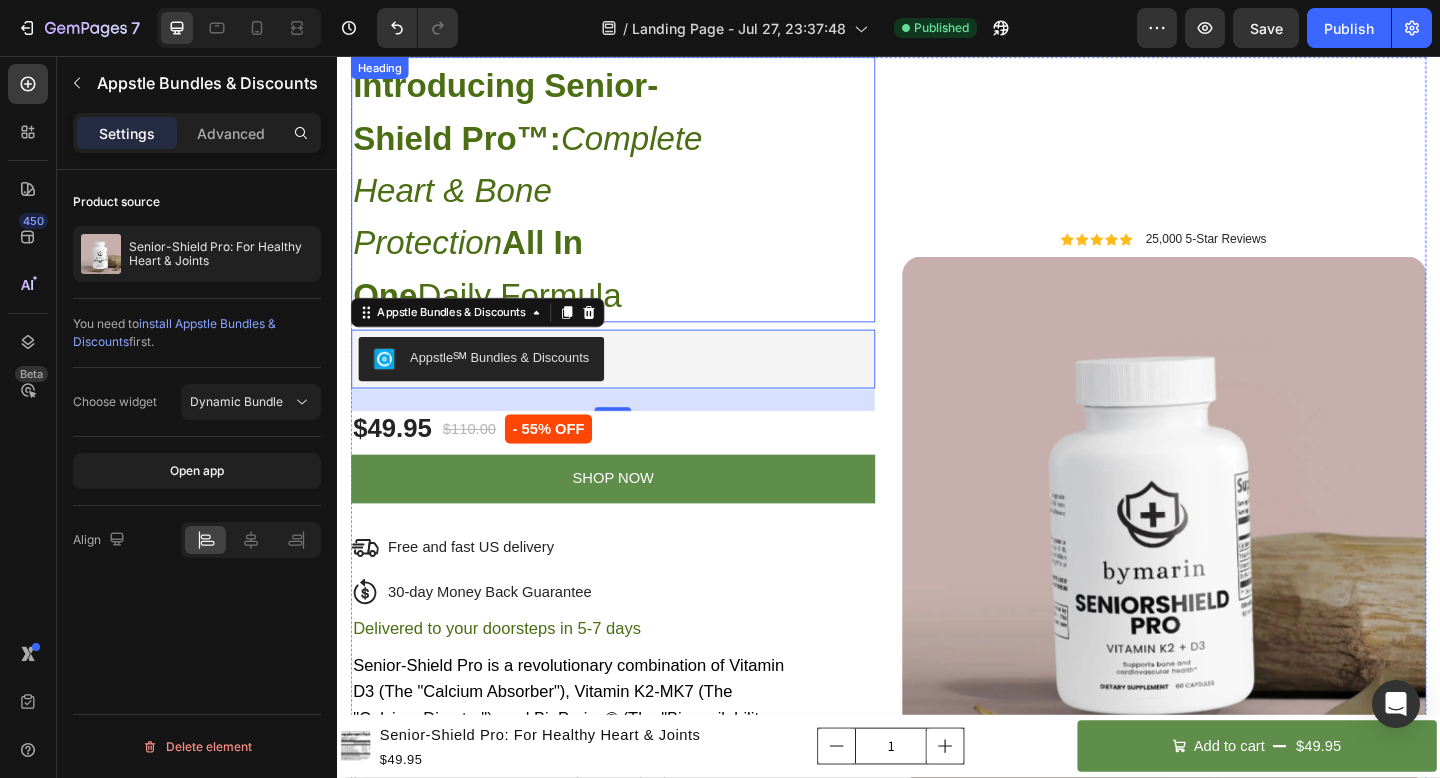 scroll, scrollTop: 2346, scrollLeft: 0, axis: vertical 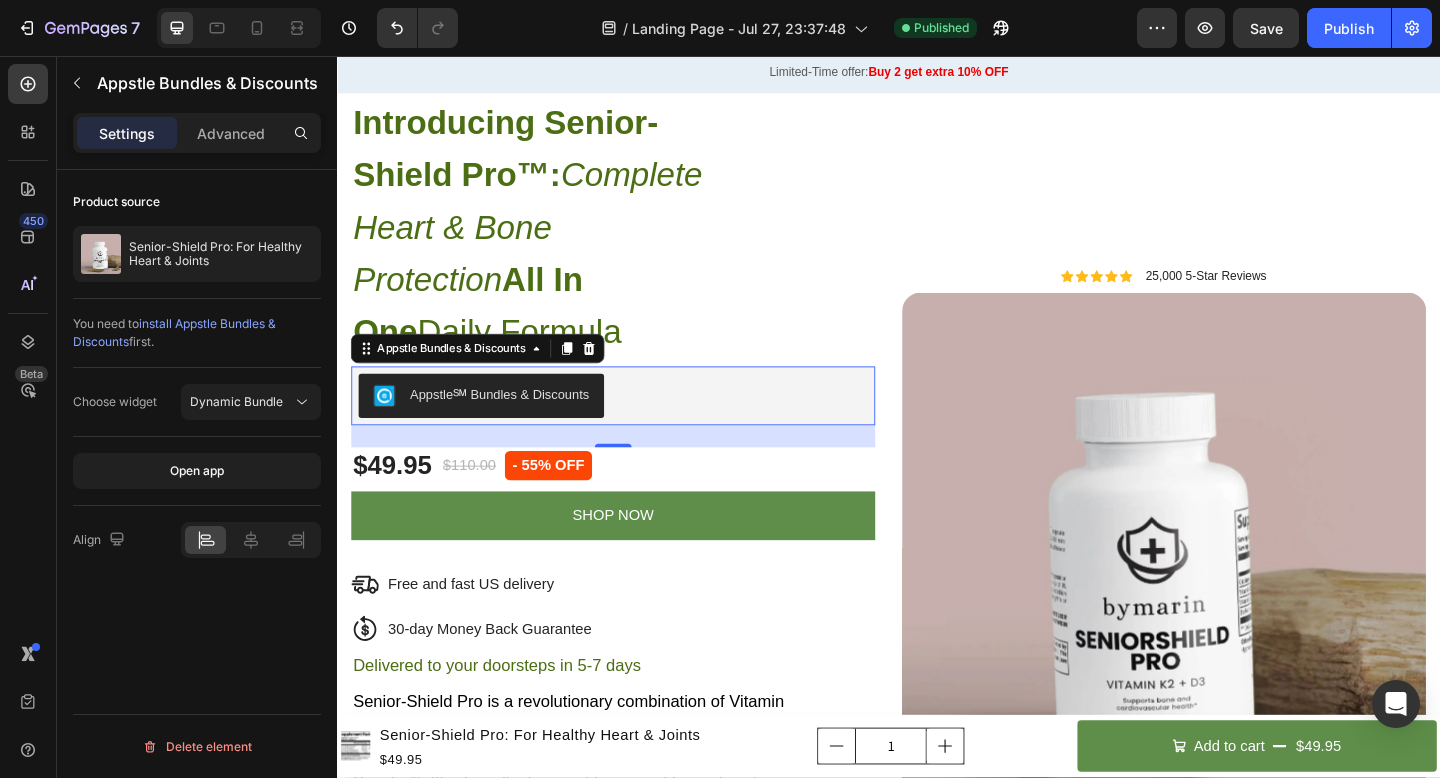 click on "Appstle℠ Bundles & Discounts" at bounding box center (637, 426) 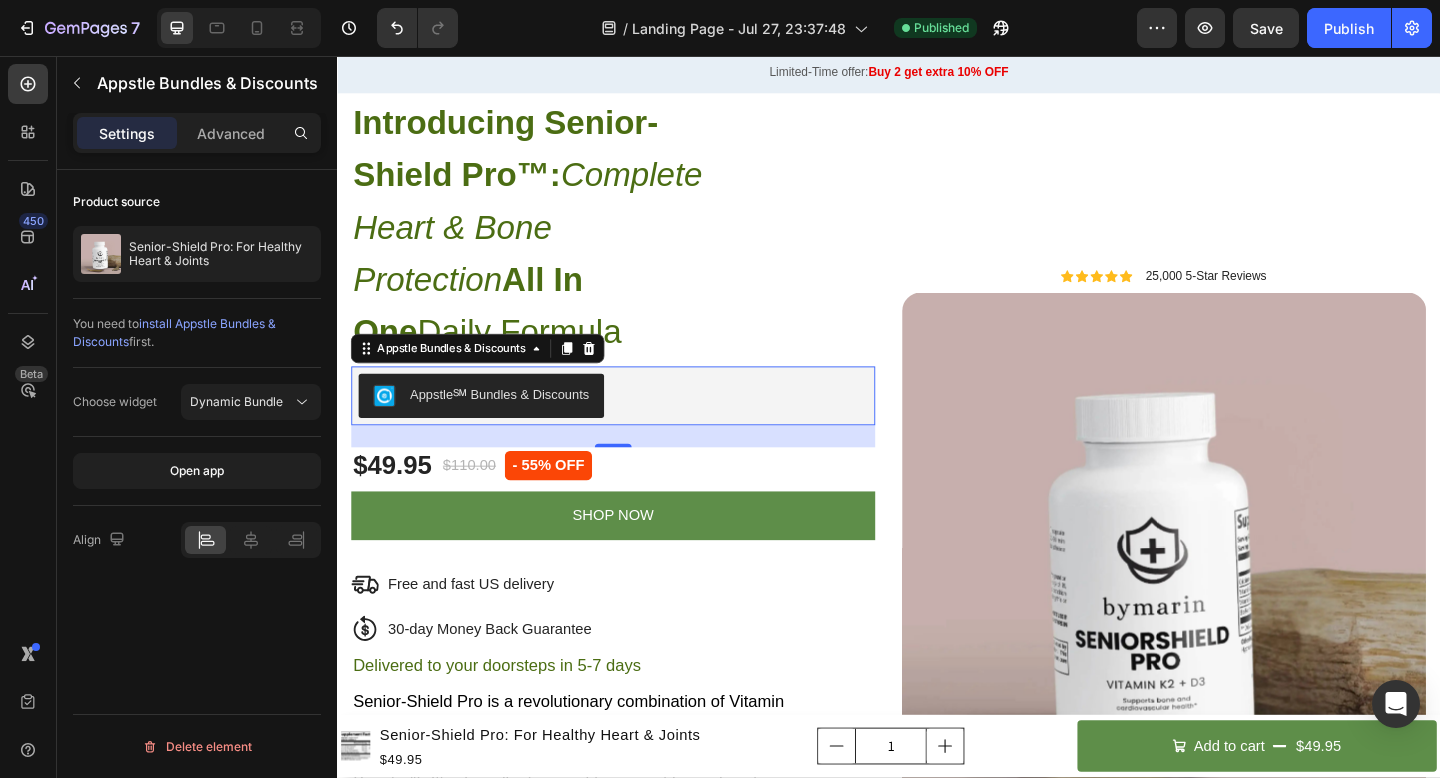 click on "Appstle℠ Bundles & Discounts" at bounding box center [637, 426] 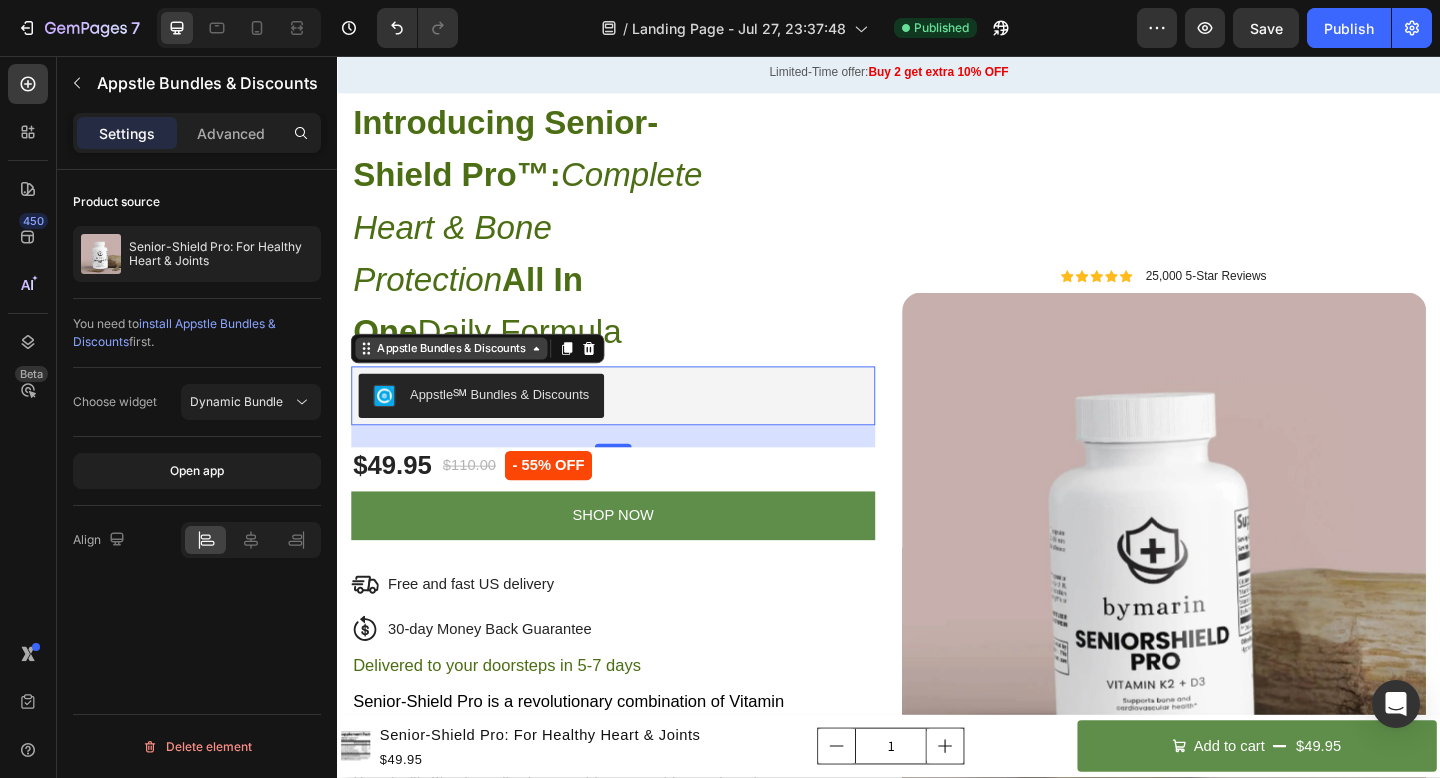 click on "Appstle Bundles & Discounts" at bounding box center [461, 375] 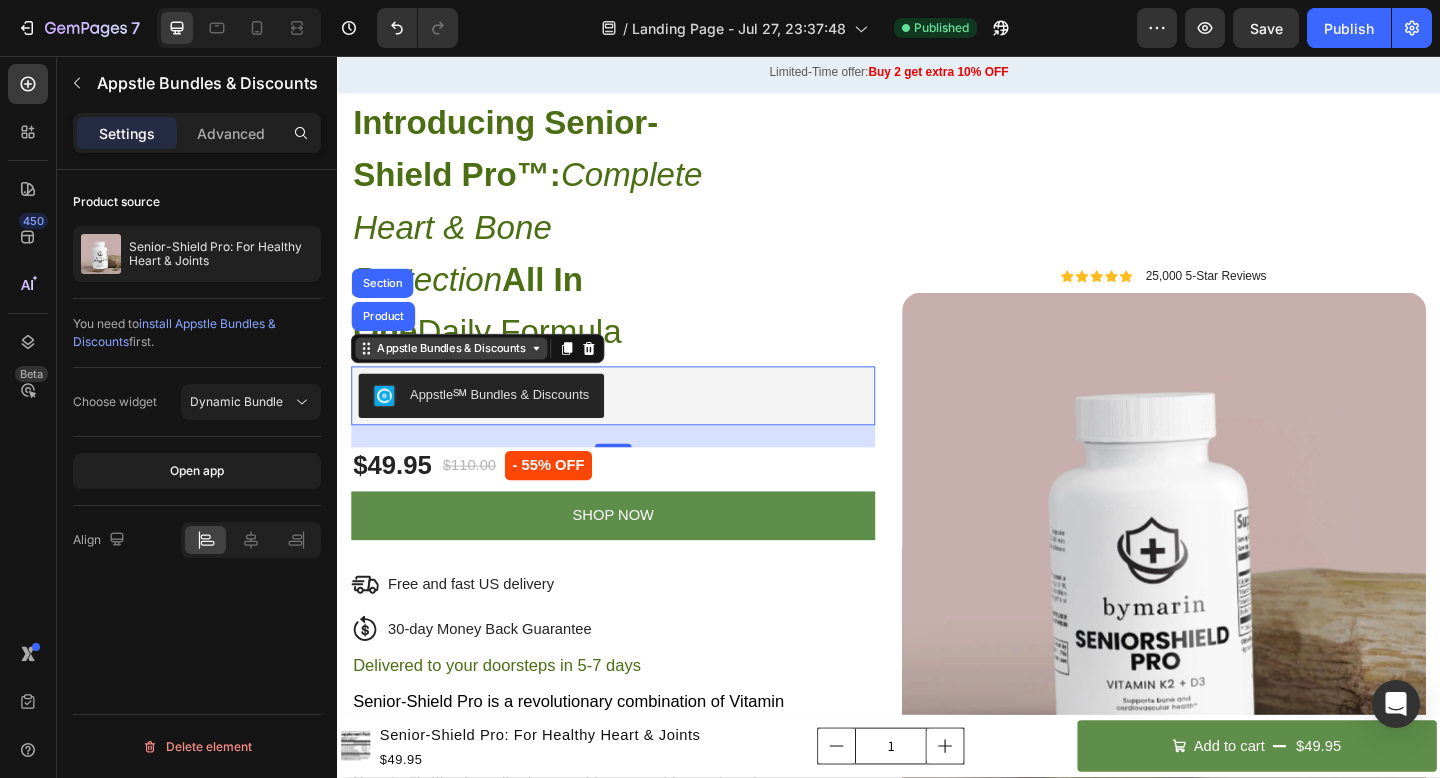 click on "Appstle Bundles & Discounts" at bounding box center [461, 375] 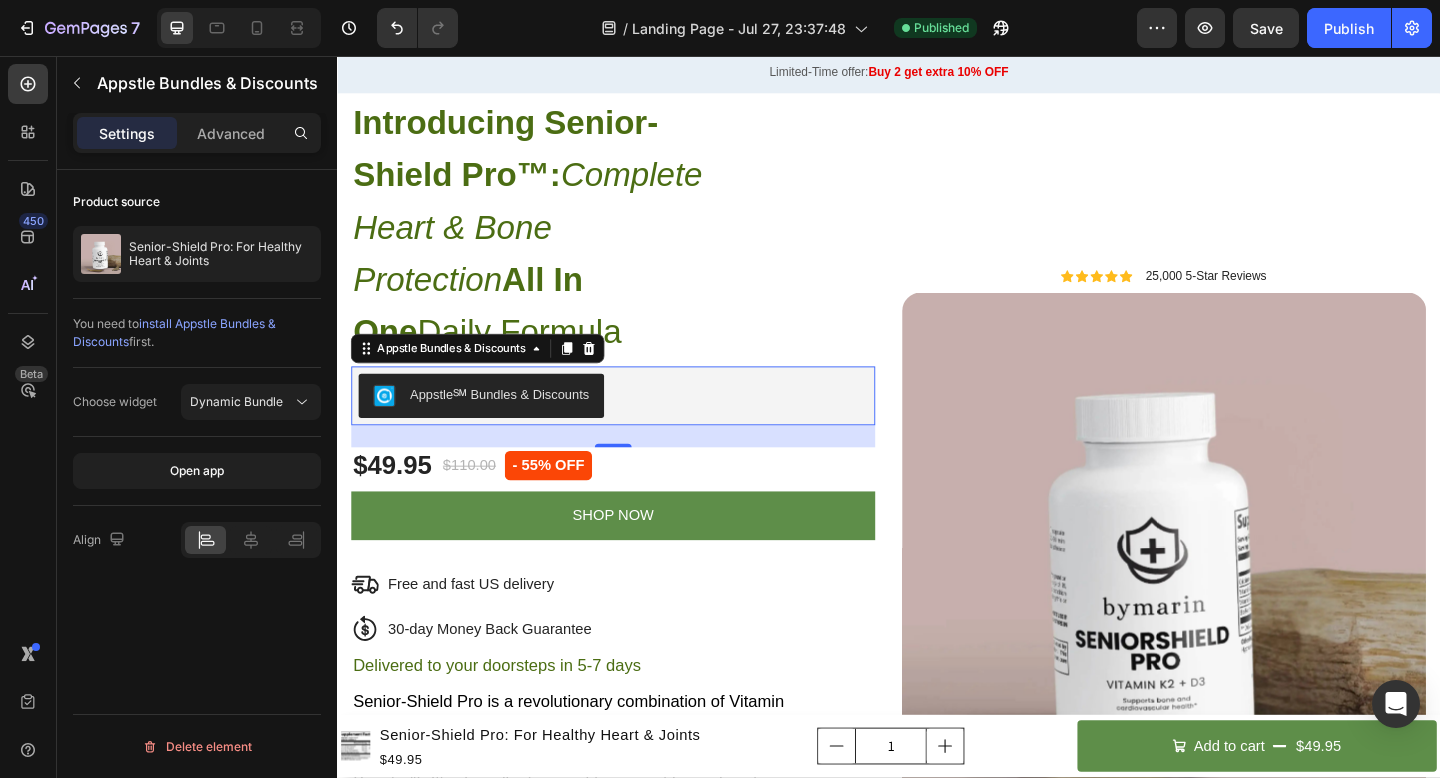 click on "Appstle℠ Bundles & Discounts" at bounding box center [637, 426] 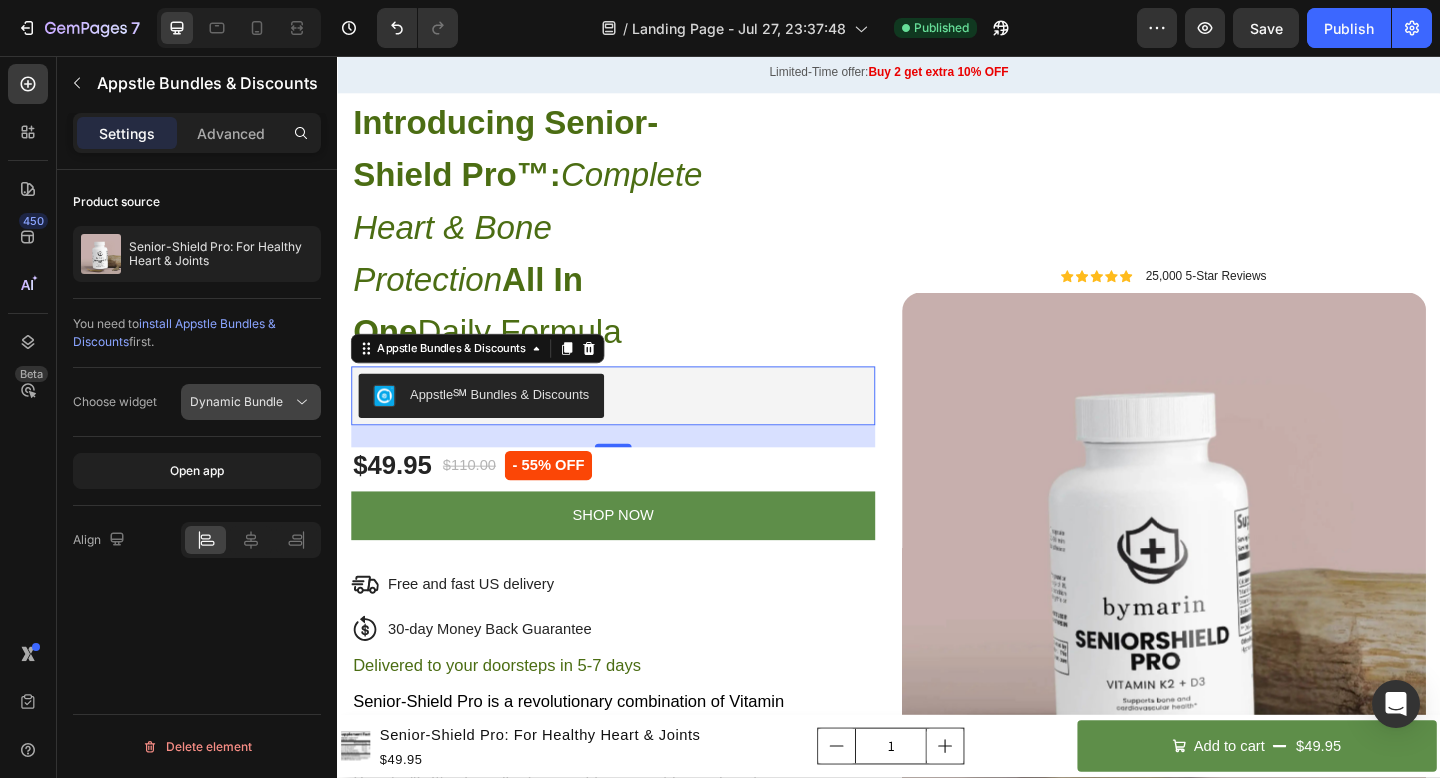click on "Dynamic Bundle" at bounding box center (236, 402) 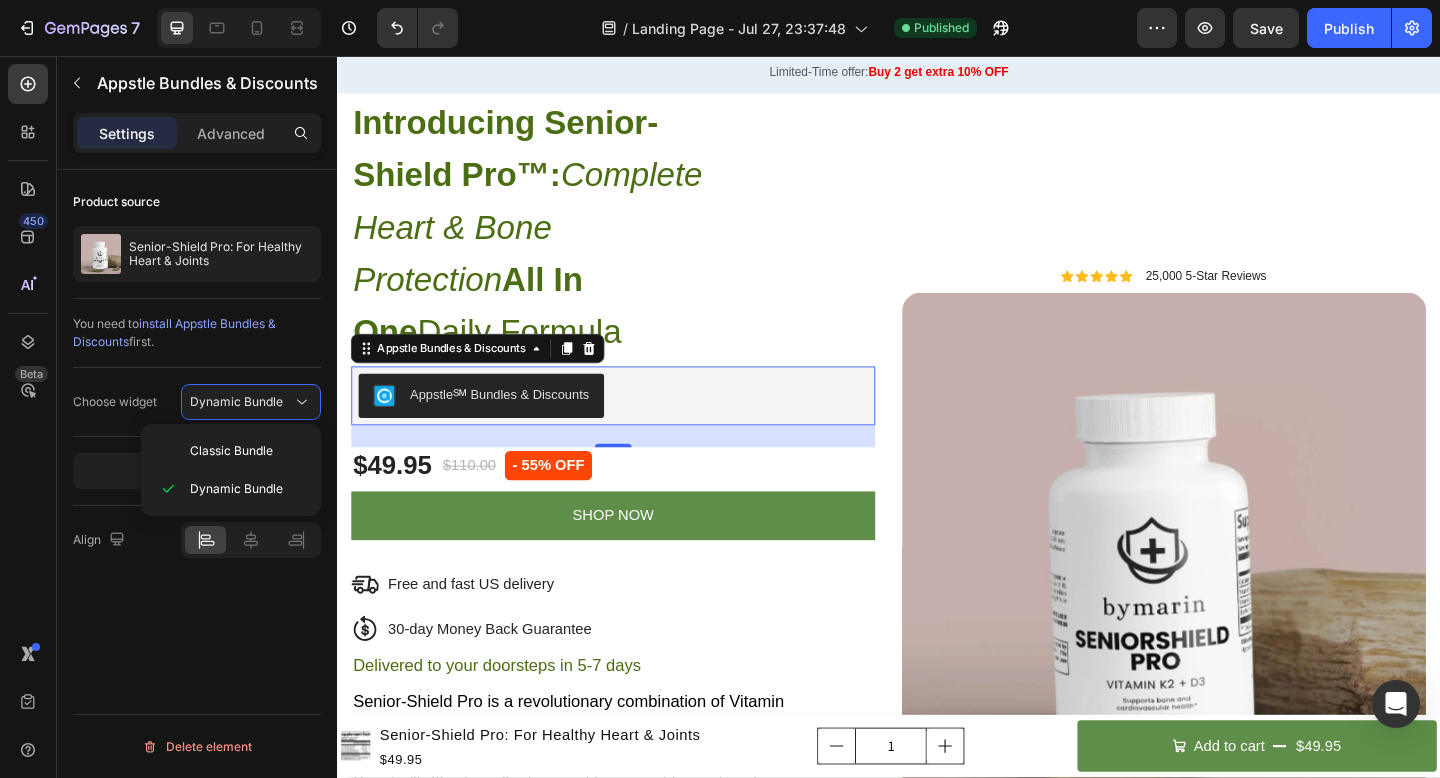 click on "Product source Senior-Shield Pro: For Healthy Heart & Joints  You need to  install Appstle Bundles & Discounts  first.  Choose widget Dynamic Bundle  Open app  Align Delete element" at bounding box center (197, 502) 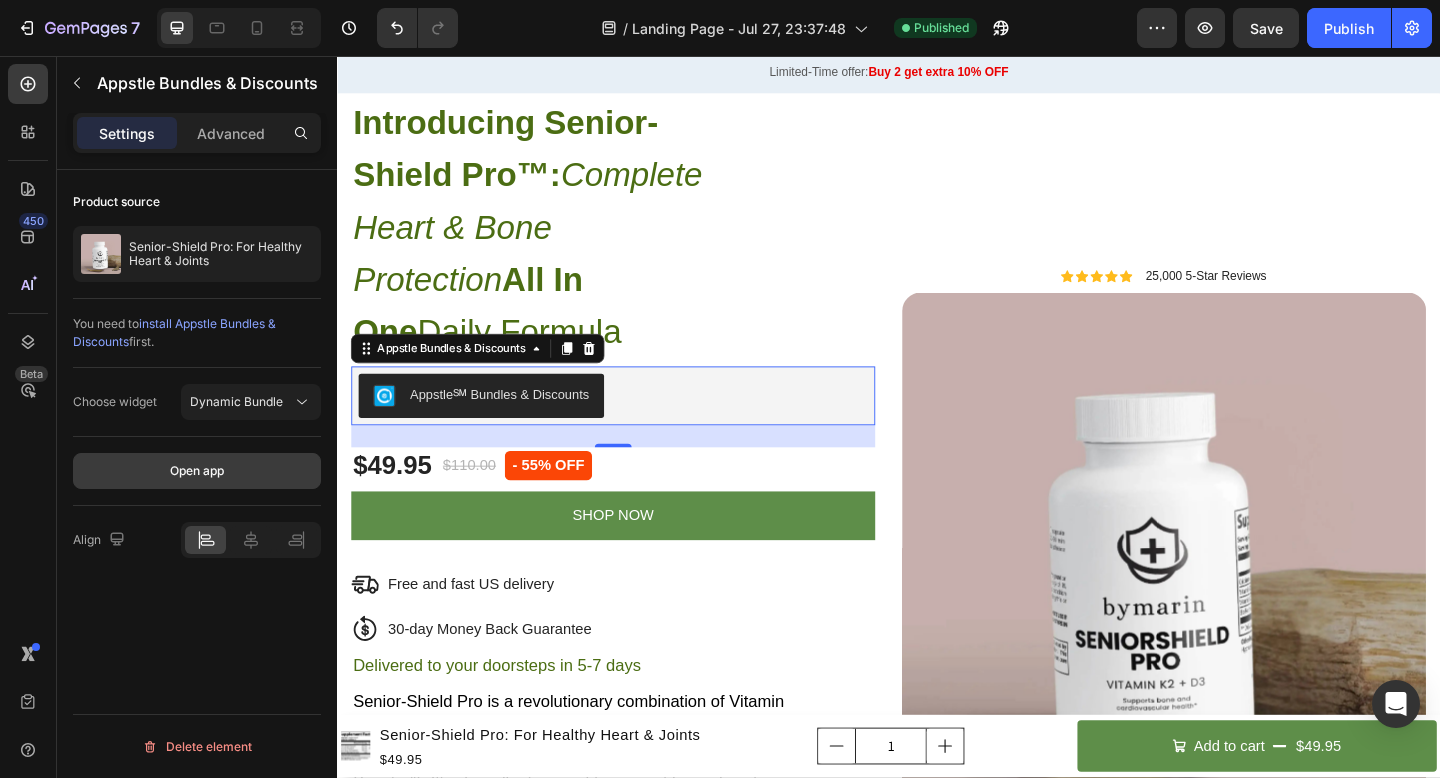 click on "Open app" at bounding box center [197, 471] 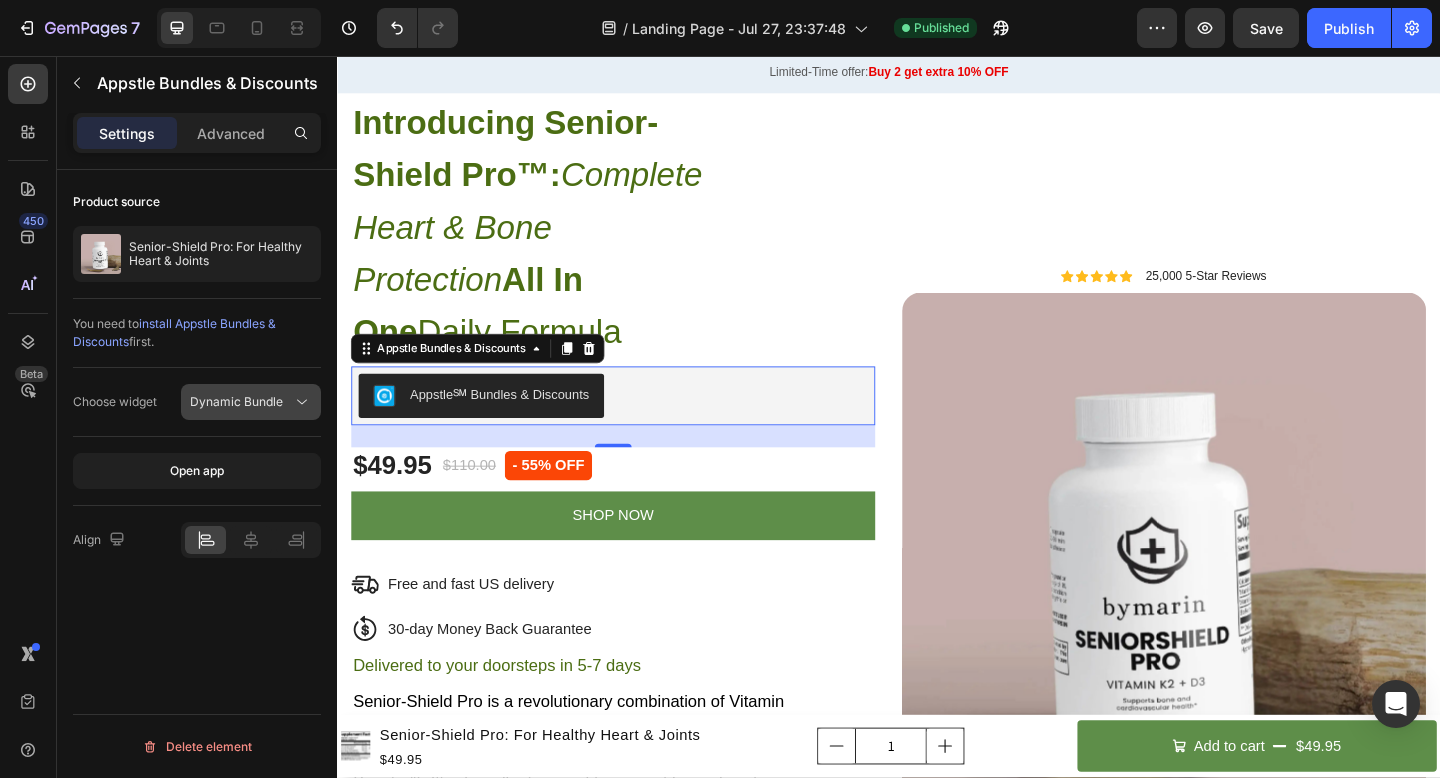 click on "Dynamic Bundle" at bounding box center (236, 401) 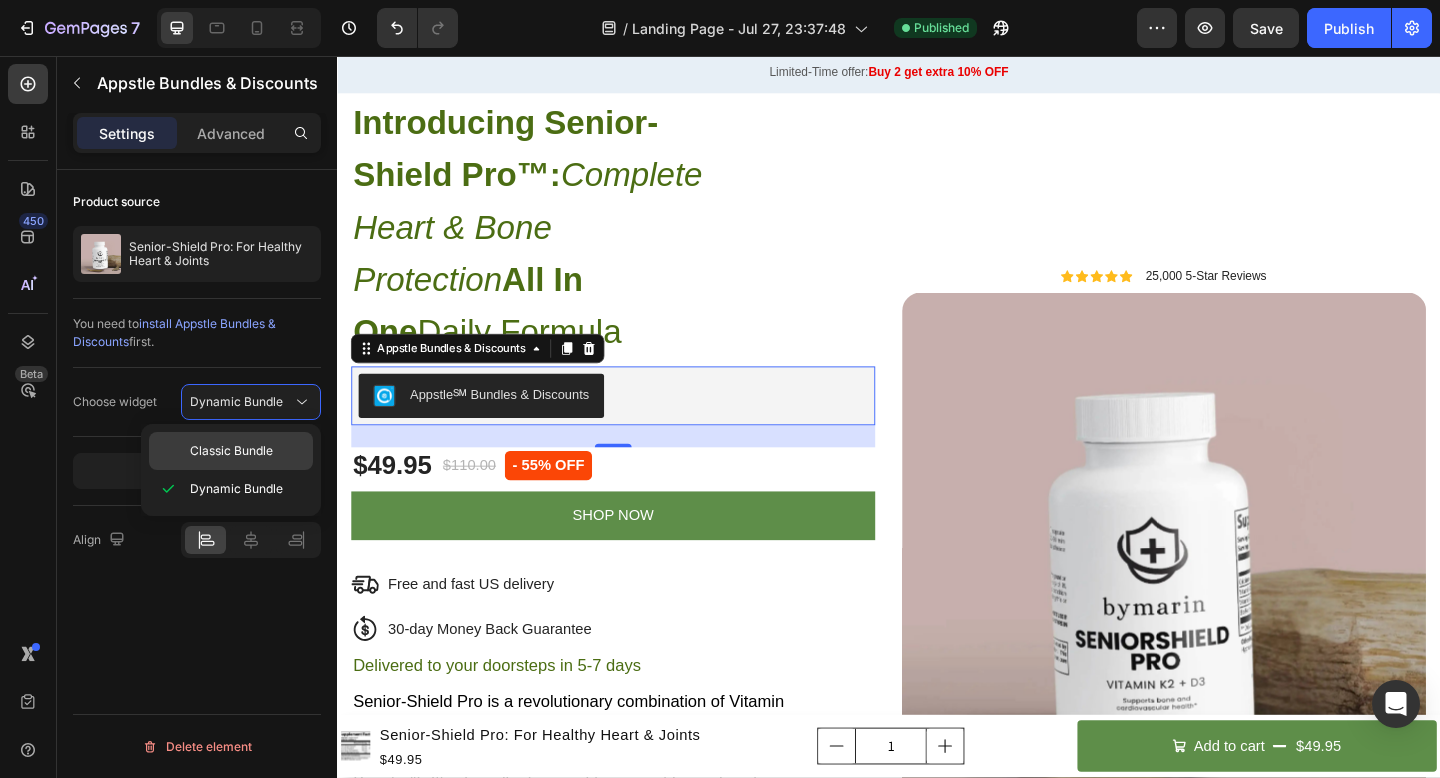 click on "Classic Bundle" at bounding box center [231, 451] 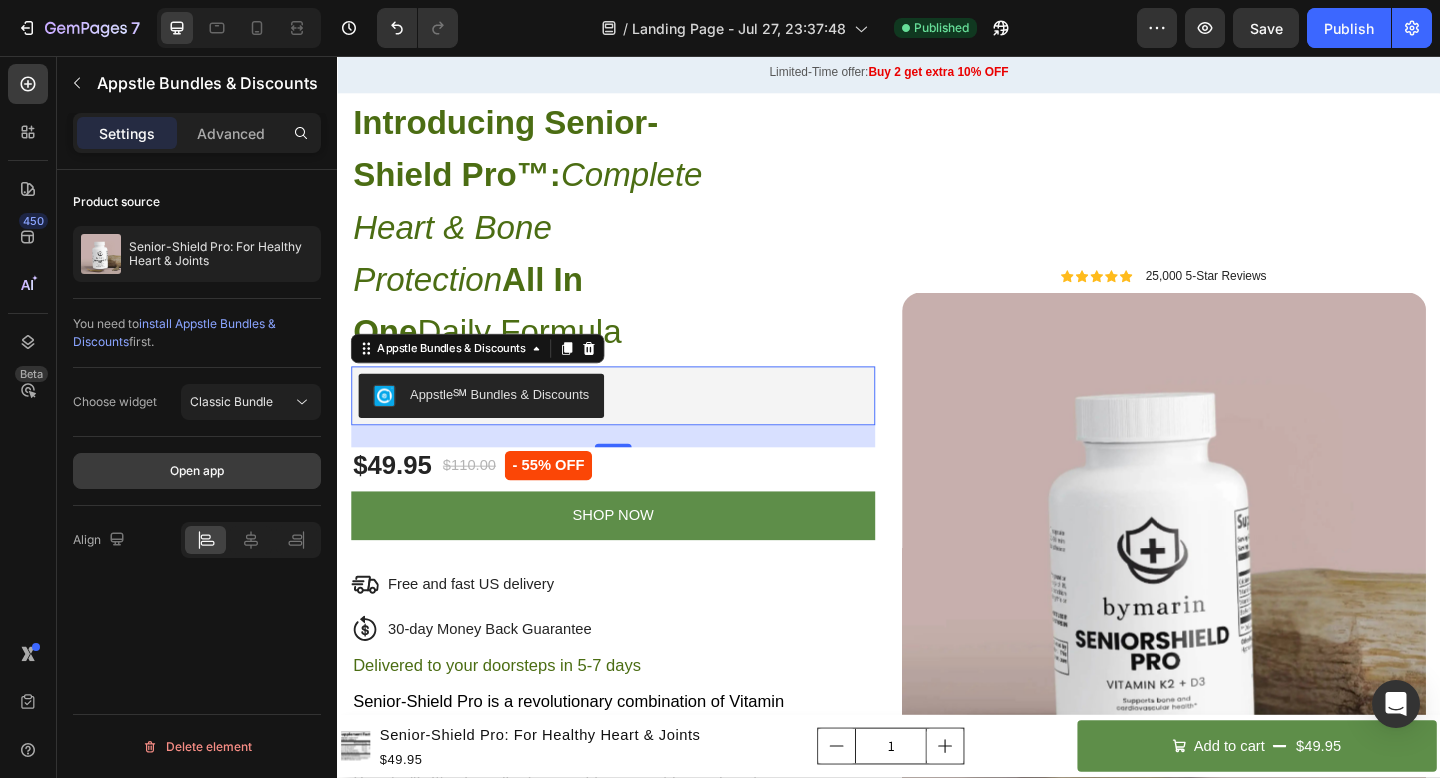 click on "Open app" at bounding box center (197, 471) 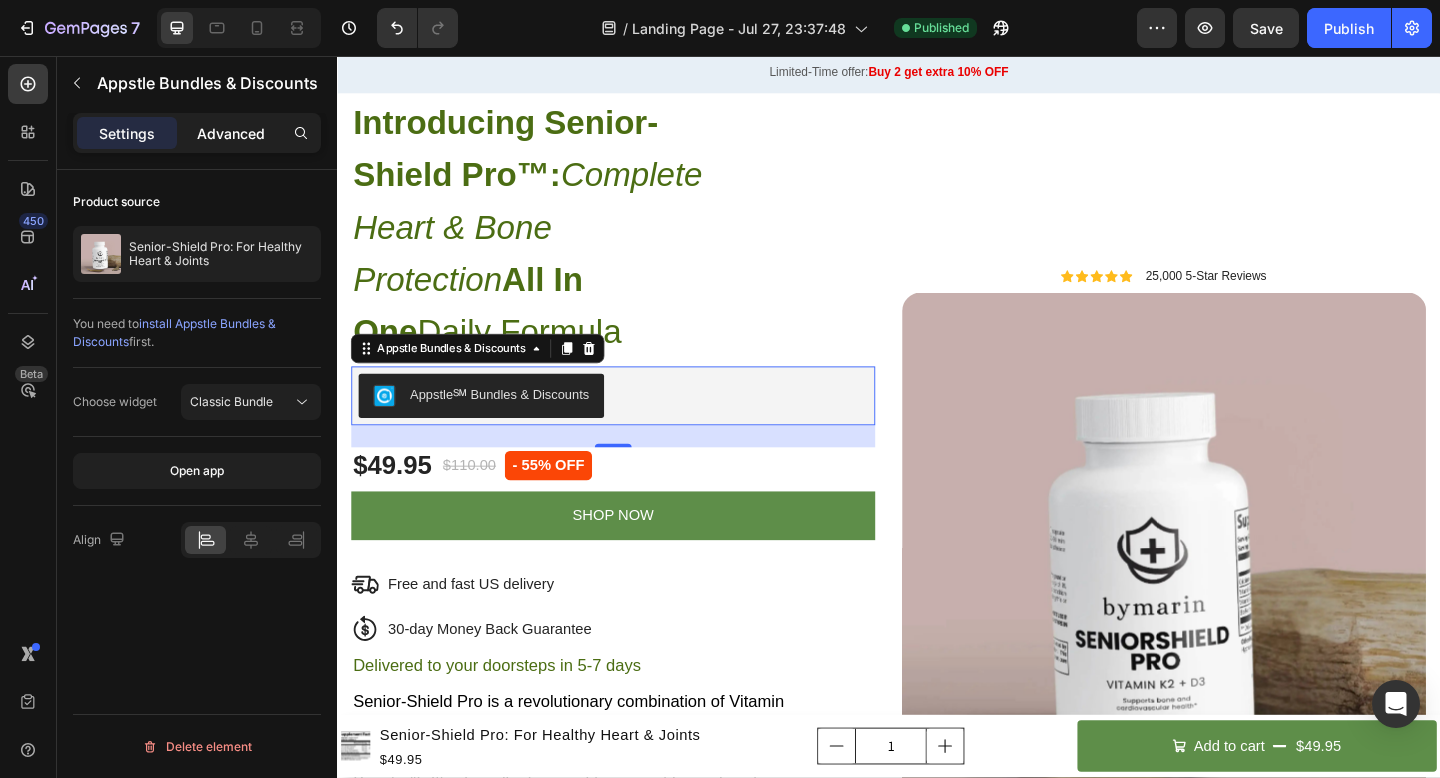 click on "Advanced" at bounding box center [231, 133] 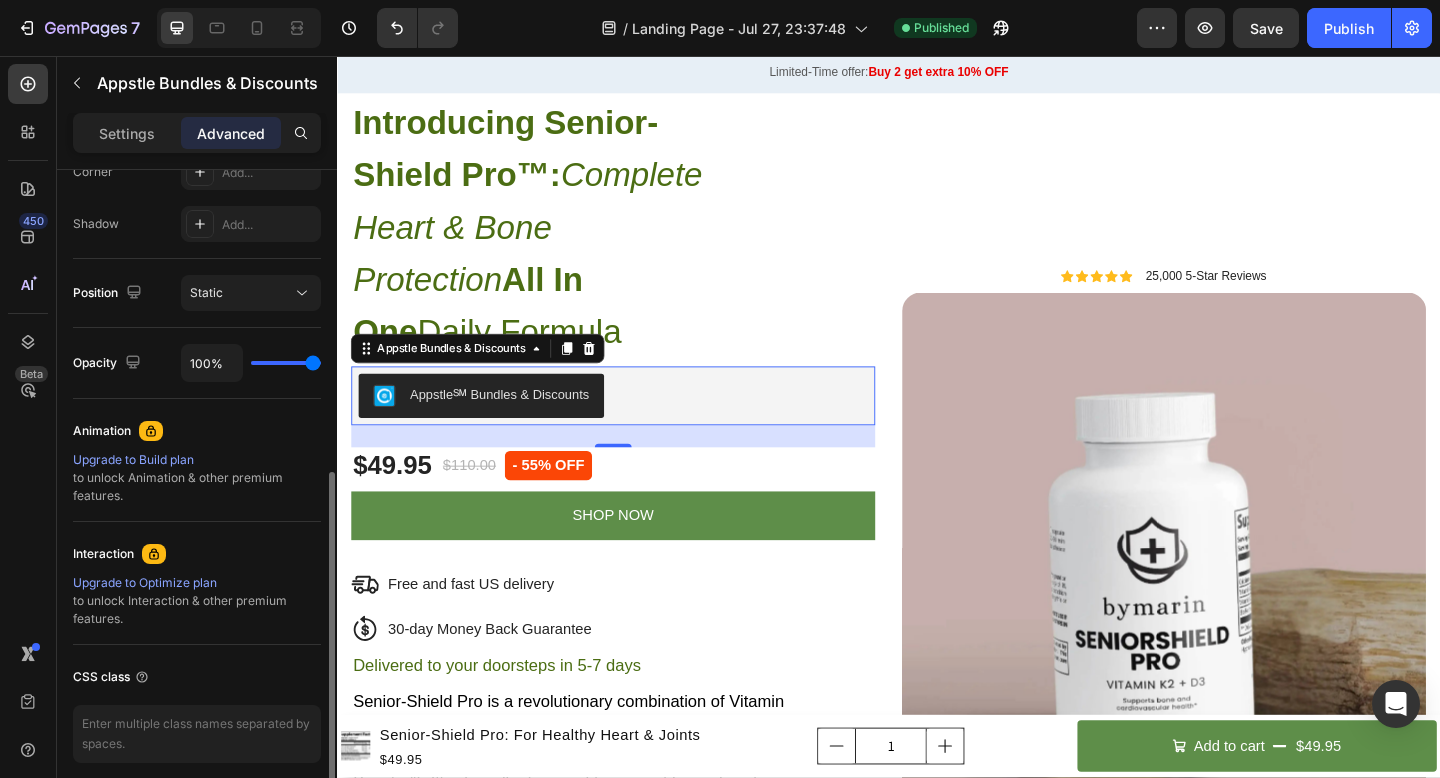 scroll, scrollTop: 723, scrollLeft: 0, axis: vertical 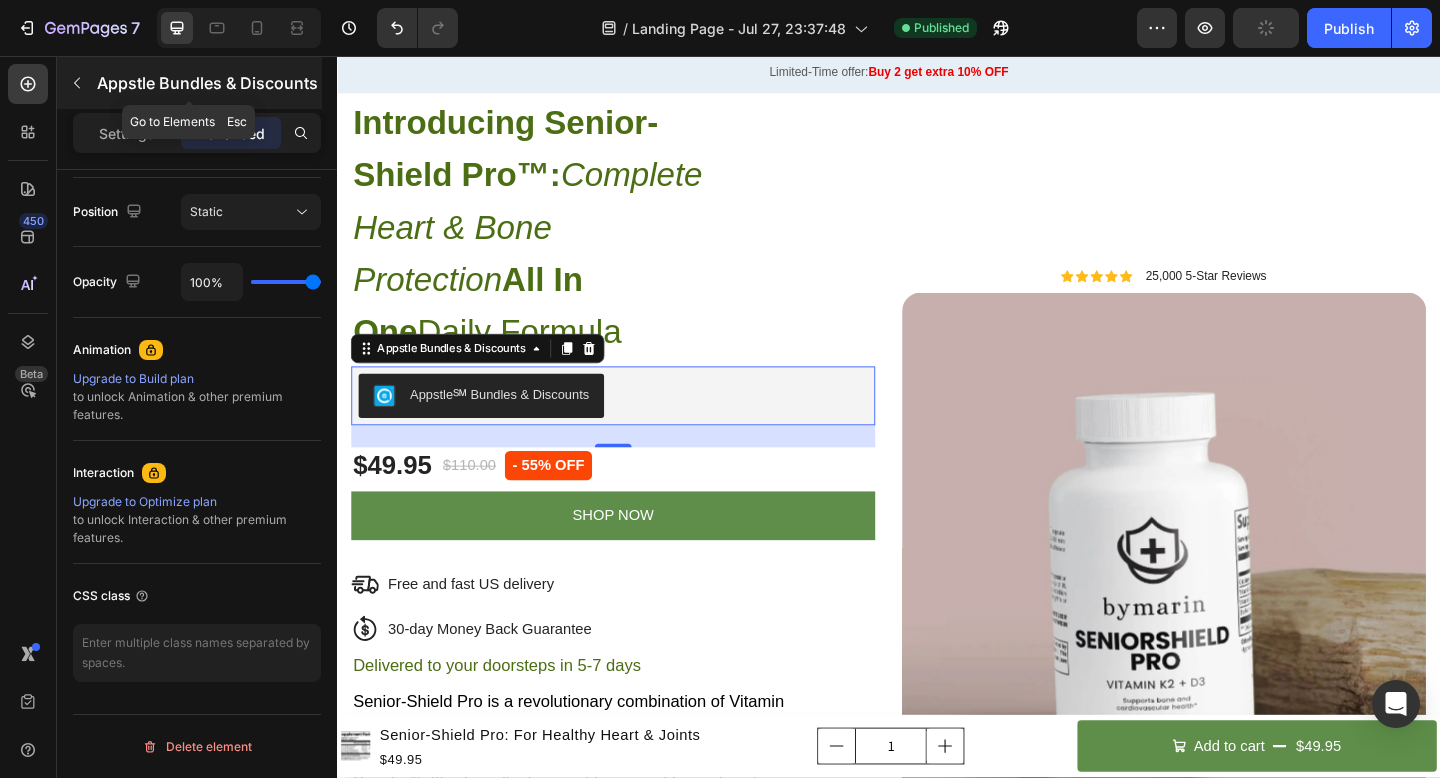 click at bounding box center (77, 83) 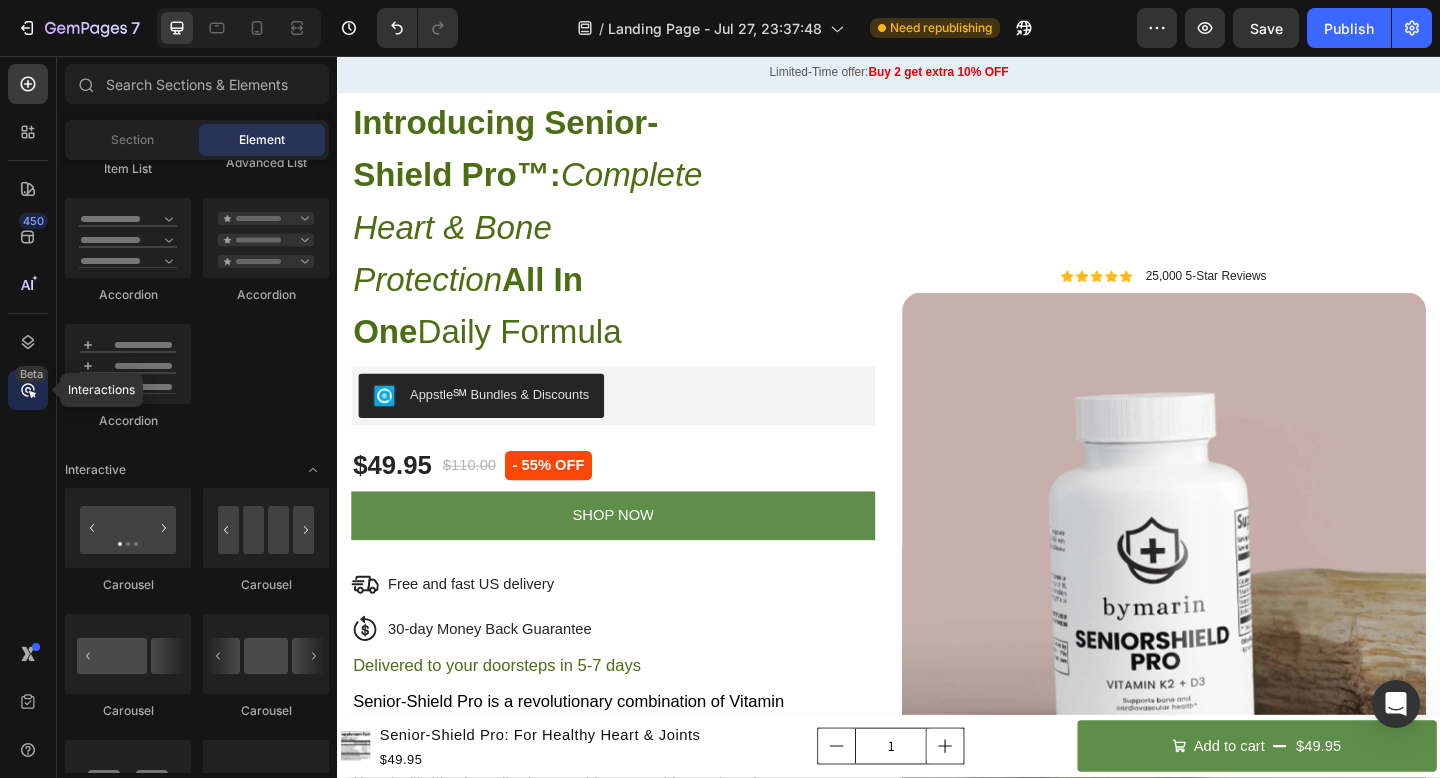 click on "Beta" at bounding box center [31, 374] 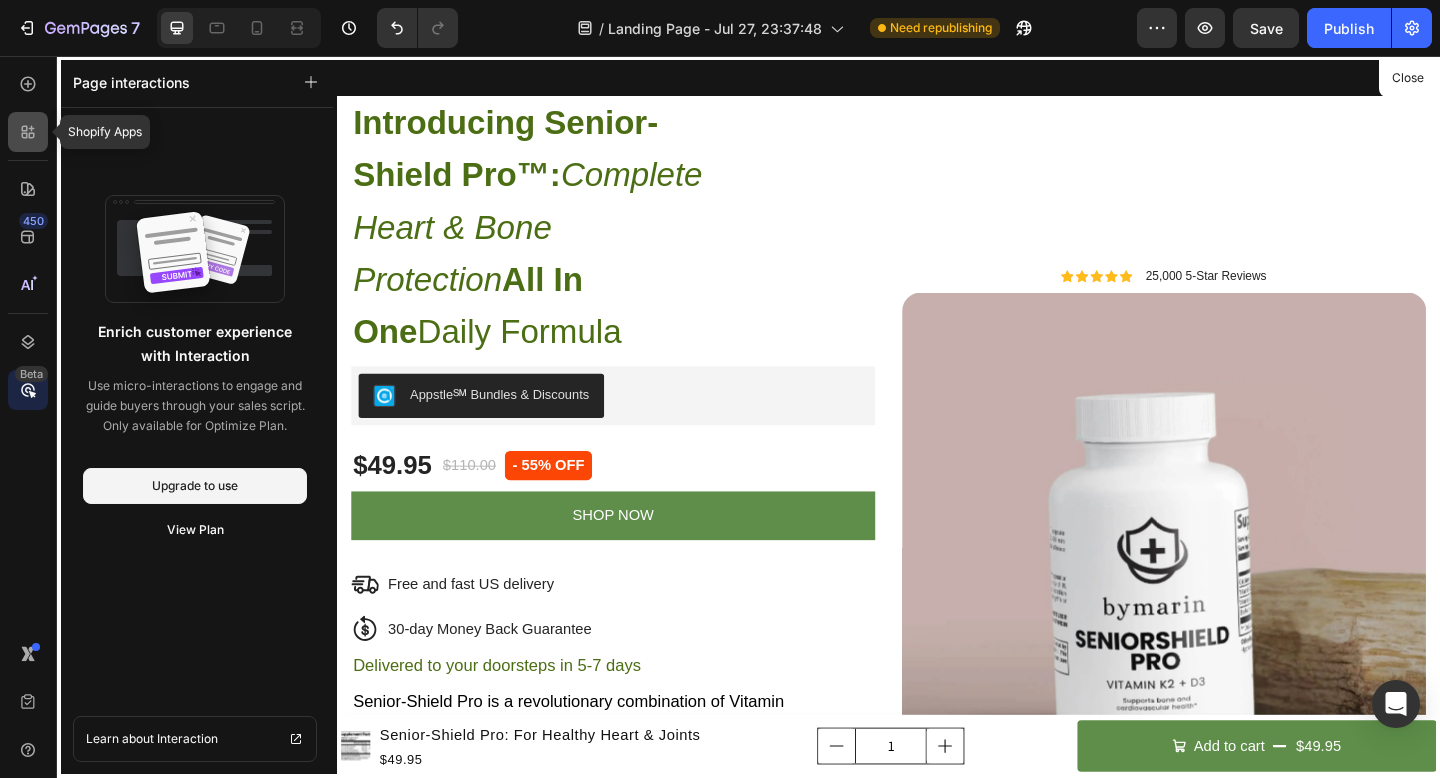 click 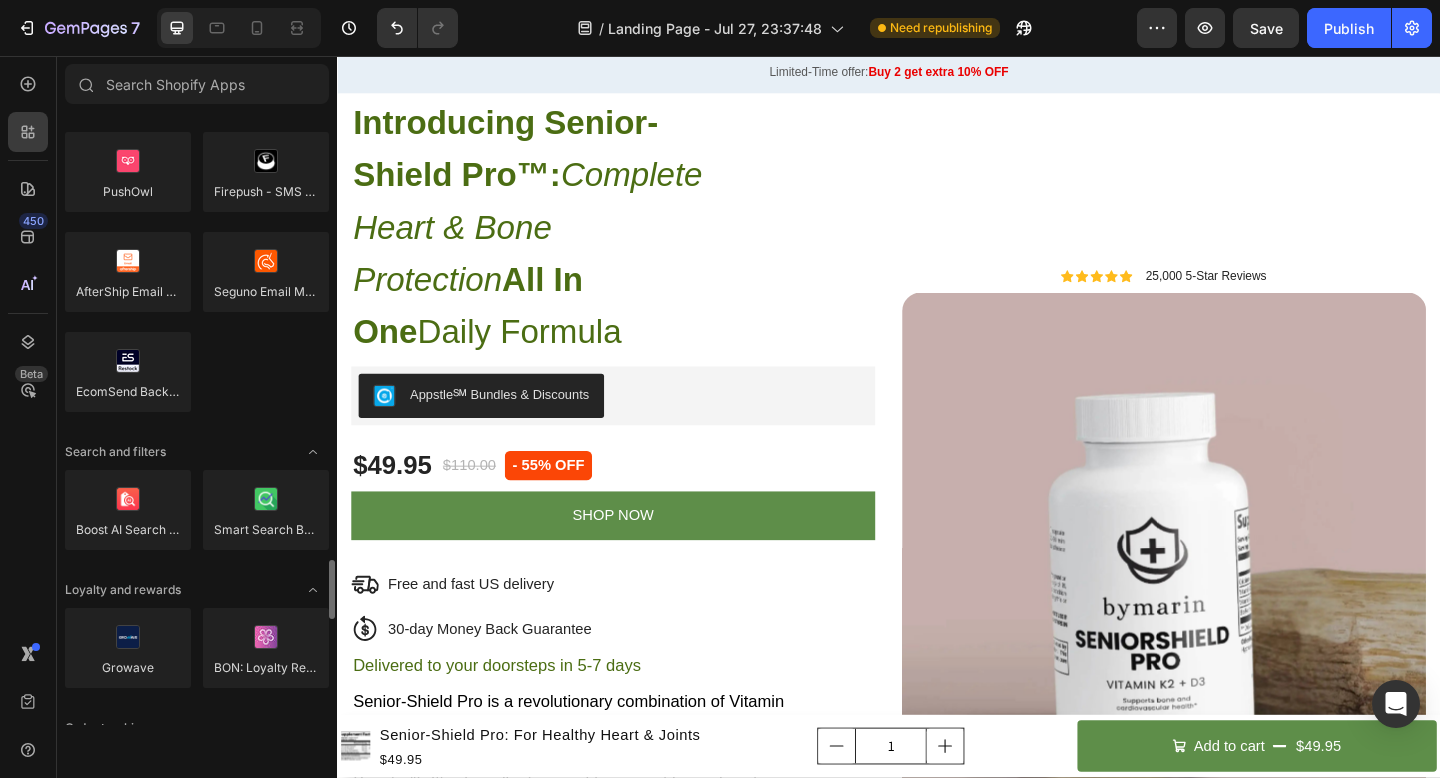 scroll, scrollTop: 3598, scrollLeft: 0, axis: vertical 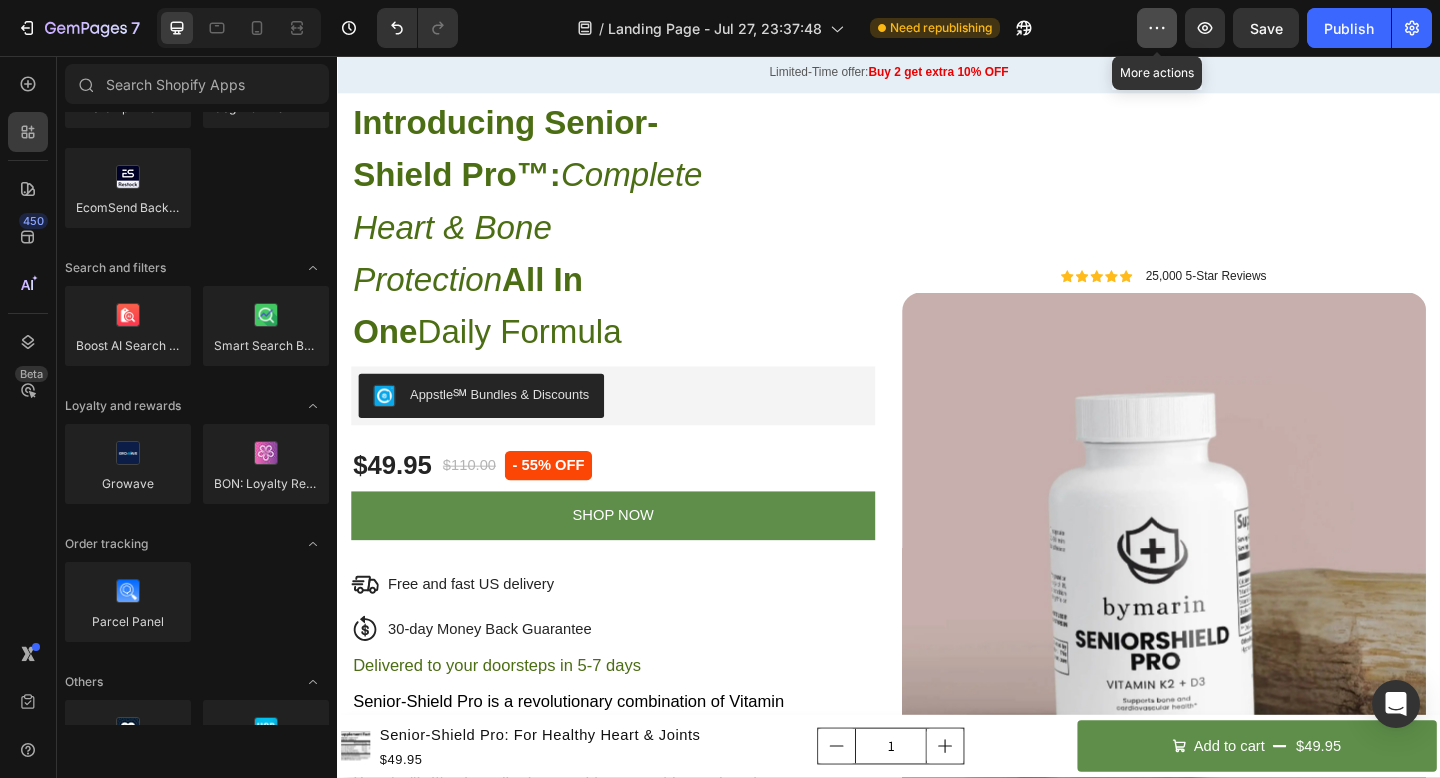 click 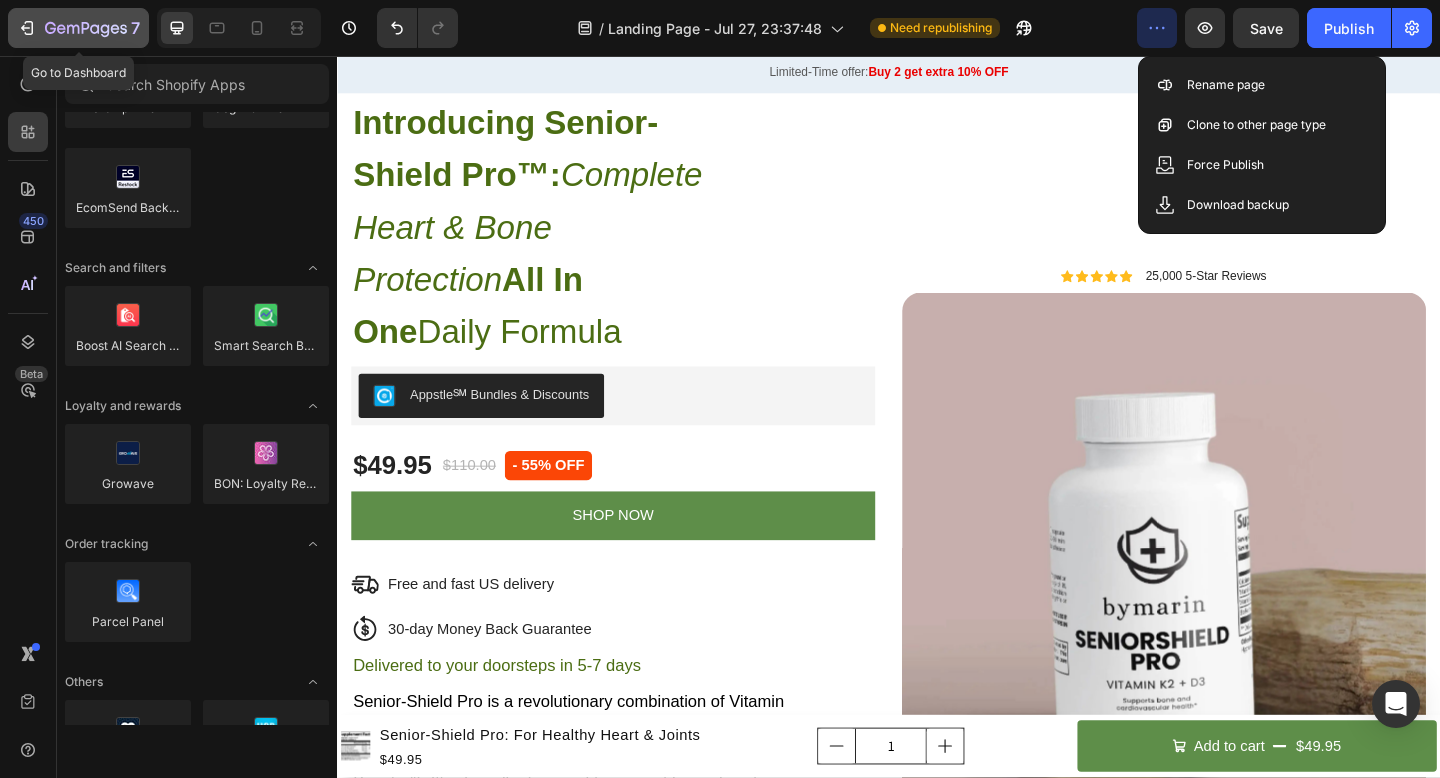 click on "7" at bounding box center (78, 28) 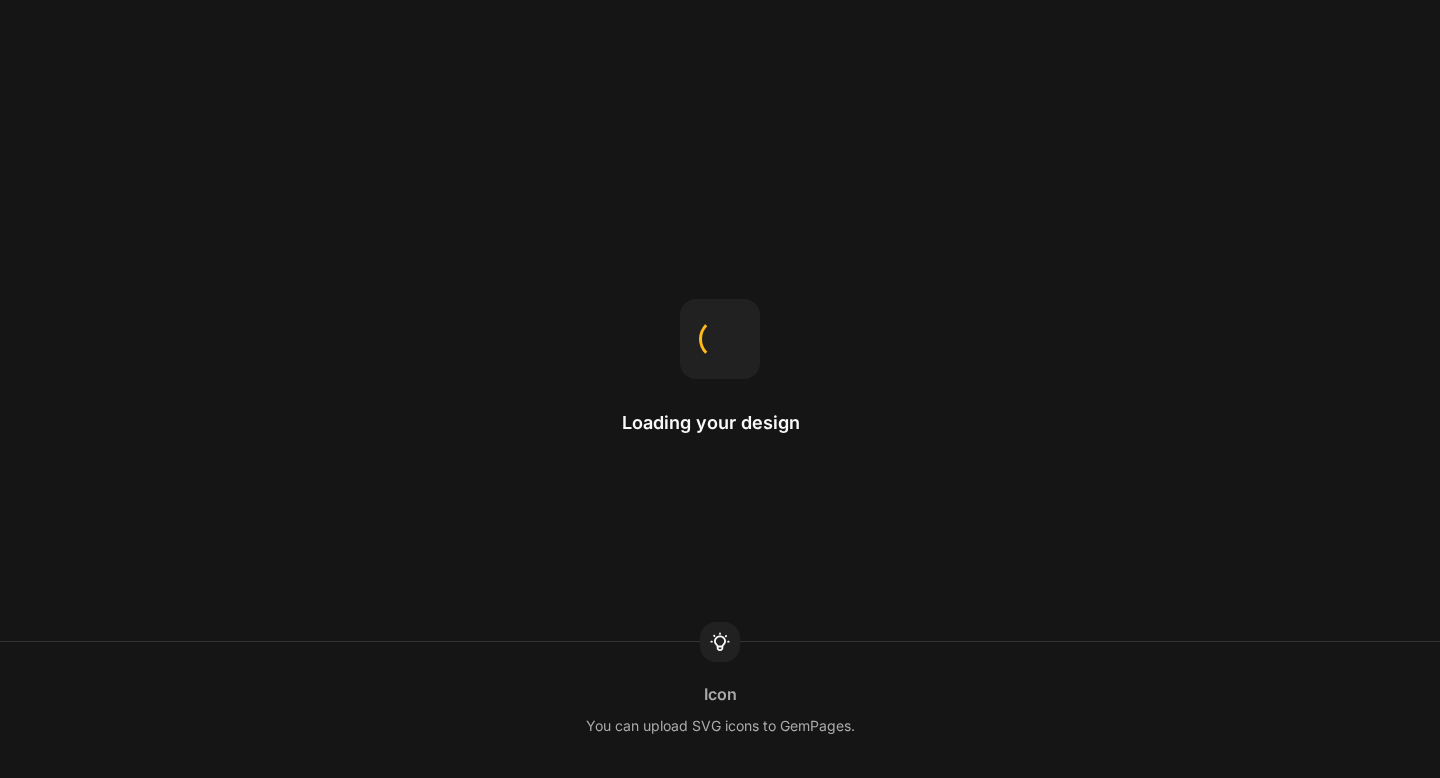 scroll, scrollTop: 0, scrollLeft: 0, axis: both 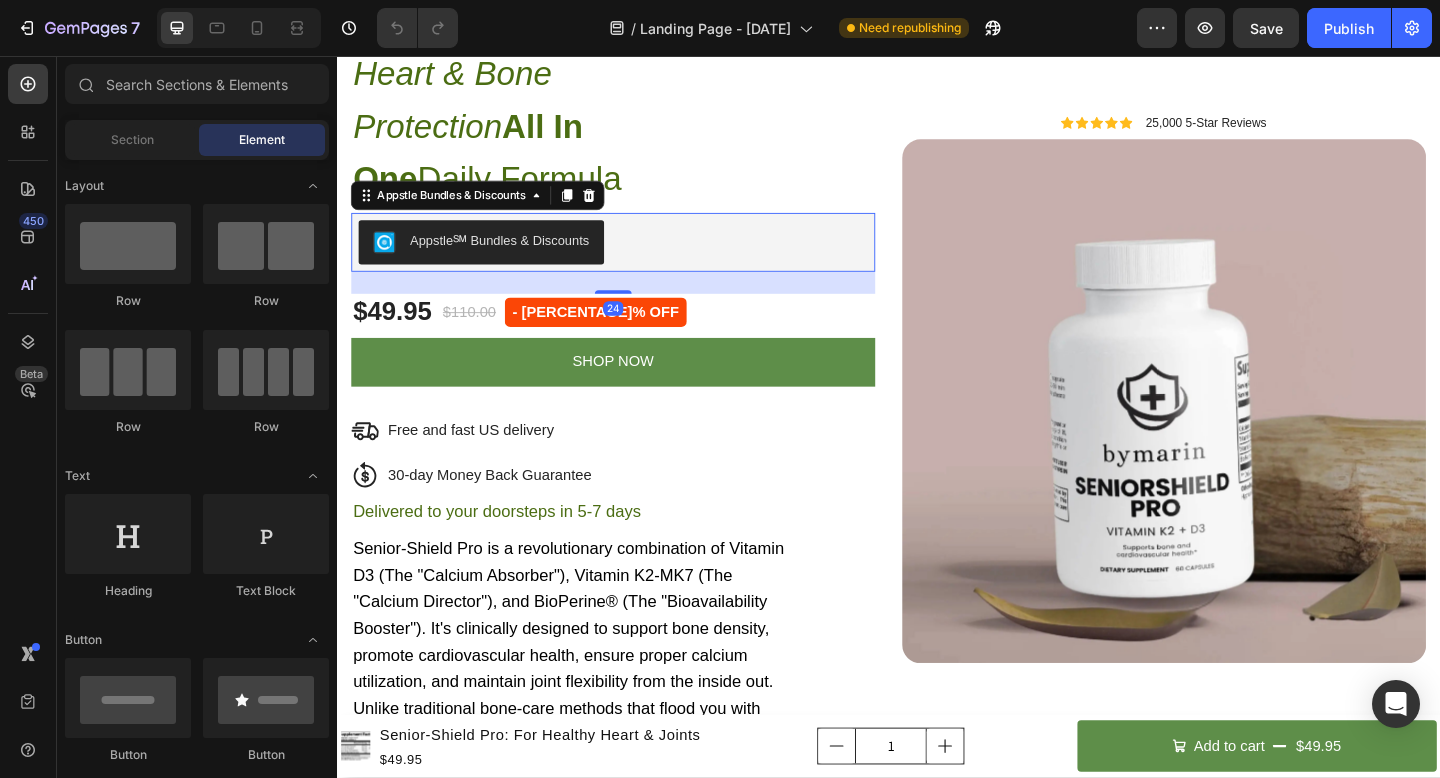 click on "Appstle℠ Bundles & Discounts" at bounding box center (637, 259) 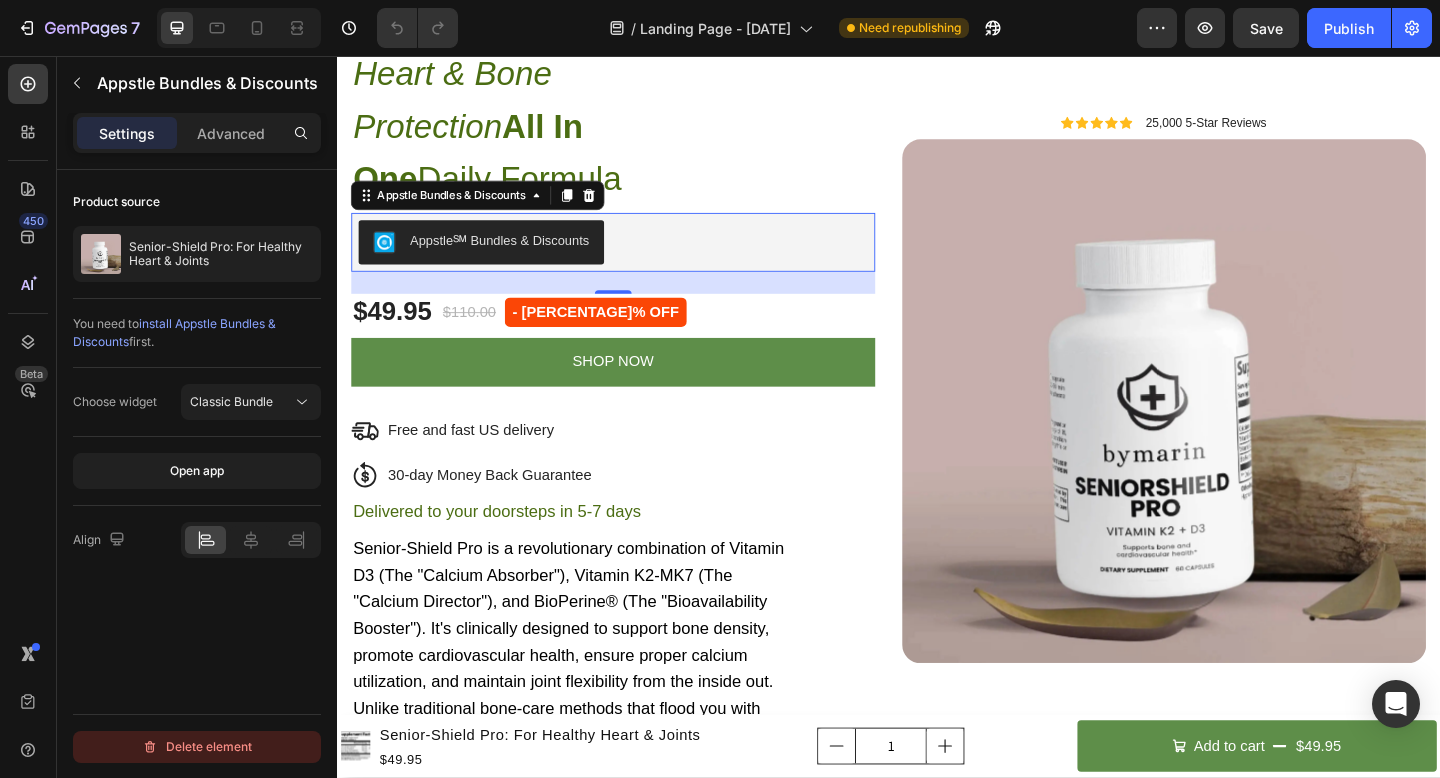 click on "Delete element" at bounding box center (197, 747) 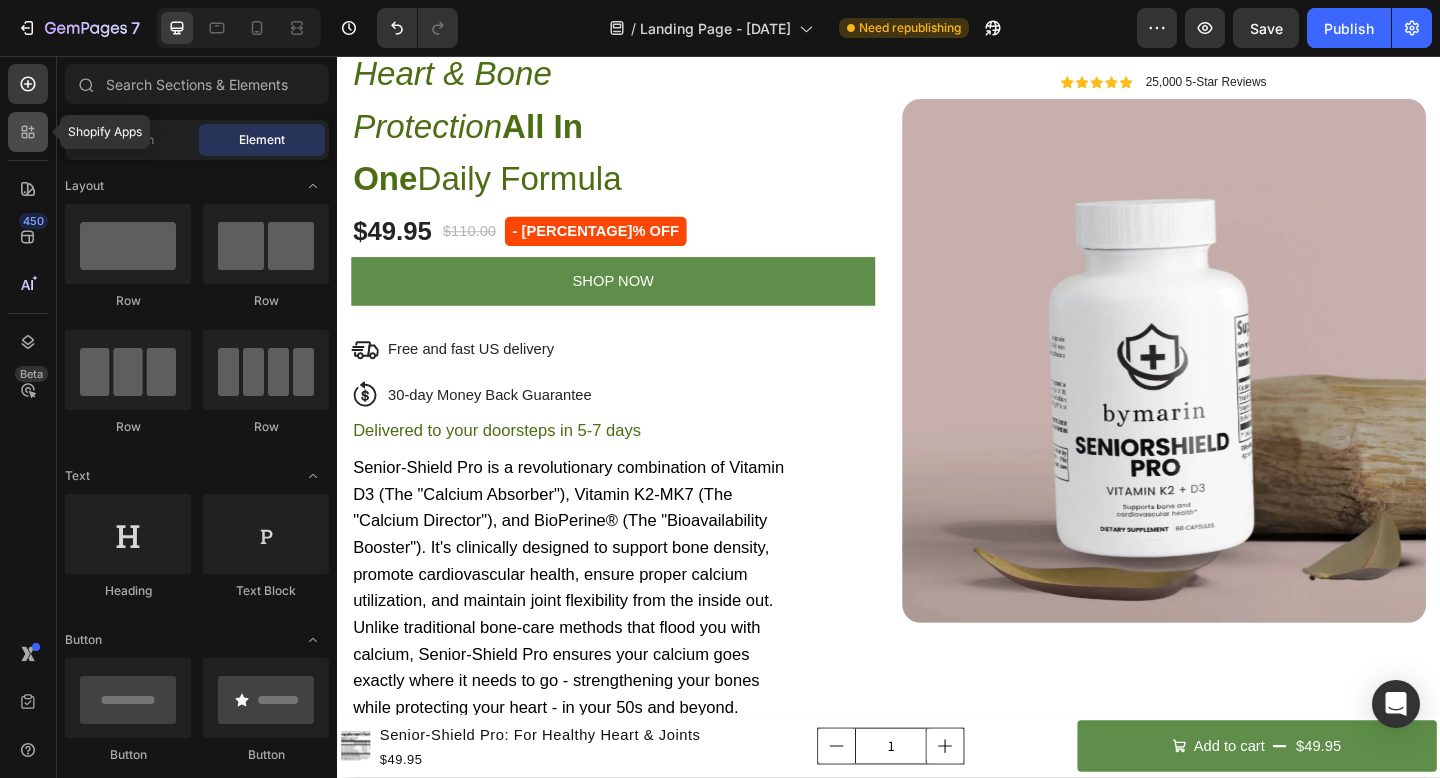 click 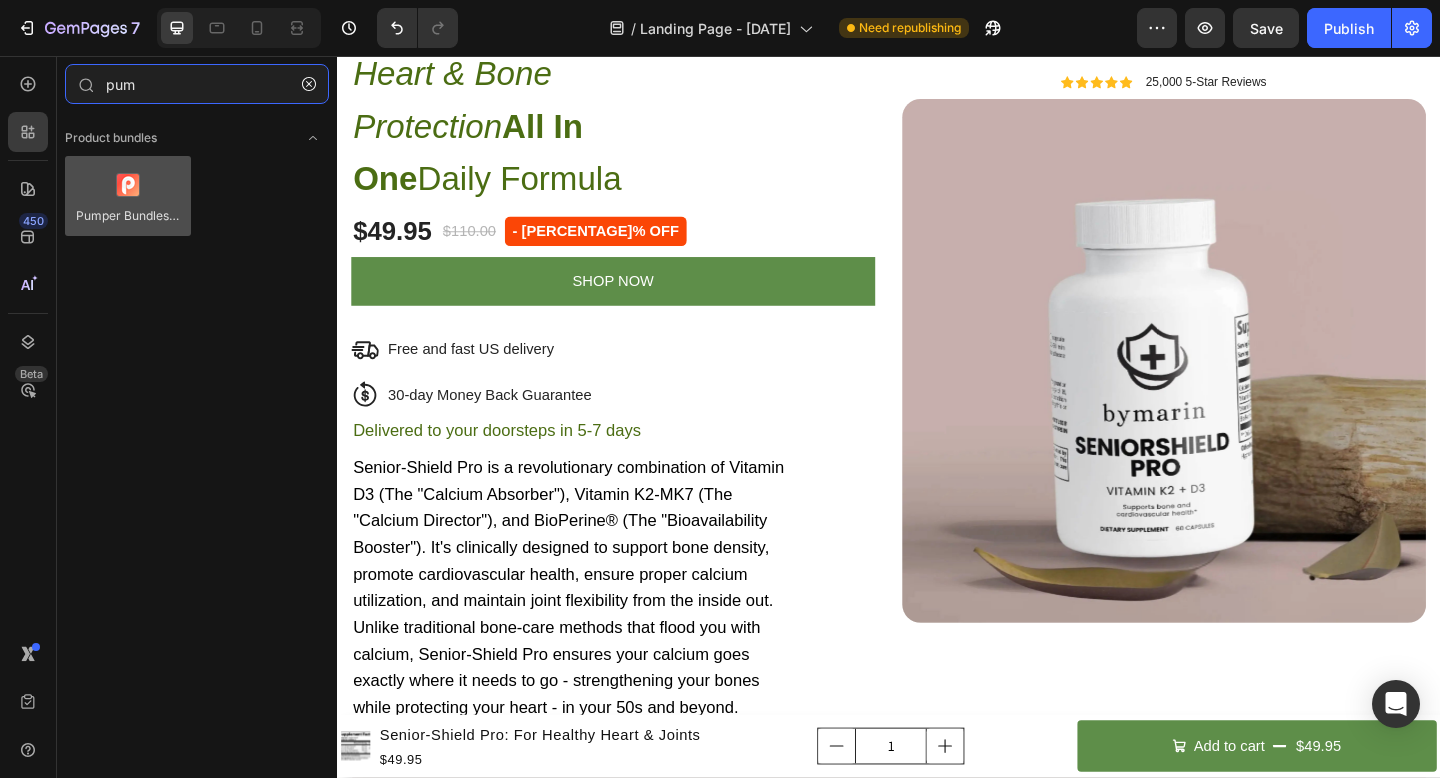 type on "pum" 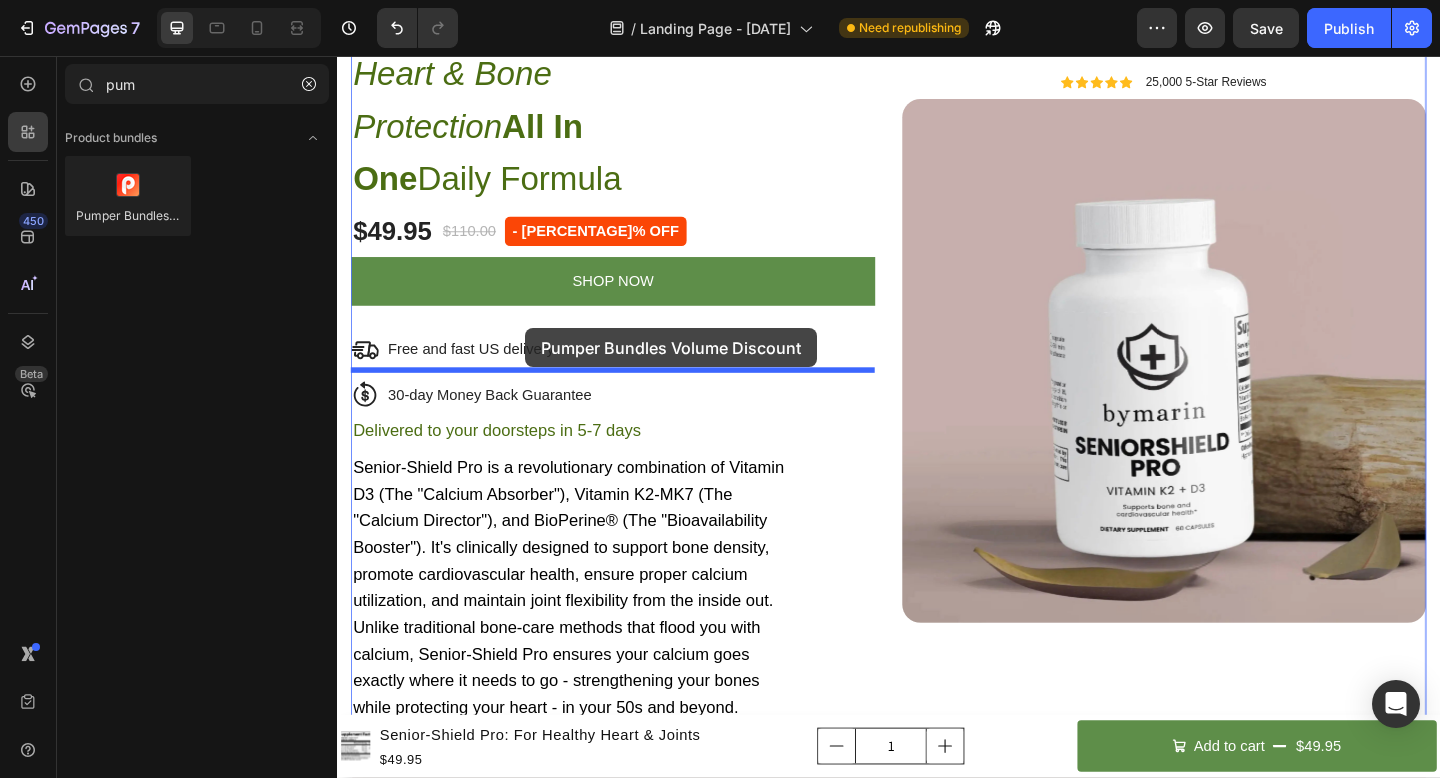 drag, startPoint x: 462, startPoint y: 250, endPoint x: 541, endPoint y: 354, distance: 130.60245 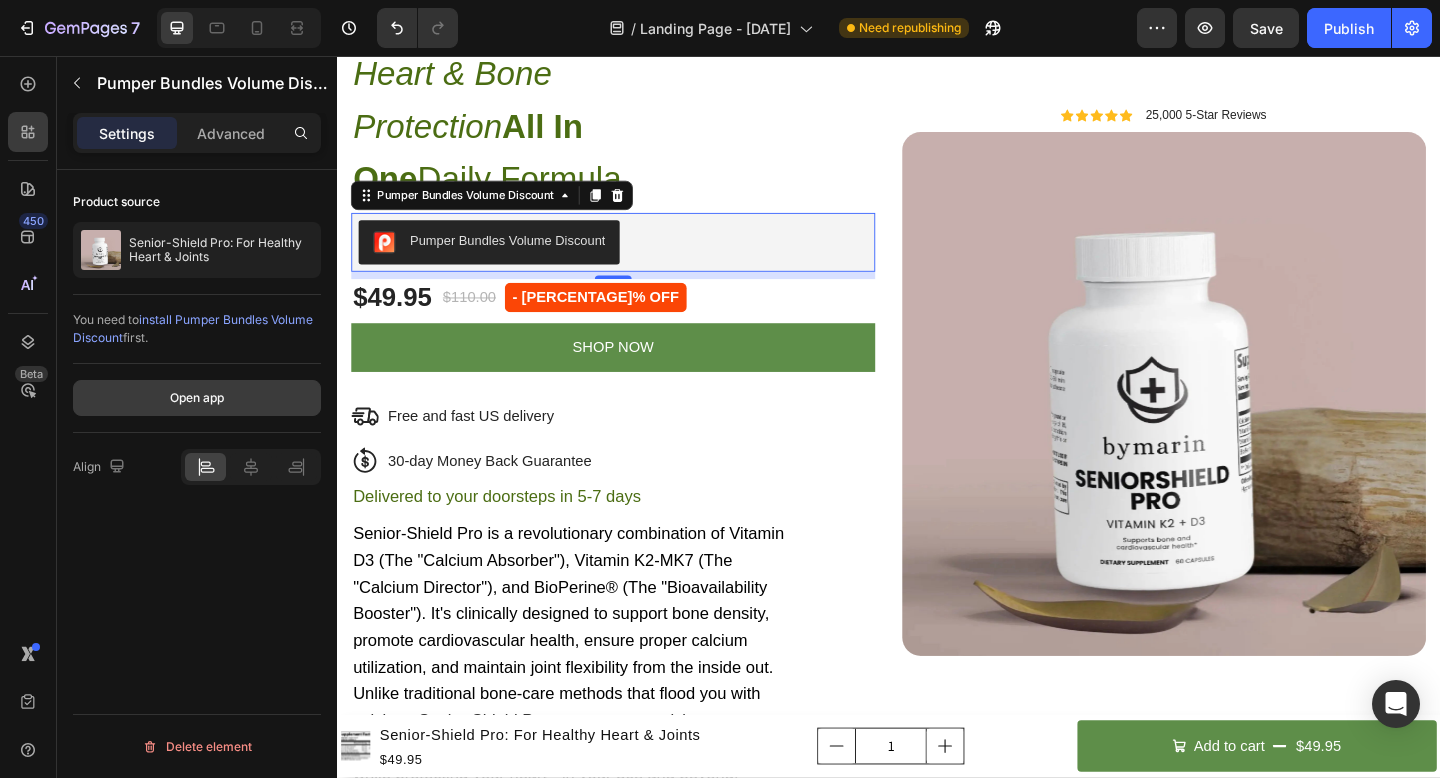 click on "Open app" at bounding box center [197, 398] 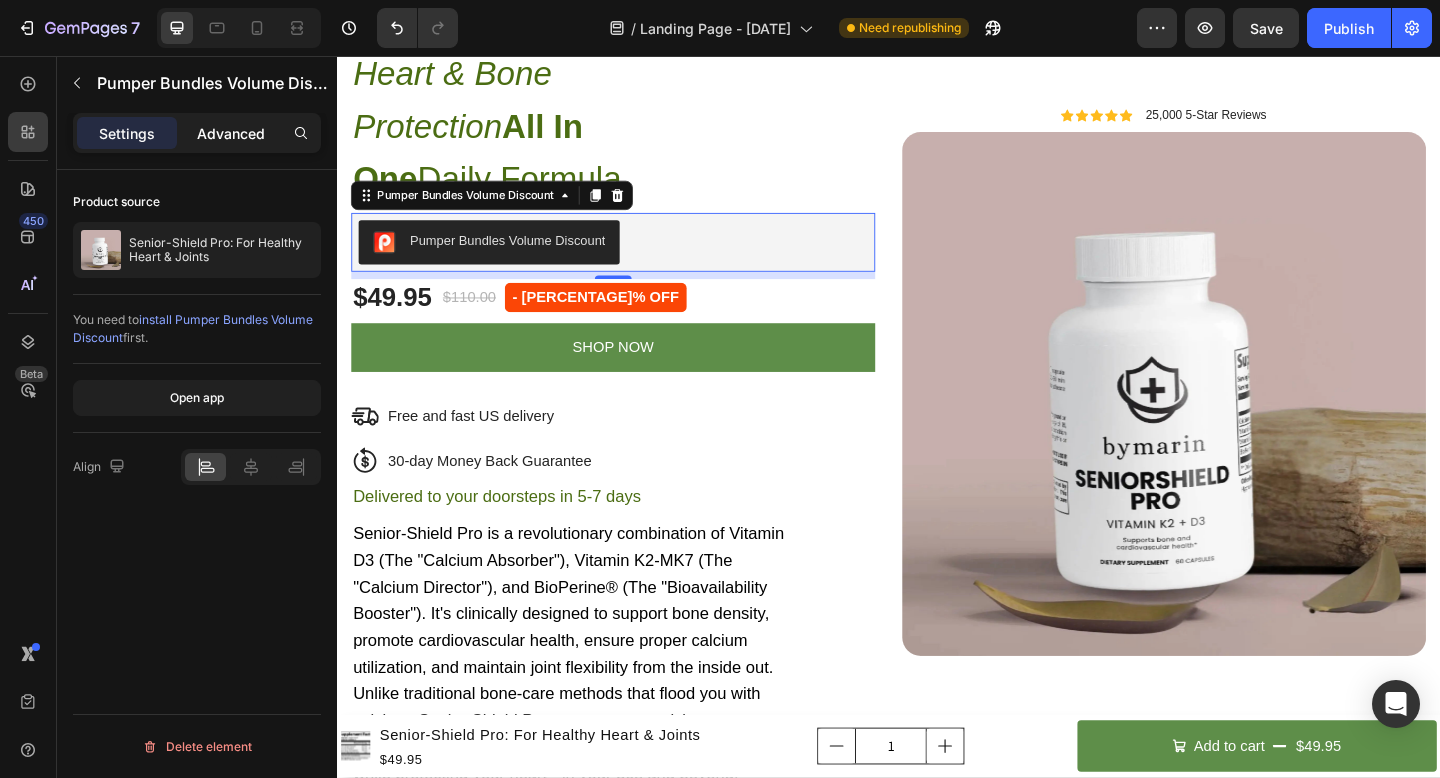 click on "Advanced" at bounding box center [231, 133] 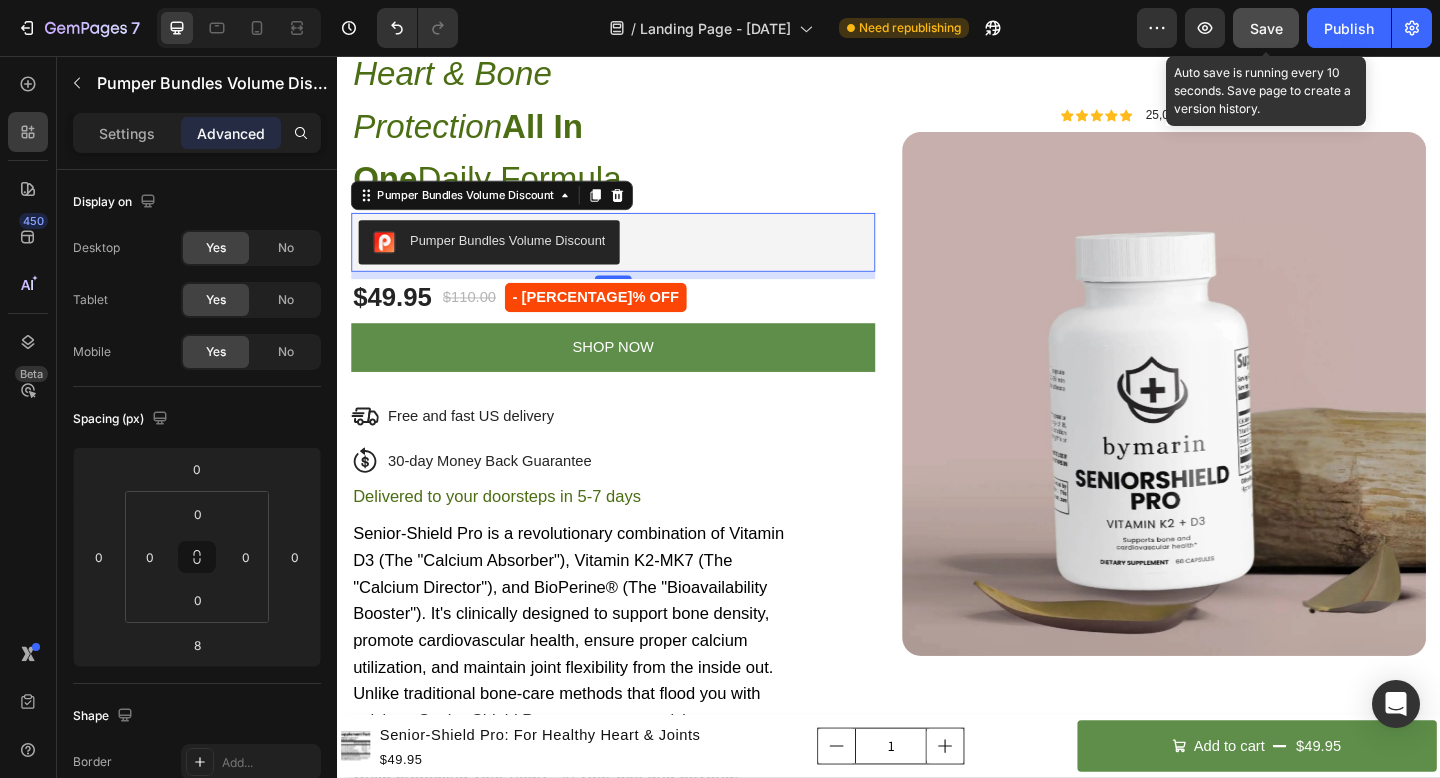 click on "Save" at bounding box center [1266, 28] 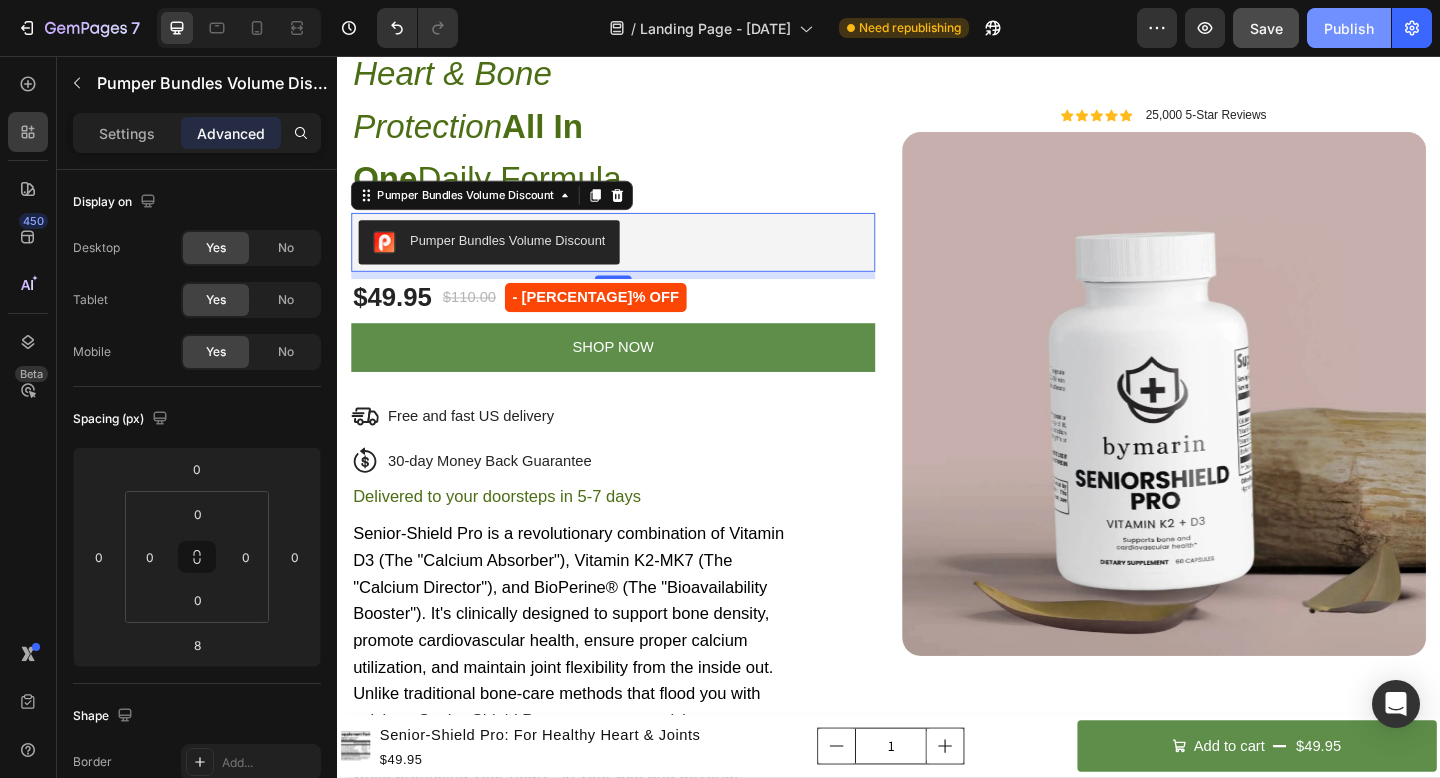 click on "Publish" at bounding box center (1349, 28) 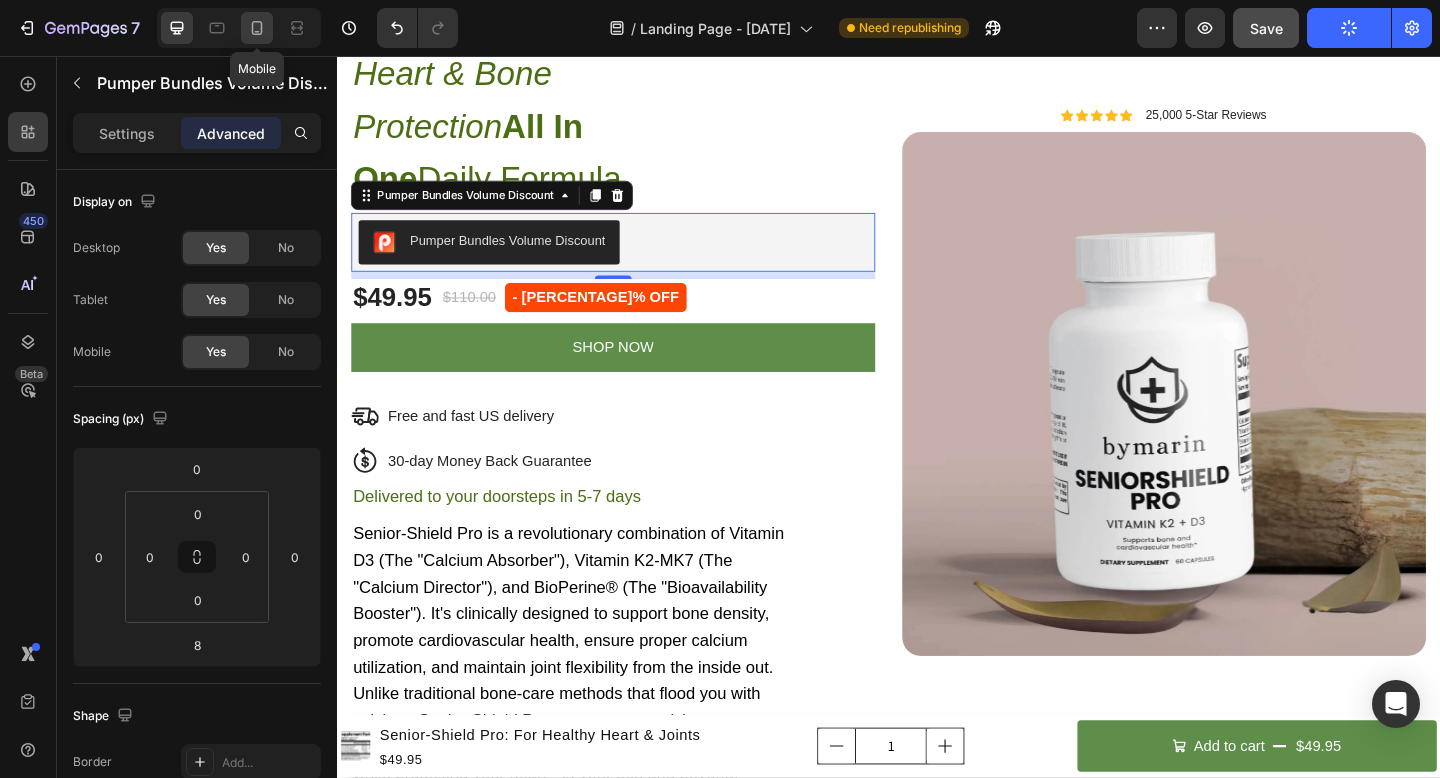 click 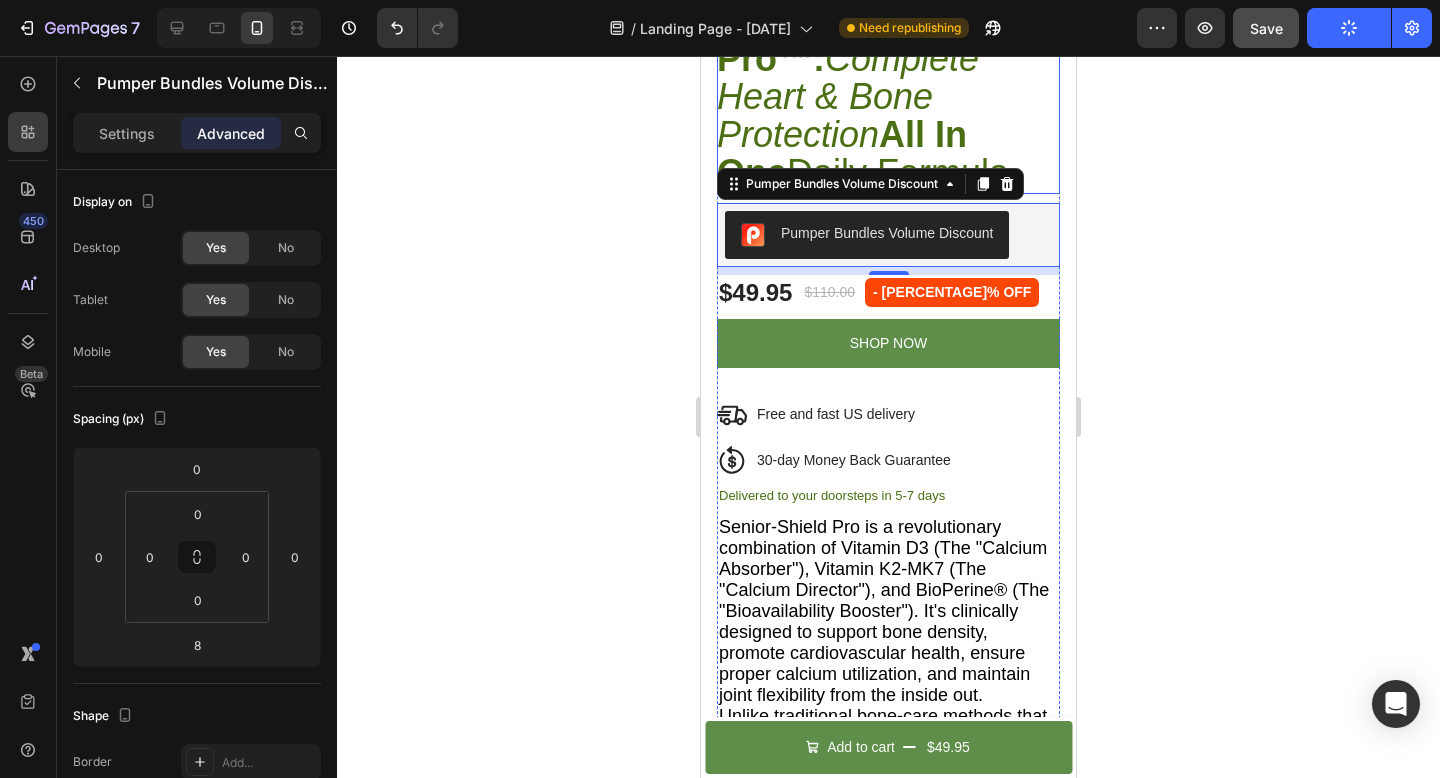 scroll, scrollTop: 2810, scrollLeft: 0, axis: vertical 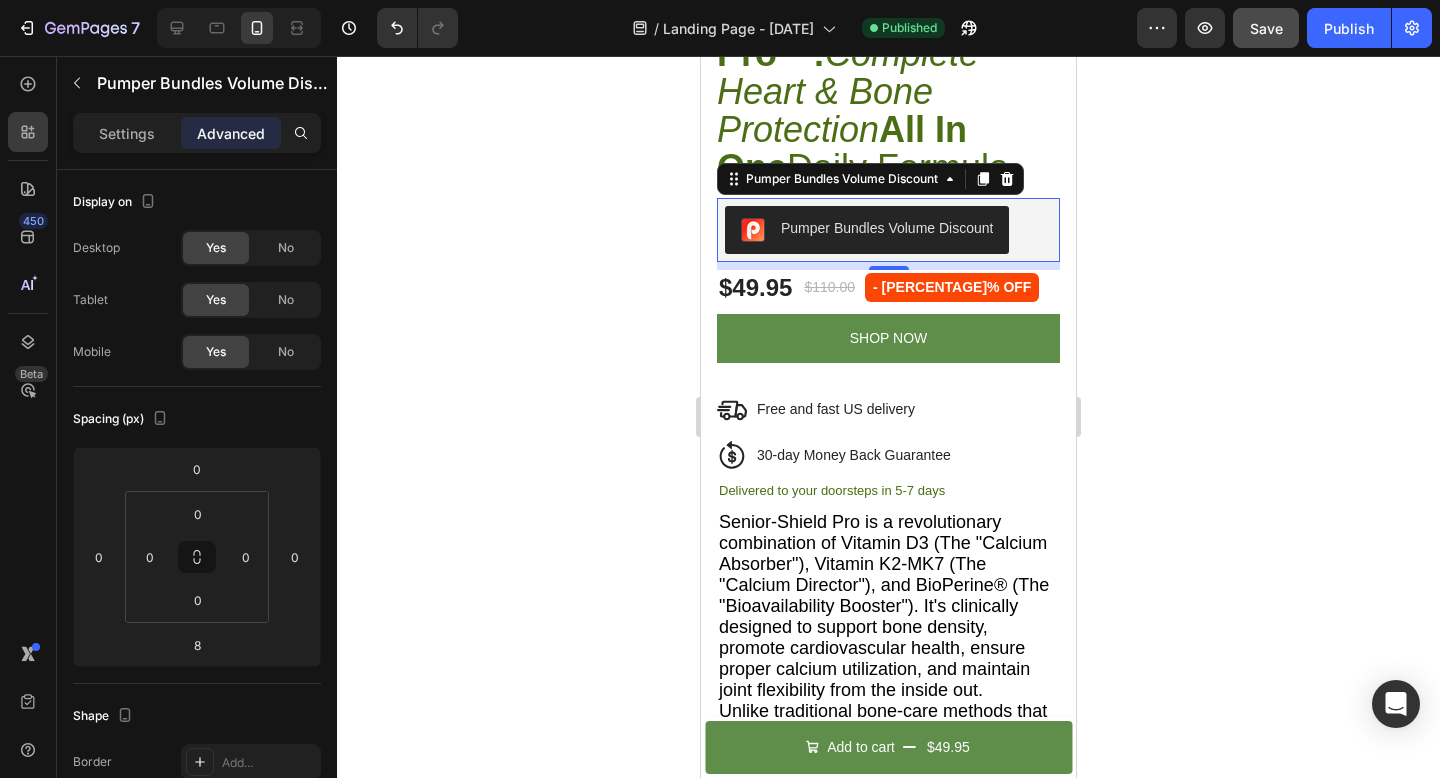 click 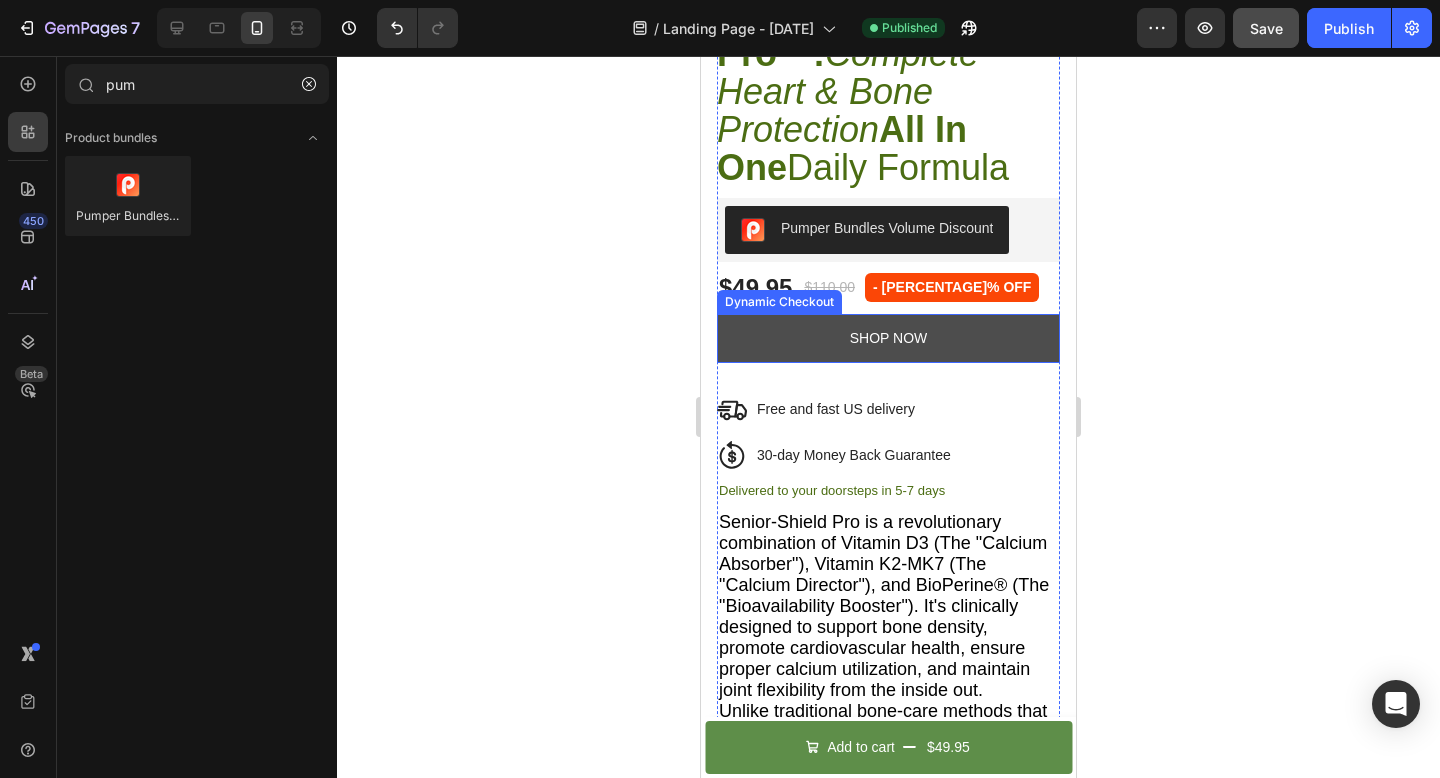 click on "SHOP NOW" at bounding box center (888, 338) 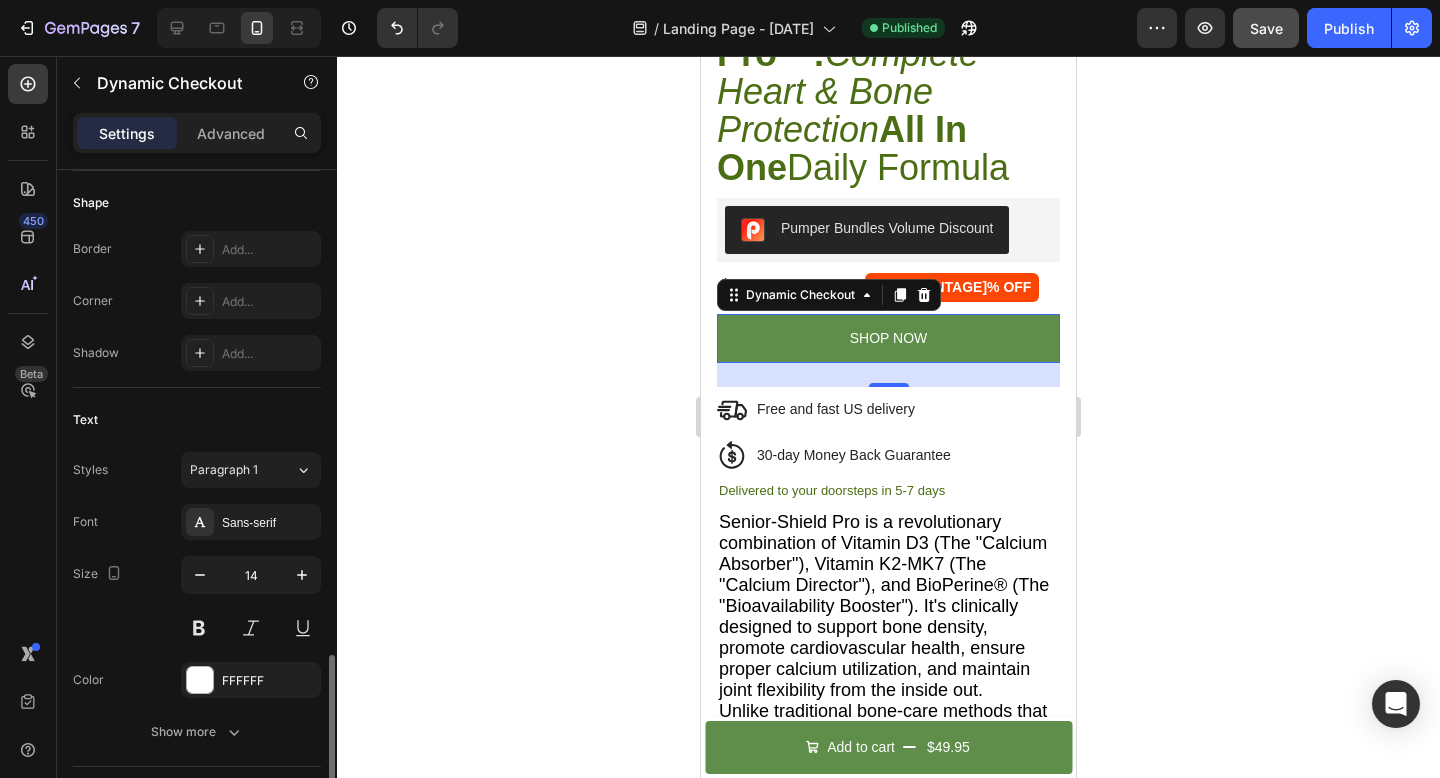 scroll, scrollTop: 0, scrollLeft: 0, axis: both 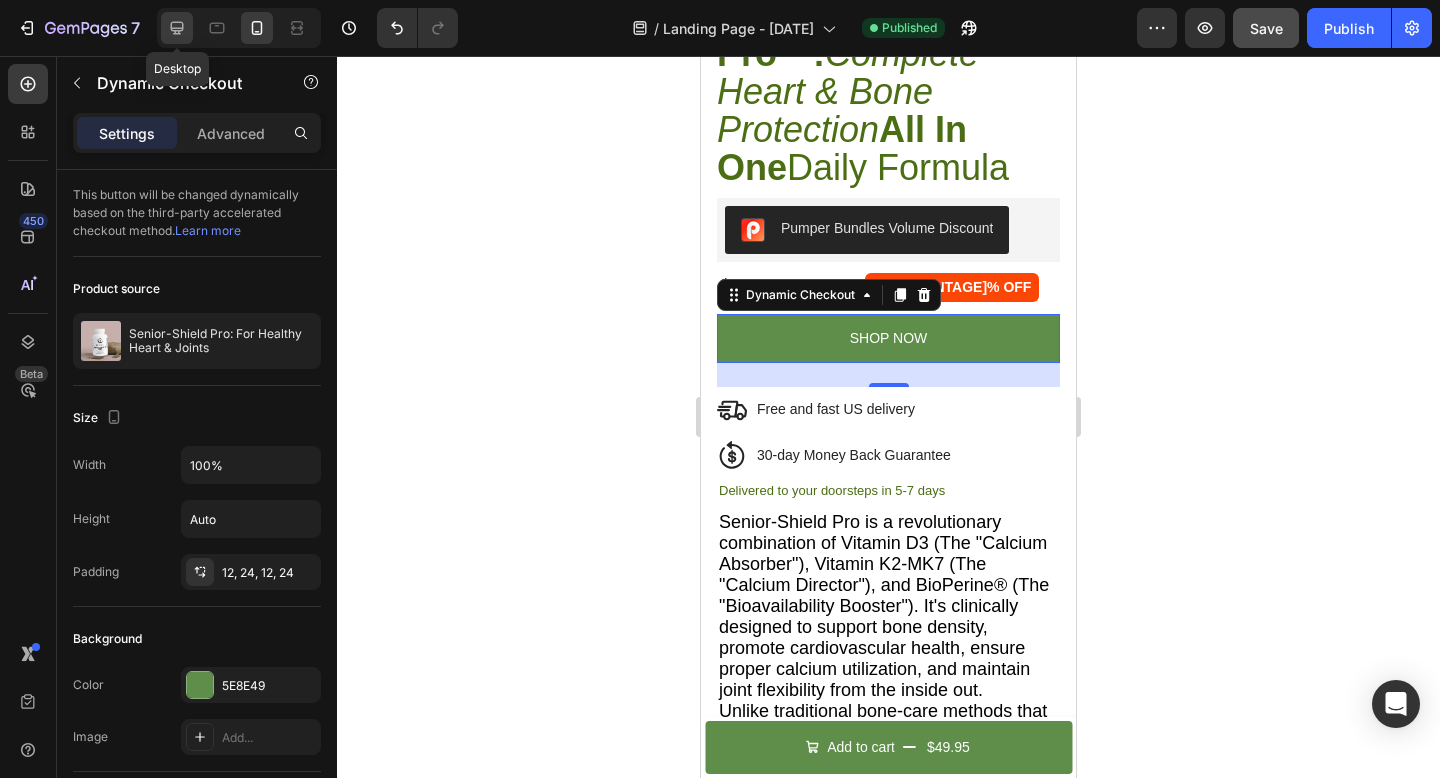click 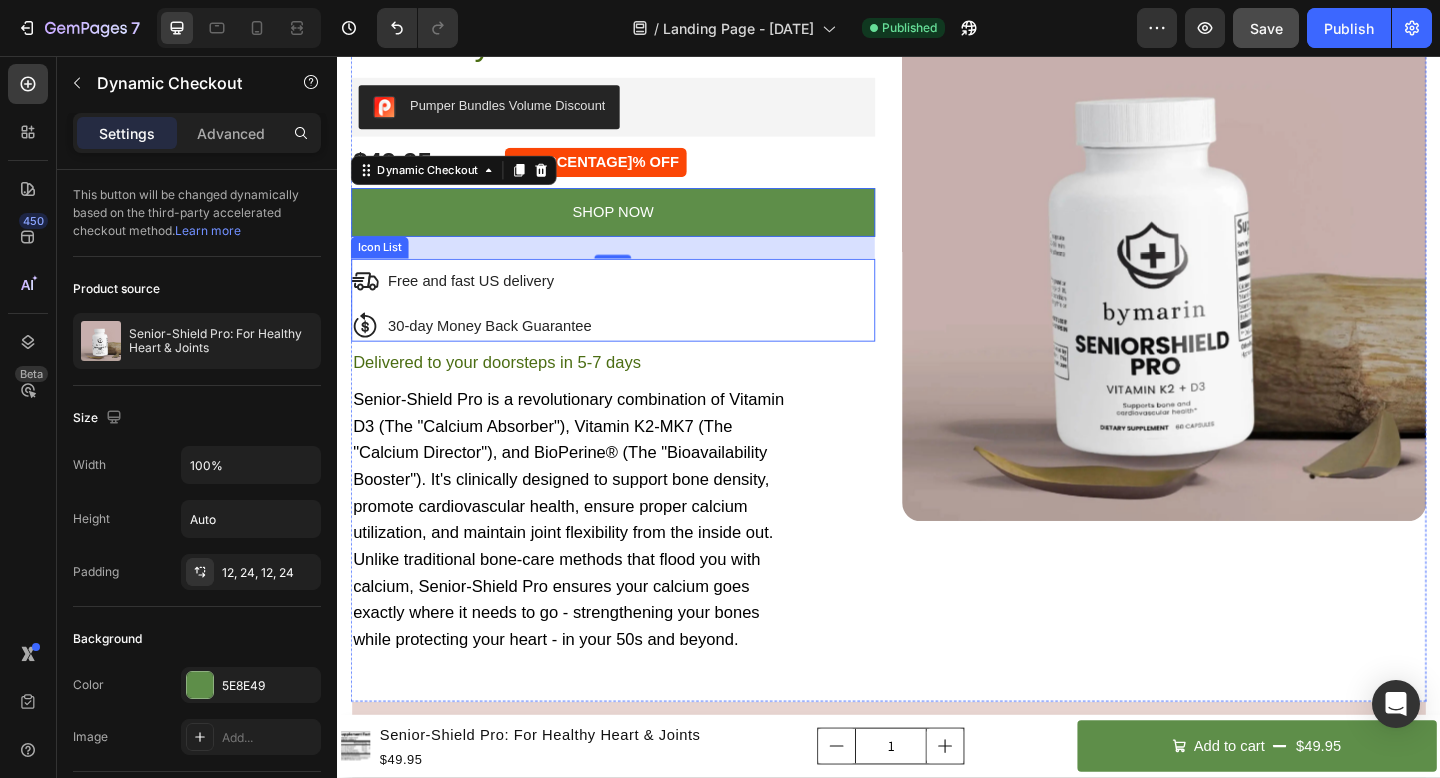 scroll, scrollTop: 2677, scrollLeft: 0, axis: vertical 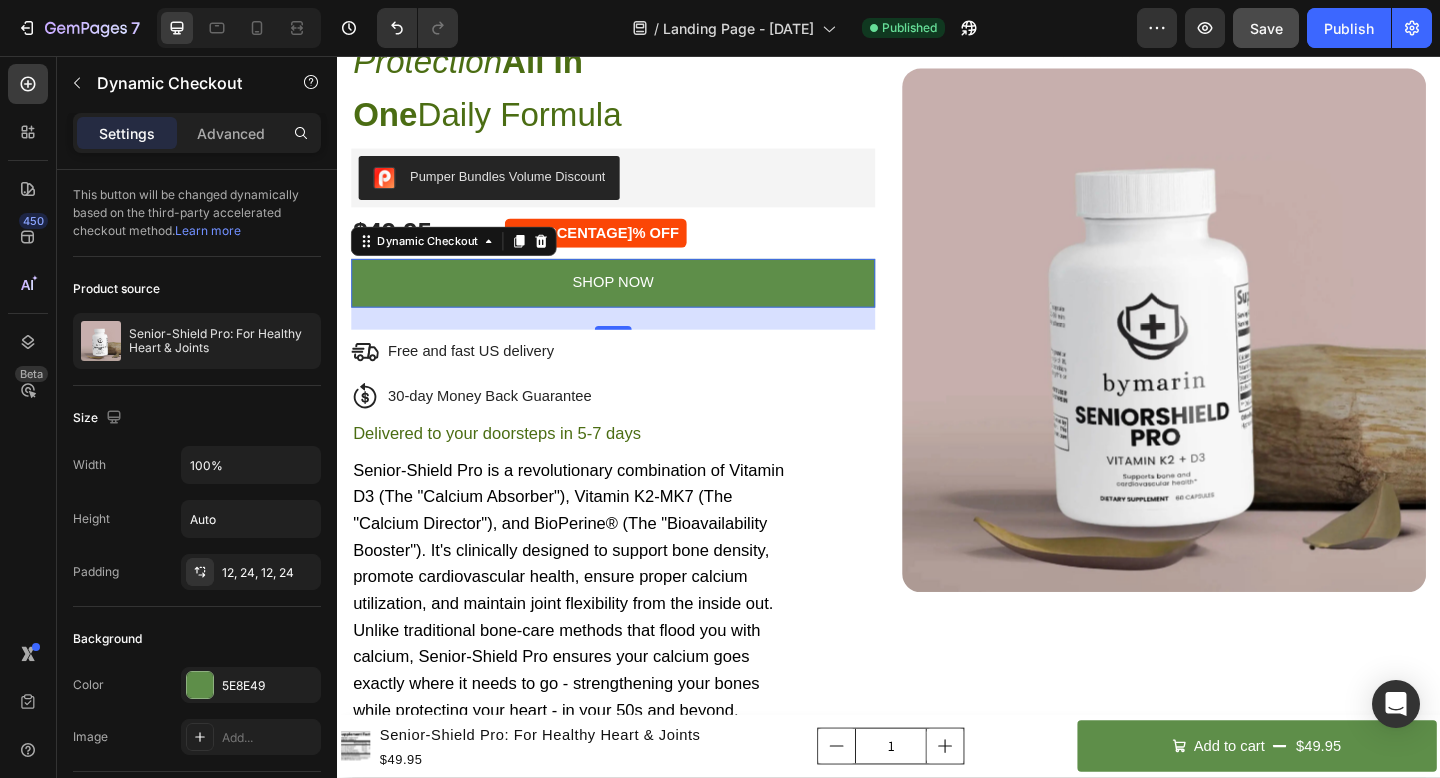 click on "24" at bounding box center (637, 342) 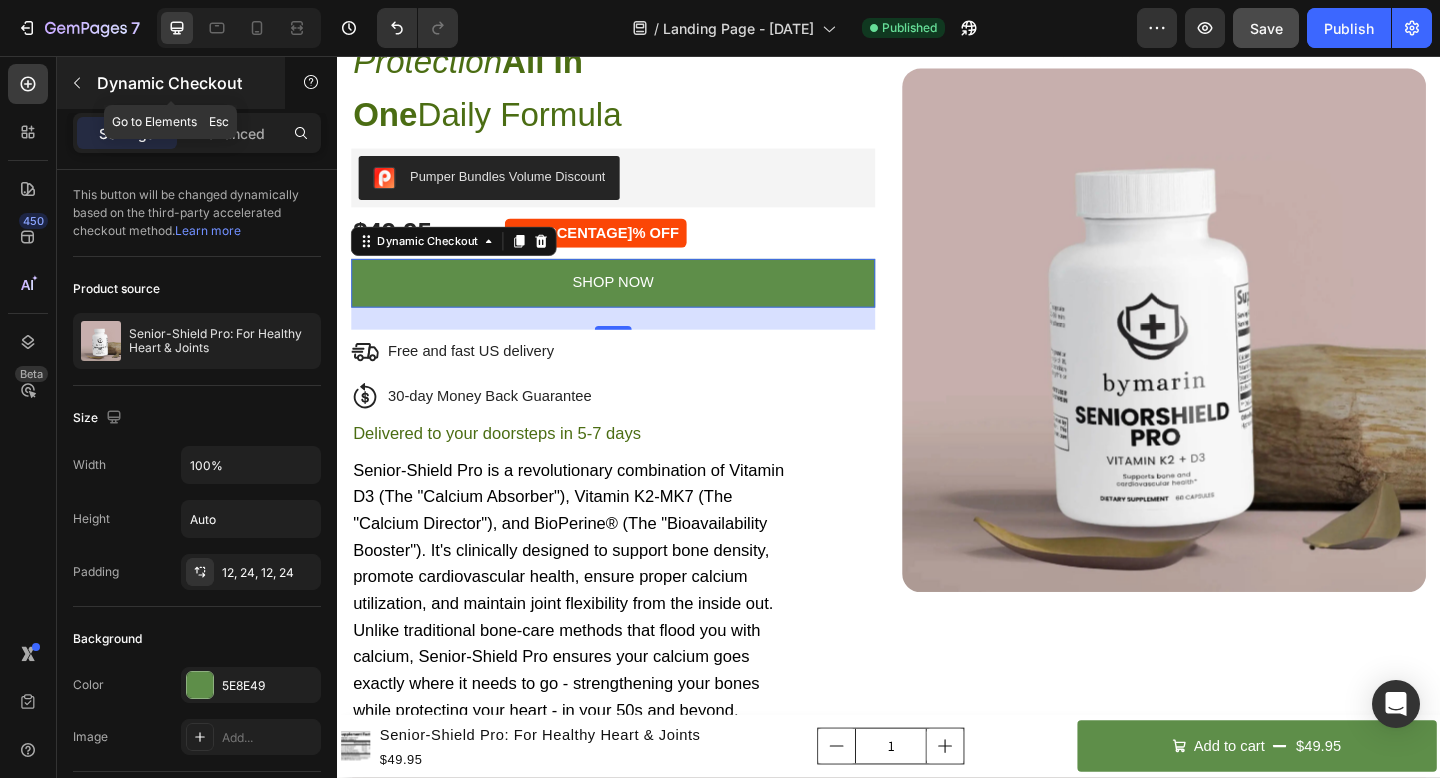 click 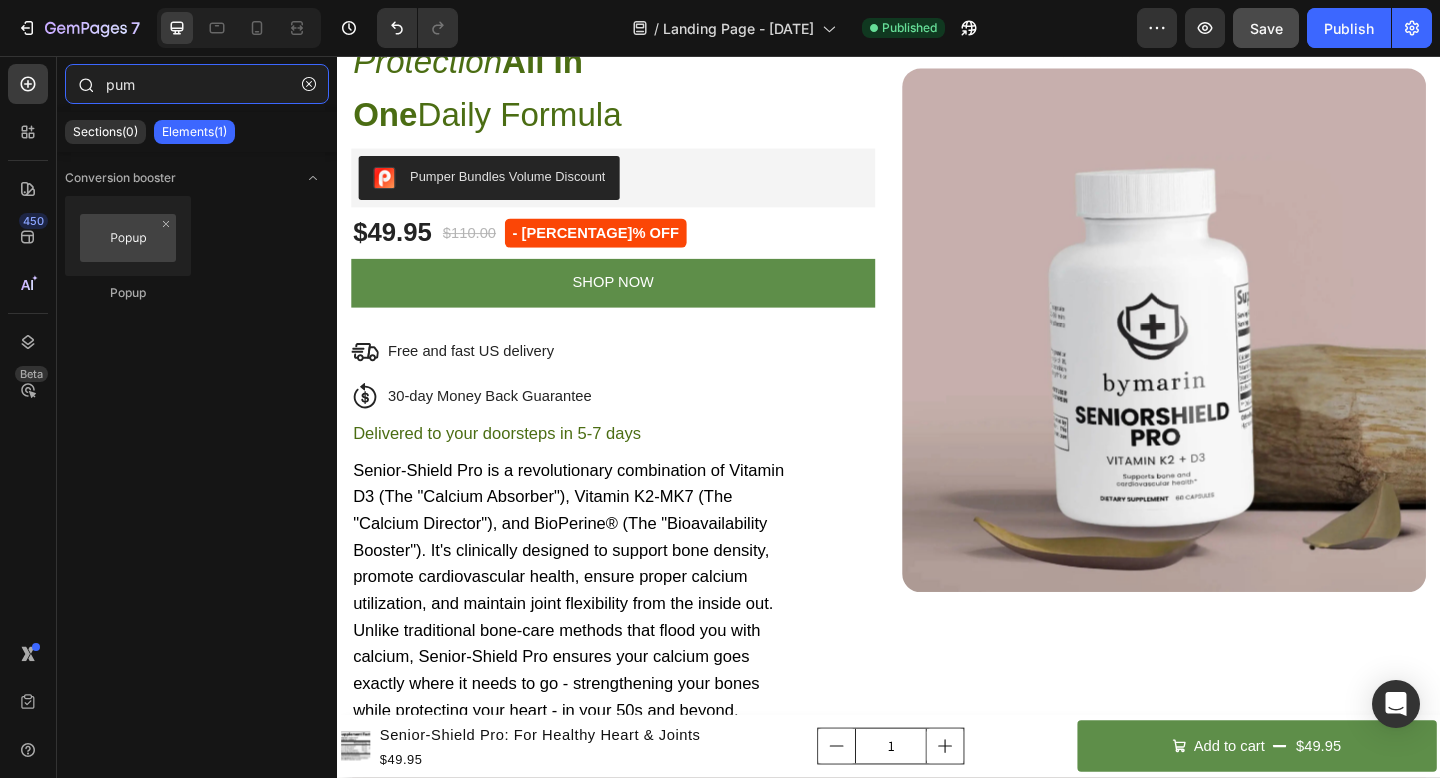 click on "pum" at bounding box center (197, 84) 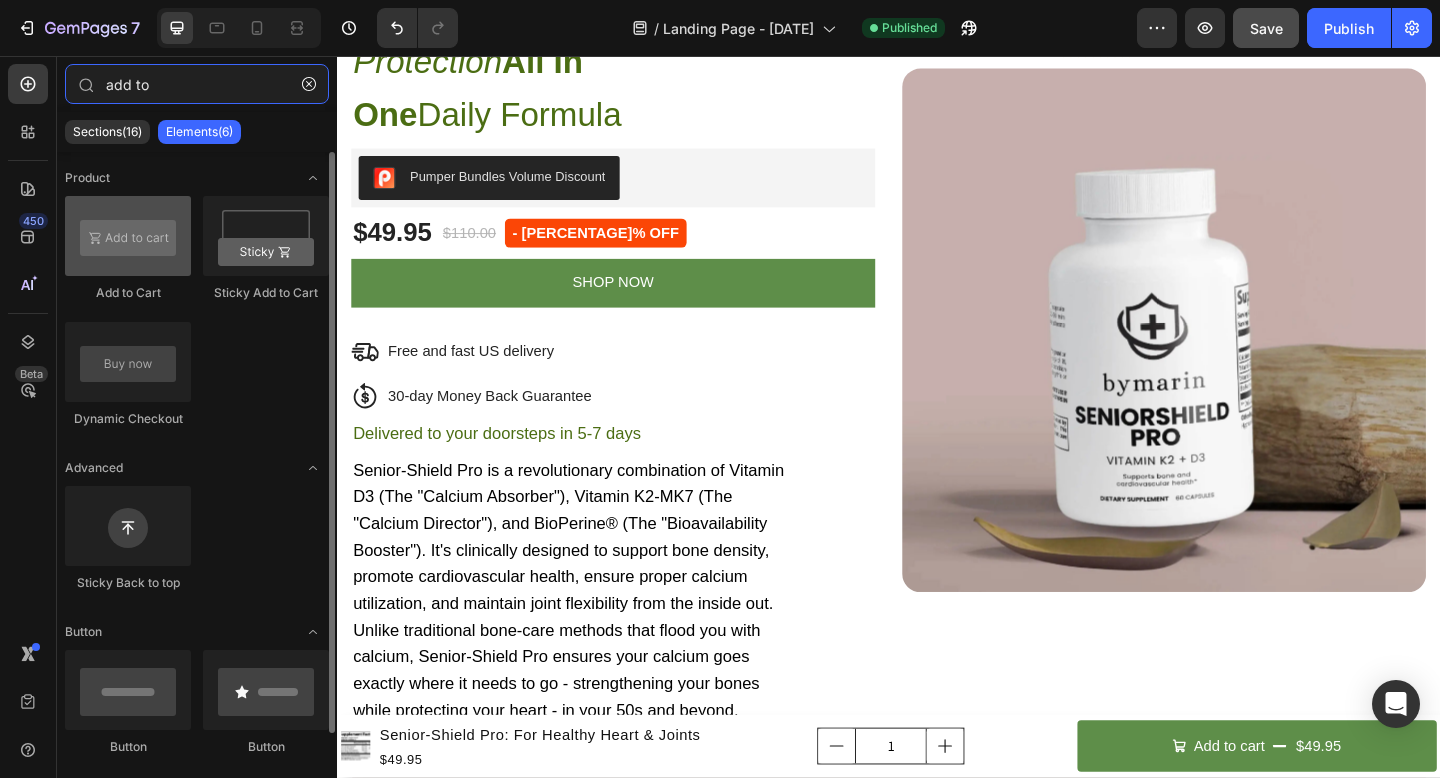 type on "add to" 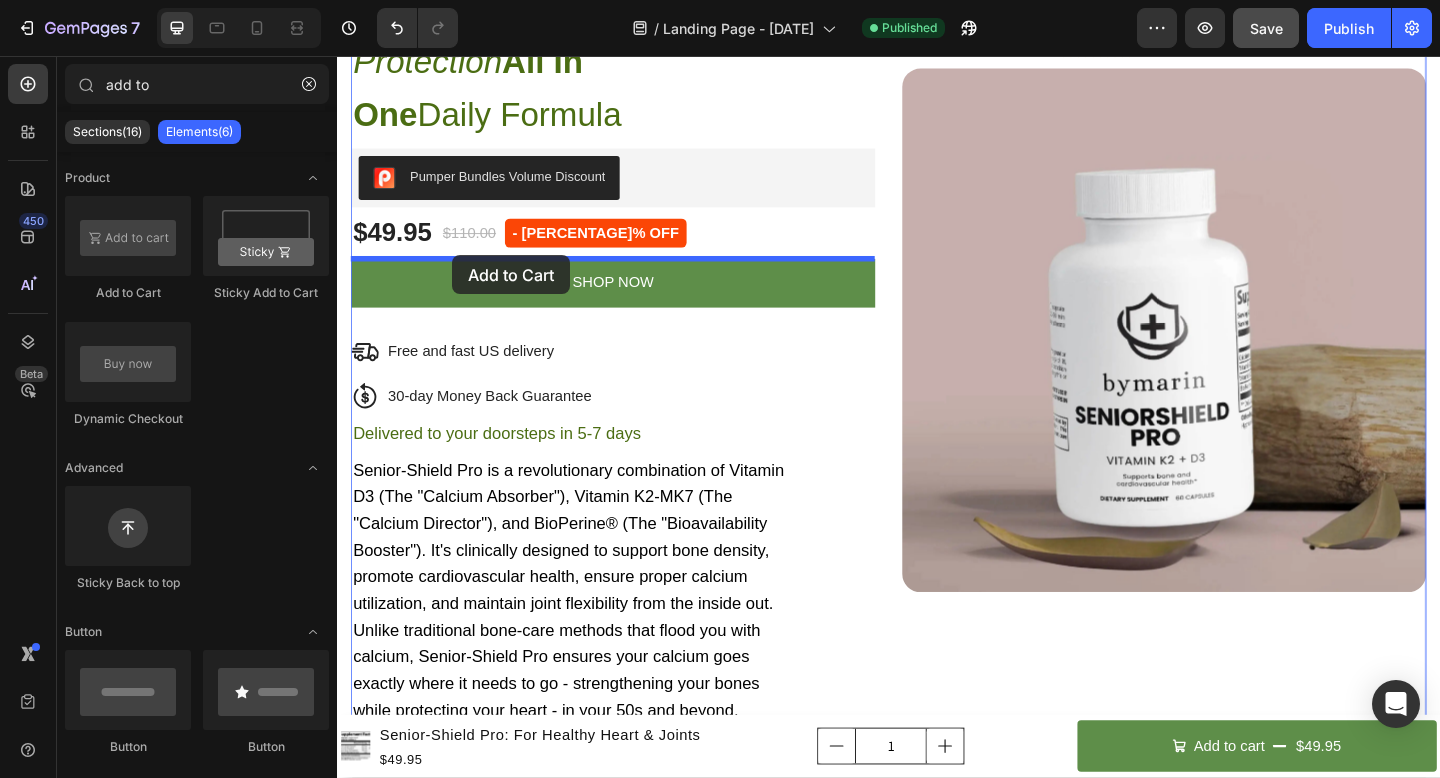 drag, startPoint x: 449, startPoint y: 318, endPoint x: 462, endPoint y: 273, distance: 46.840153 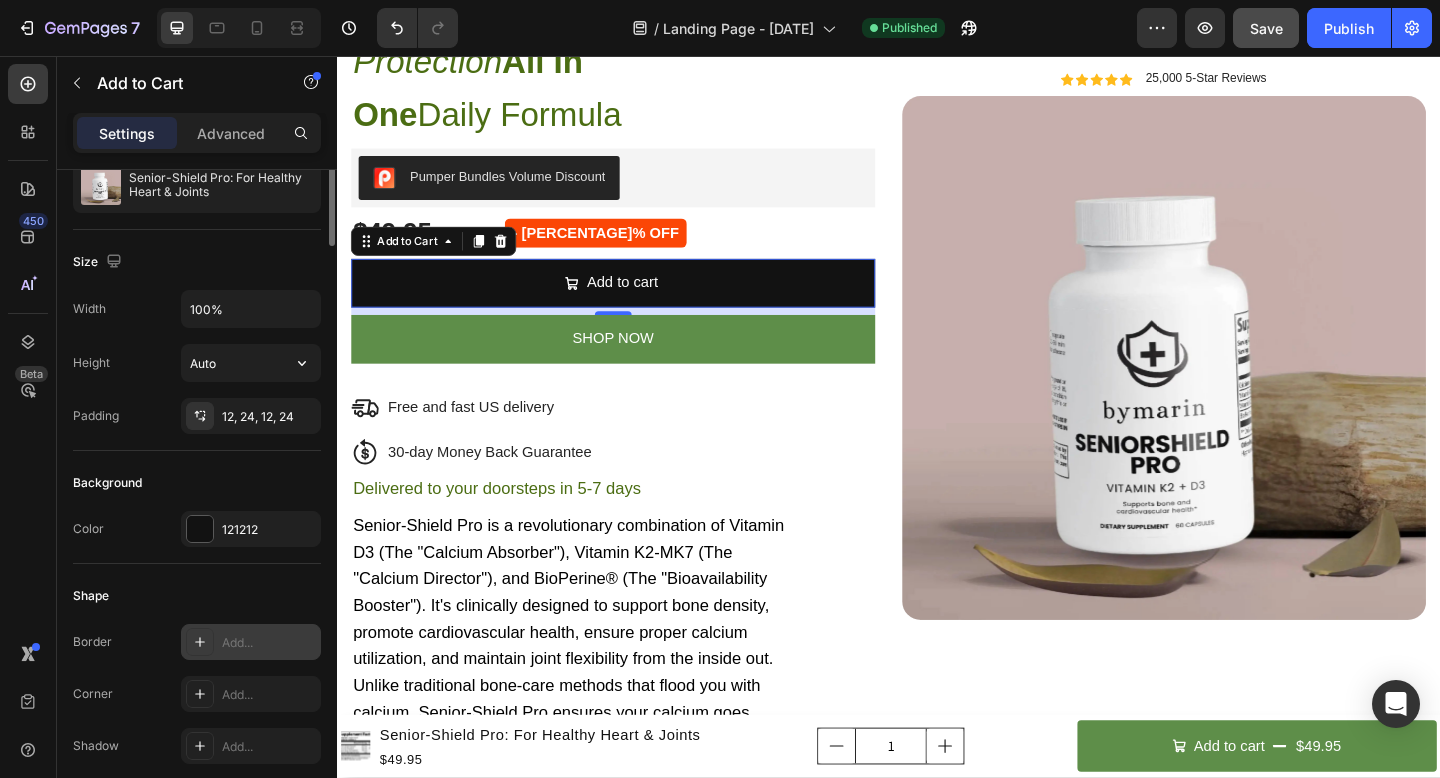 scroll, scrollTop: 235, scrollLeft: 0, axis: vertical 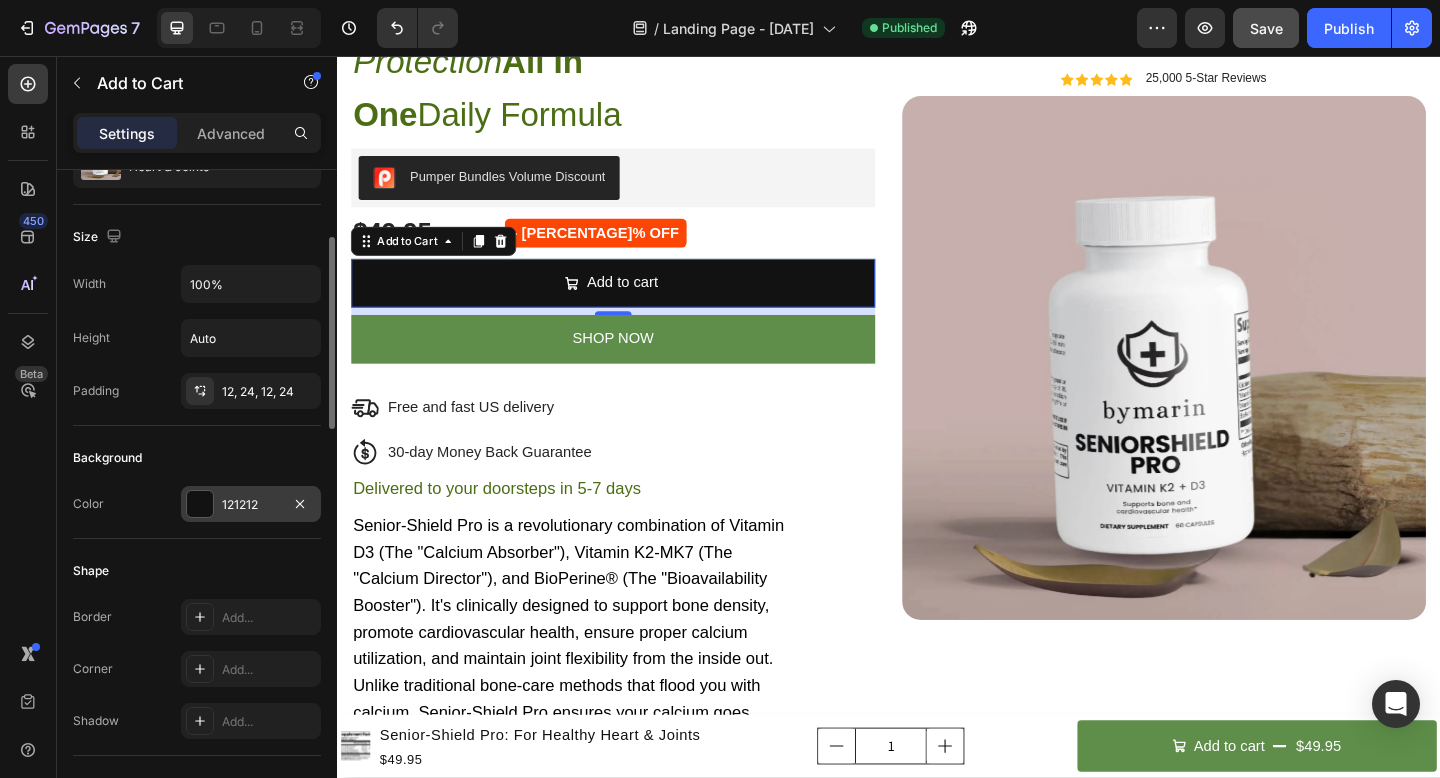 click on "121212" at bounding box center (251, 505) 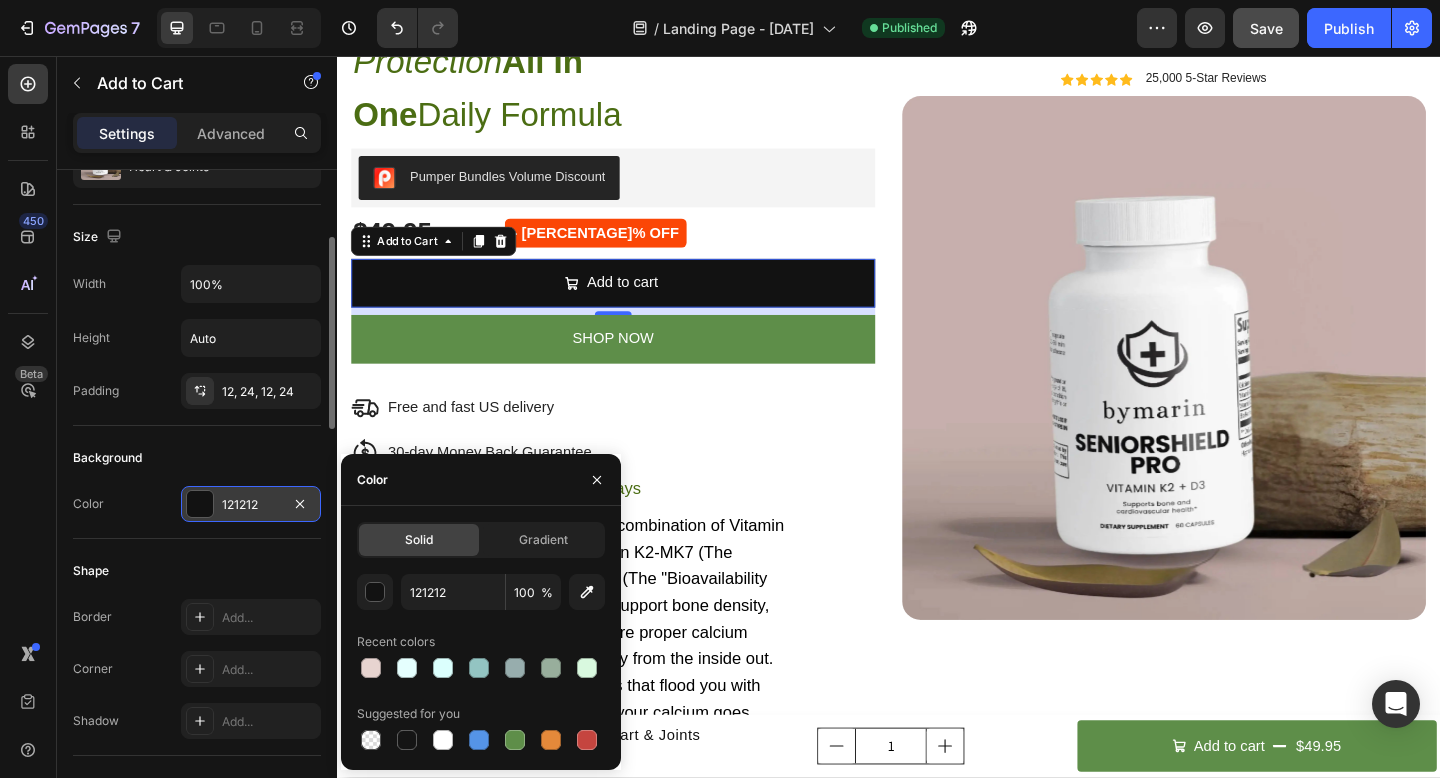click on "121212" at bounding box center (251, 505) 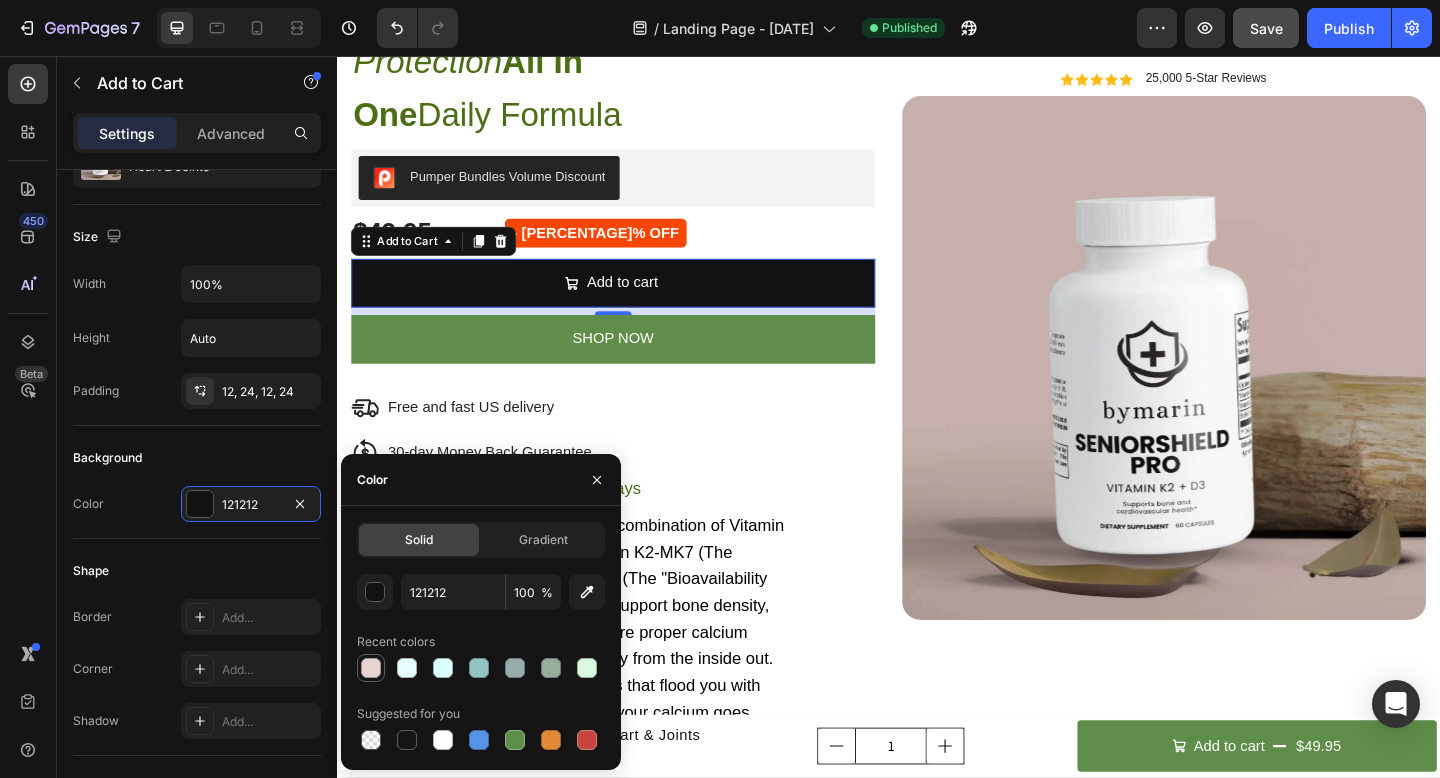 click at bounding box center [371, 668] 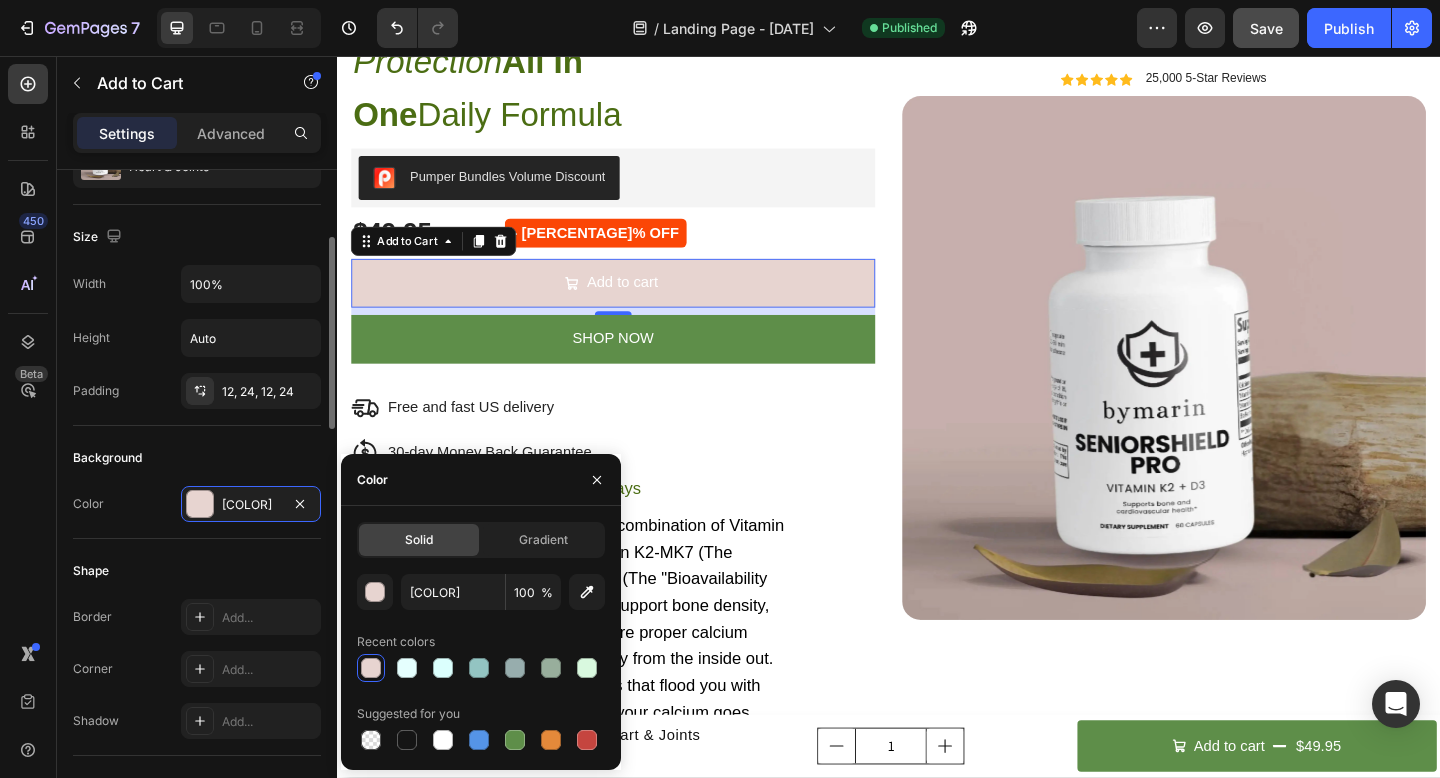 click on "Background Color [COLOR]" 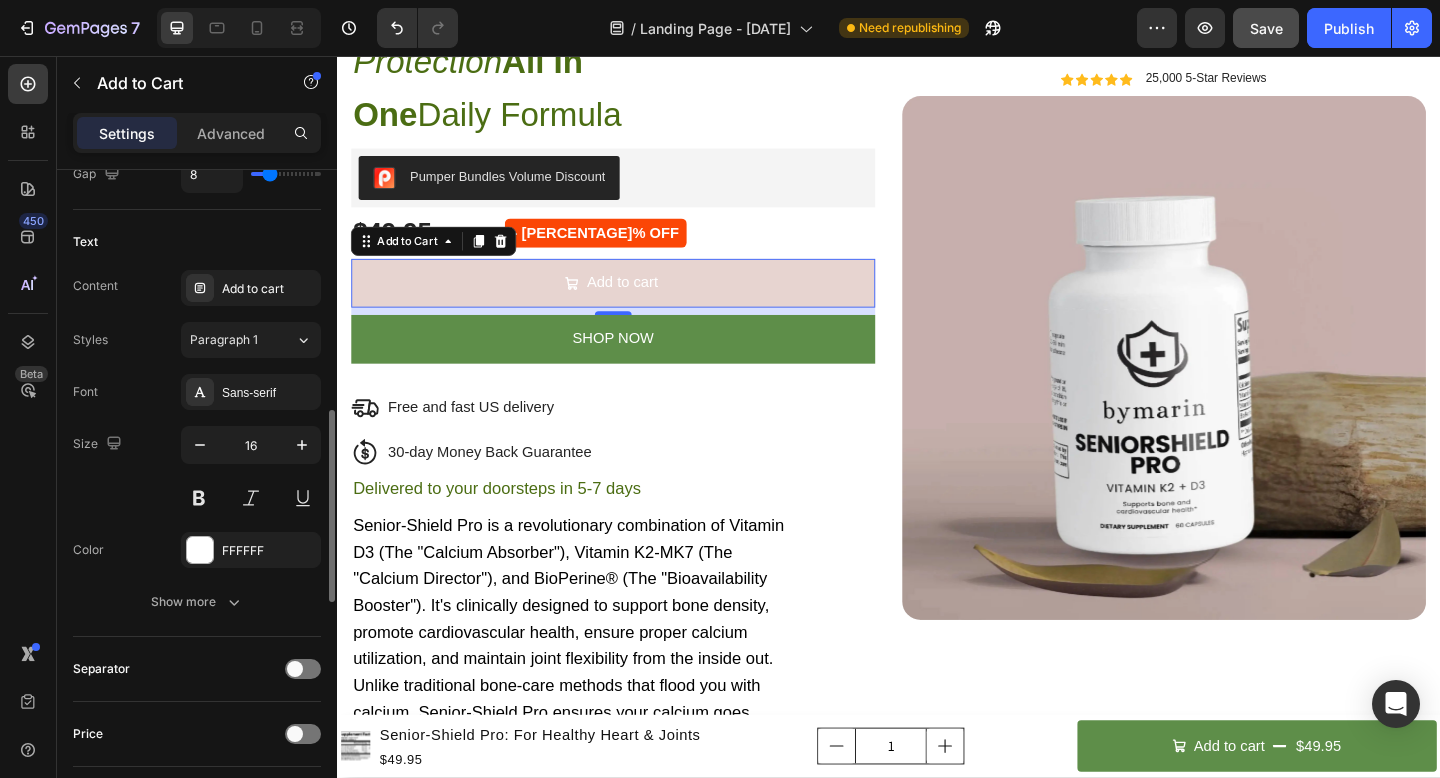 scroll, scrollTop: 1057, scrollLeft: 0, axis: vertical 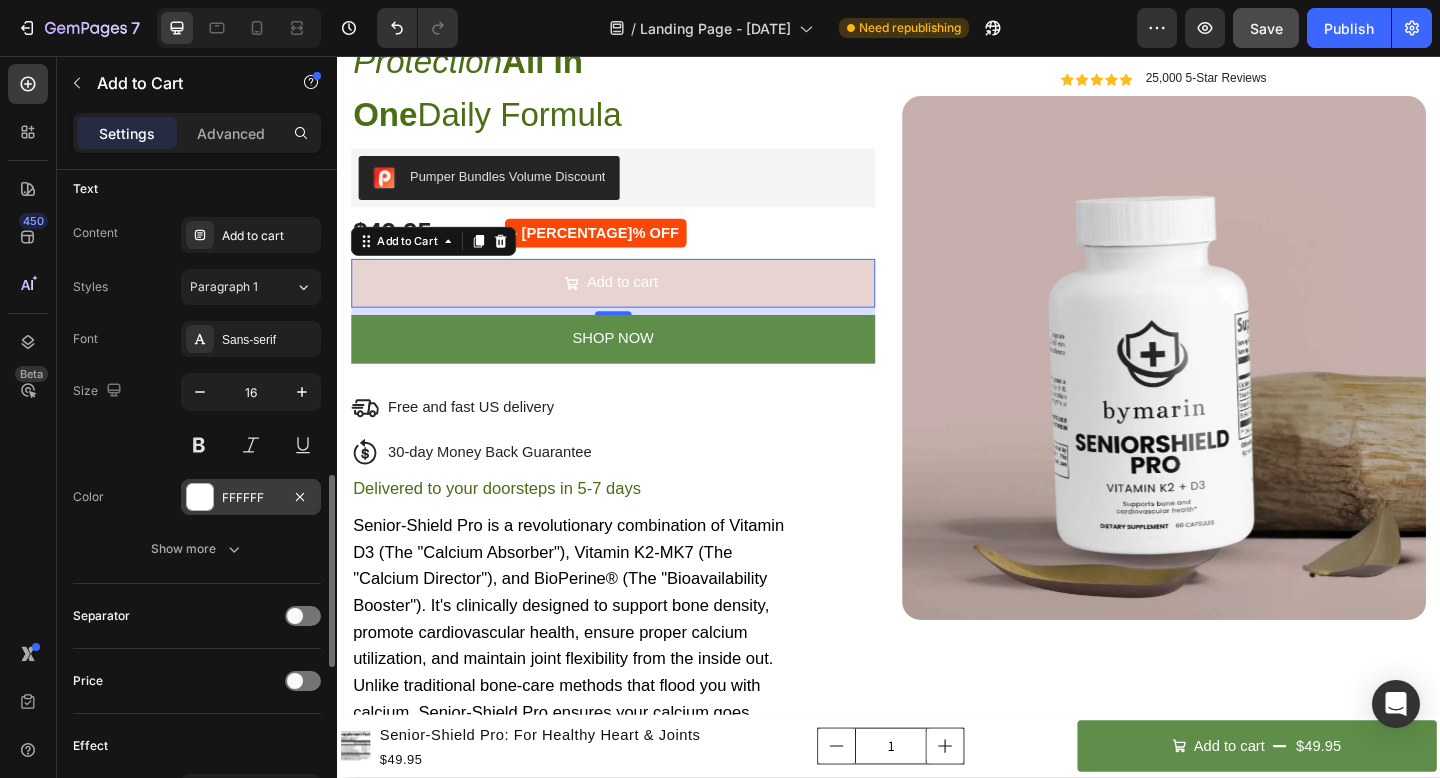 click on "FFFFFF" at bounding box center (251, 498) 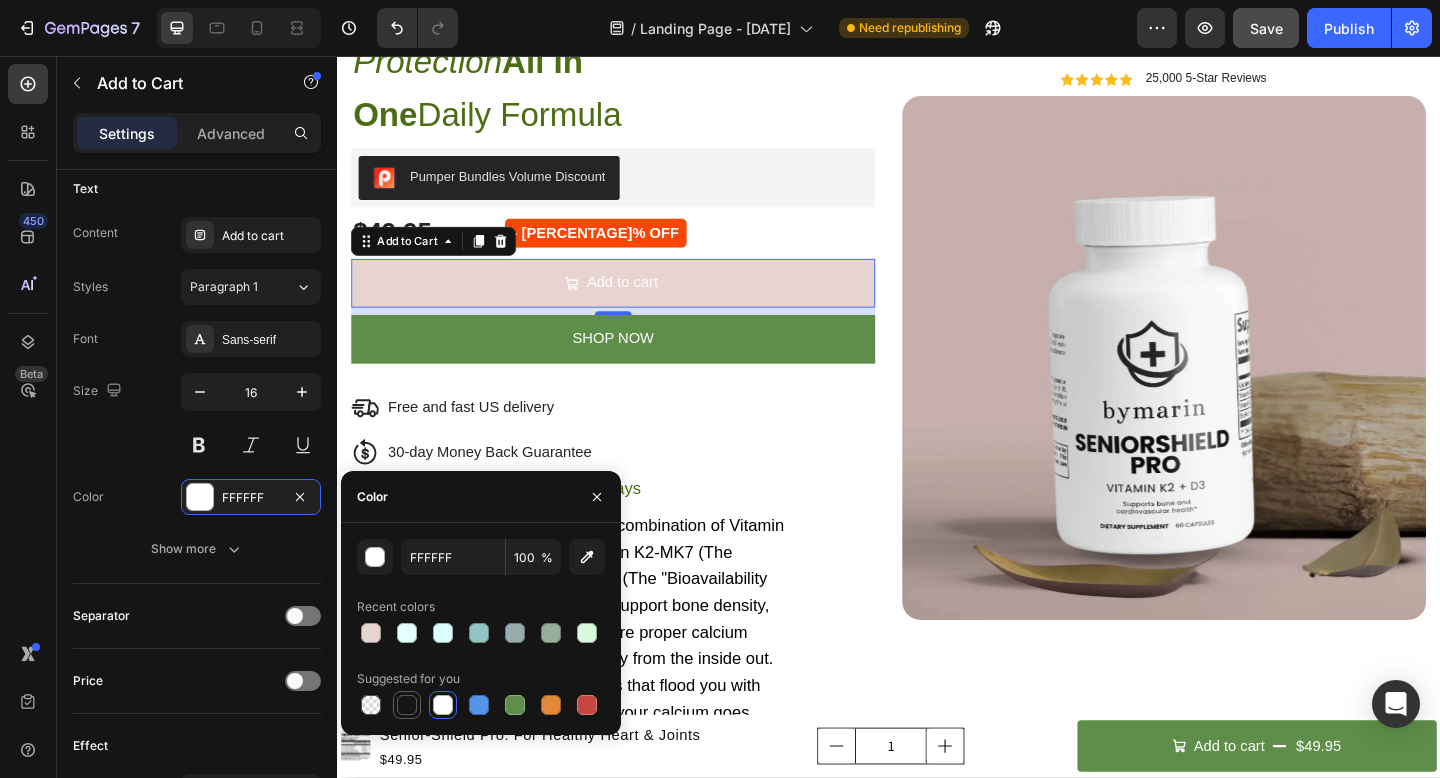 click at bounding box center (407, 705) 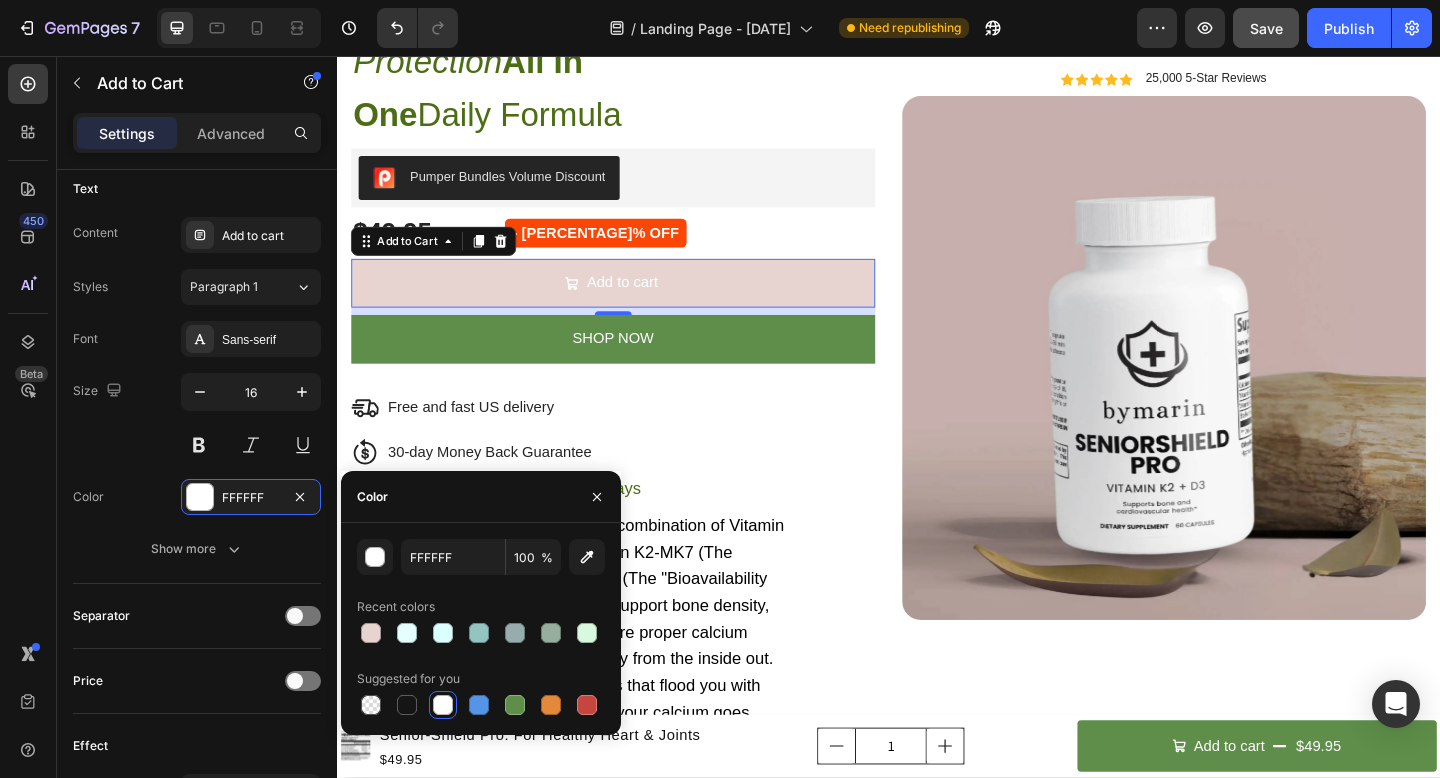 type on "151515" 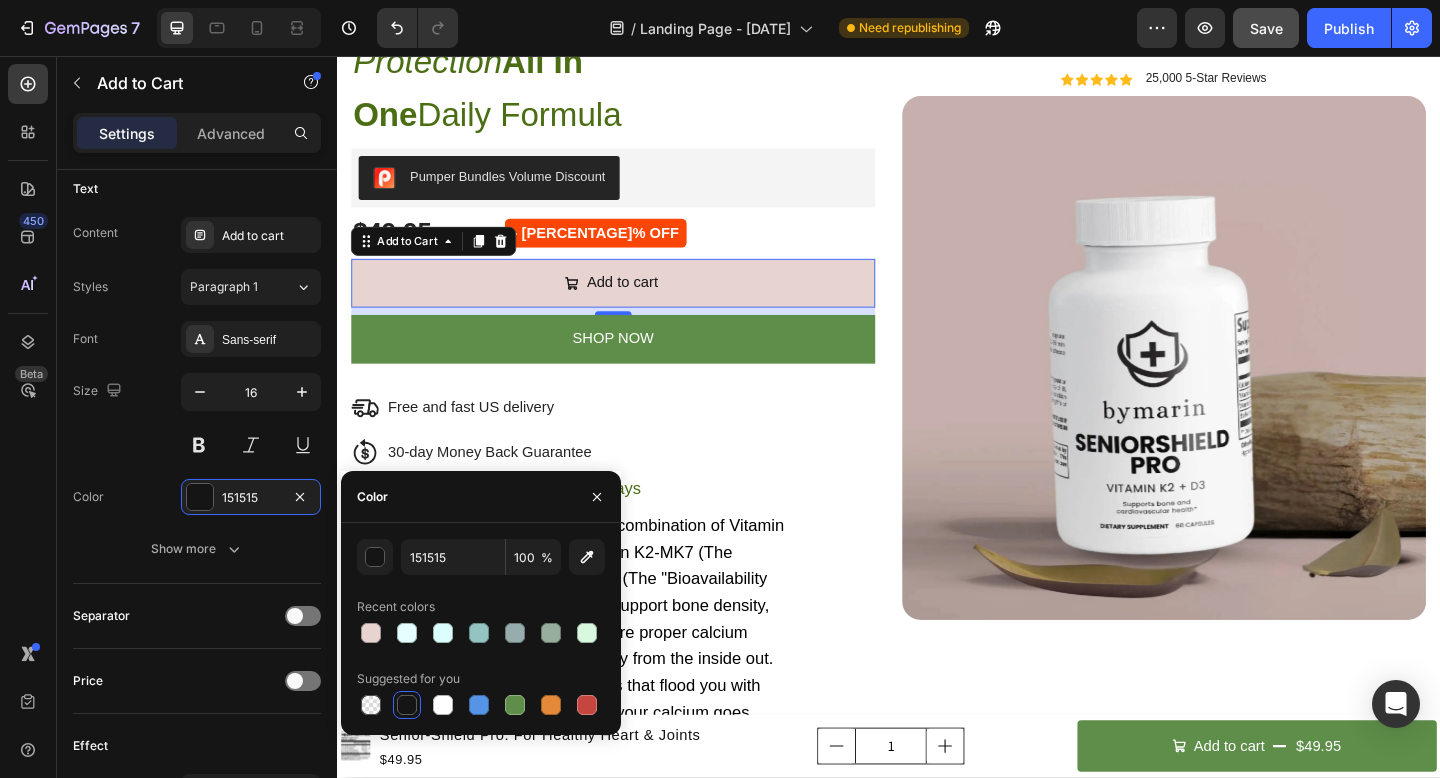 click on "450 Beta" at bounding box center (28, 349) 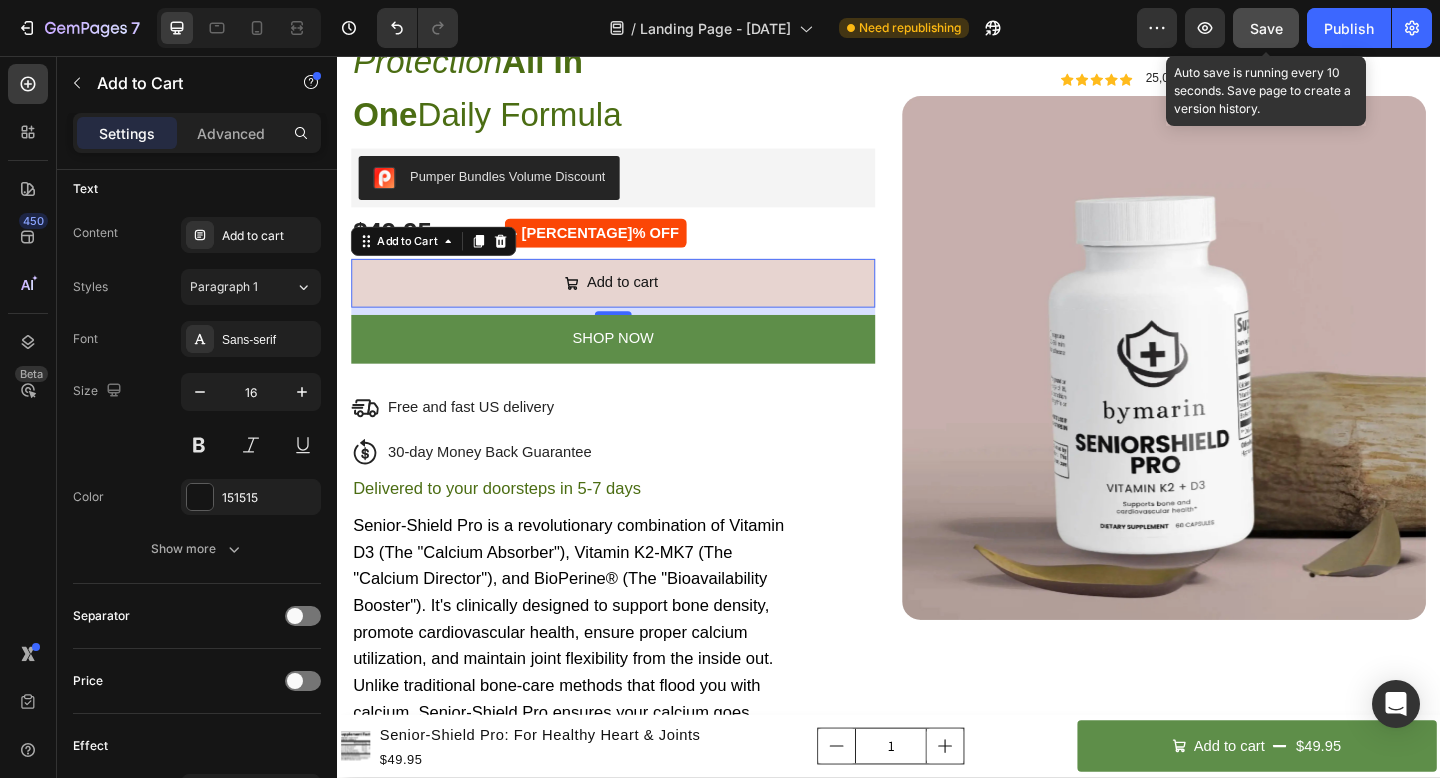 click on "Save" 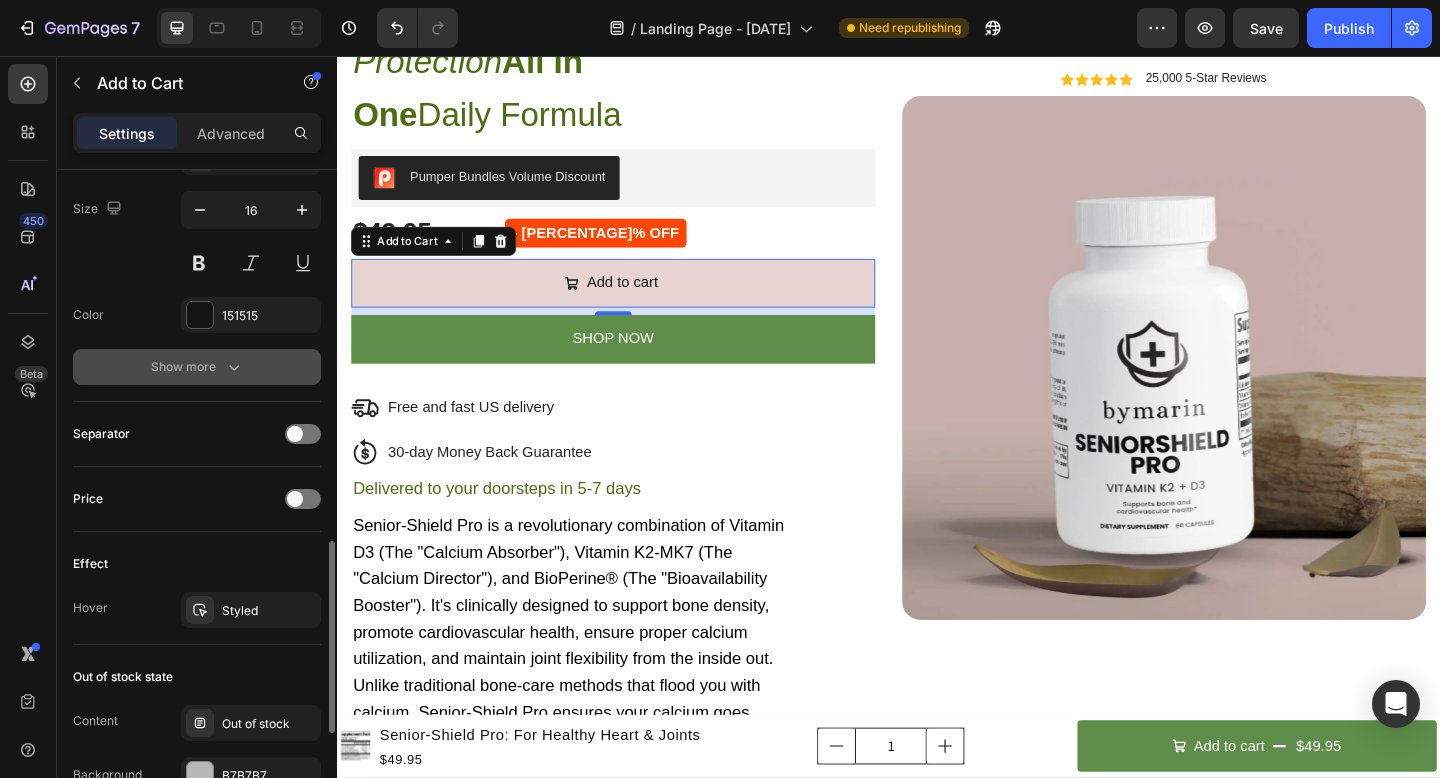scroll, scrollTop: 1186, scrollLeft: 0, axis: vertical 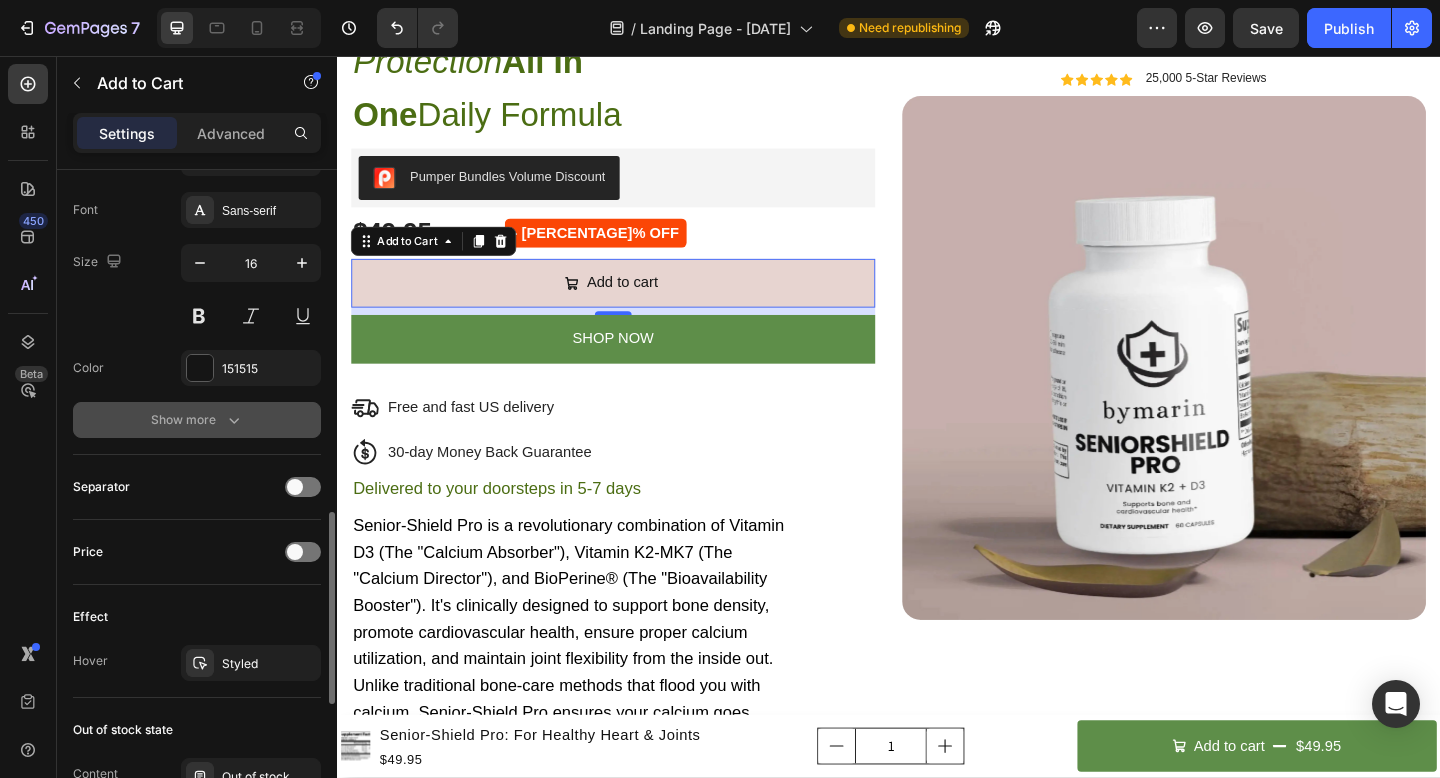 click on "Show more" at bounding box center (197, 420) 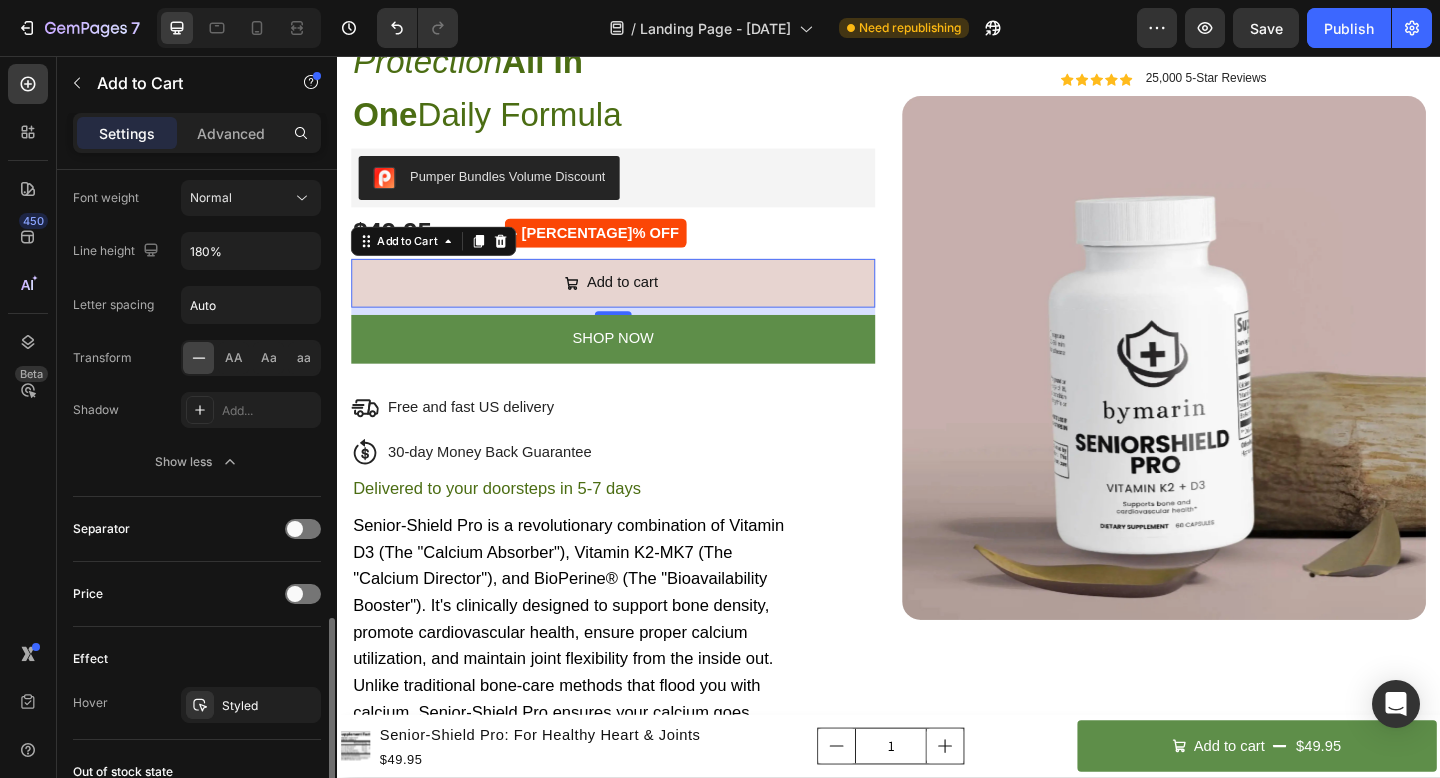 scroll, scrollTop: 1474, scrollLeft: 0, axis: vertical 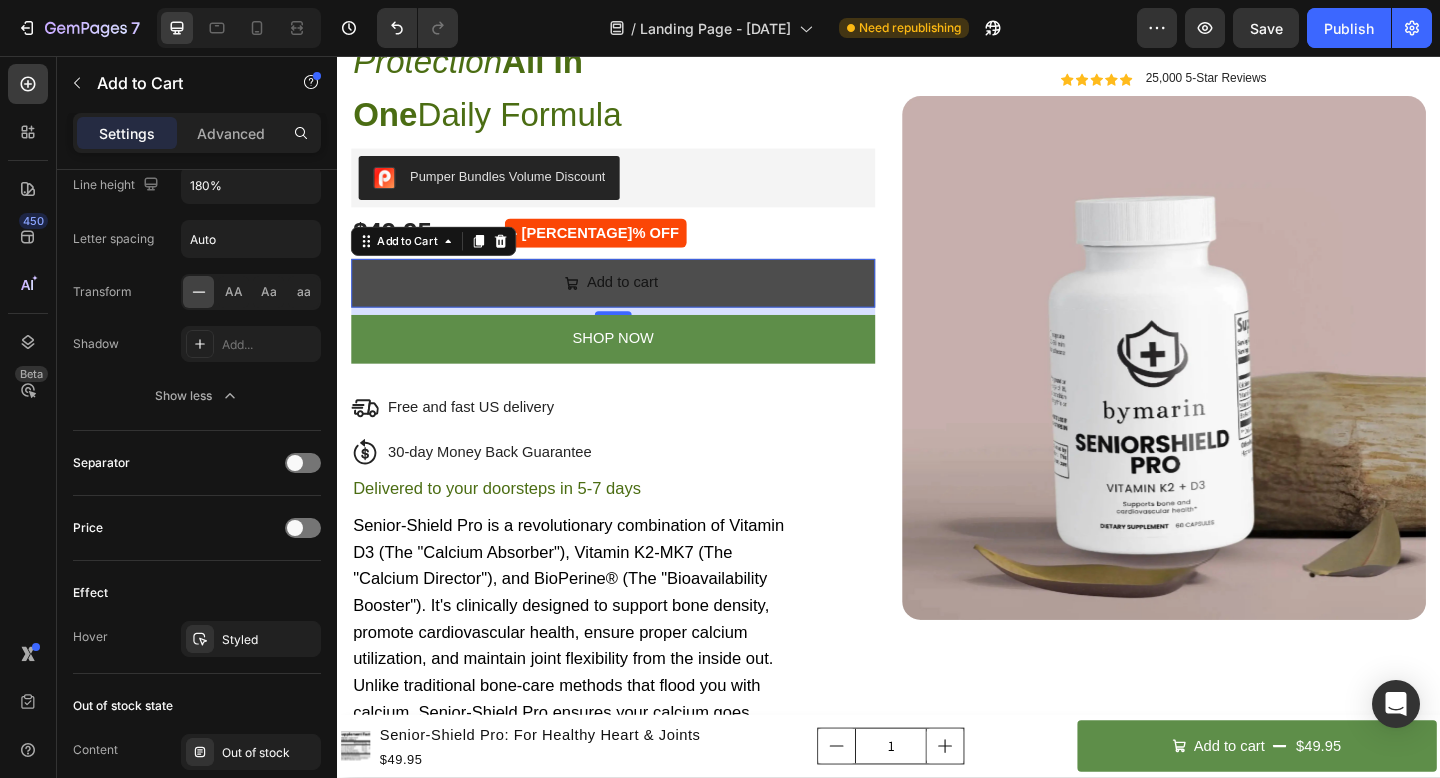 click on "Add to cart" at bounding box center (637, 303) 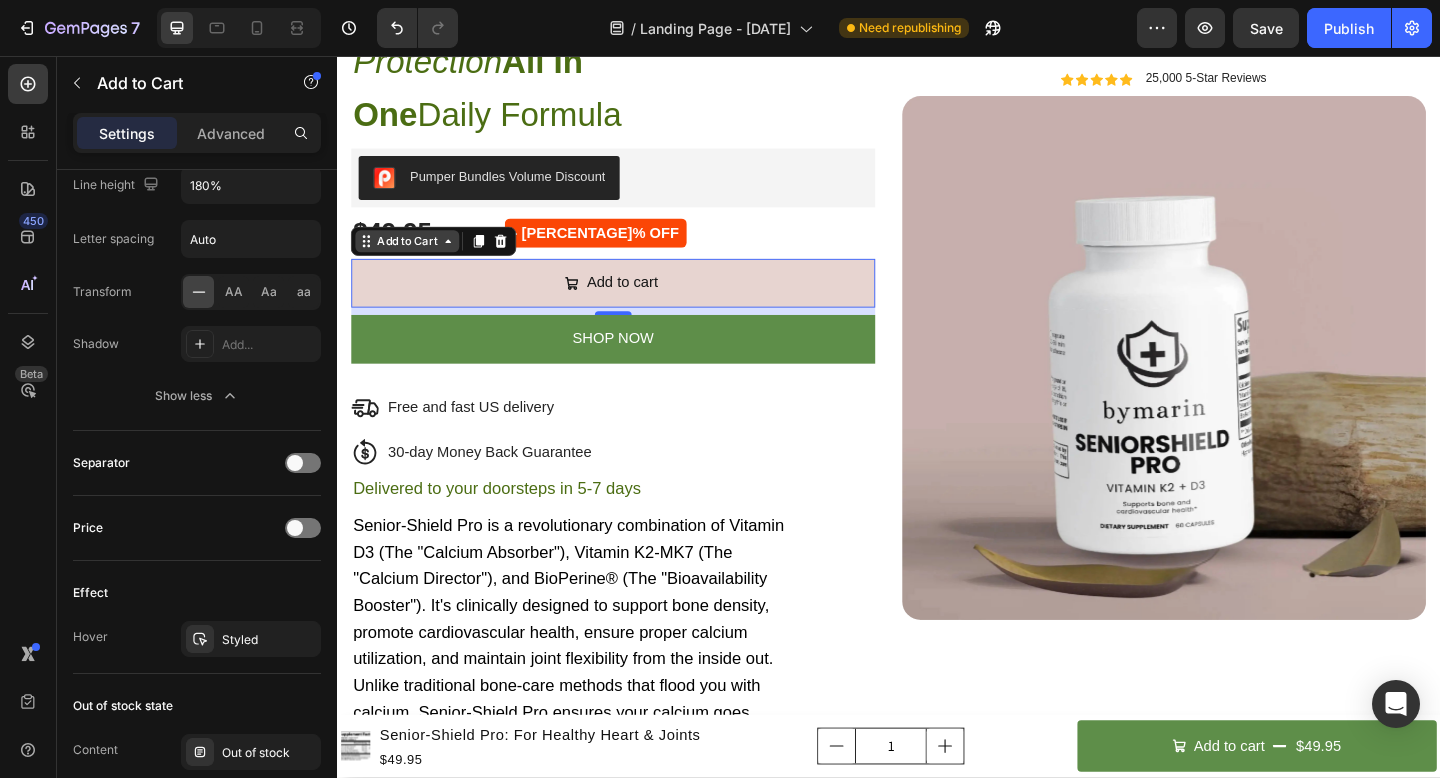 click on "Add to Cart" at bounding box center (413, 258) 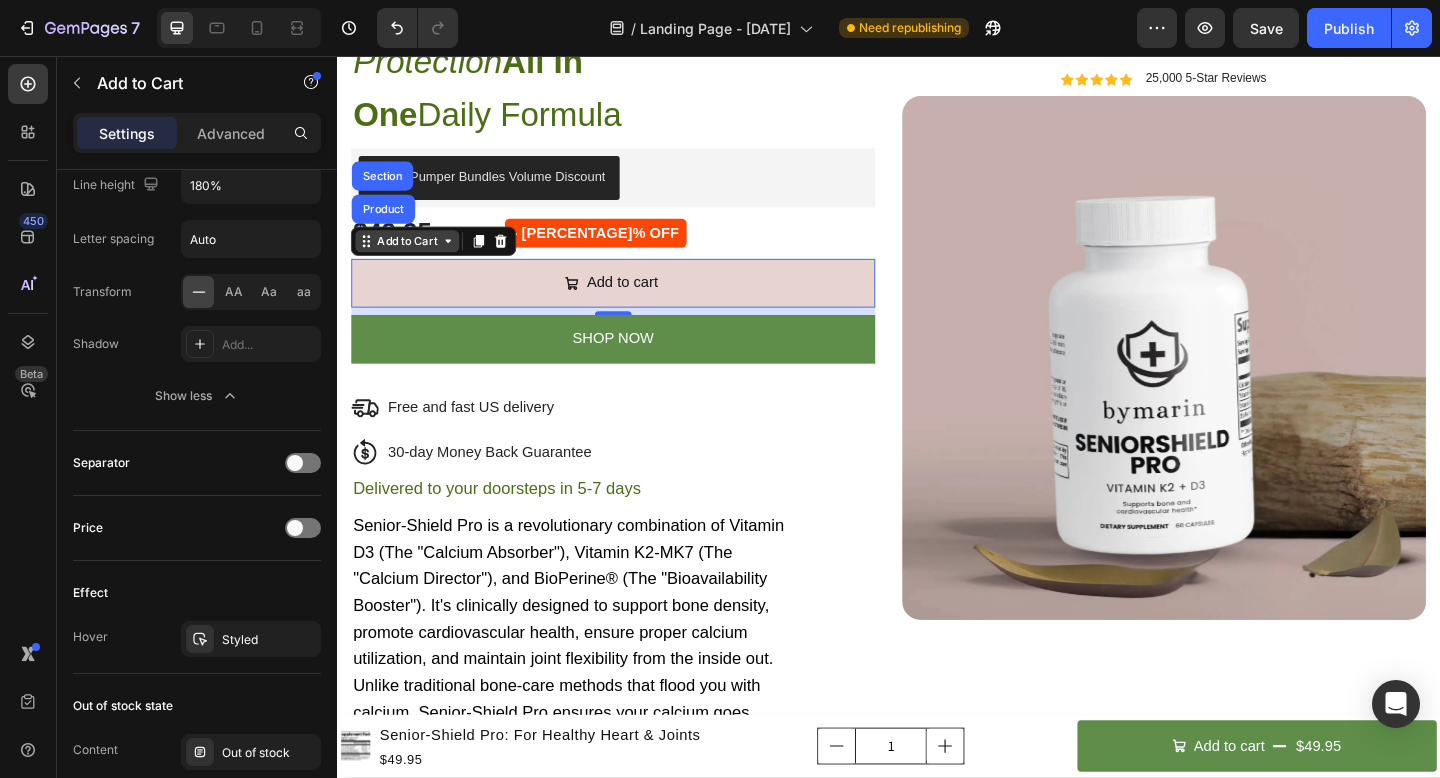 click on "Add to Cart" at bounding box center (413, 258) 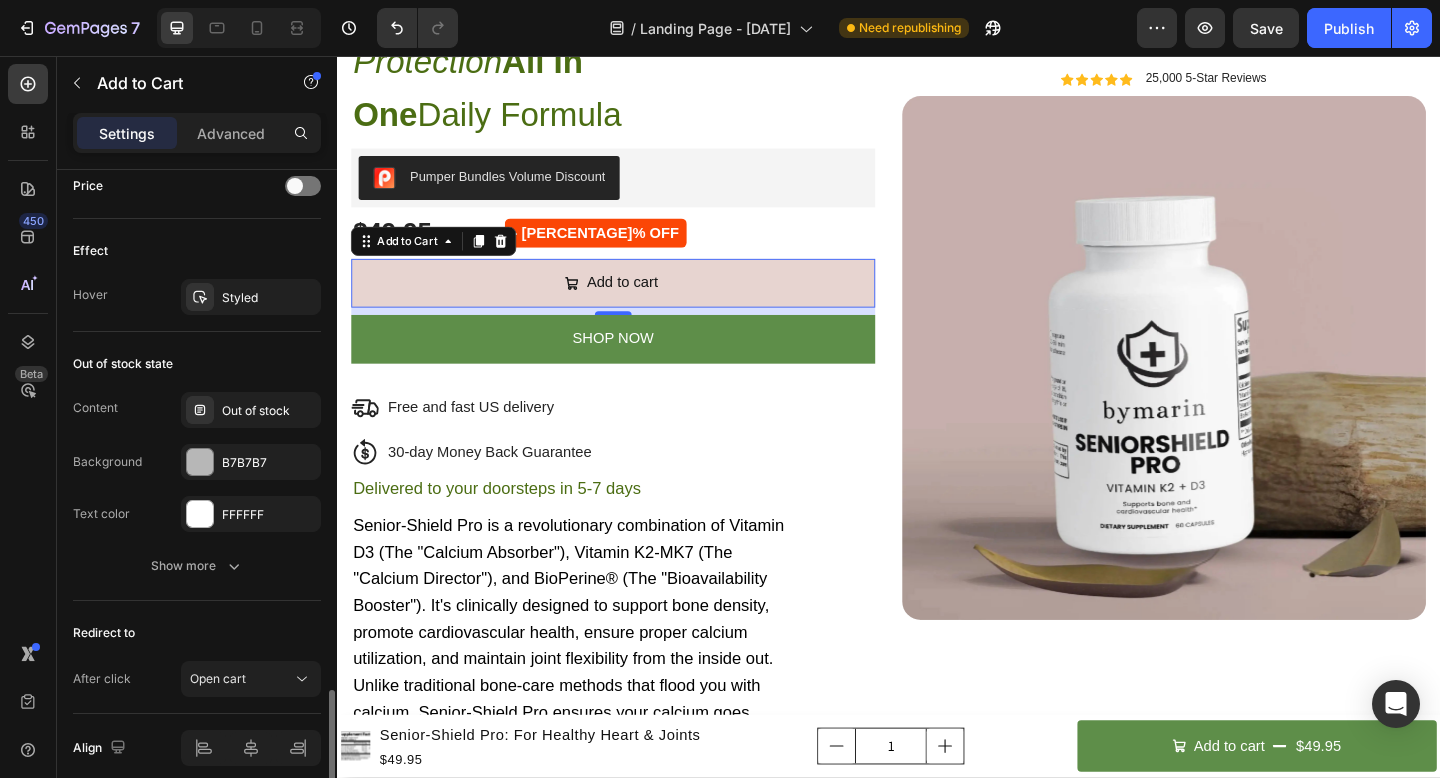 scroll, scrollTop: 1778, scrollLeft: 0, axis: vertical 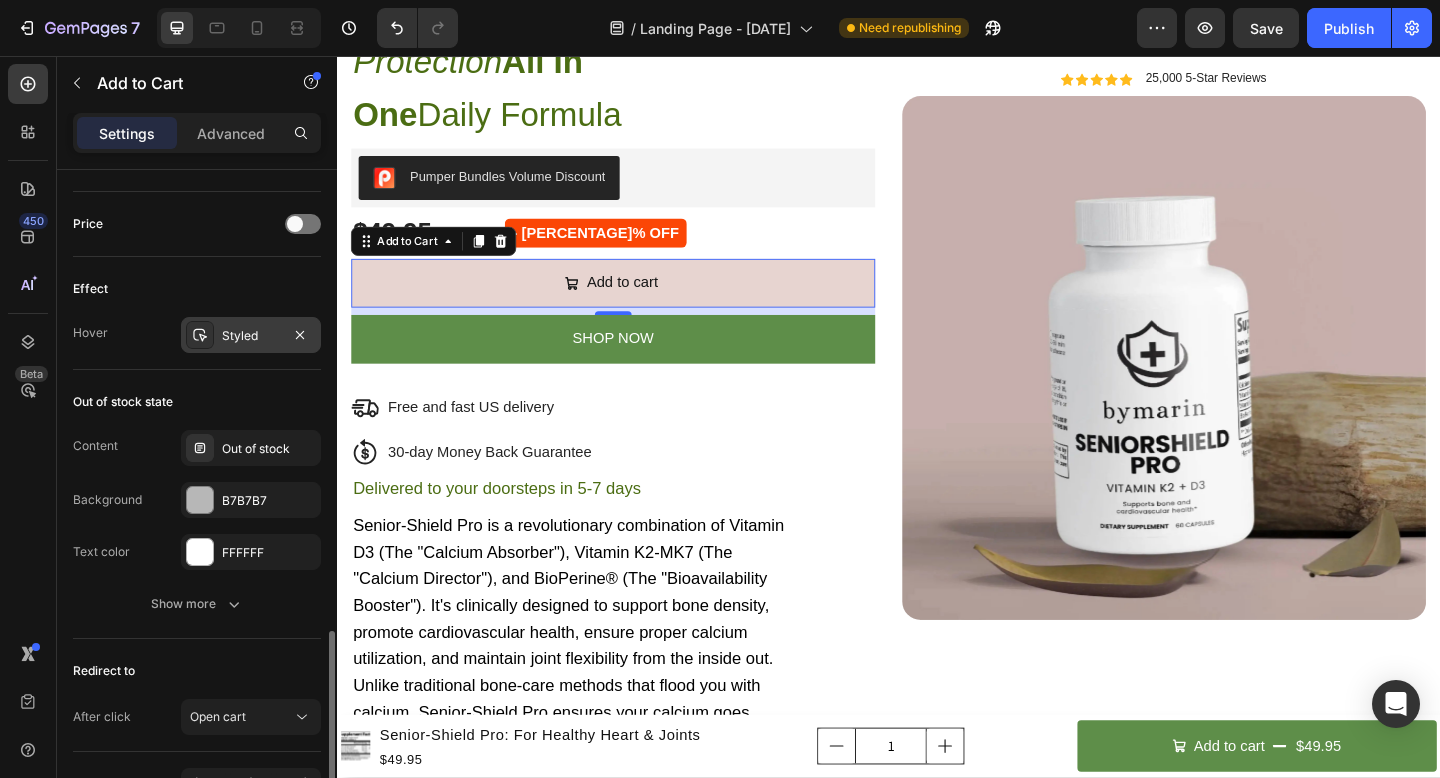 click on "Styled" at bounding box center [251, 336] 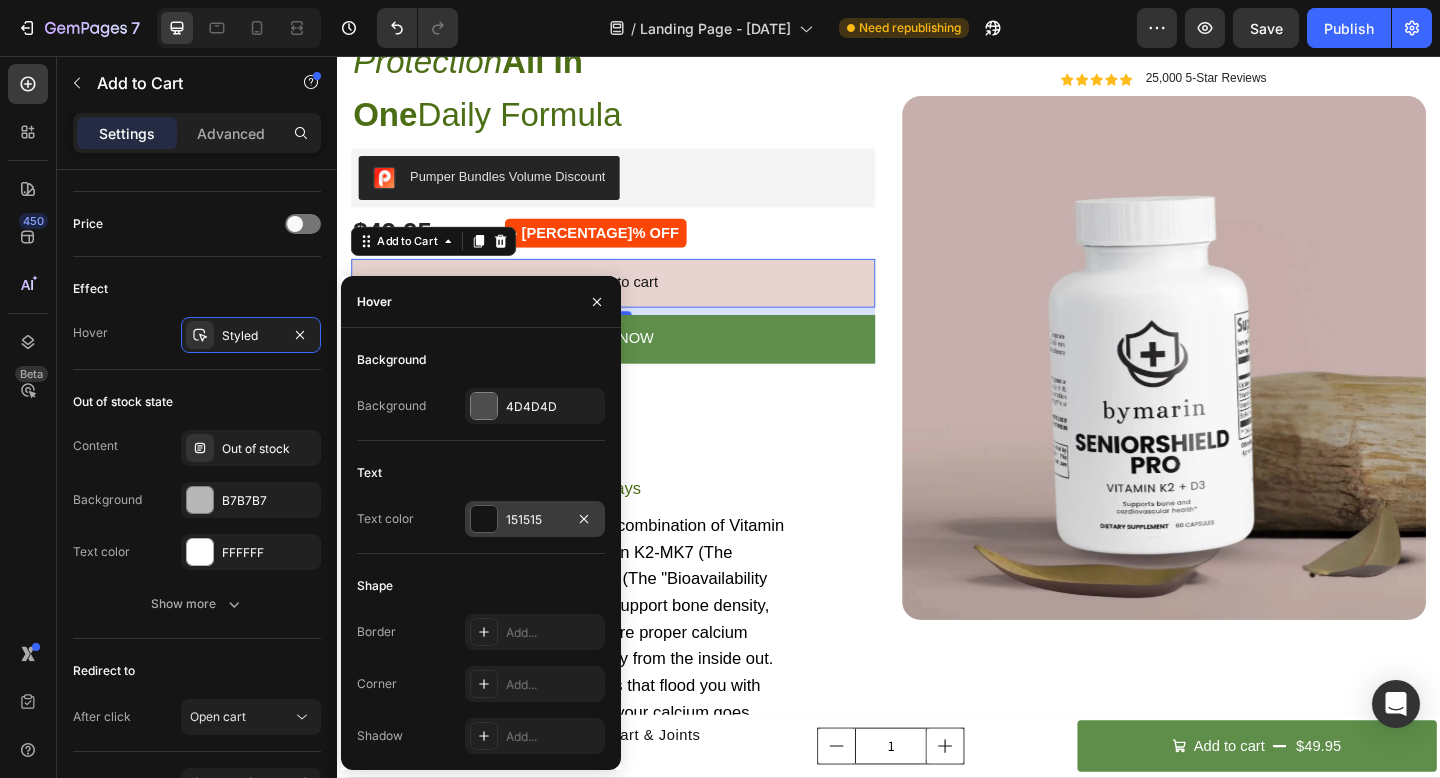 click on "151515" at bounding box center (535, 520) 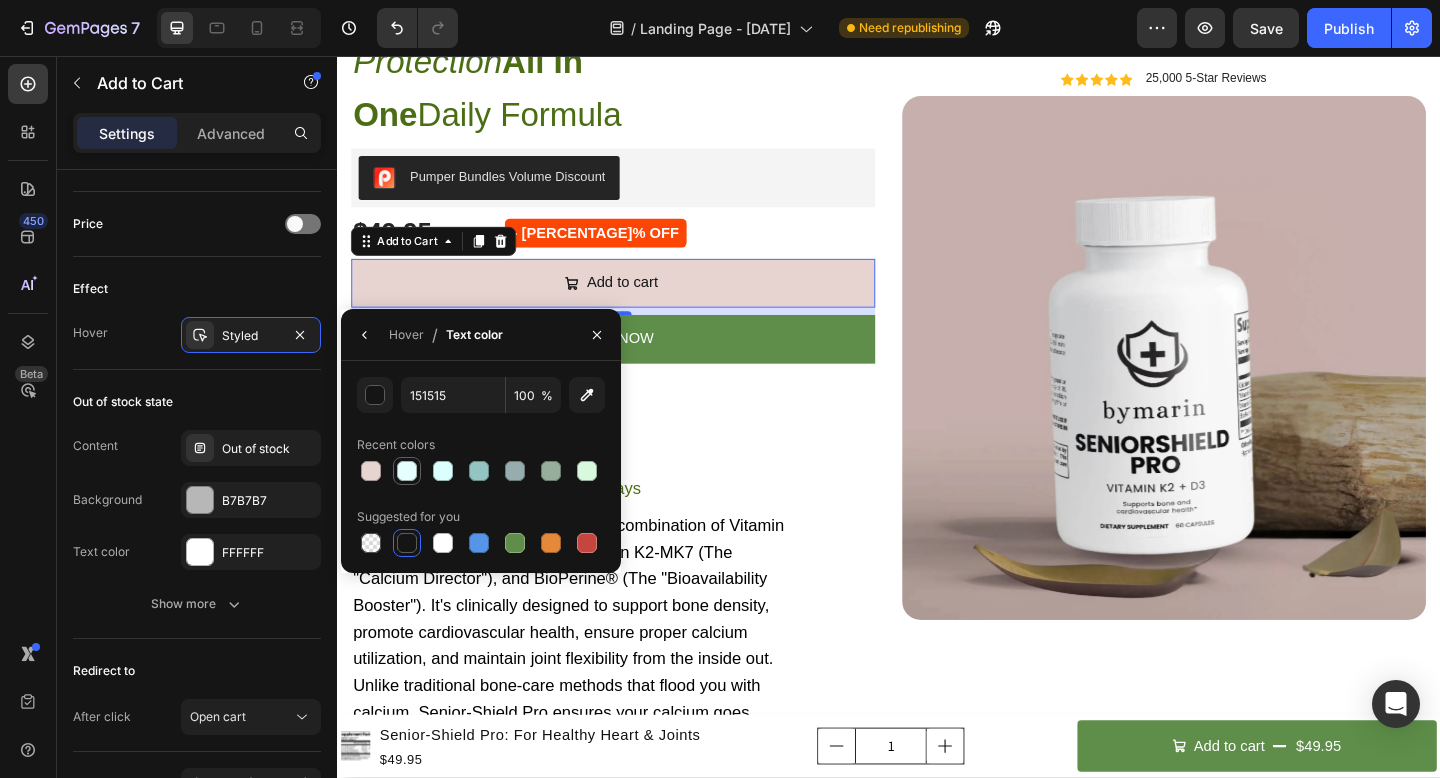 click at bounding box center (407, 471) 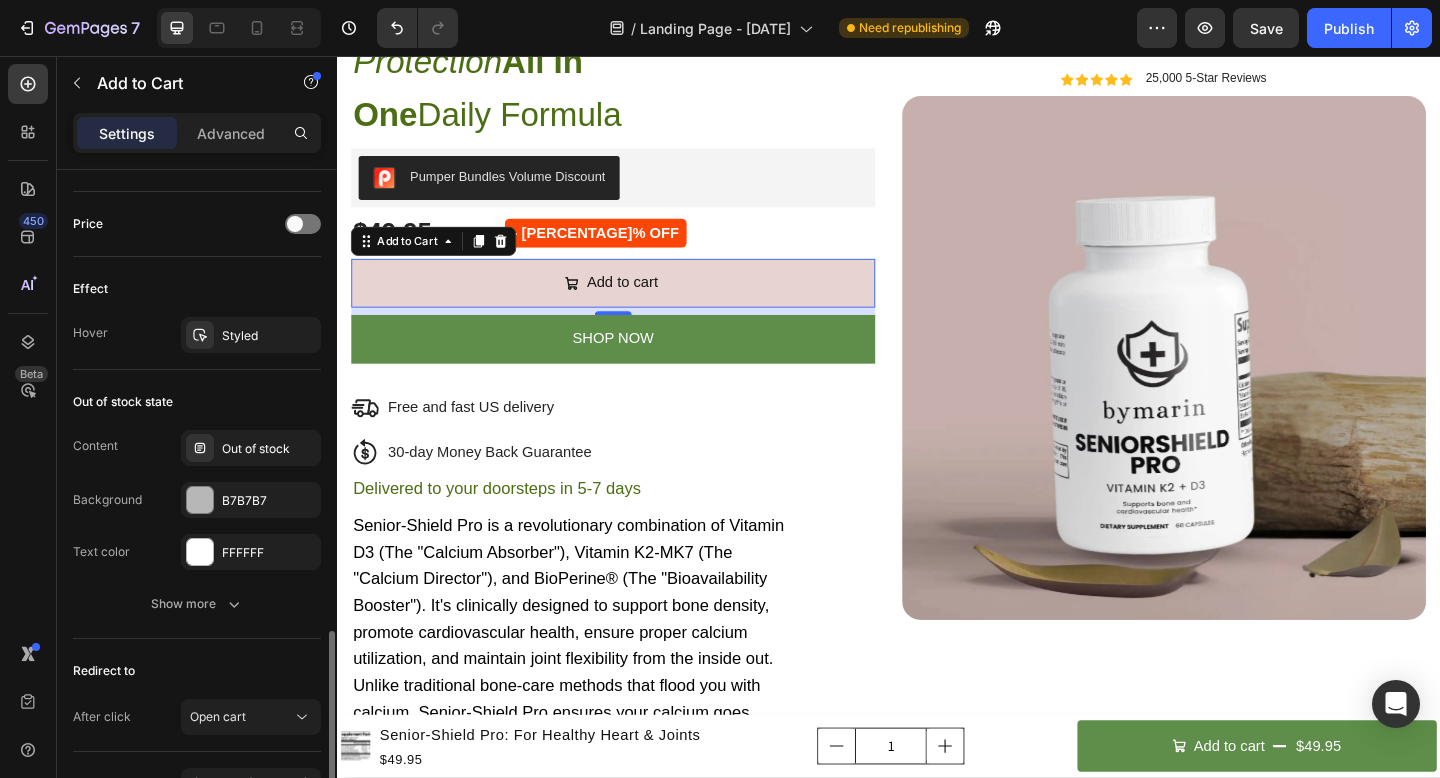 click on "Out of stock state" at bounding box center (197, 402) 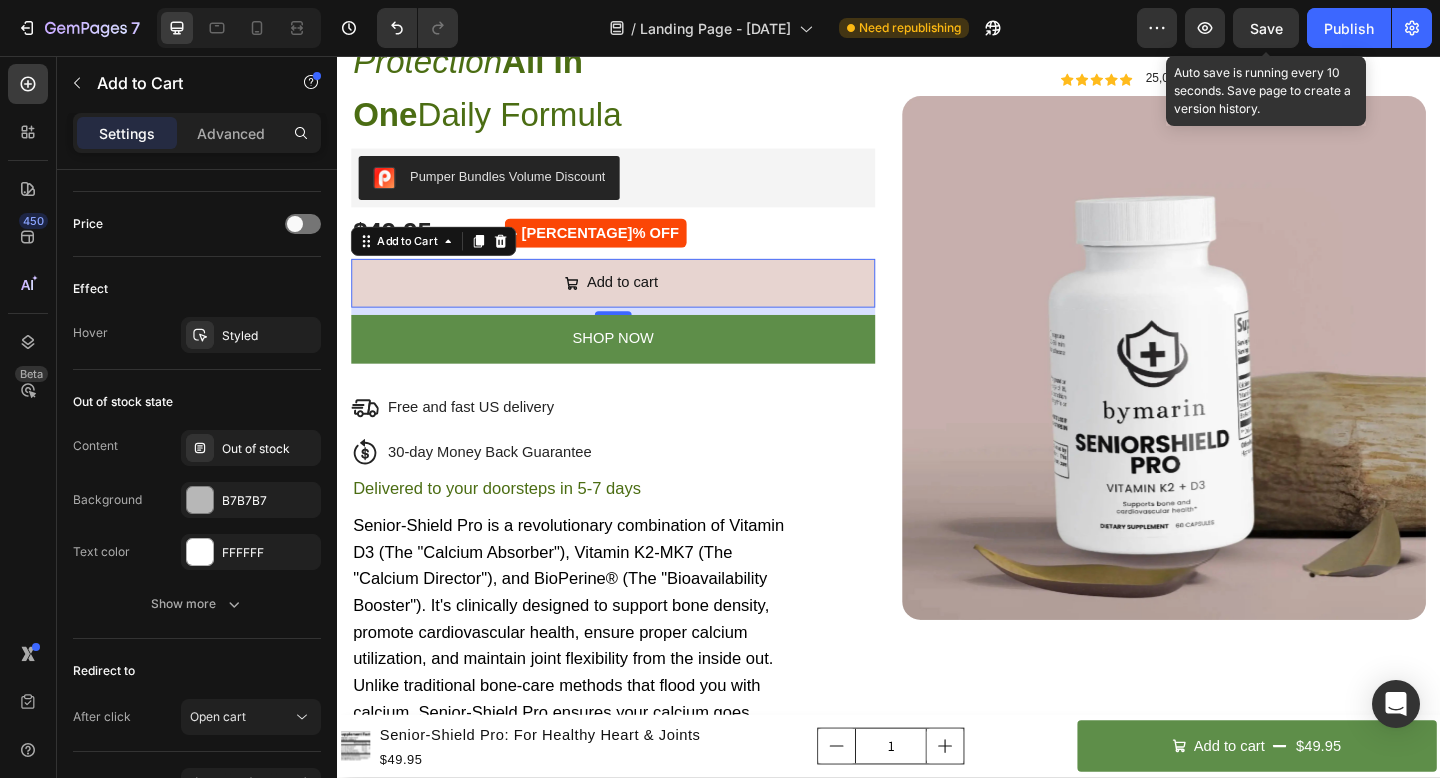 click on "Save" at bounding box center [1266, 28] 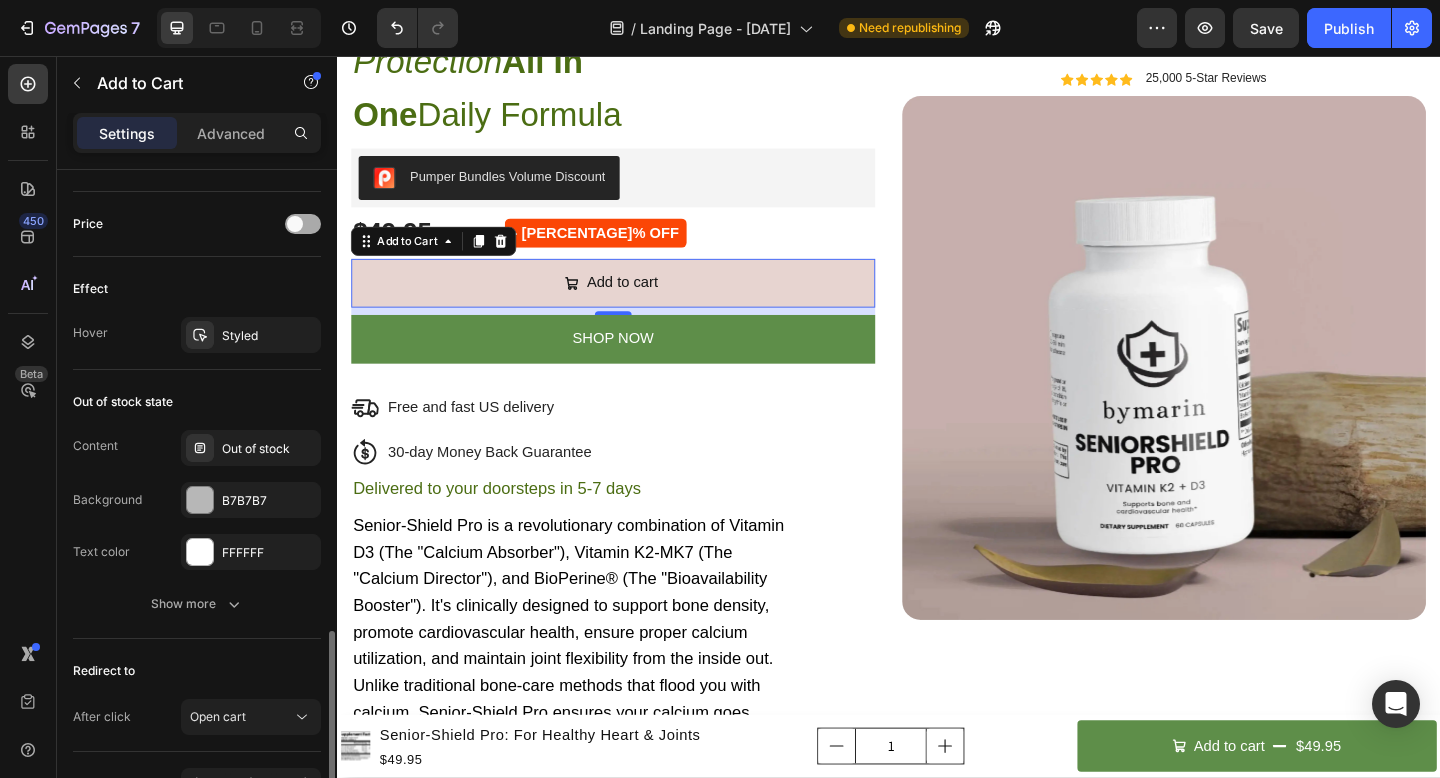 click at bounding box center (303, 224) 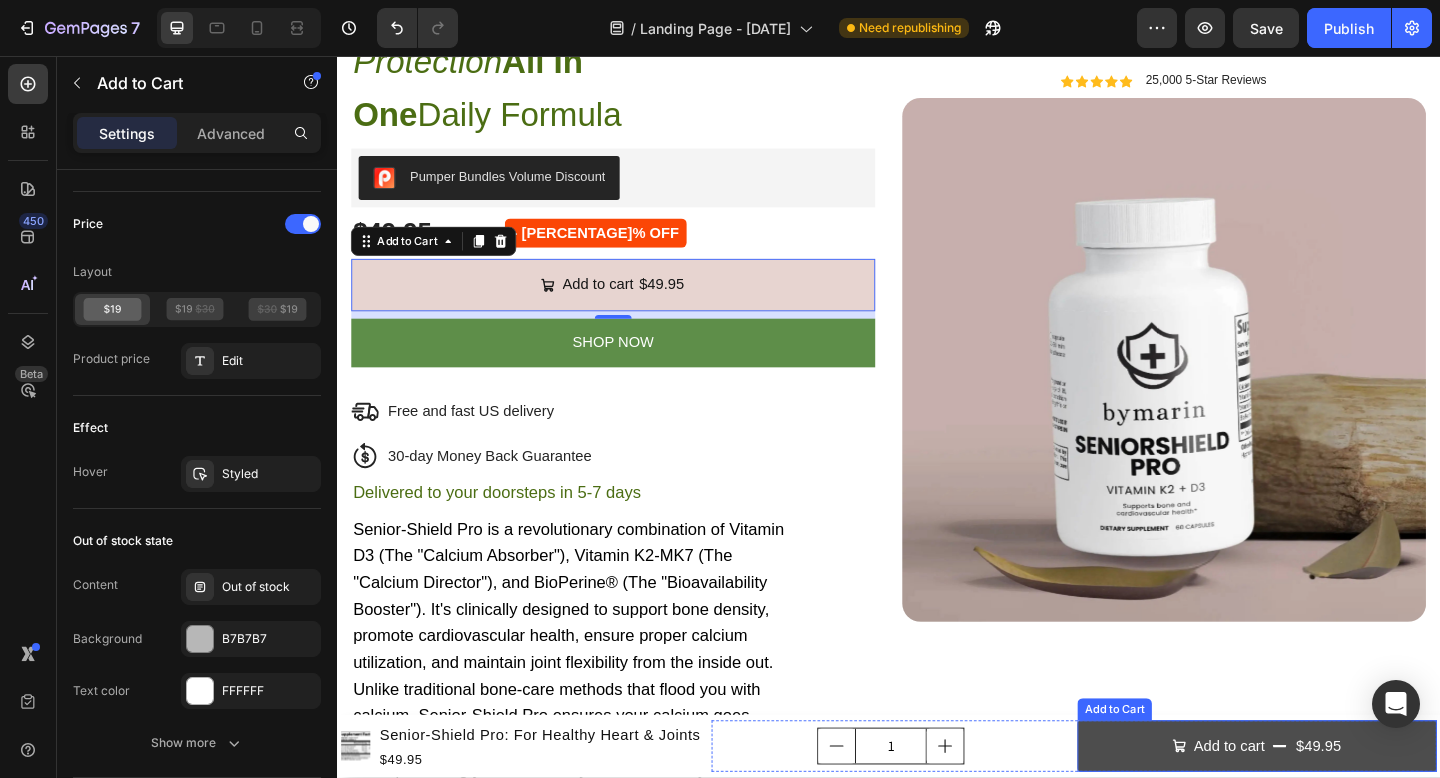click on "Add to cart
$[PRICE]" at bounding box center [1337, 807] 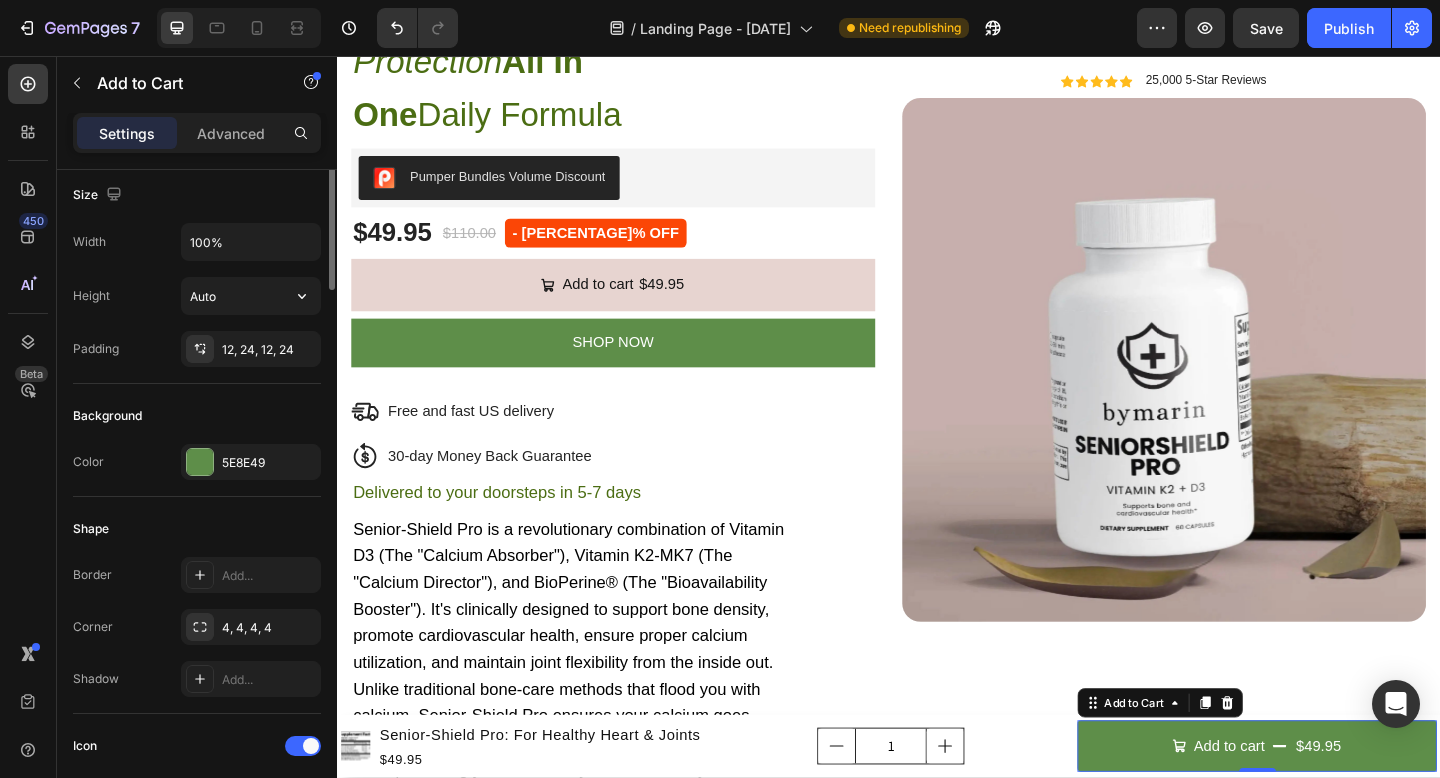 scroll, scrollTop: 0, scrollLeft: 0, axis: both 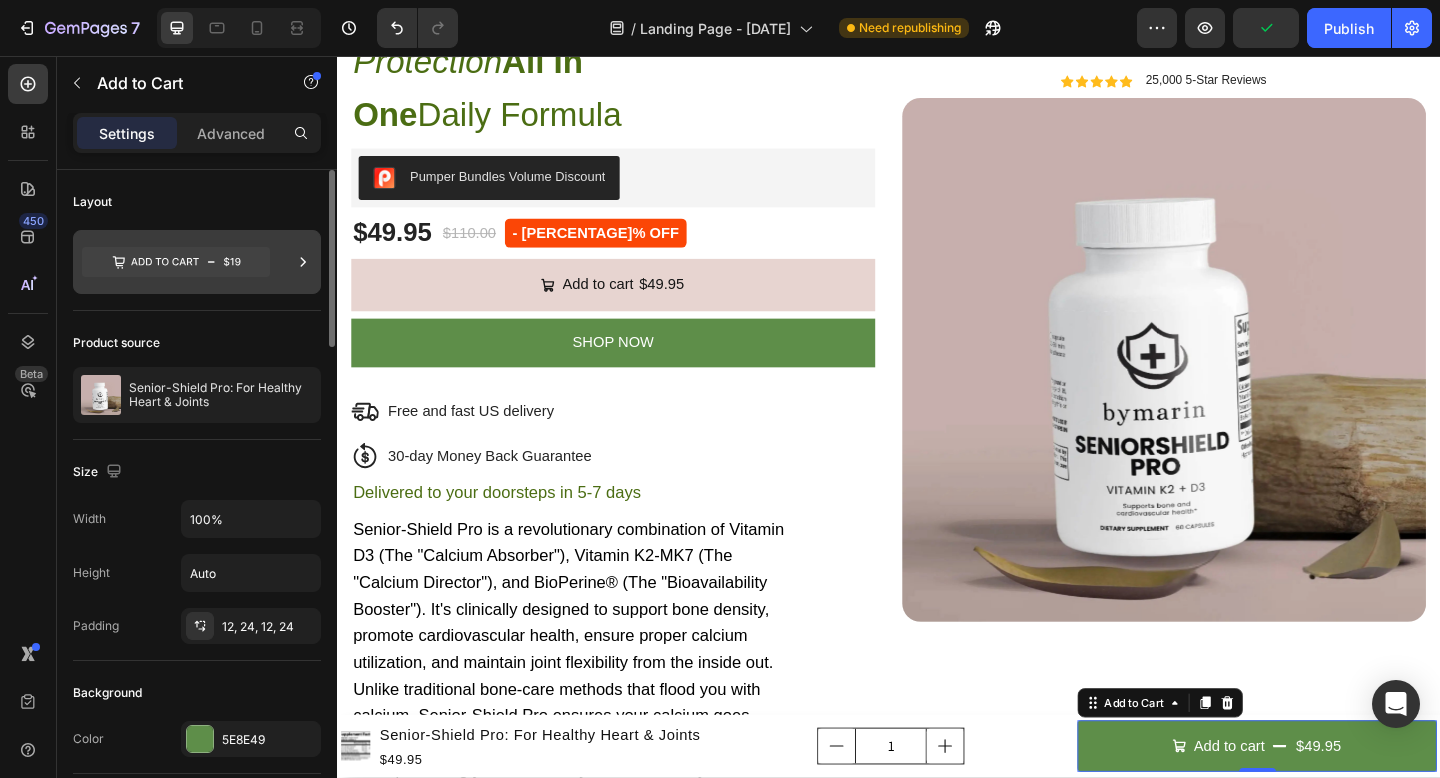 click at bounding box center [197, 262] 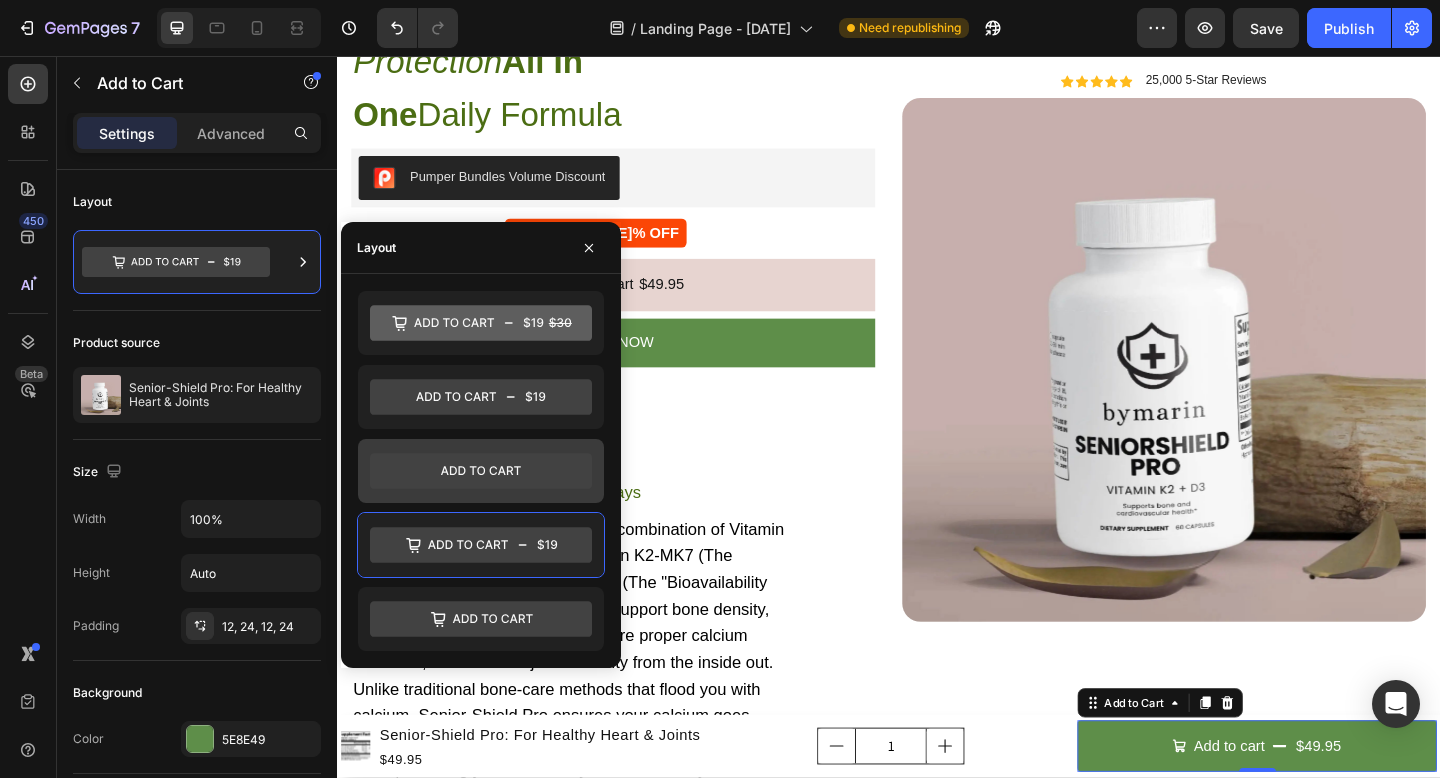 click 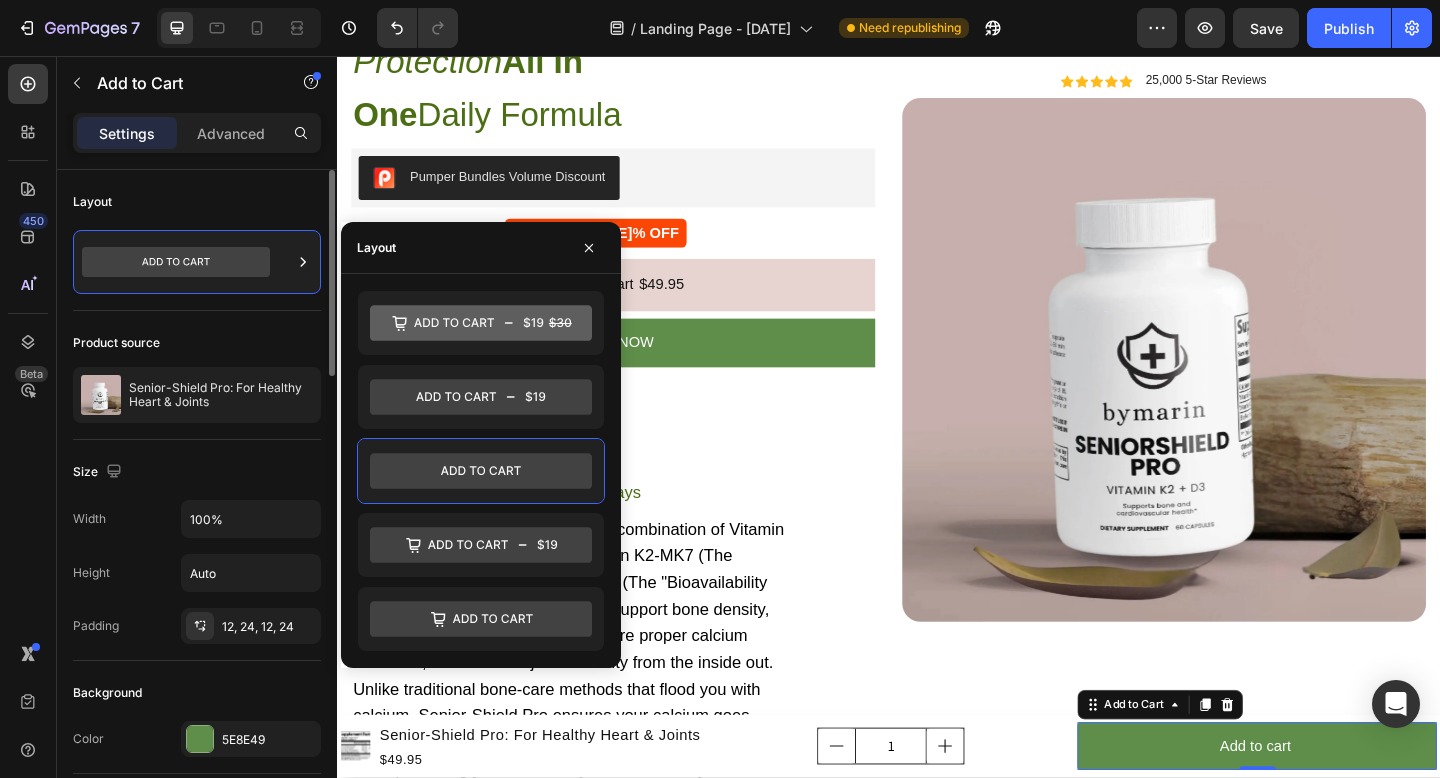 click on "Product source Senior-Shield Pro: For Healthy Heart & Joints" 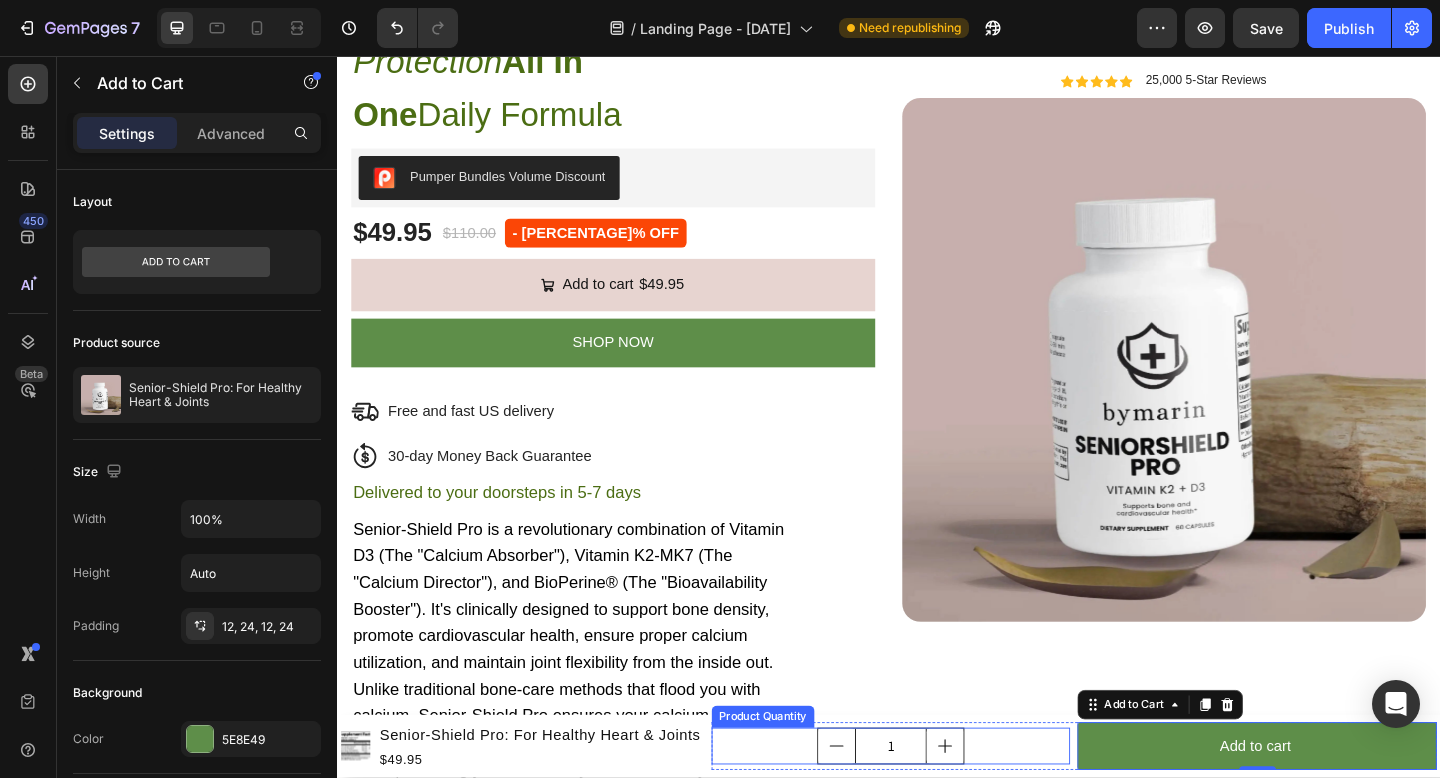 click on "1" at bounding box center (939, 807) 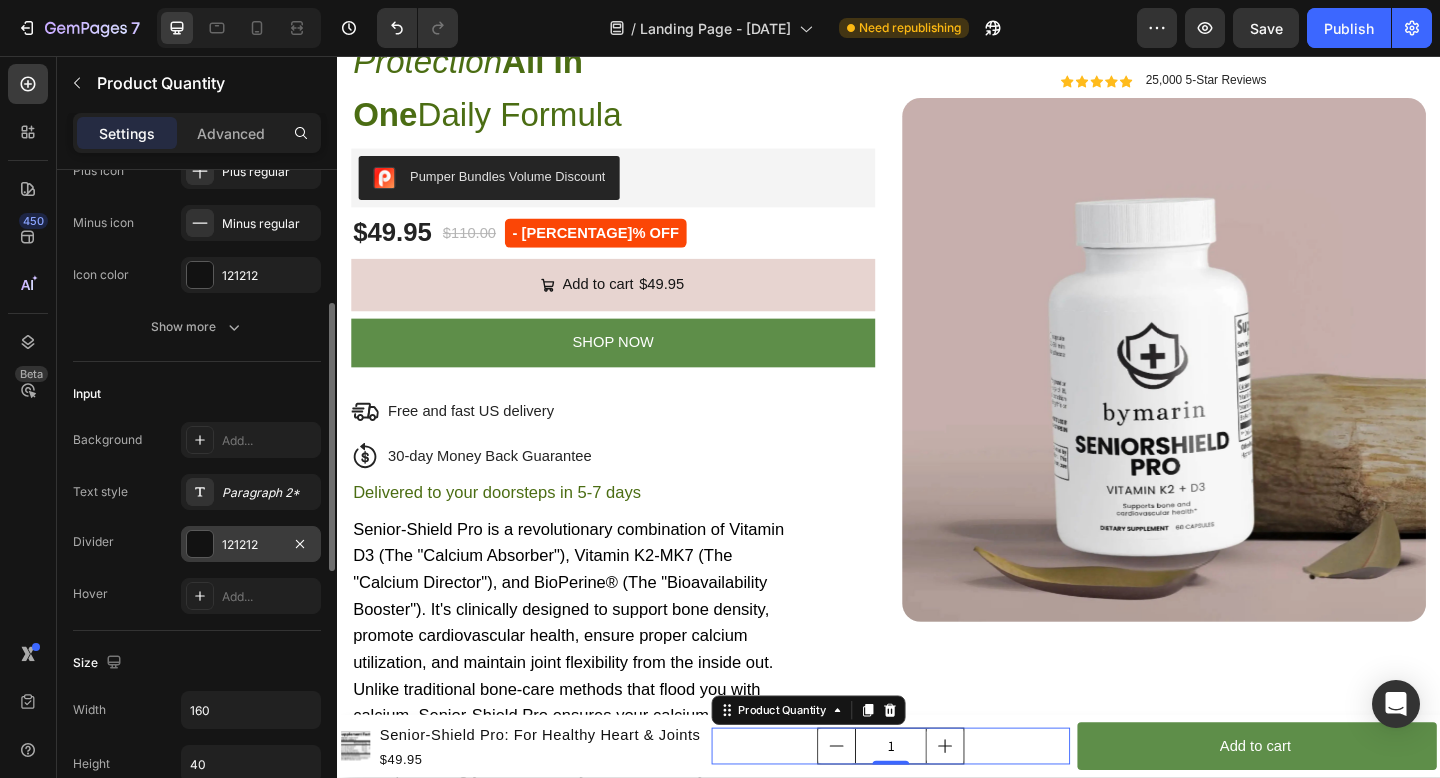 scroll, scrollTop: 320, scrollLeft: 0, axis: vertical 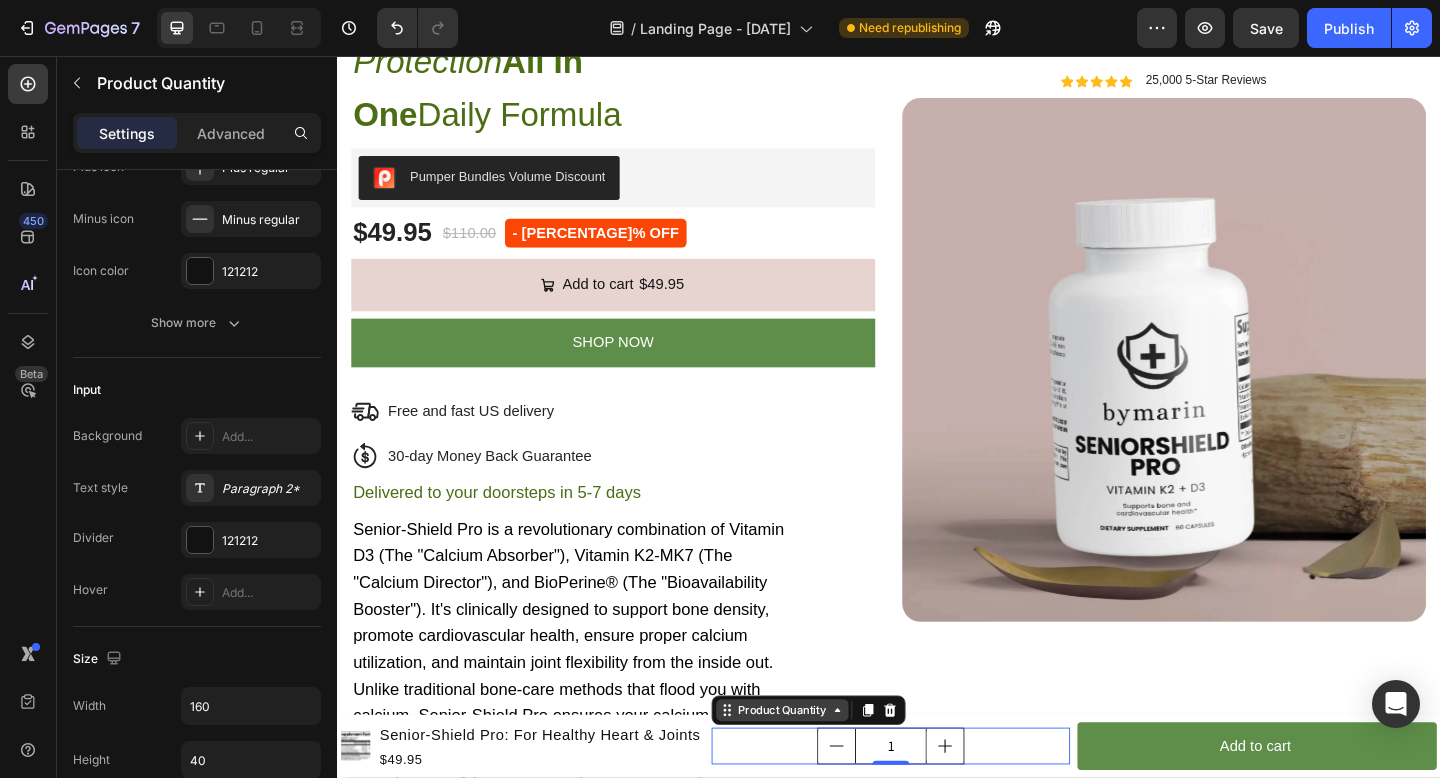 click 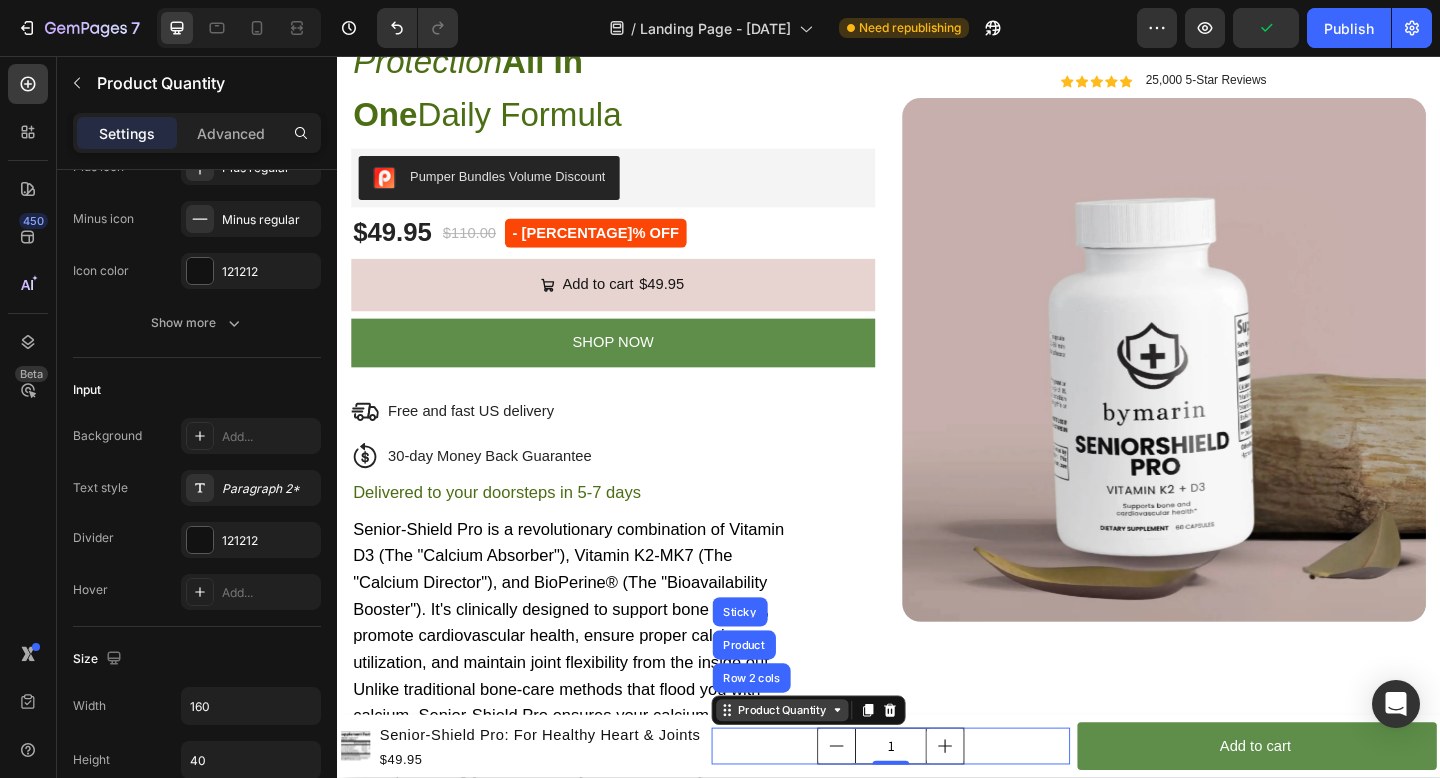 click 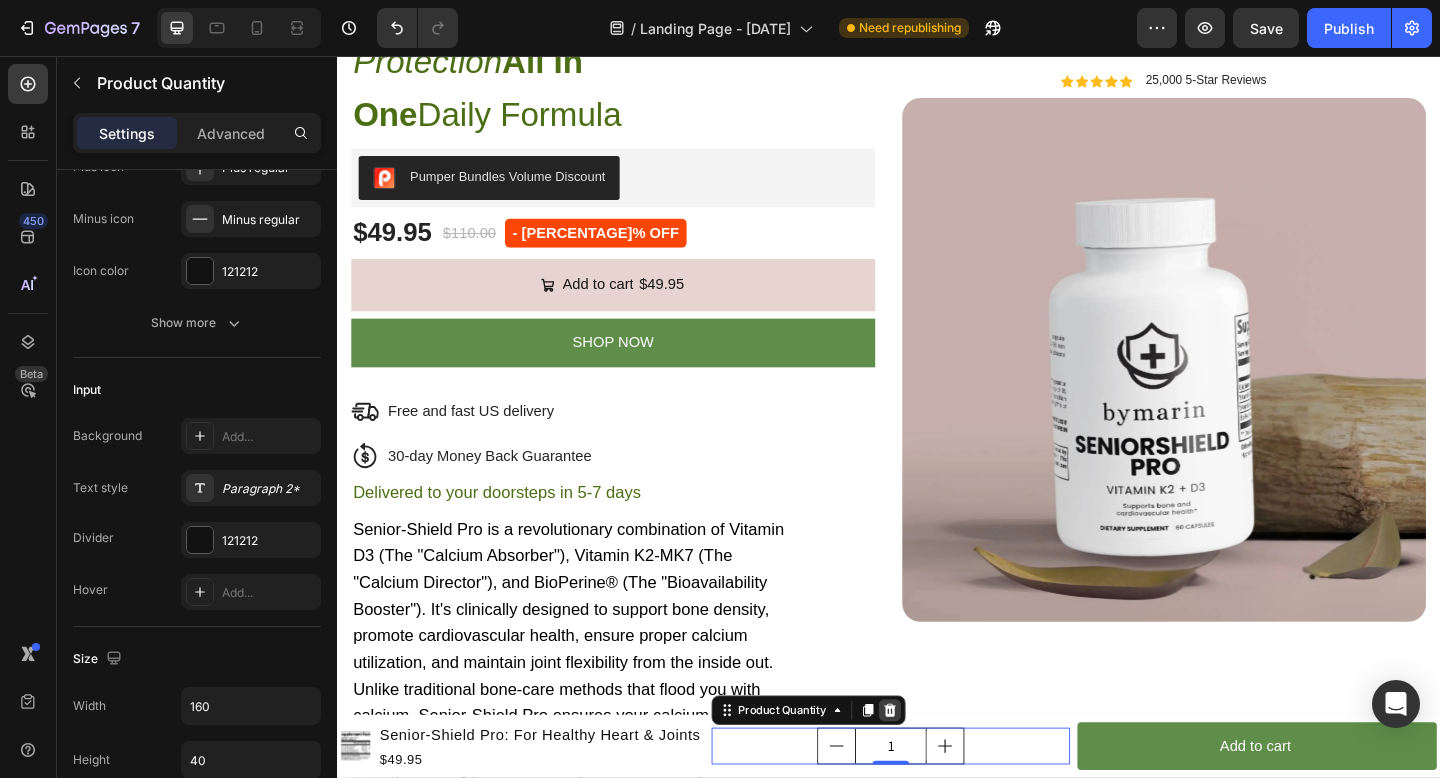click 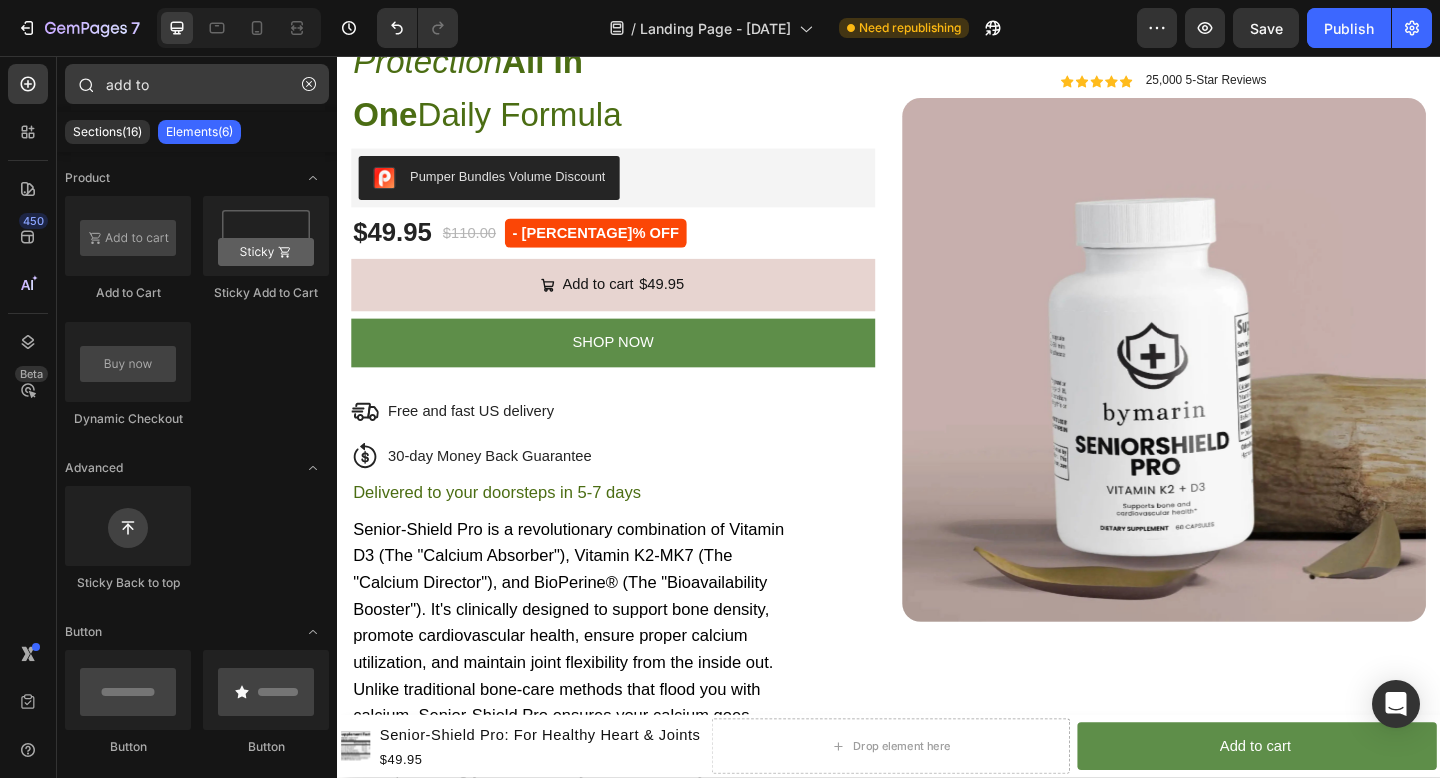 click 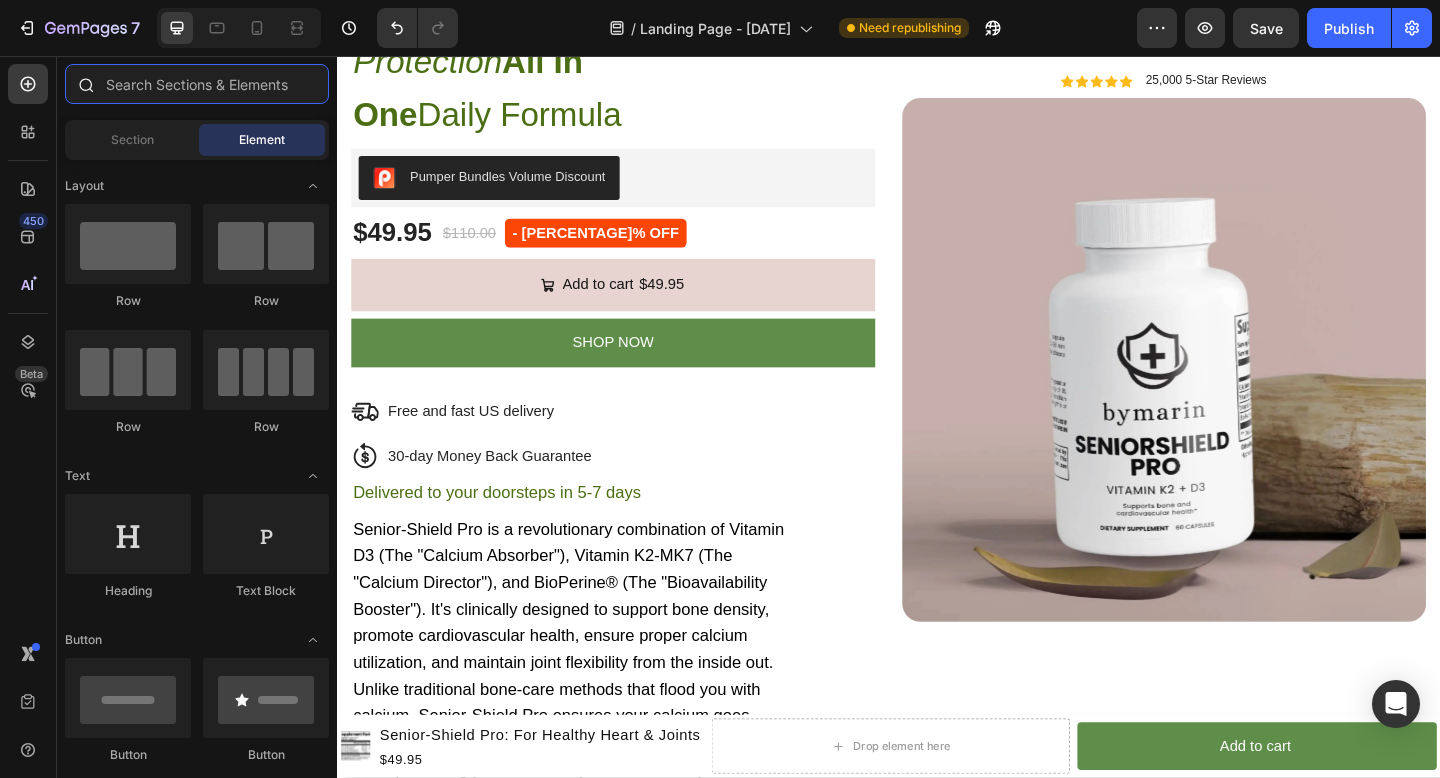 click at bounding box center (197, 84) 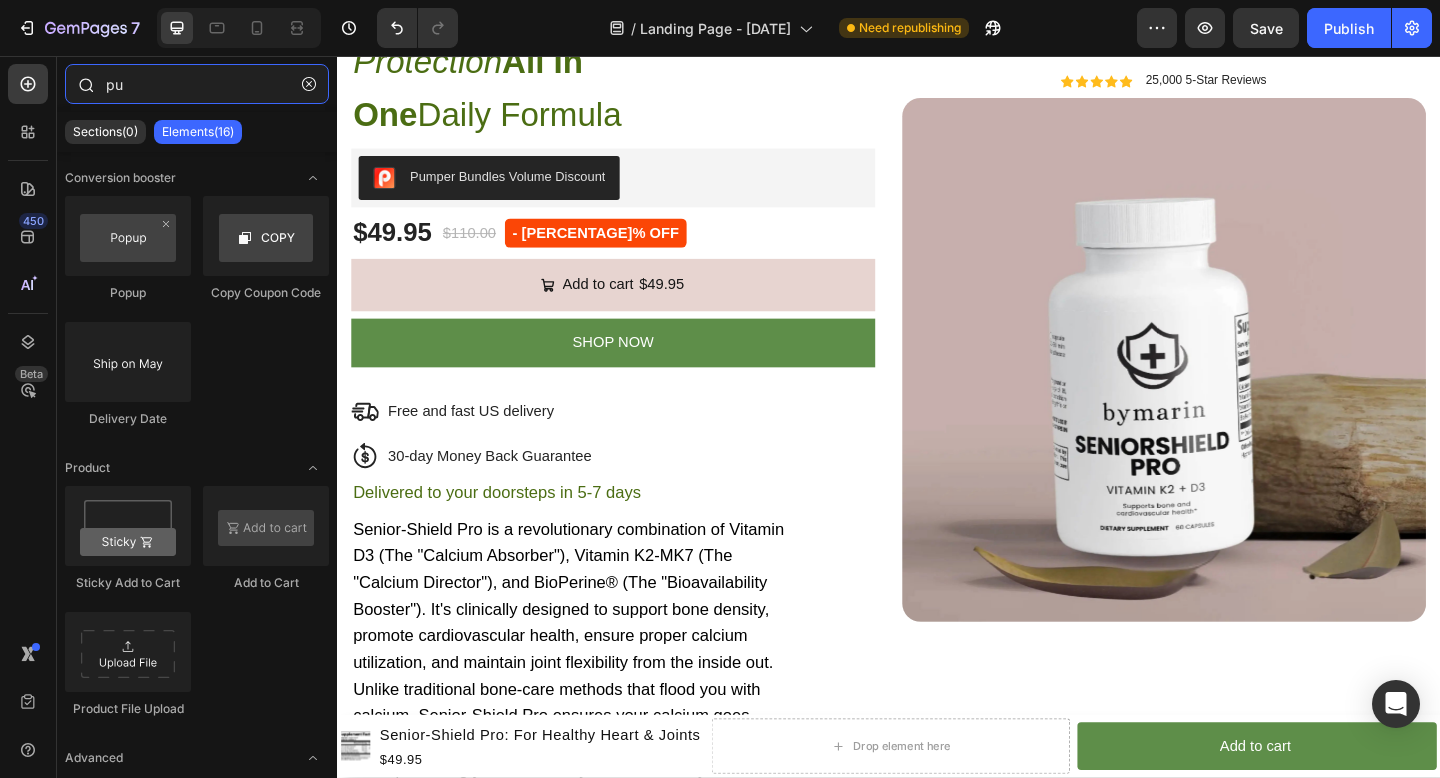 type on "p" 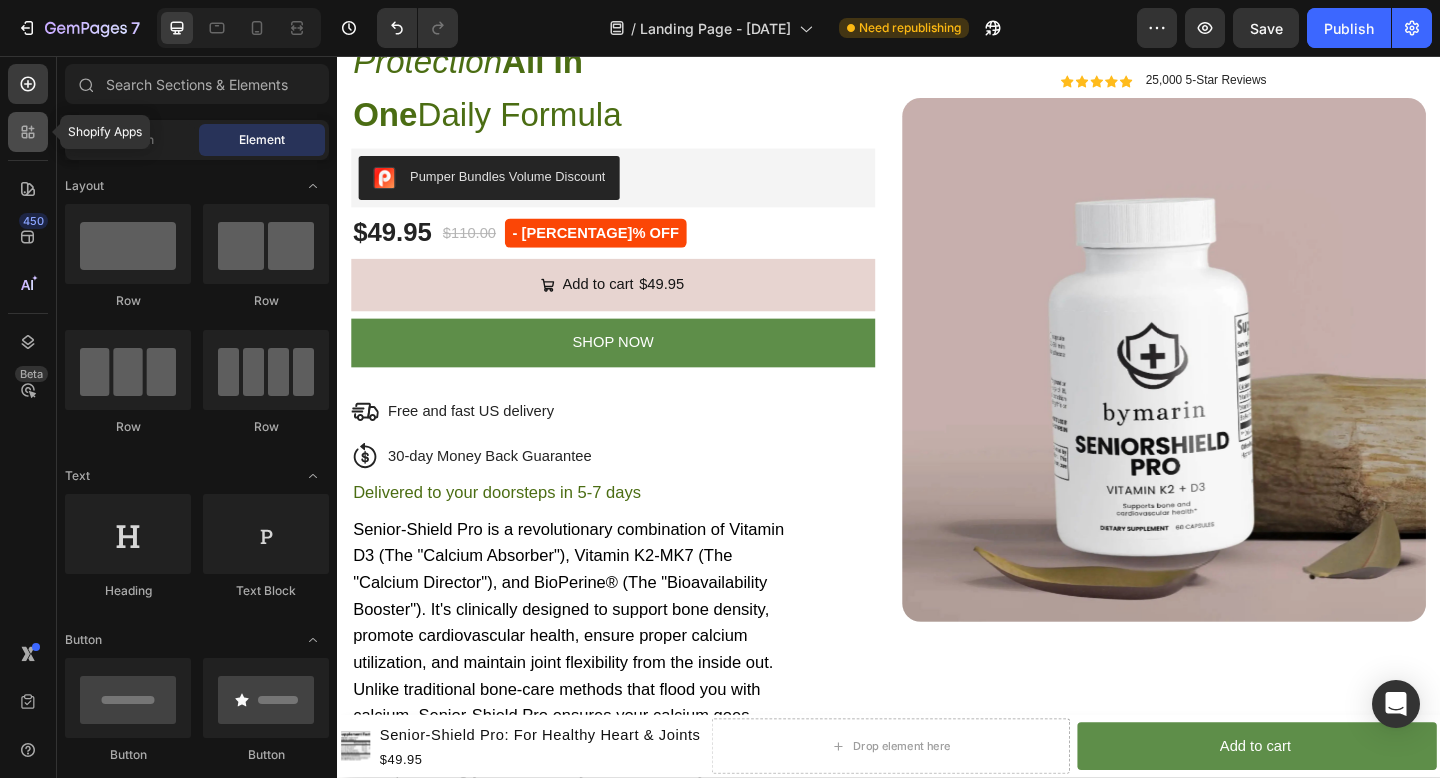 click 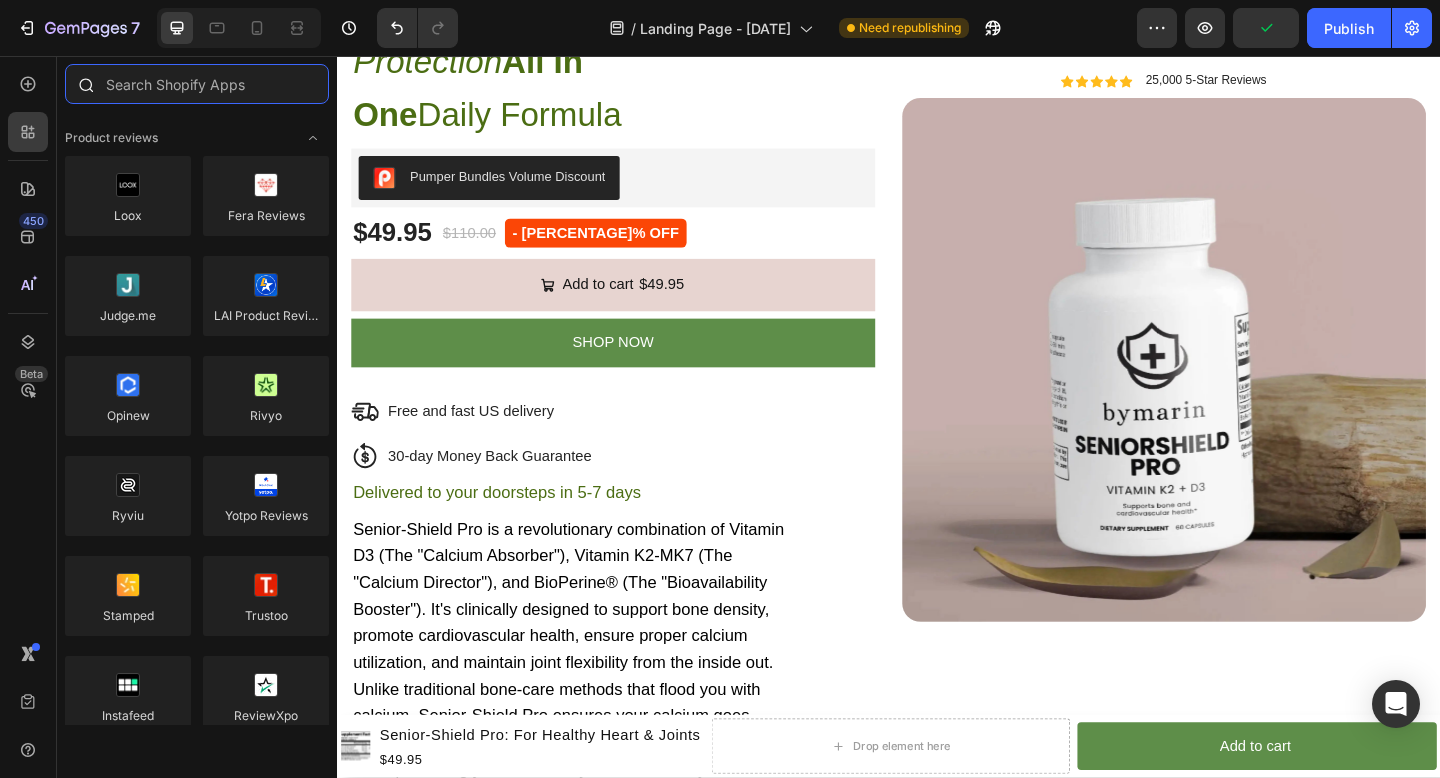 click at bounding box center (197, 84) 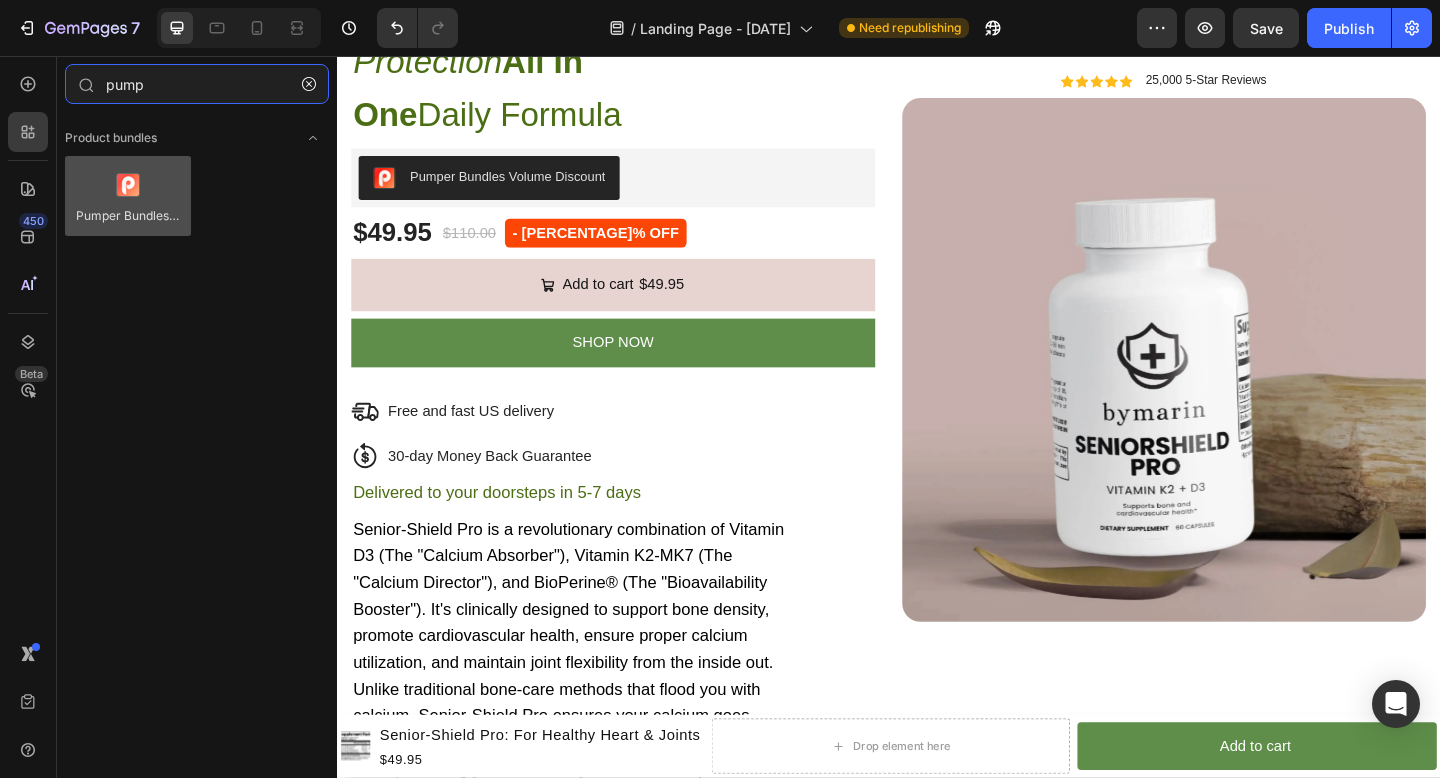 type on "pump" 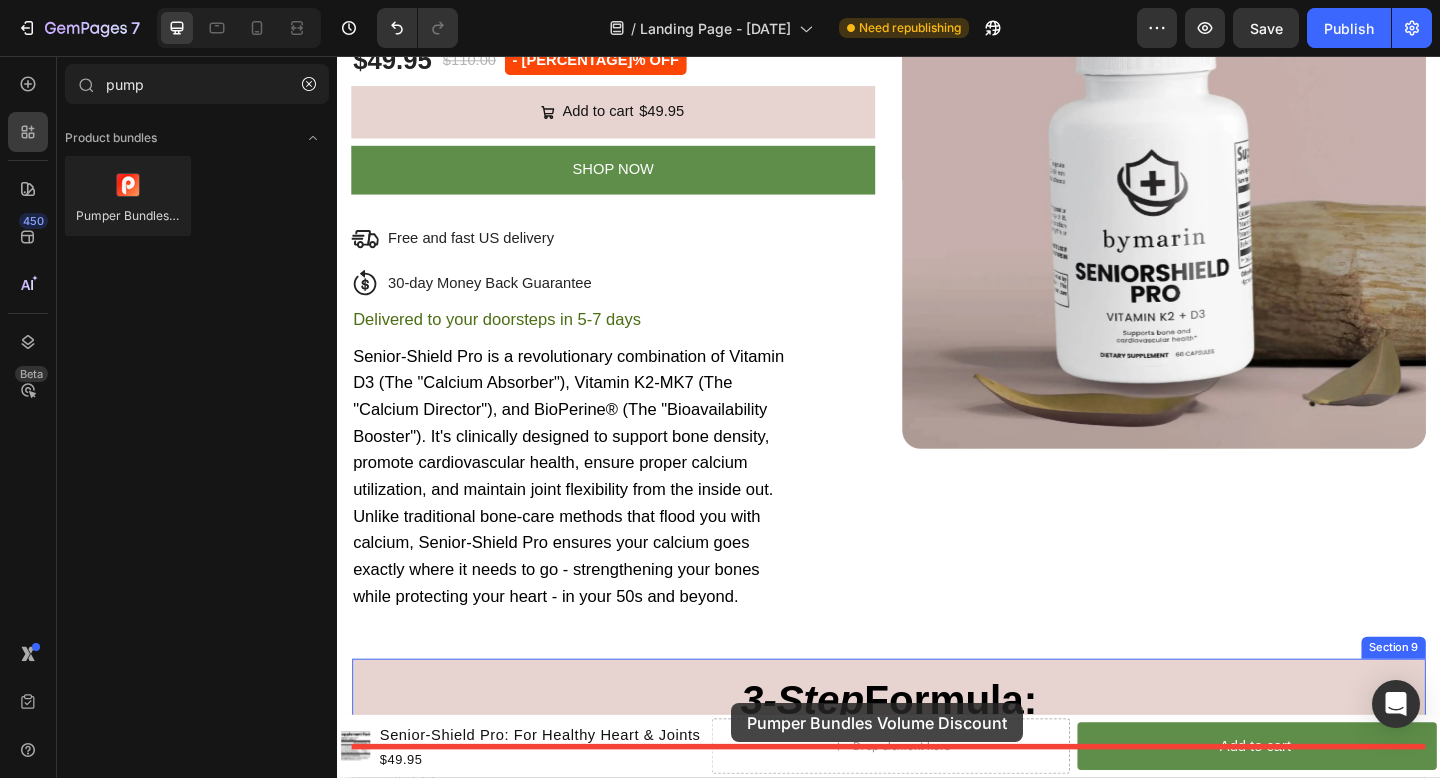 scroll, scrollTop: 2900, scrollLeft: 0, axis: vertical 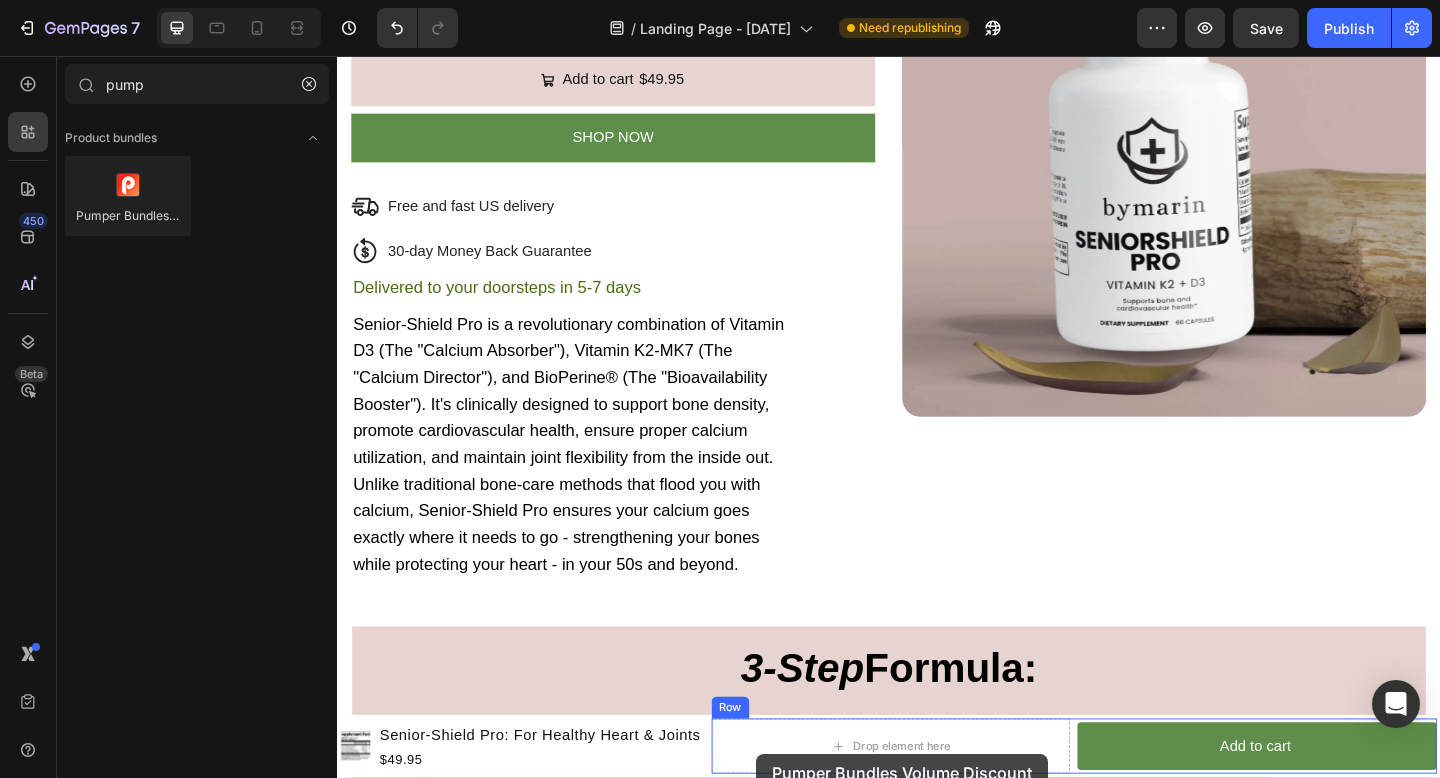drag, startPoint x: 464, startPoint y: 234, endPoint x: 793, endPoint y: 815, distance: 667.6841 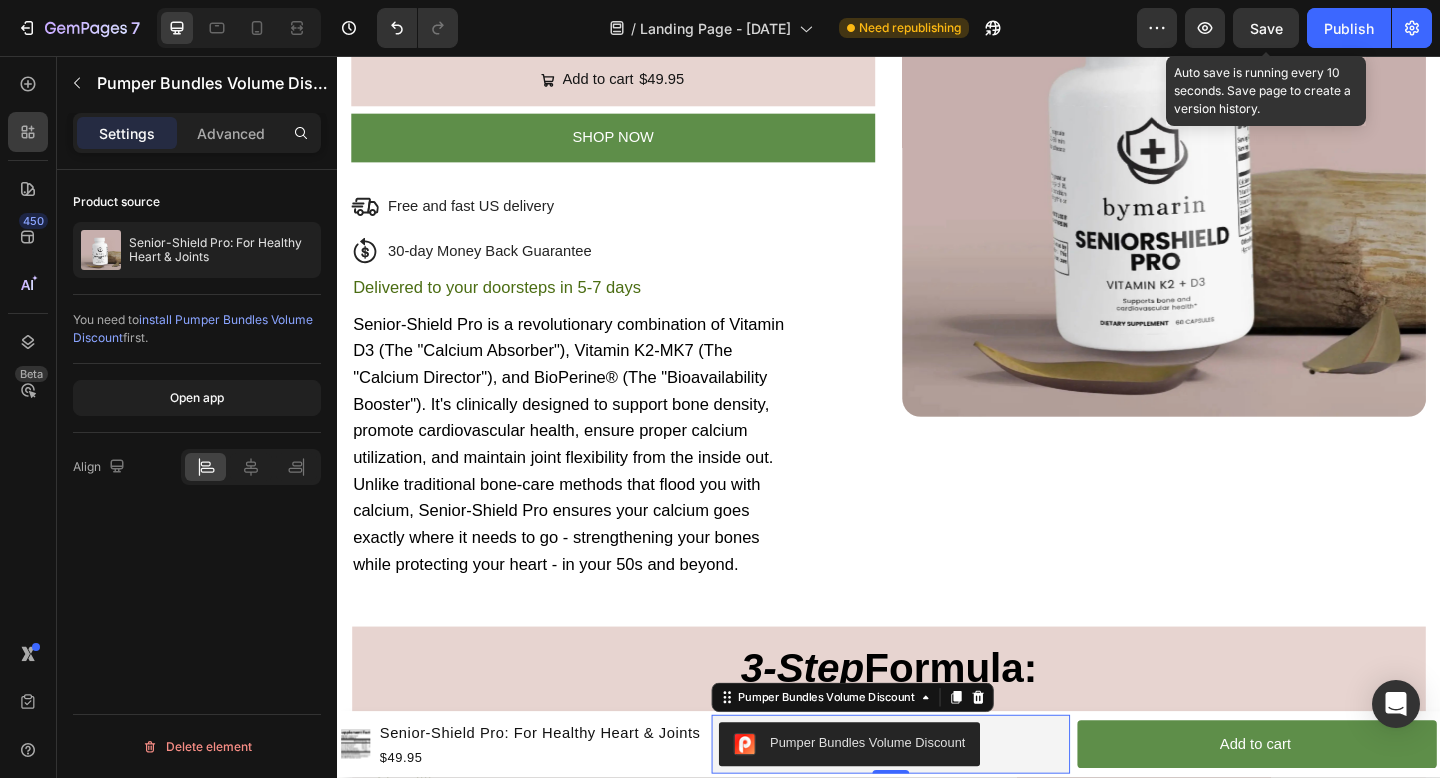 click on "Save" at bounding box center [1266, 28] 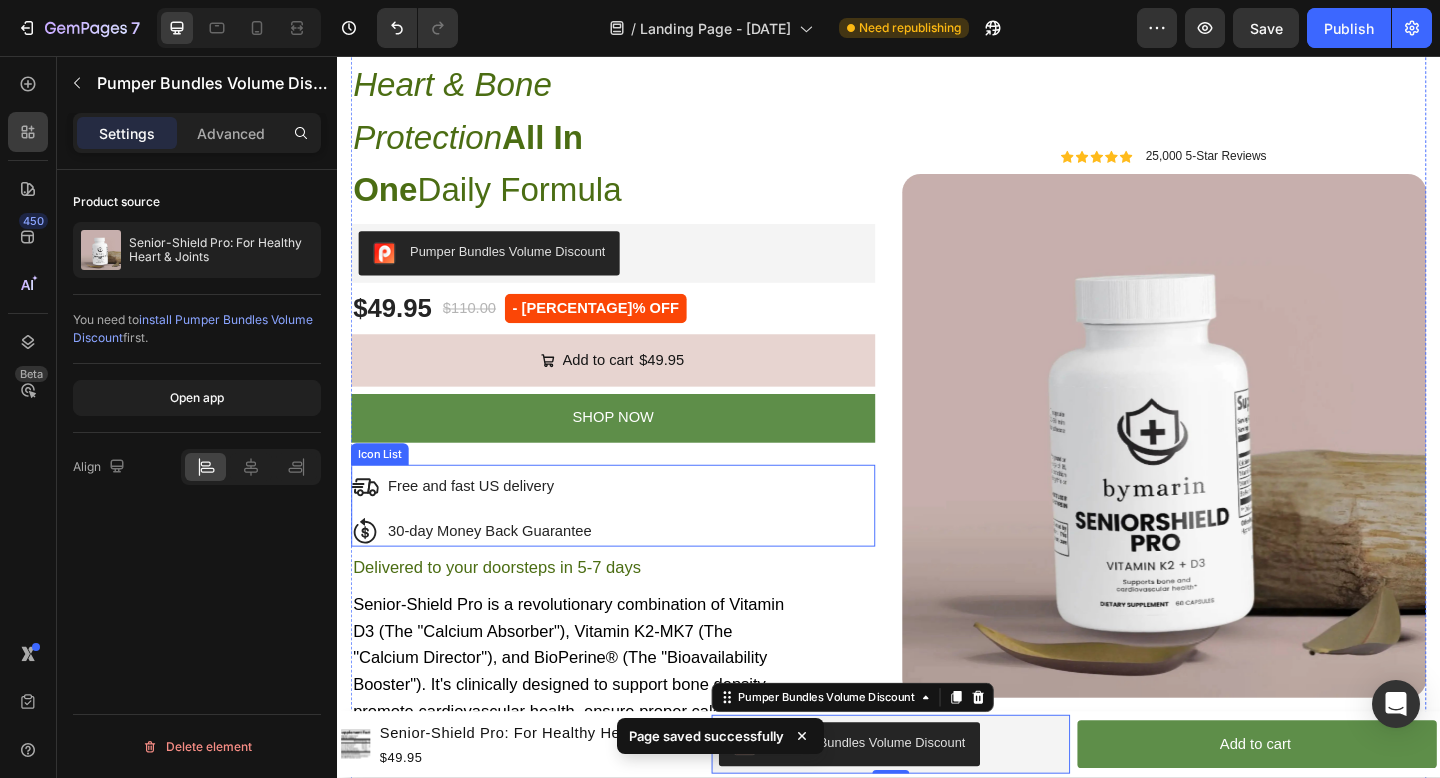 scroll, scrollTop: 2545, scrollLeft: 0, axis: vertical 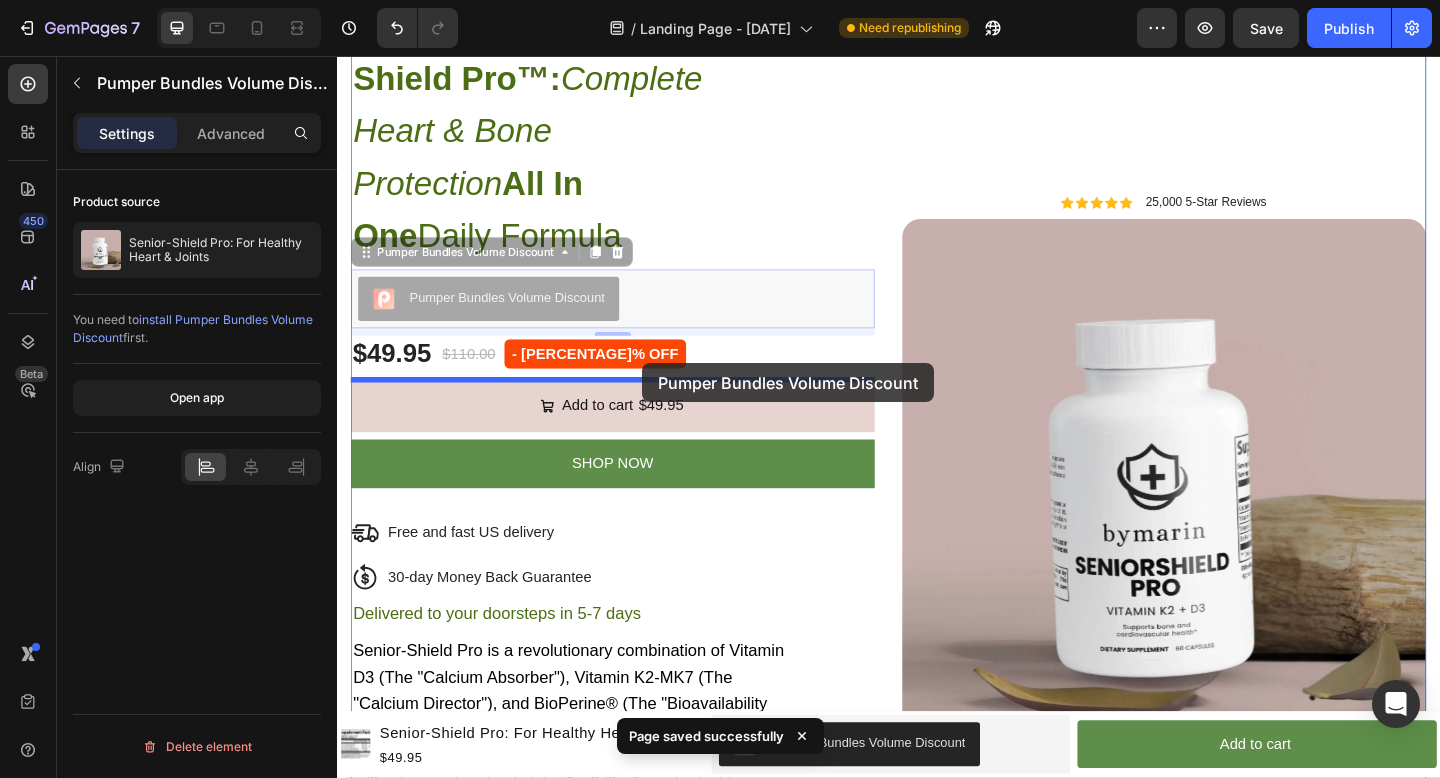 drag, startPoint x: 670, startPoint y: 322, endPoint x: 668, endPoint y: 384, distance: 62.03225 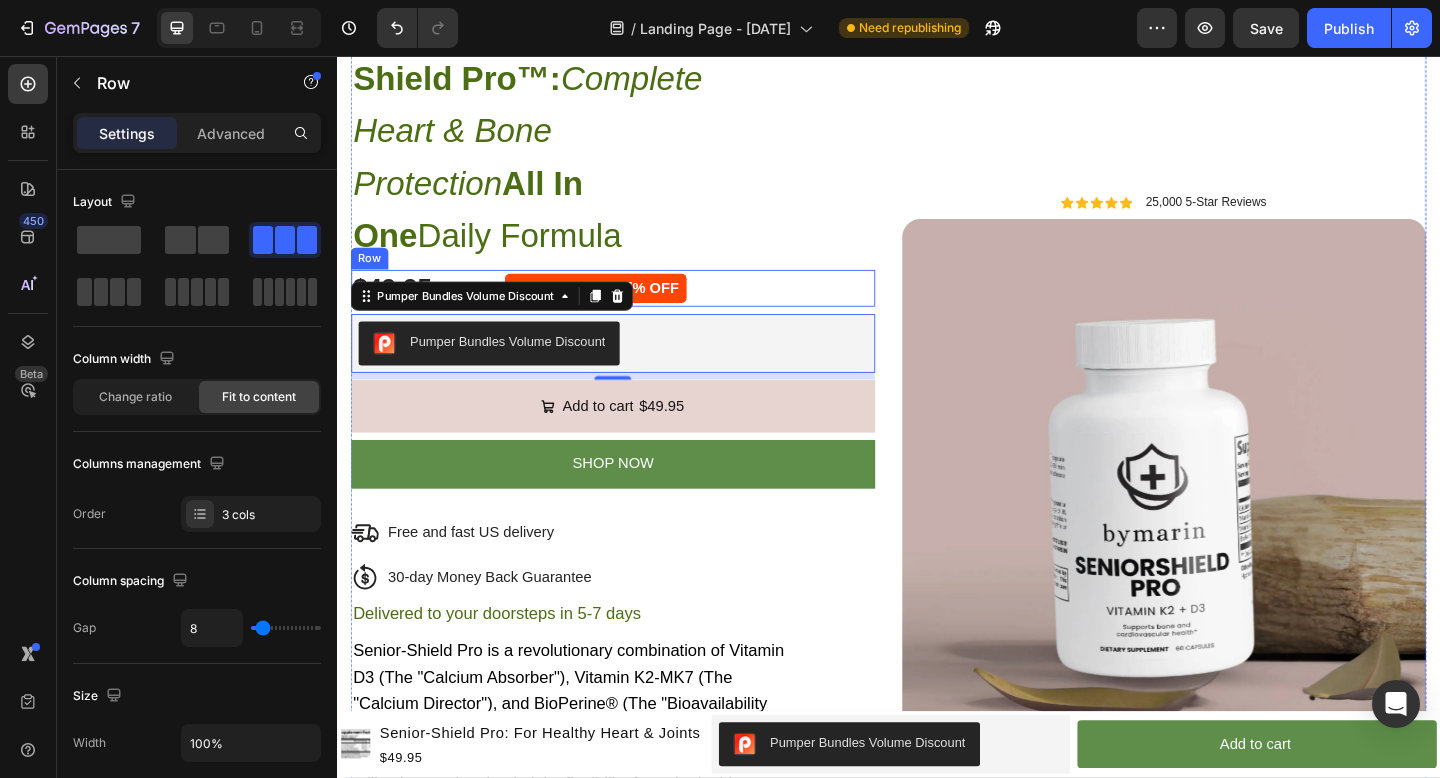 click on "$[PRICE] (P) Price (P) Price $[PRICE] (P) Price (P) Price - [PERCENTAGE]% off Product Badge Row" at bounding box center (637, 309) 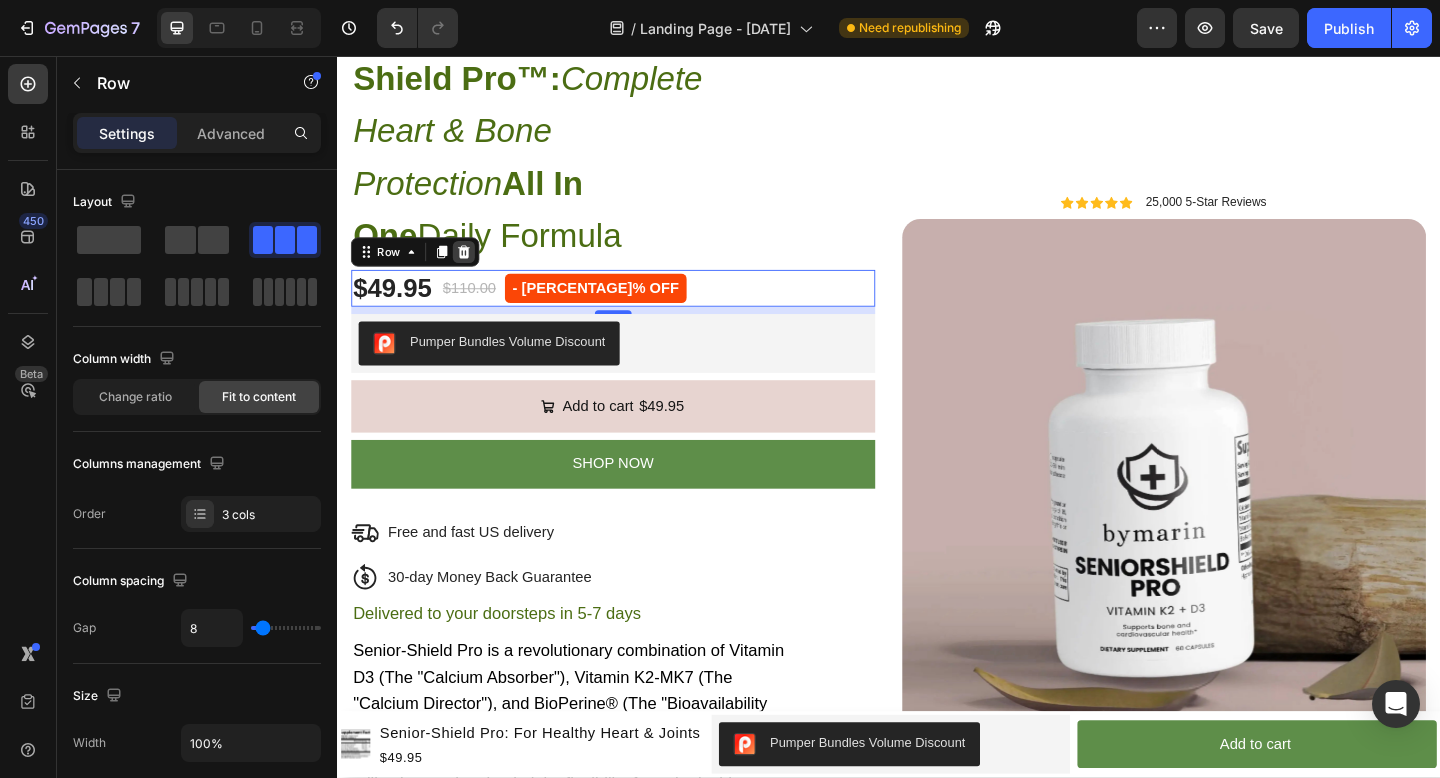 click 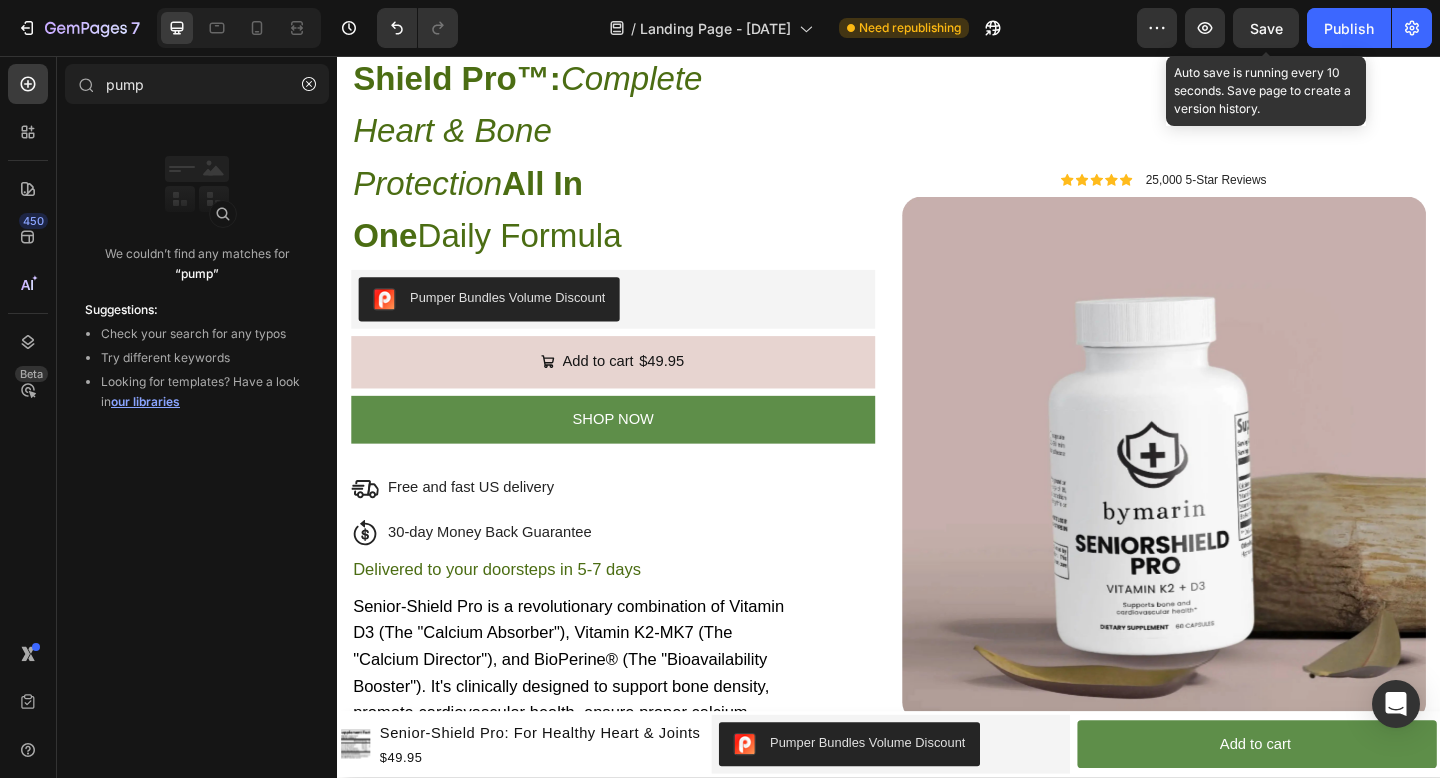 click on "Save" at bounding box center [1266, 28] 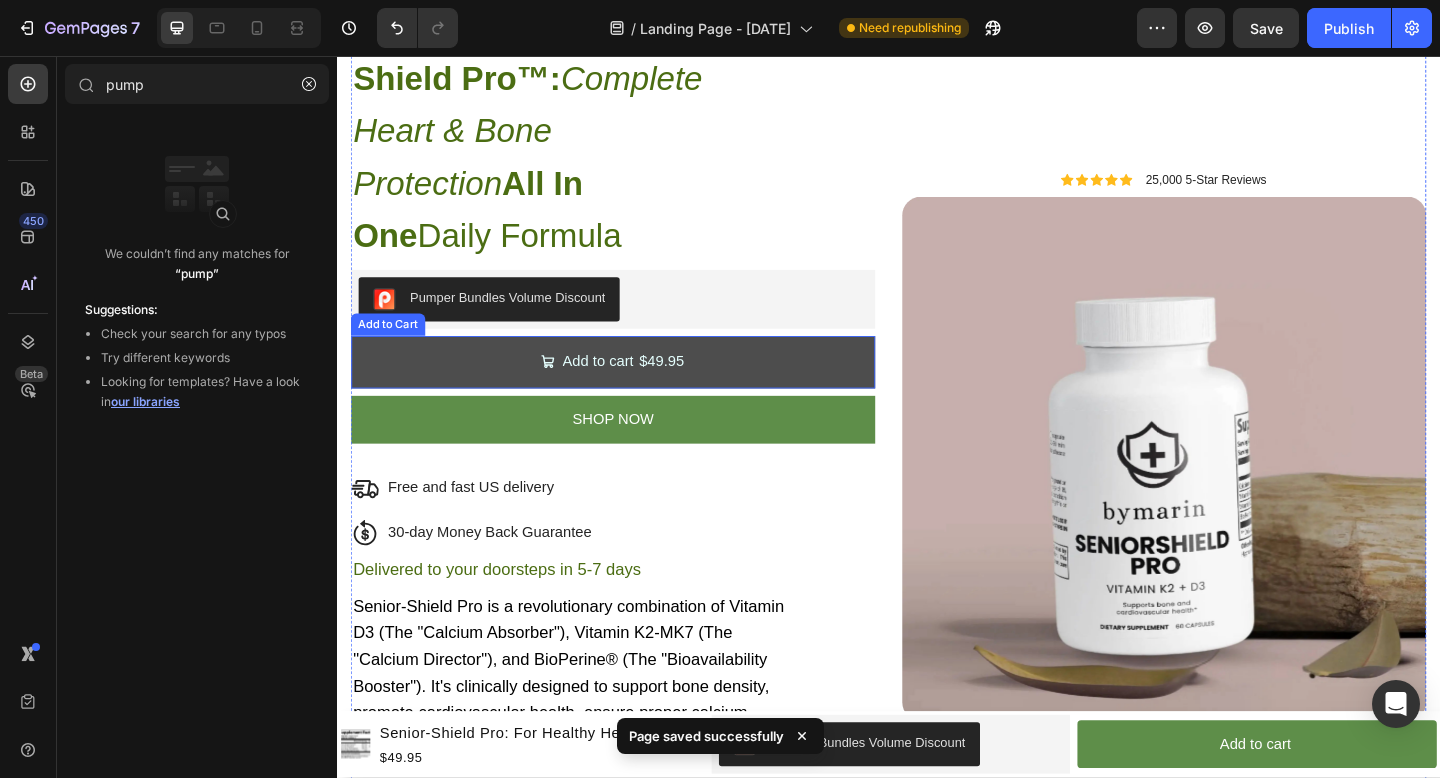 click on "Add to cart $[PRICE]" at bounding box center (637, 389) 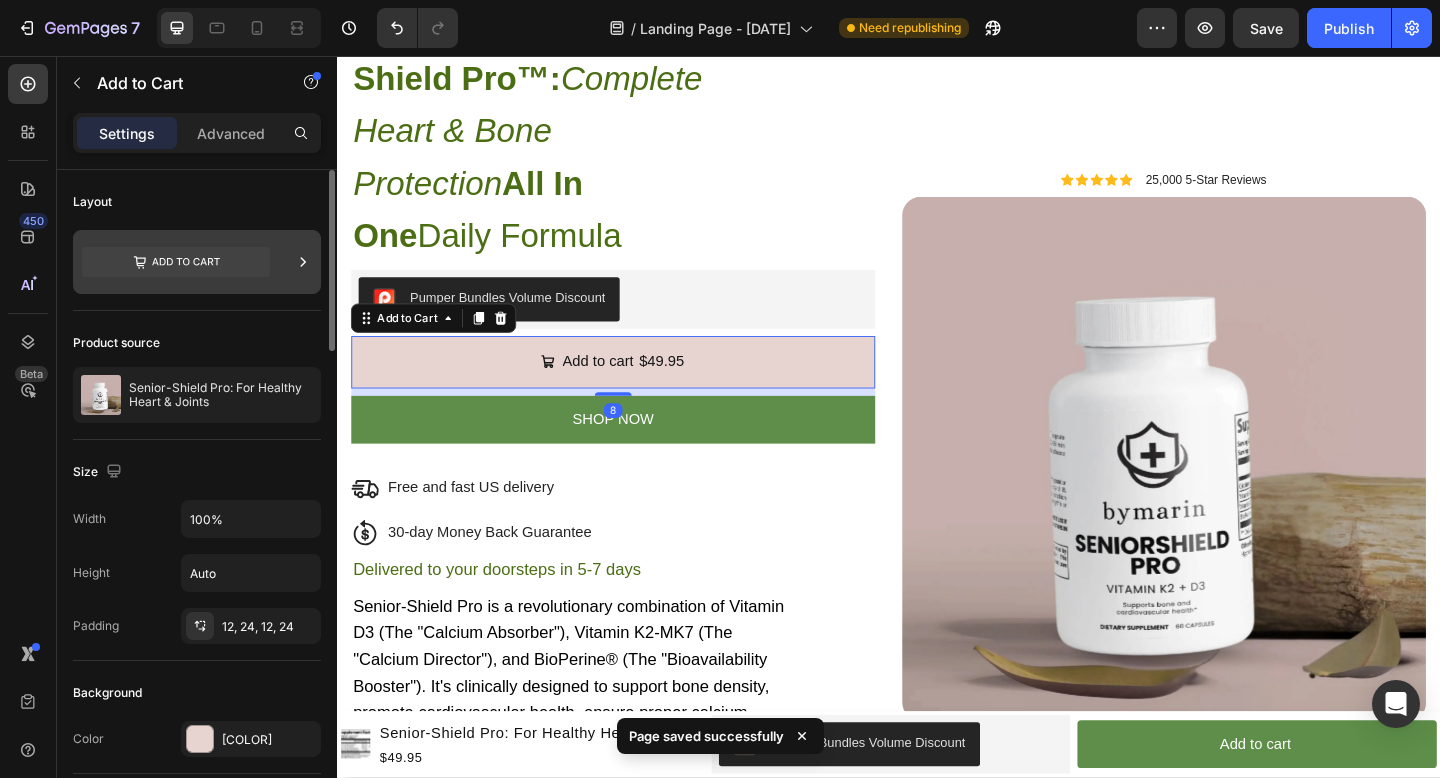 click at bounding box center [197, 262] 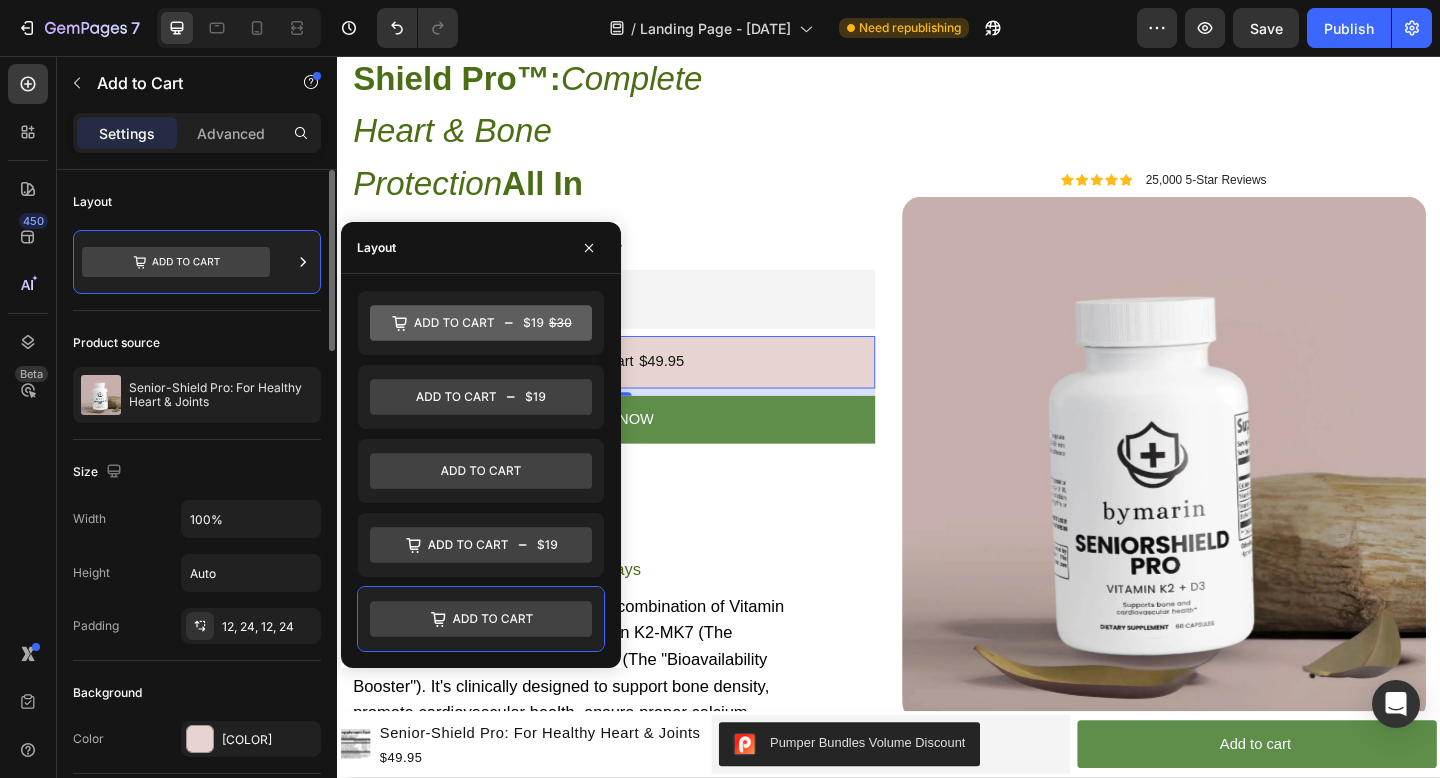 click on "Layout" at bounding box center [197, 202] 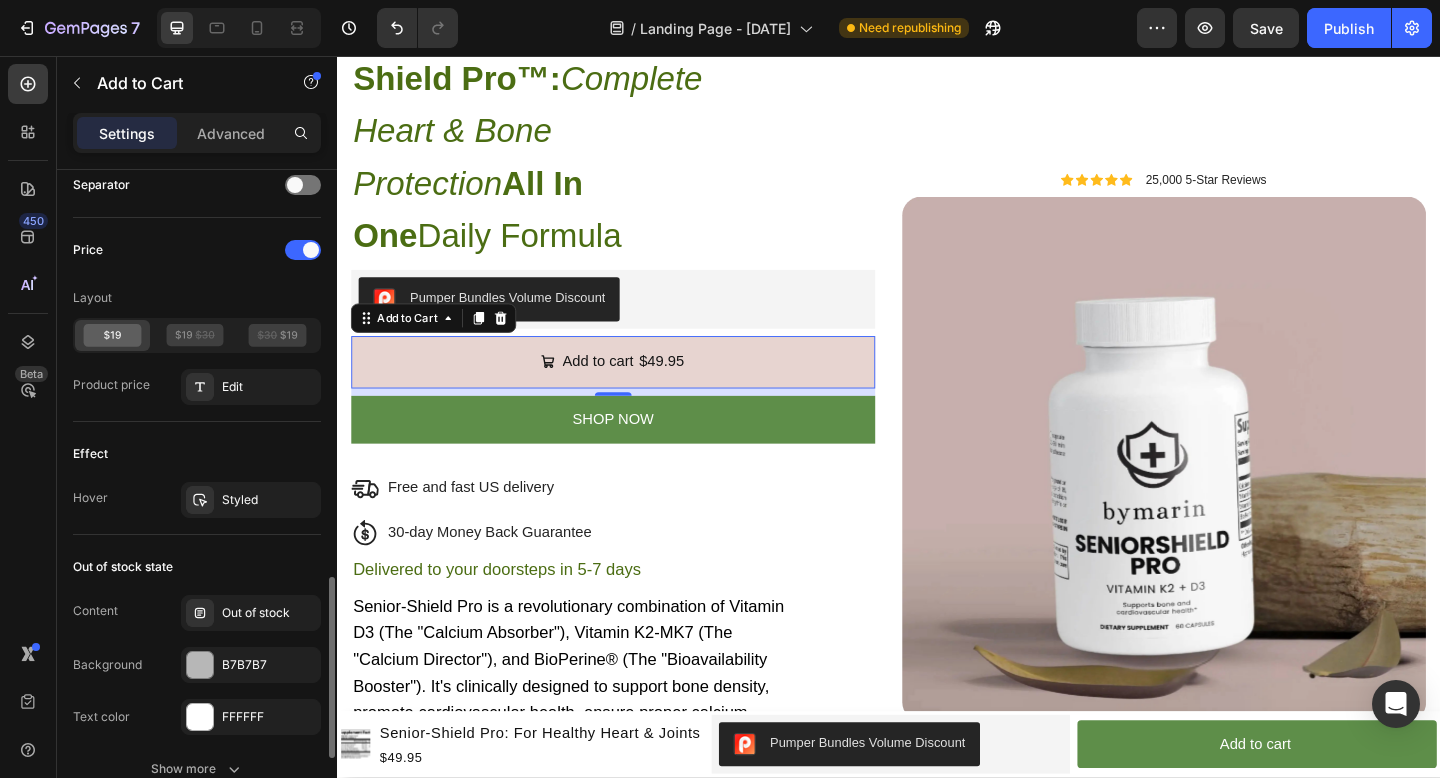 scroll, scrollTop: 1489, scrollLeft: 0, axis: vertical 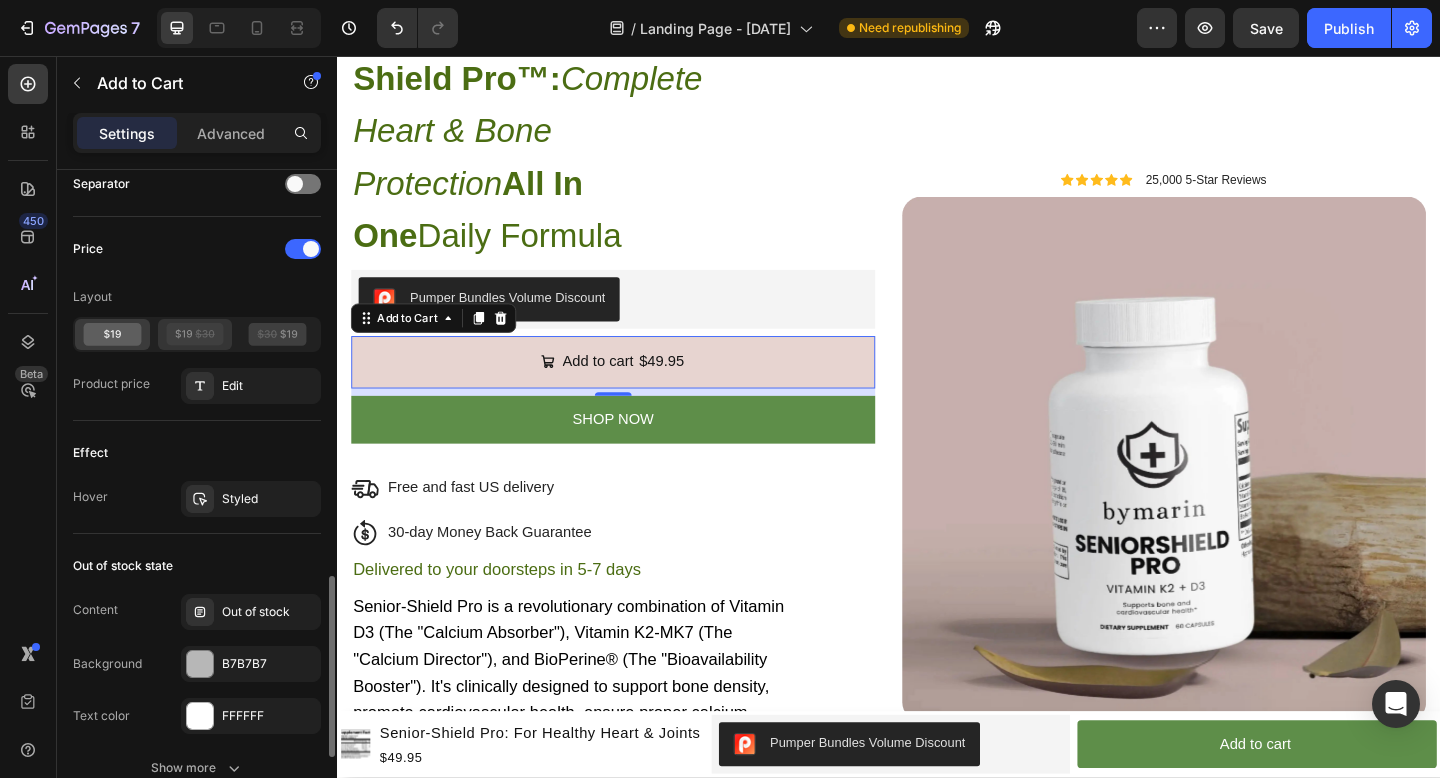 click 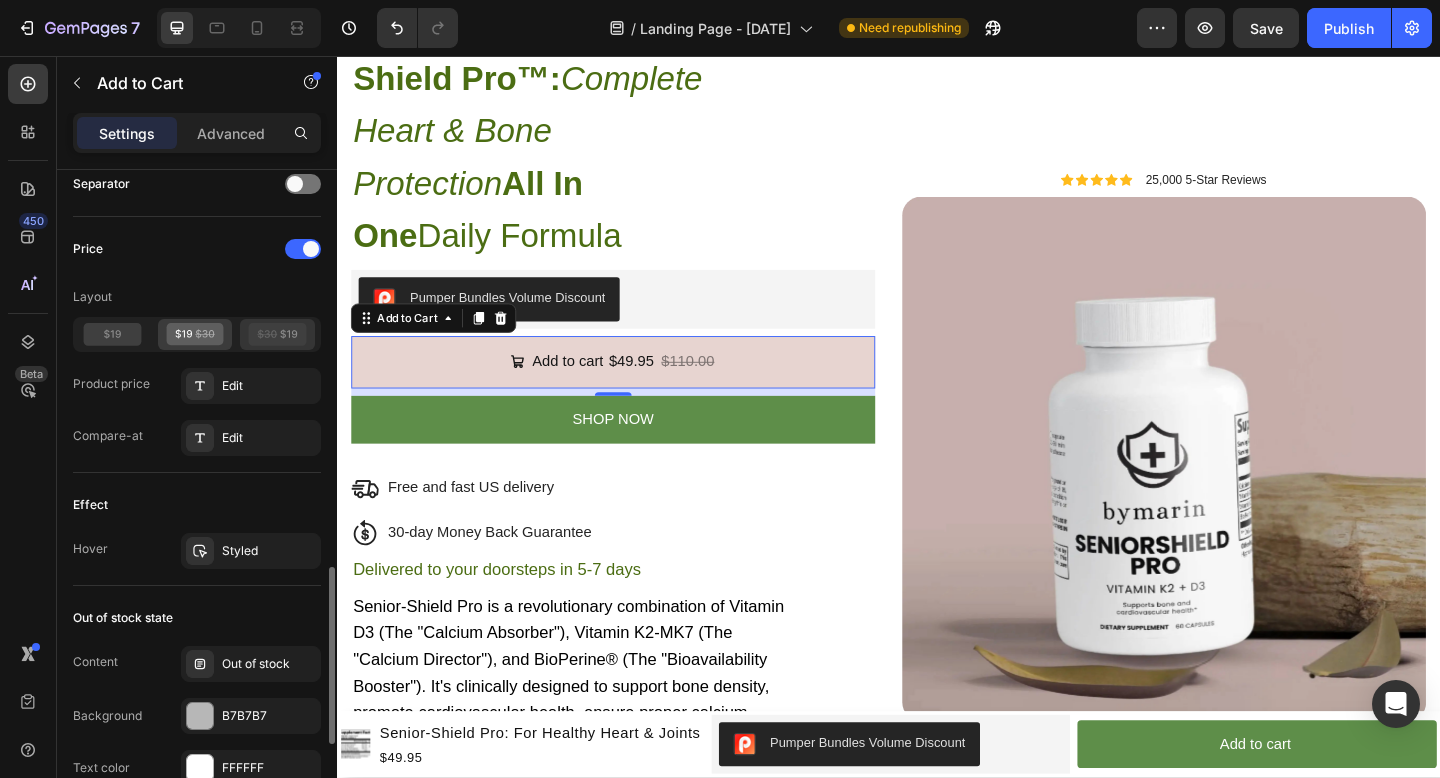 click 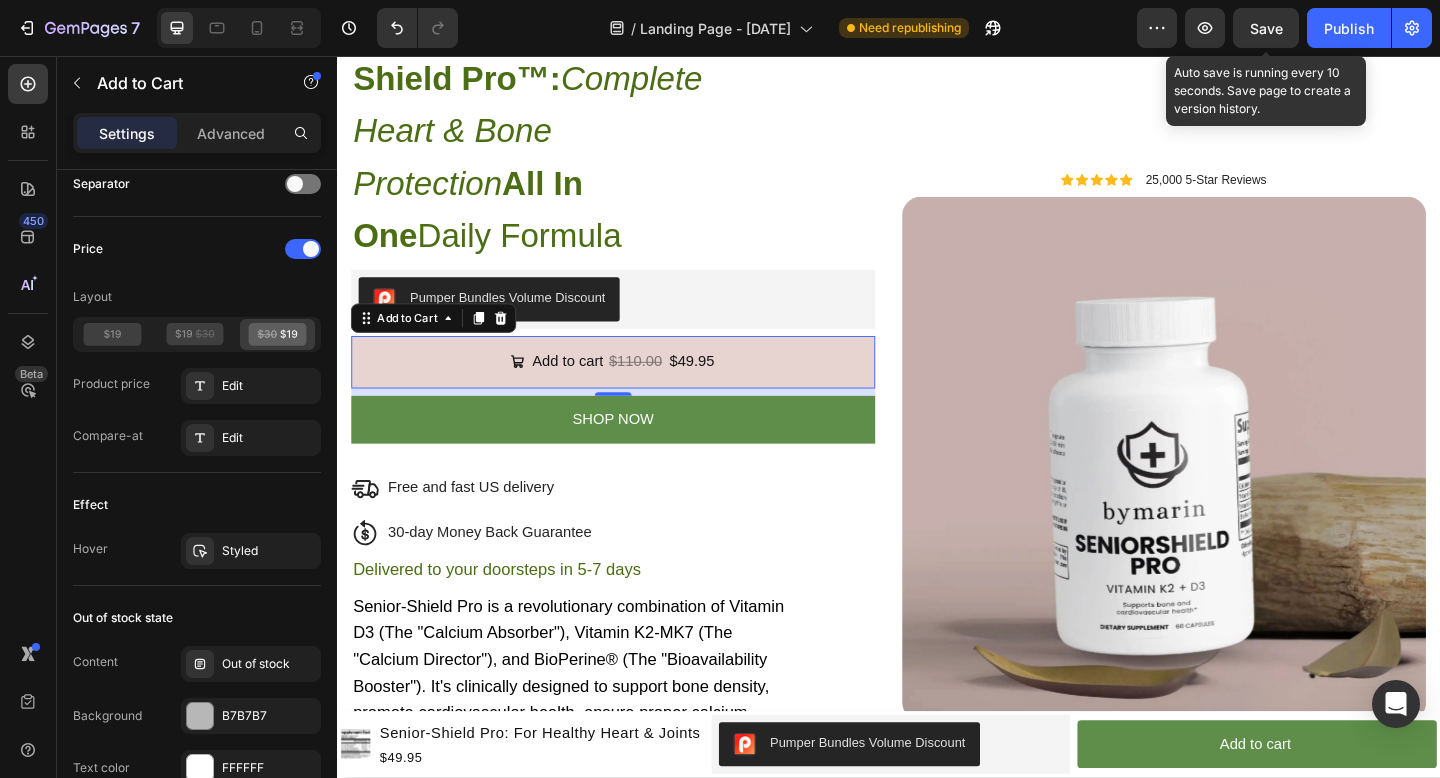 click on "Save" at bounding box center [1266, 28] 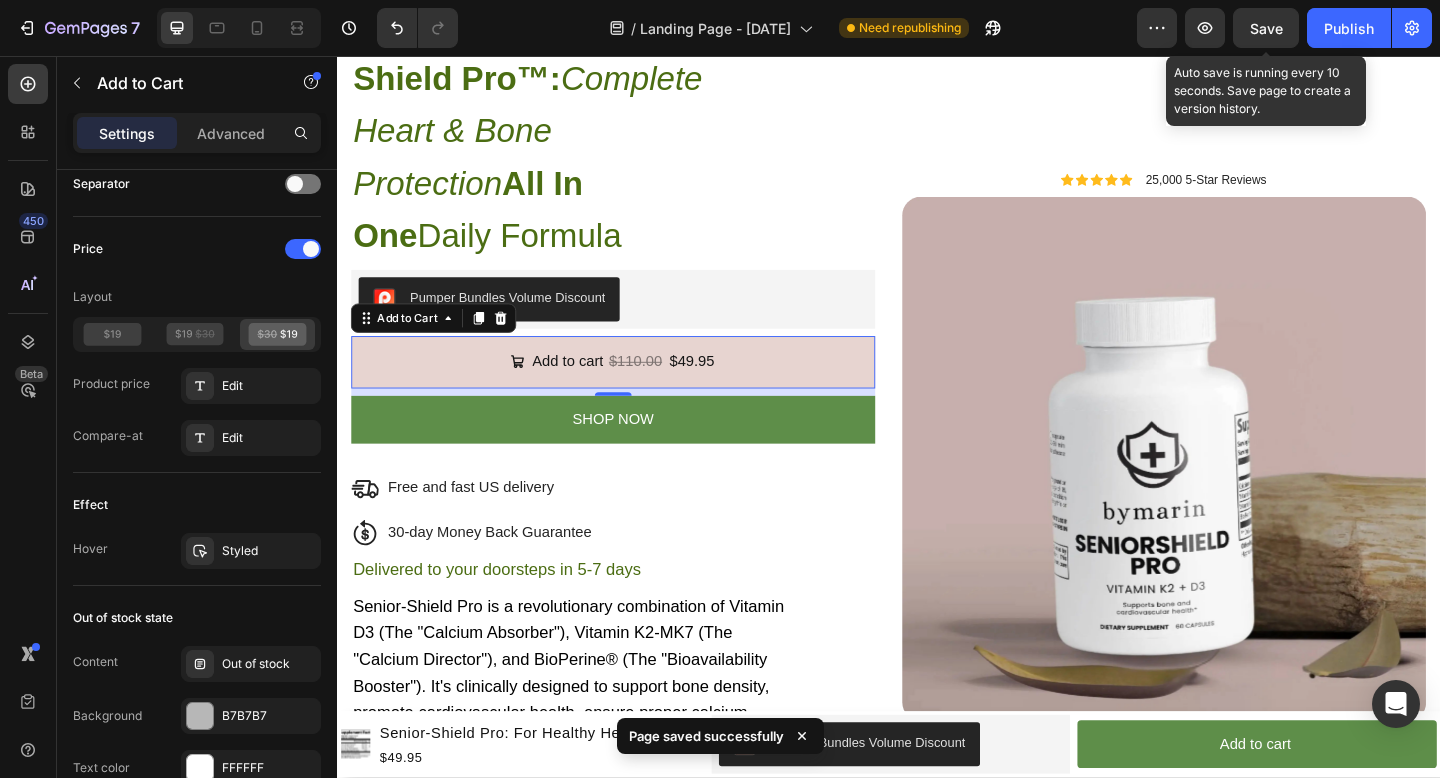 click on "Save" at bounding box center [1266, 28] 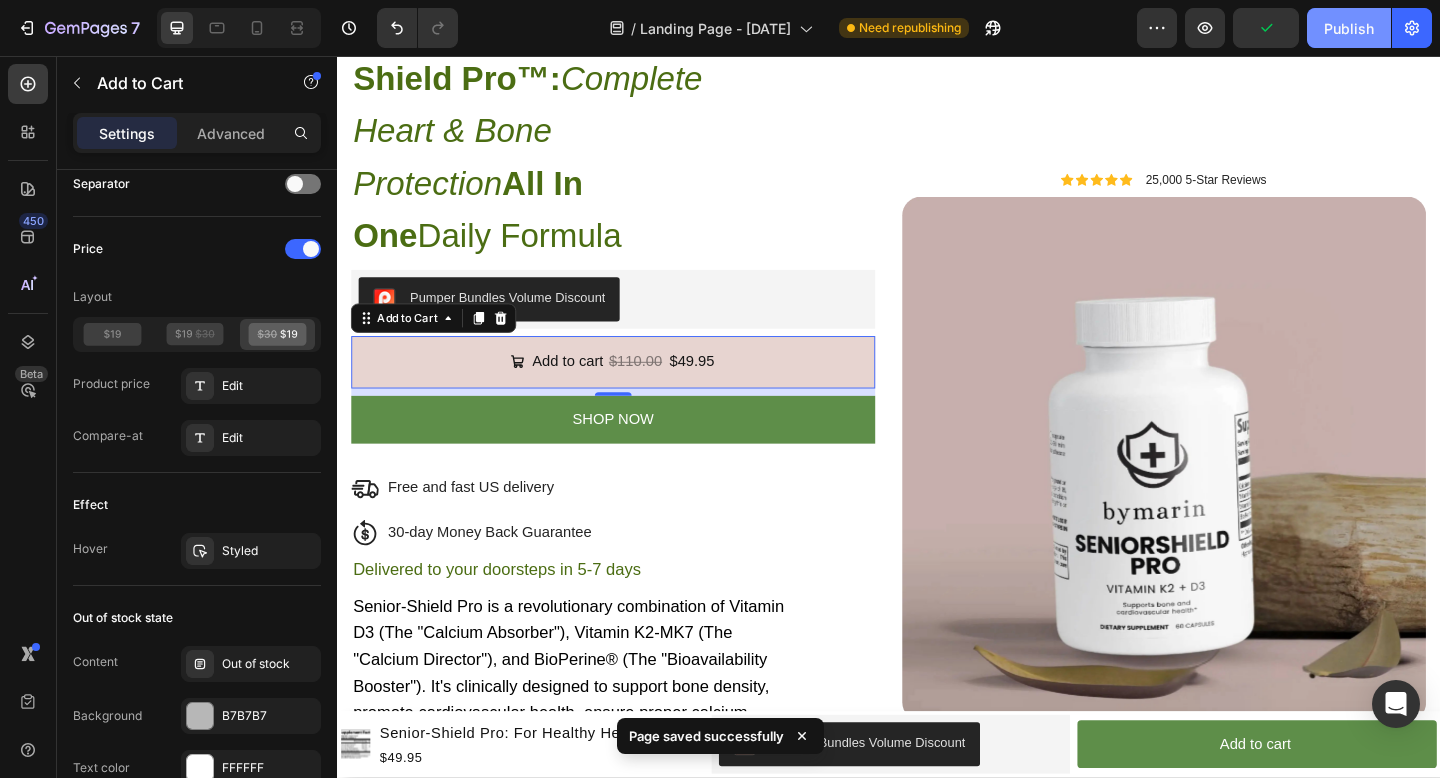 click on "Publish" at bounding box center [1349, 28] 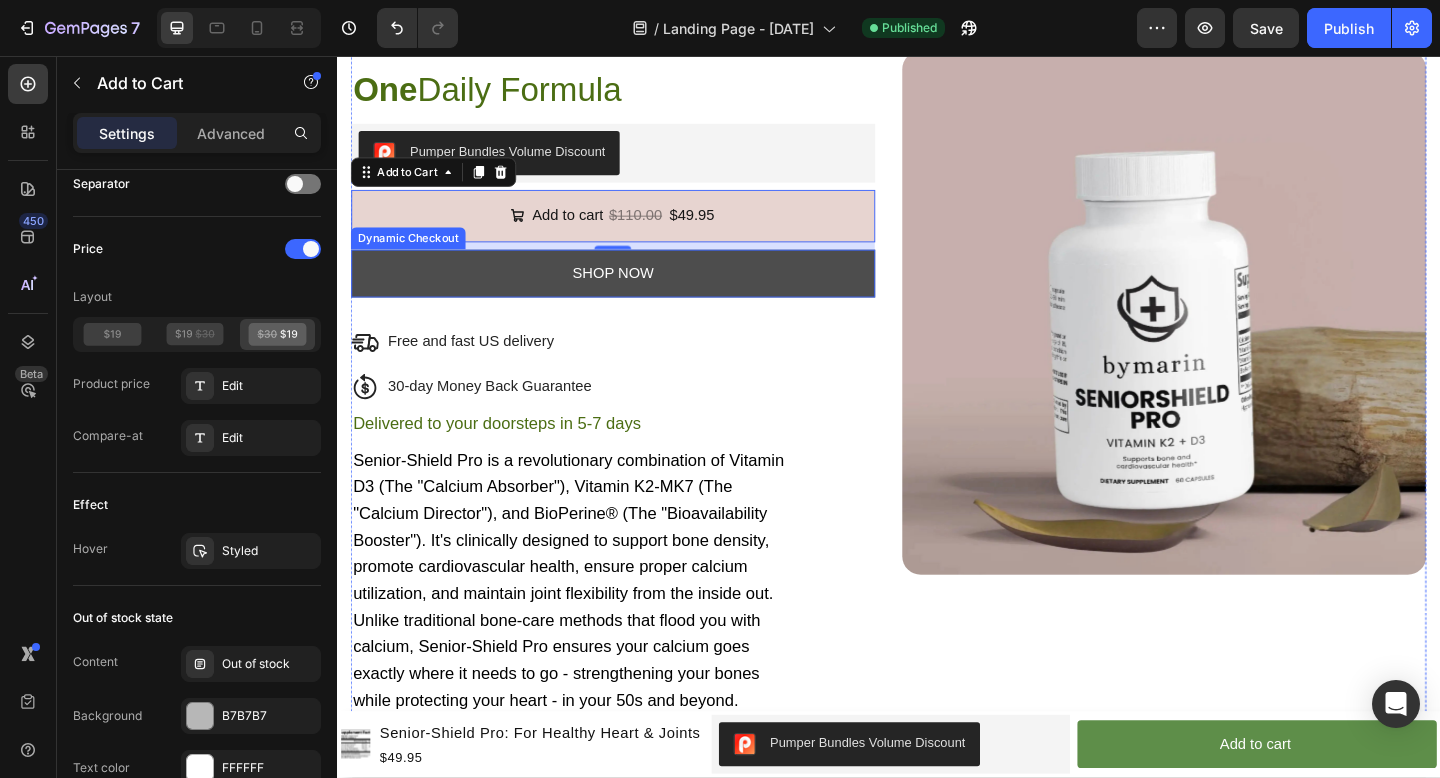 scroll, scrollTop: 2710, scrollLeft: 0, axis: vertical 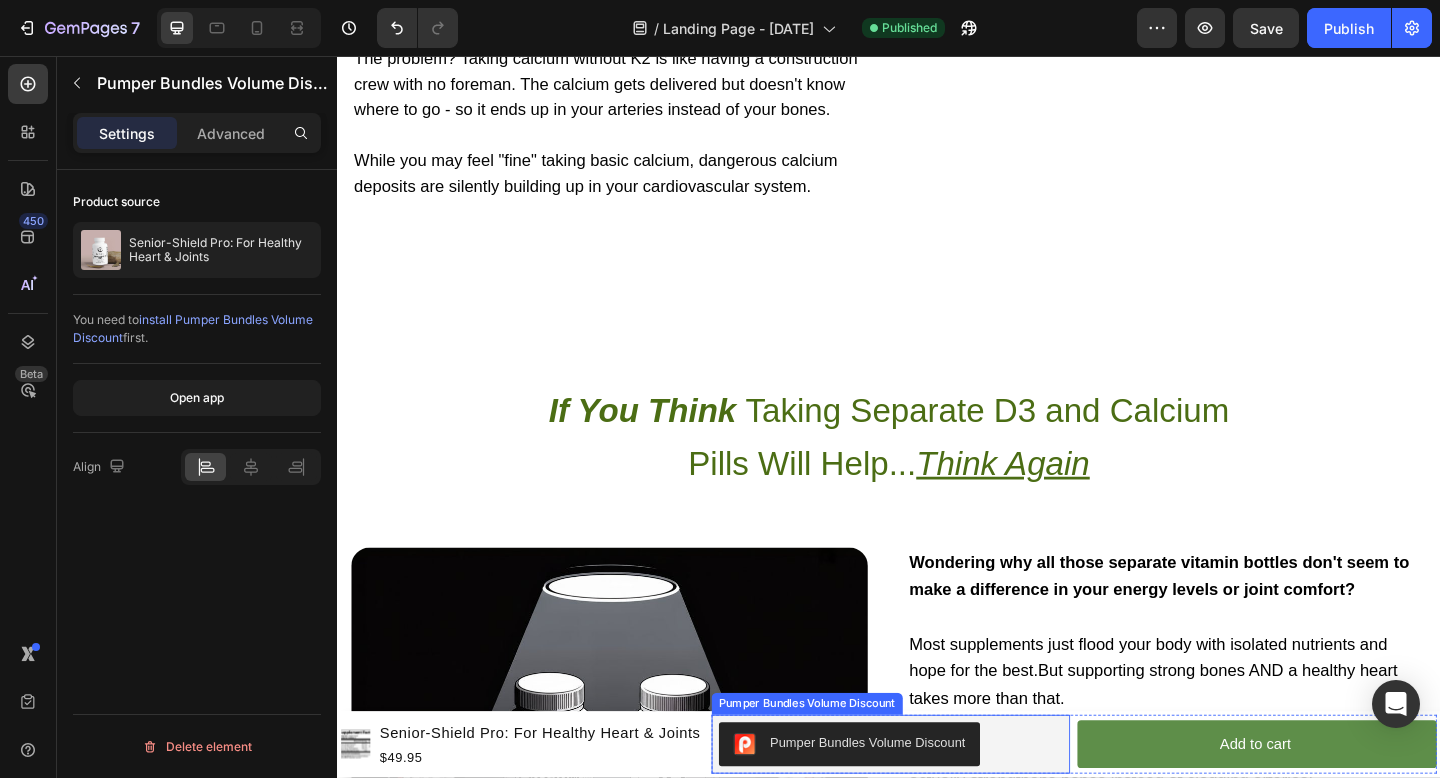 click on "Pumper Bundles Volume Discount" at bounding box center [939, 805] 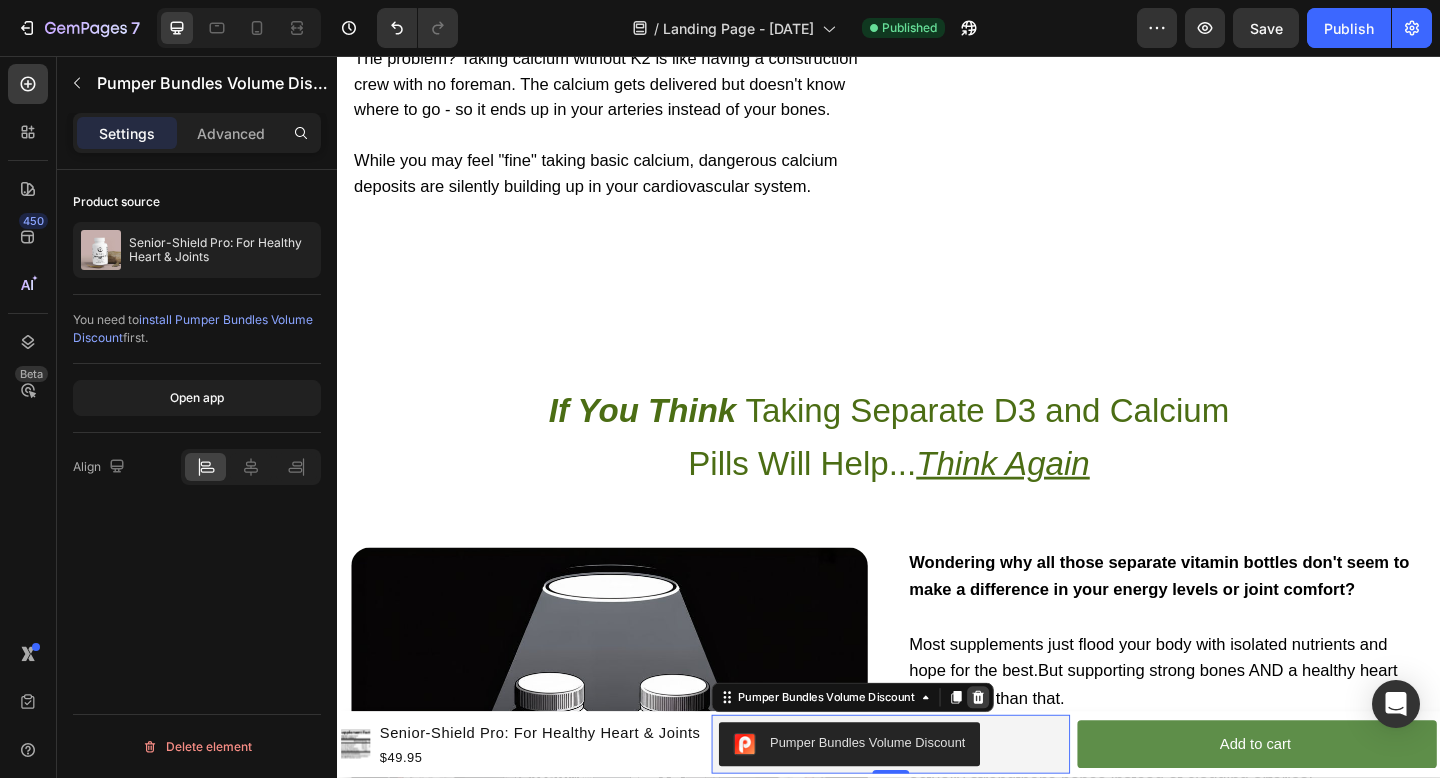 click 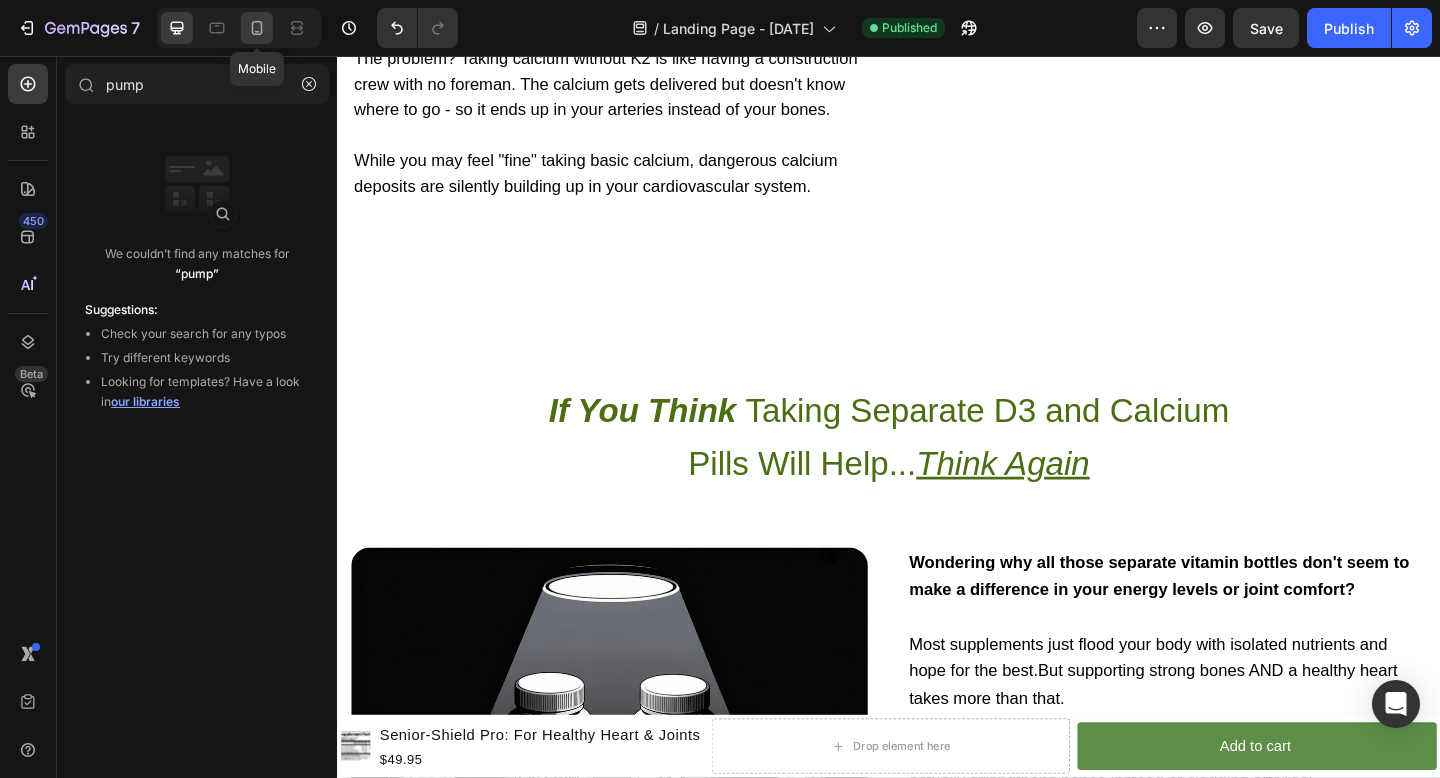 click 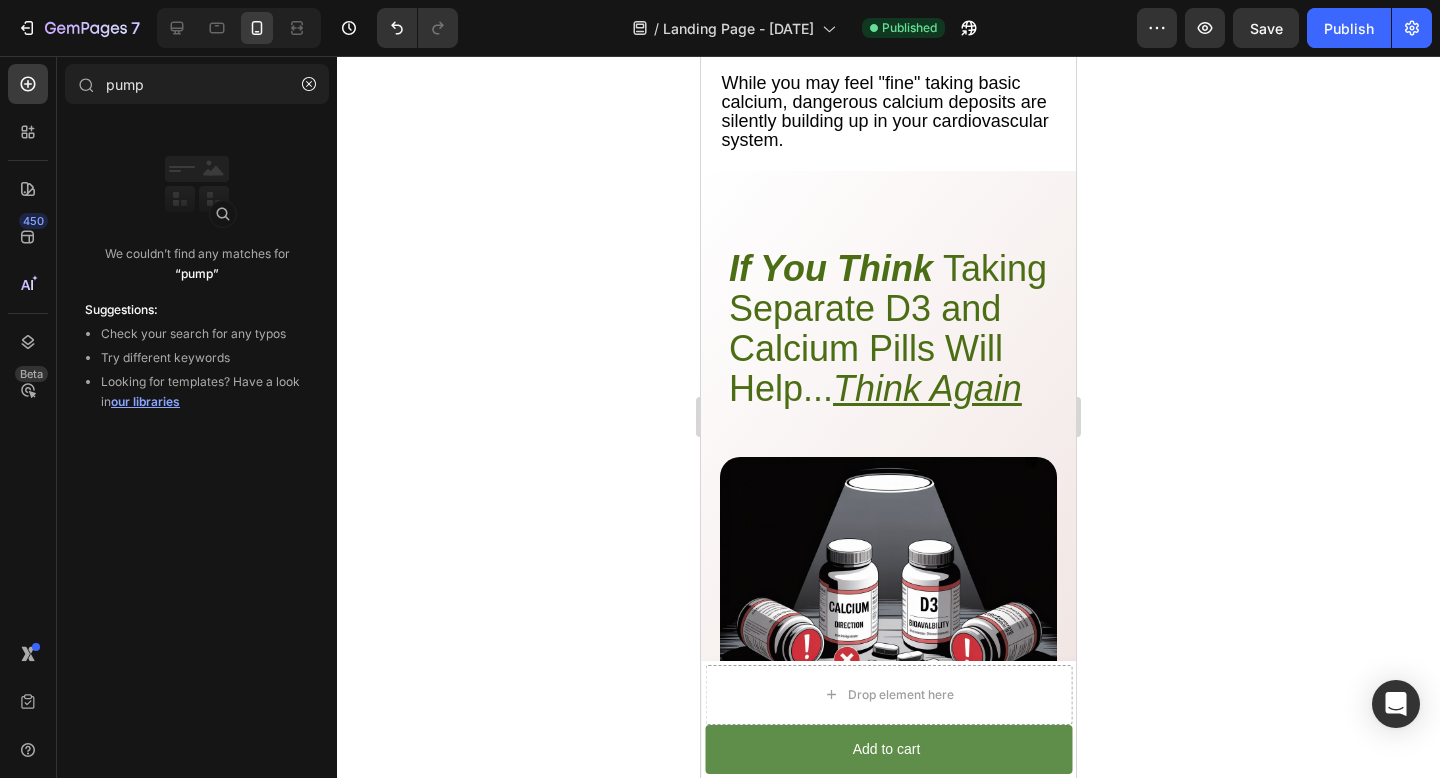 scroll, scrollTop: 1482, scrollLeft: 0, axis: vertical 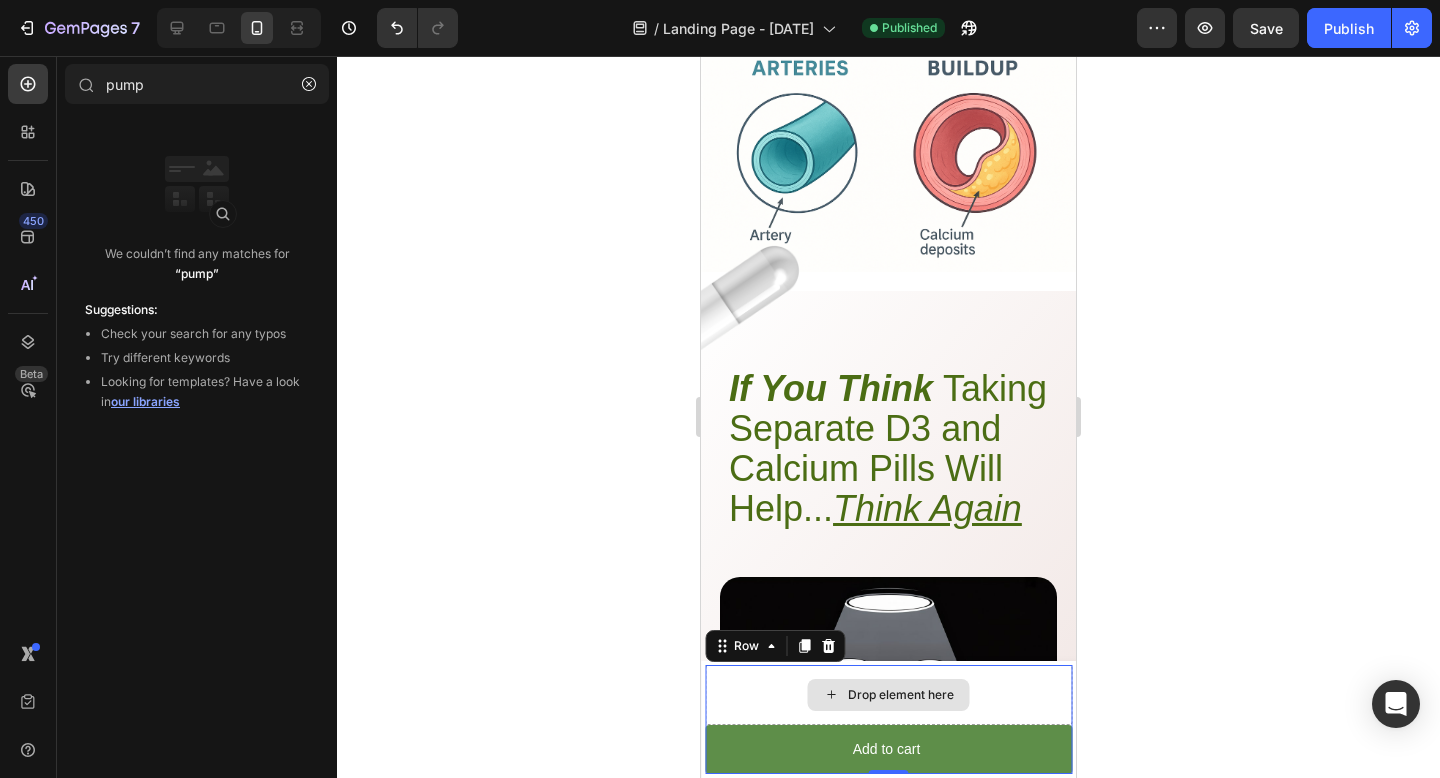 click on "Drop element here" at bounding box center (888, 695) 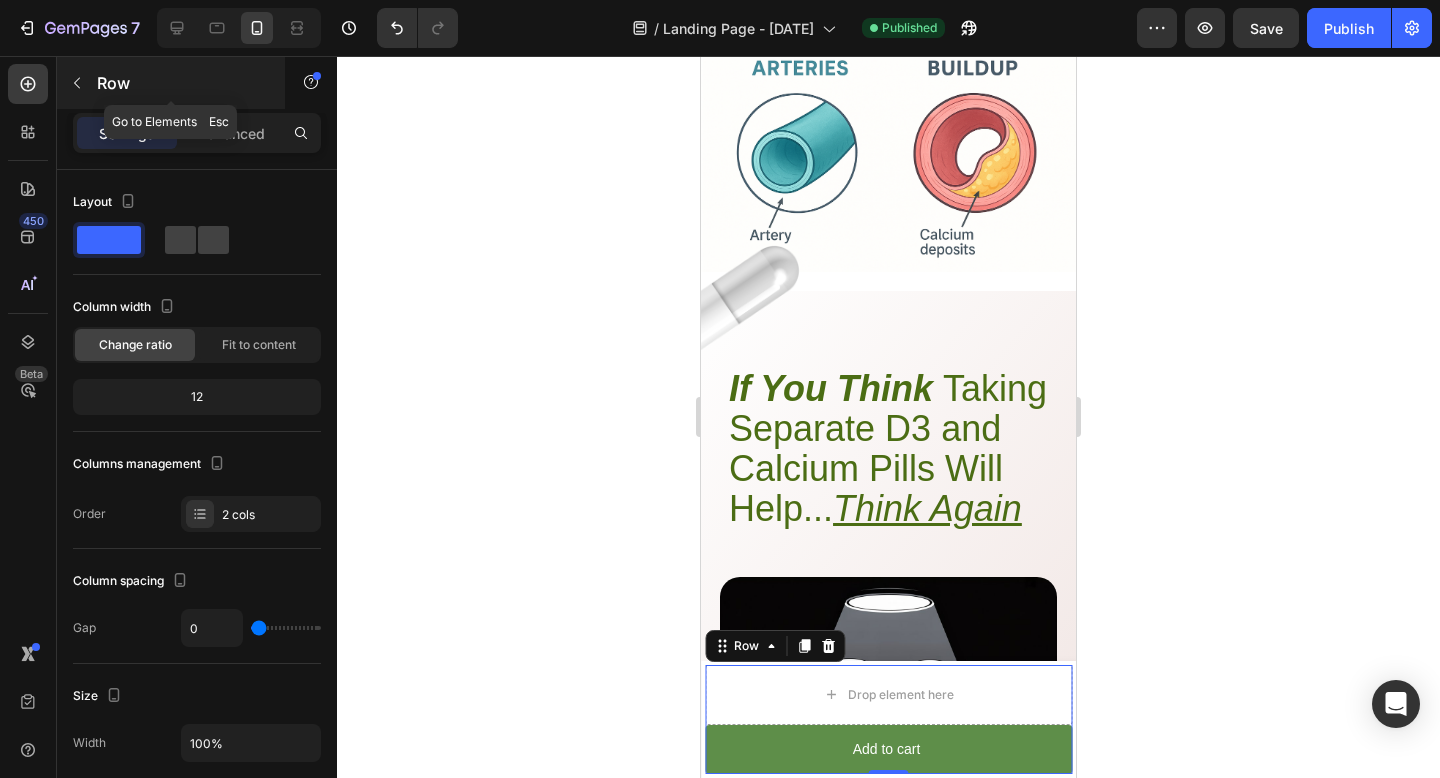 click 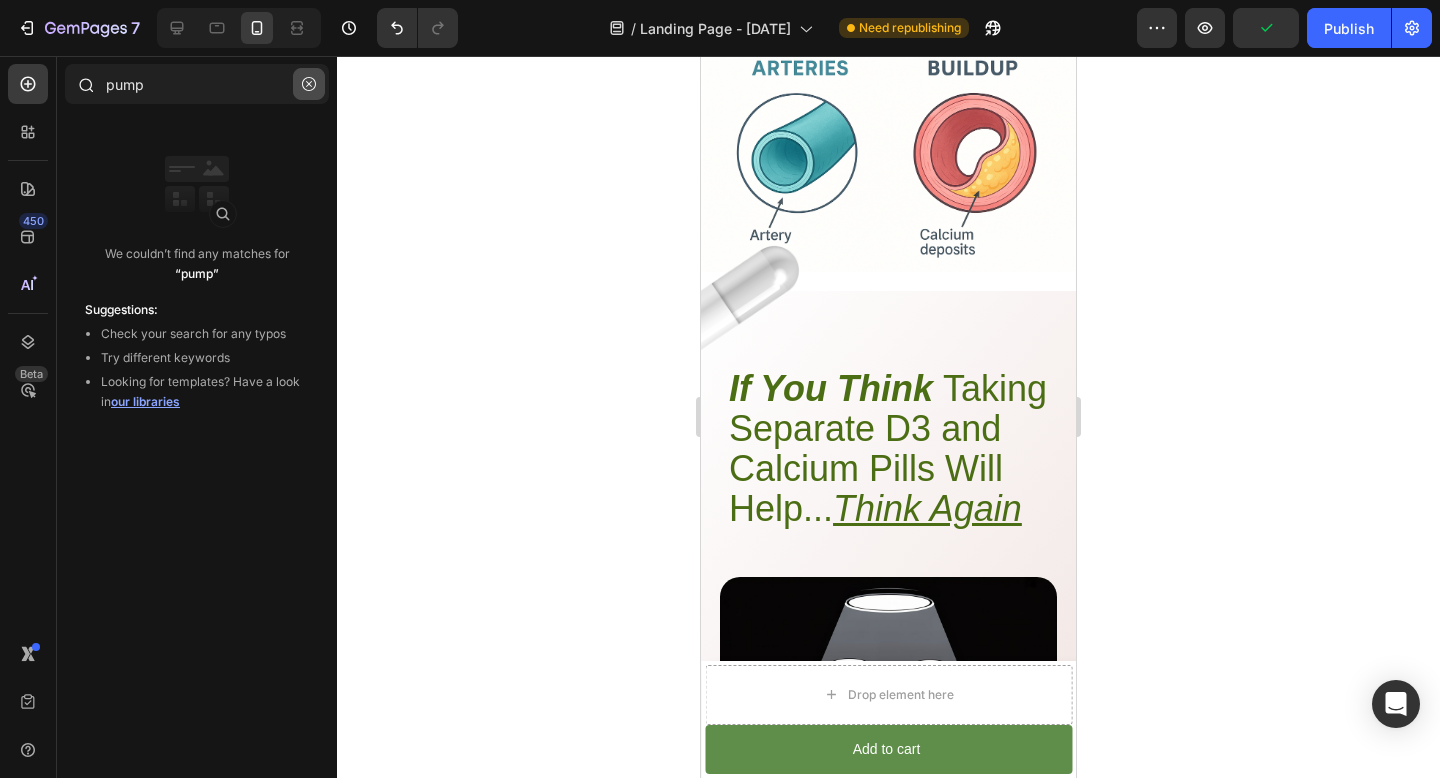 click at bounding box center [309, 84] 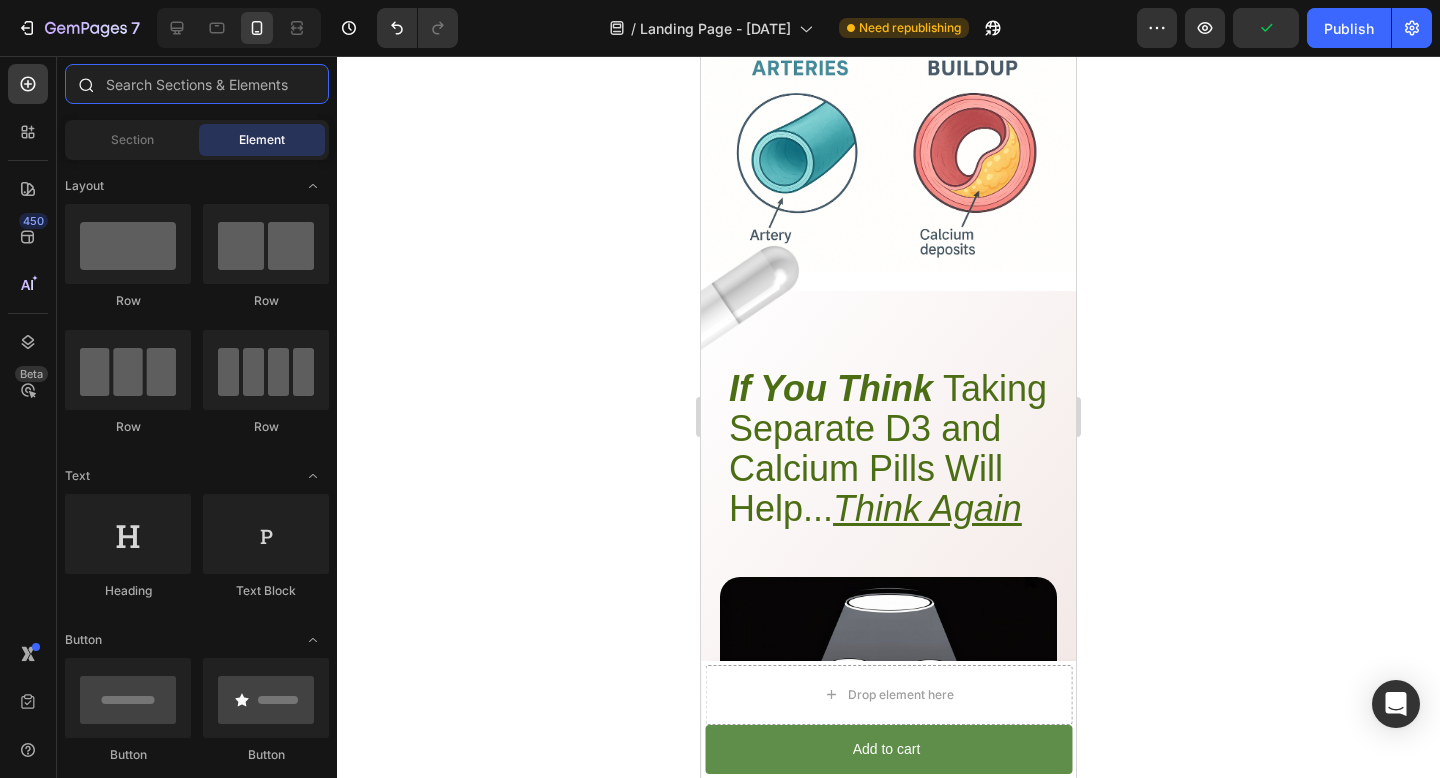 click at bounding box center (197, 84) 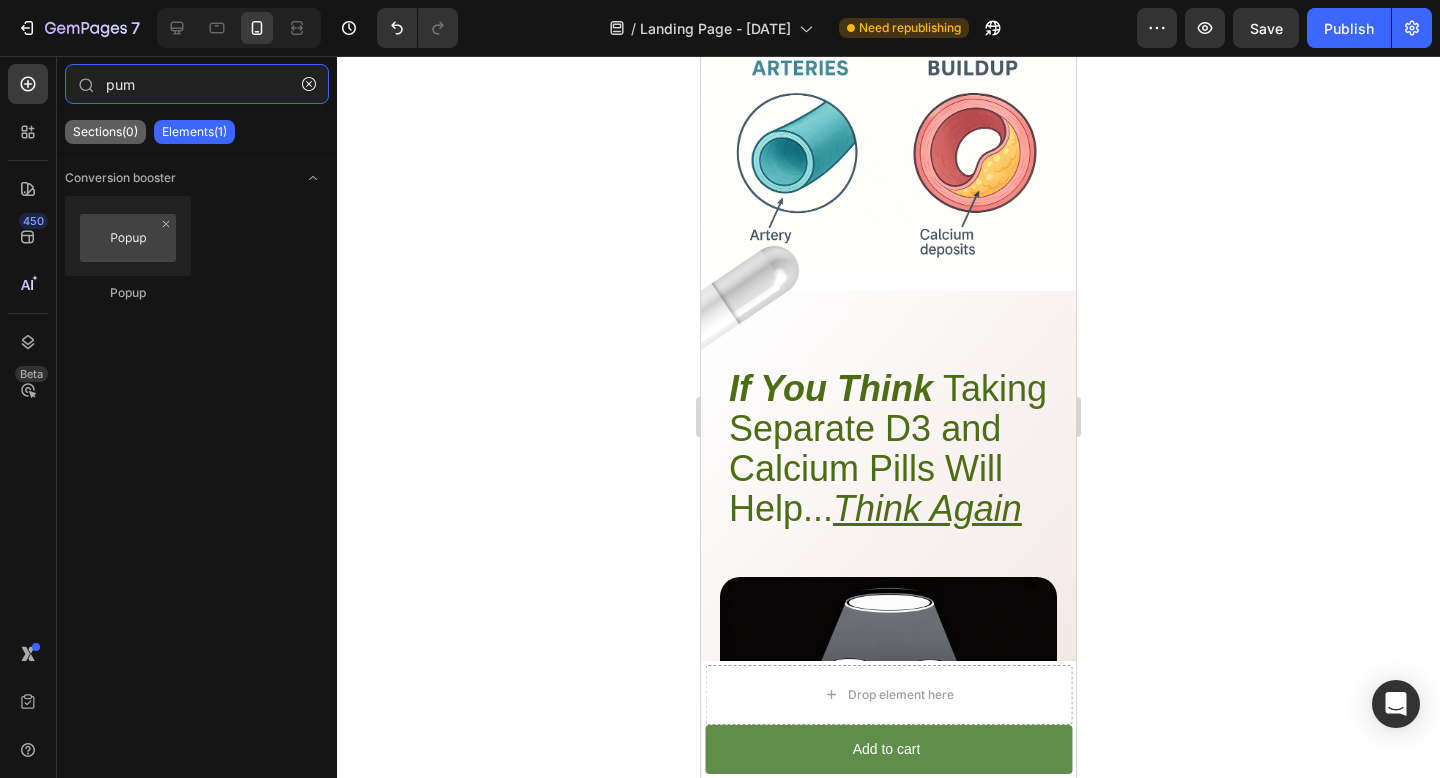type on "pum" 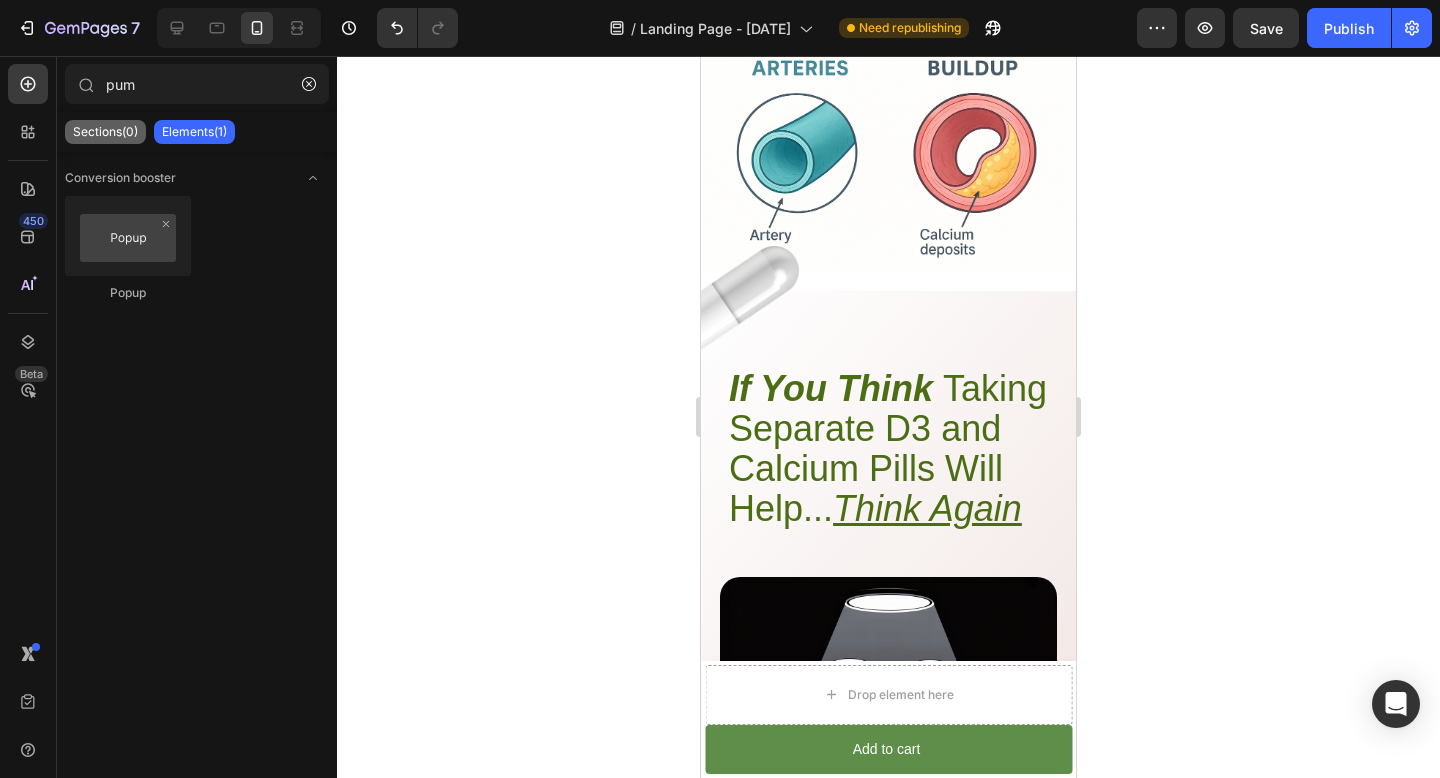 click on "Sections(0)" at bounding box center (105, 132) 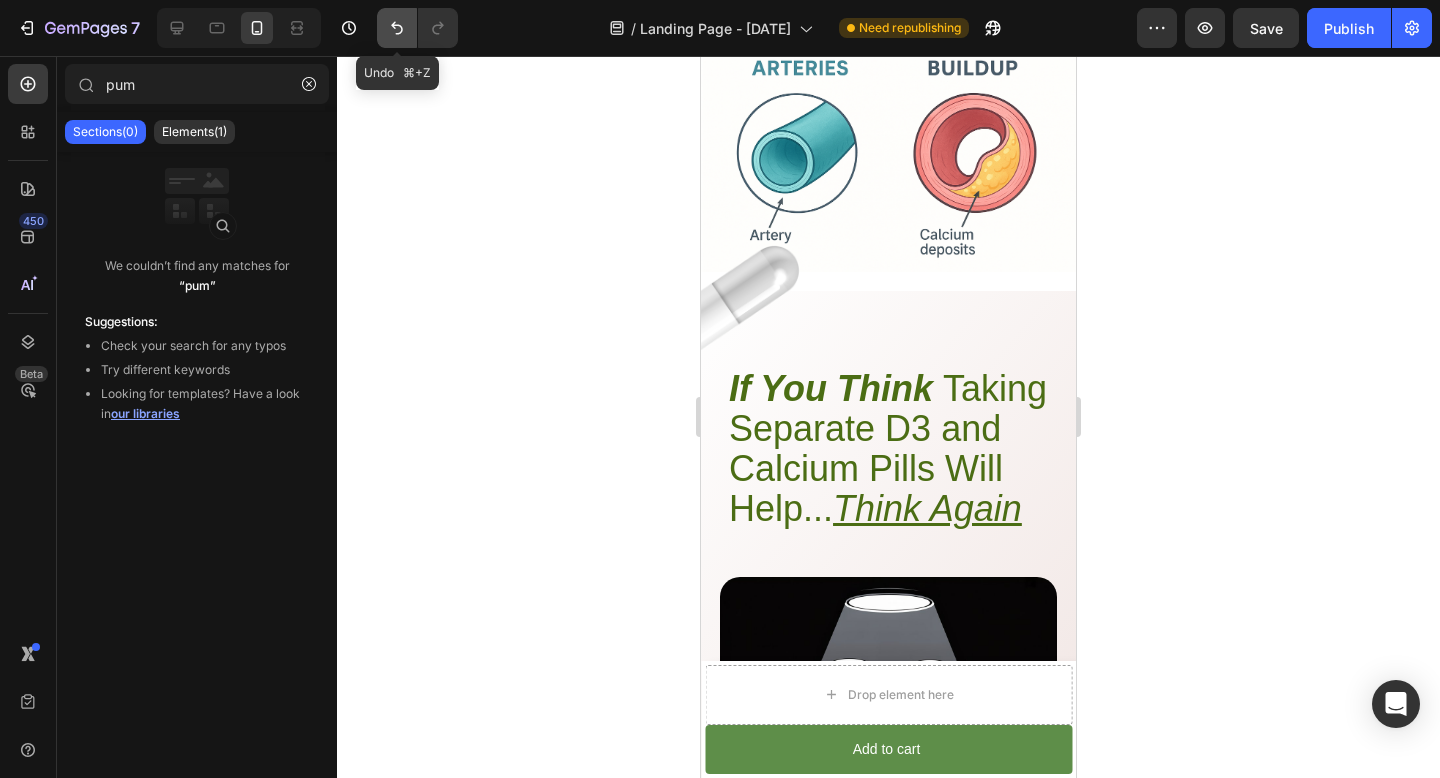click 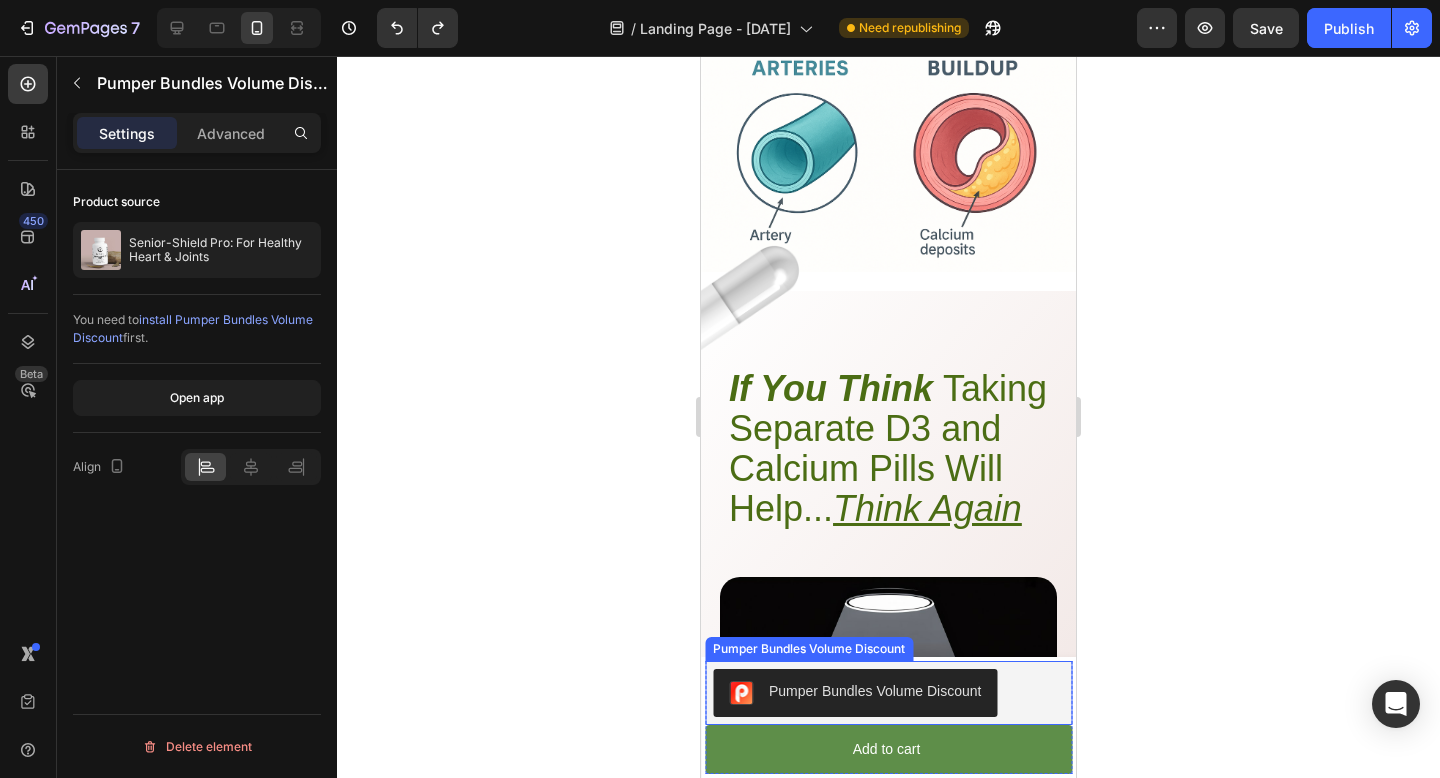 click on "Pumper Bundles Volume Discount" at bounding box center [888, 693] 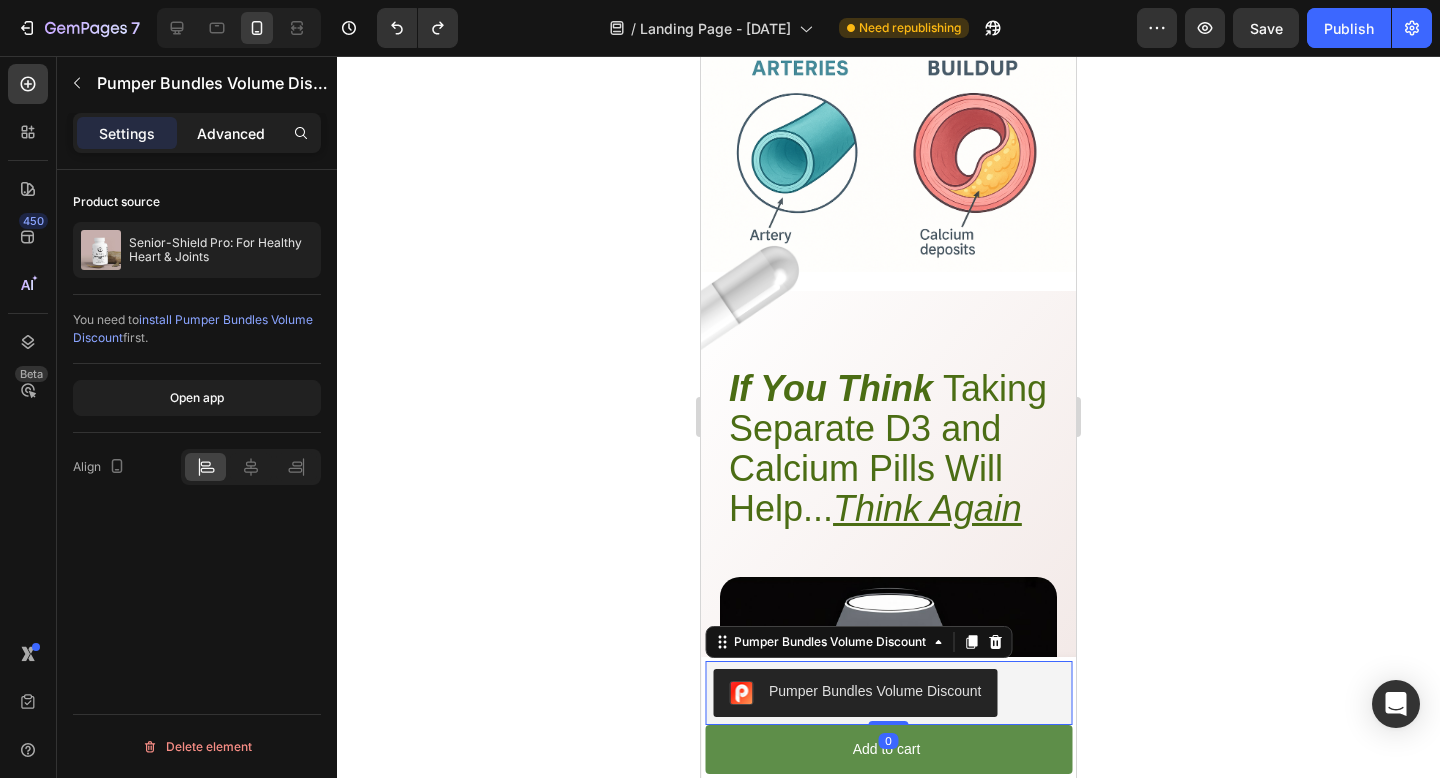 click on "Advanced" at bounding box center (231, 133) 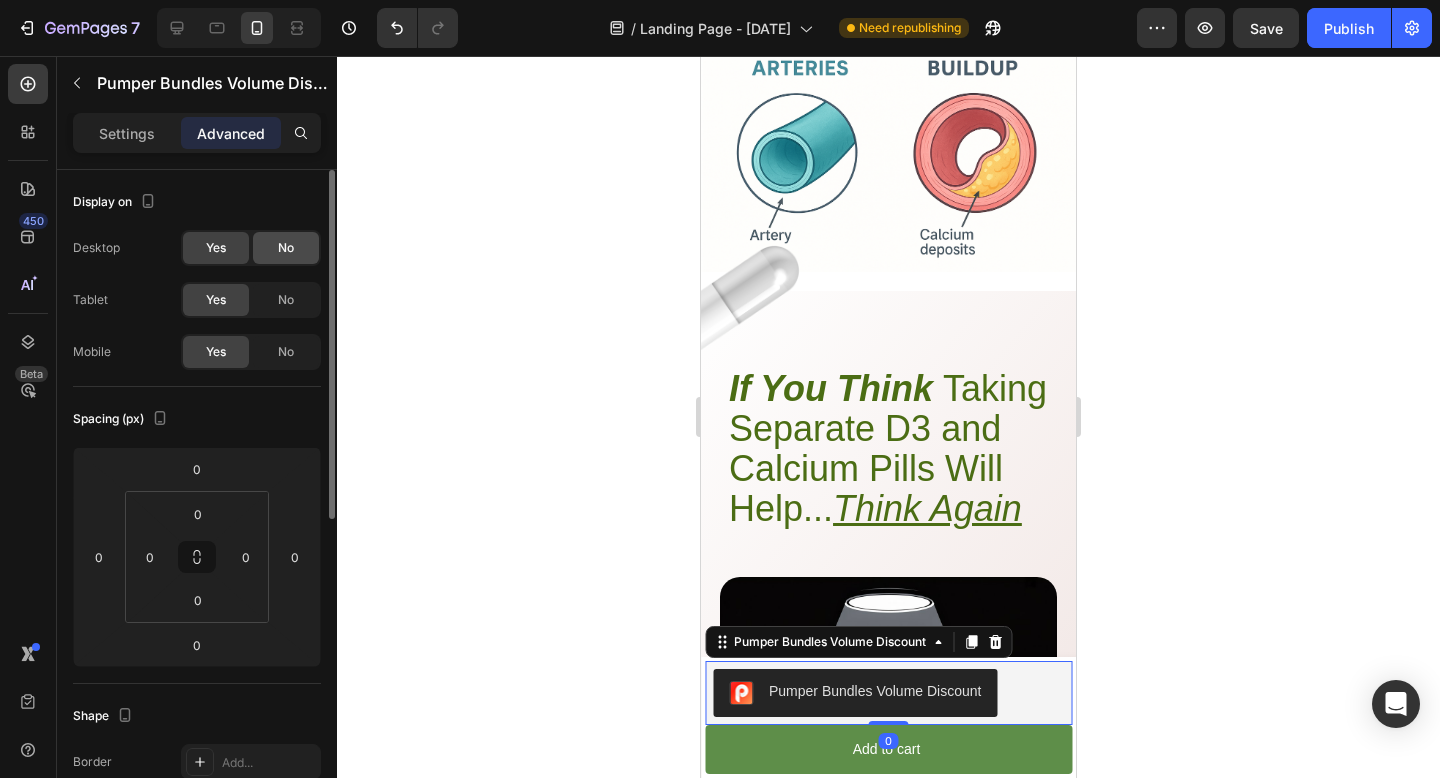 click on "No" 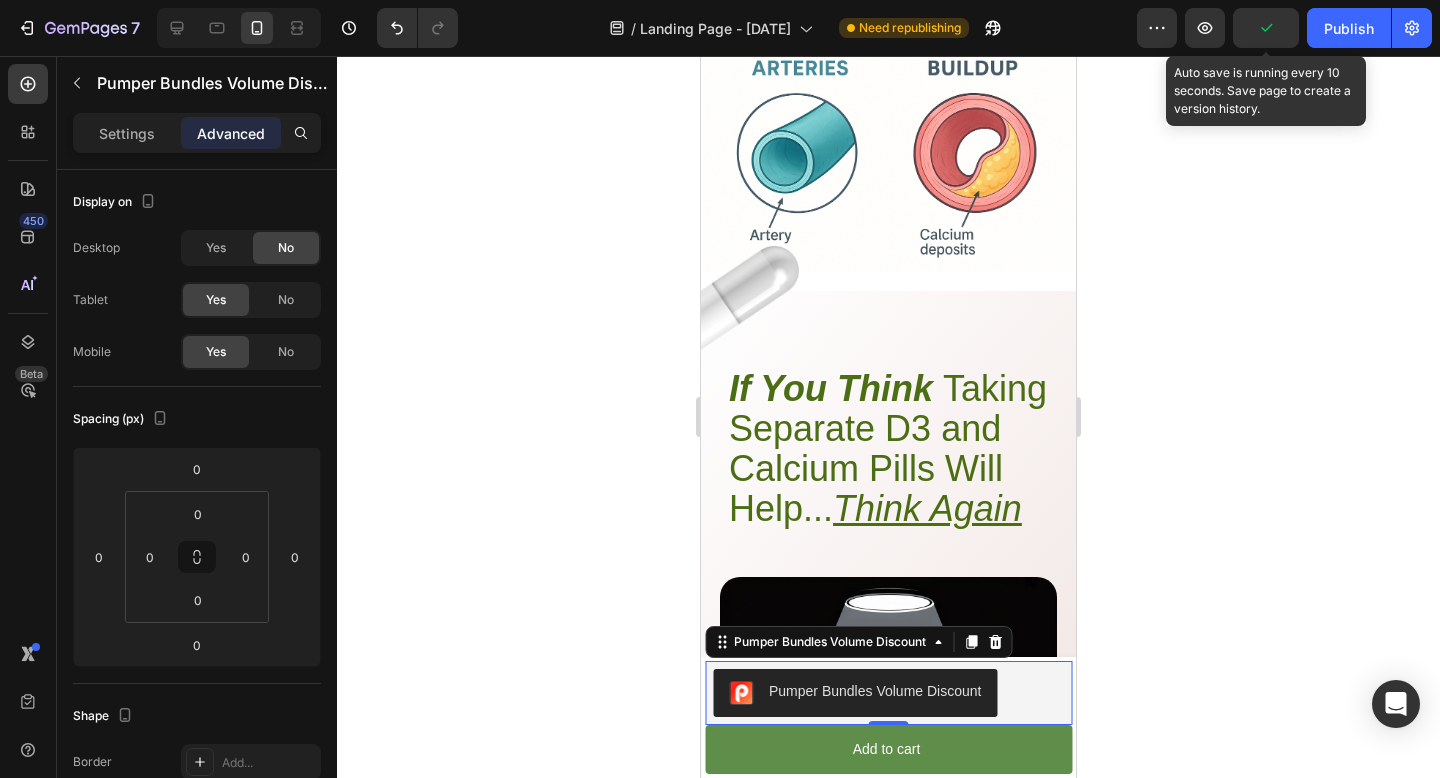 click 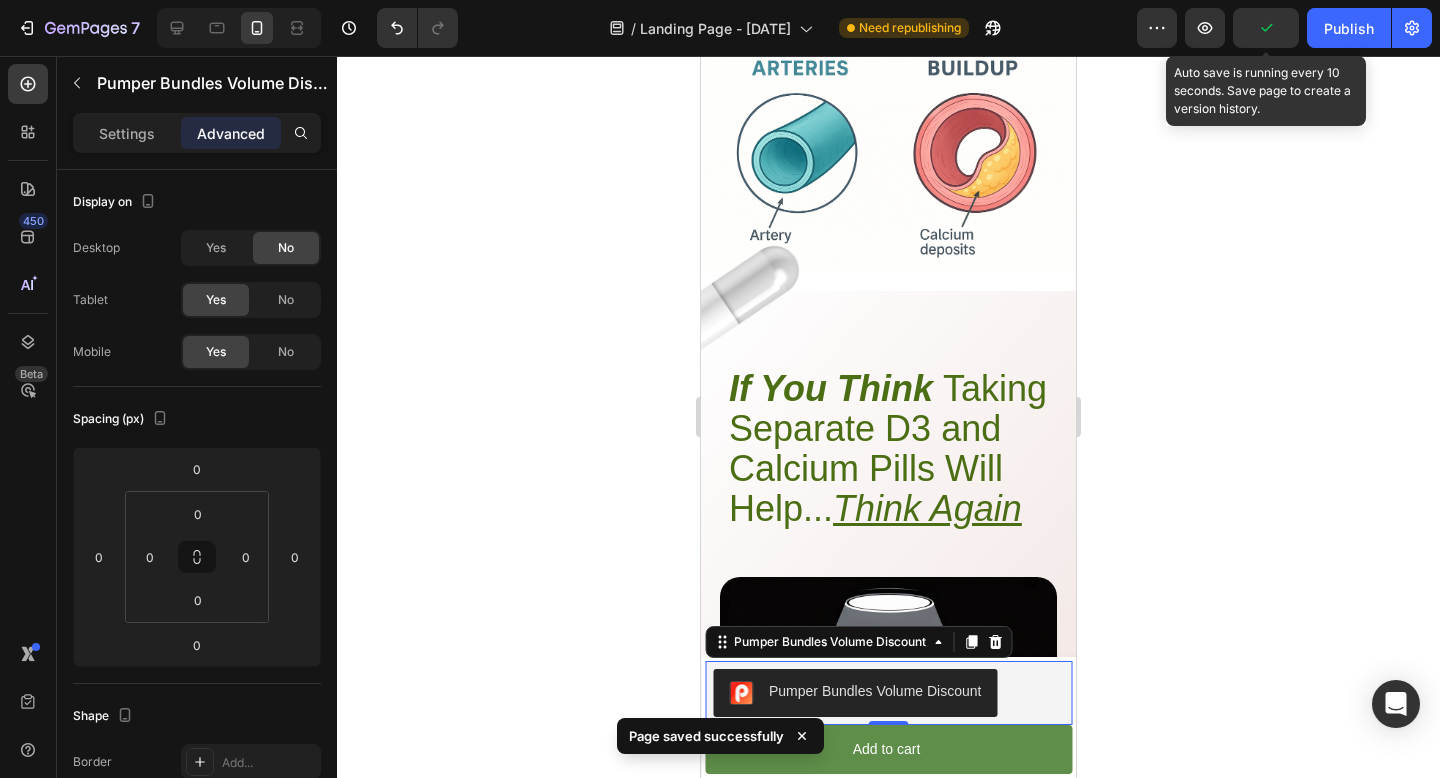 click 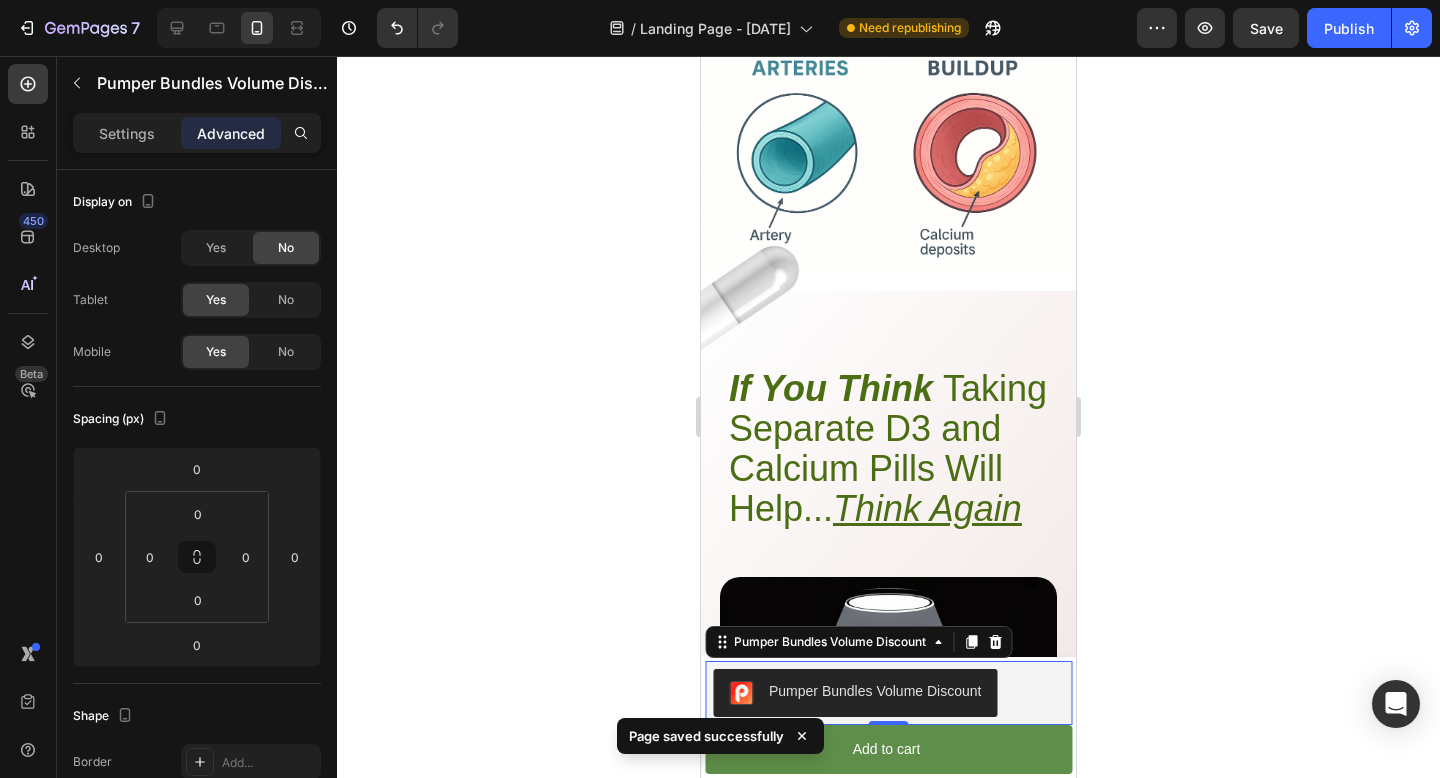 click on "Page saved successfully" at bounding box center [720, 740] 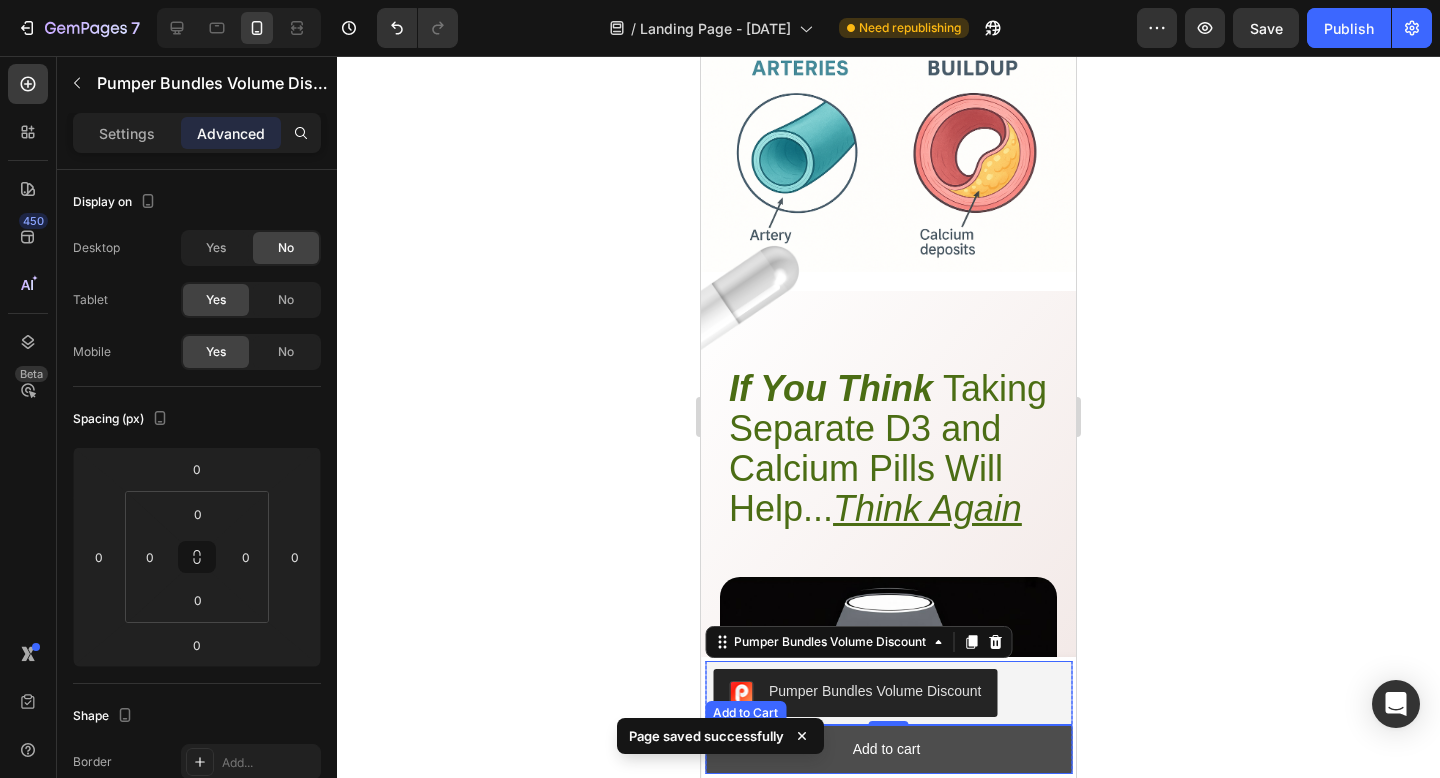 click on "Add to cart" at bounding box center [888, 749] 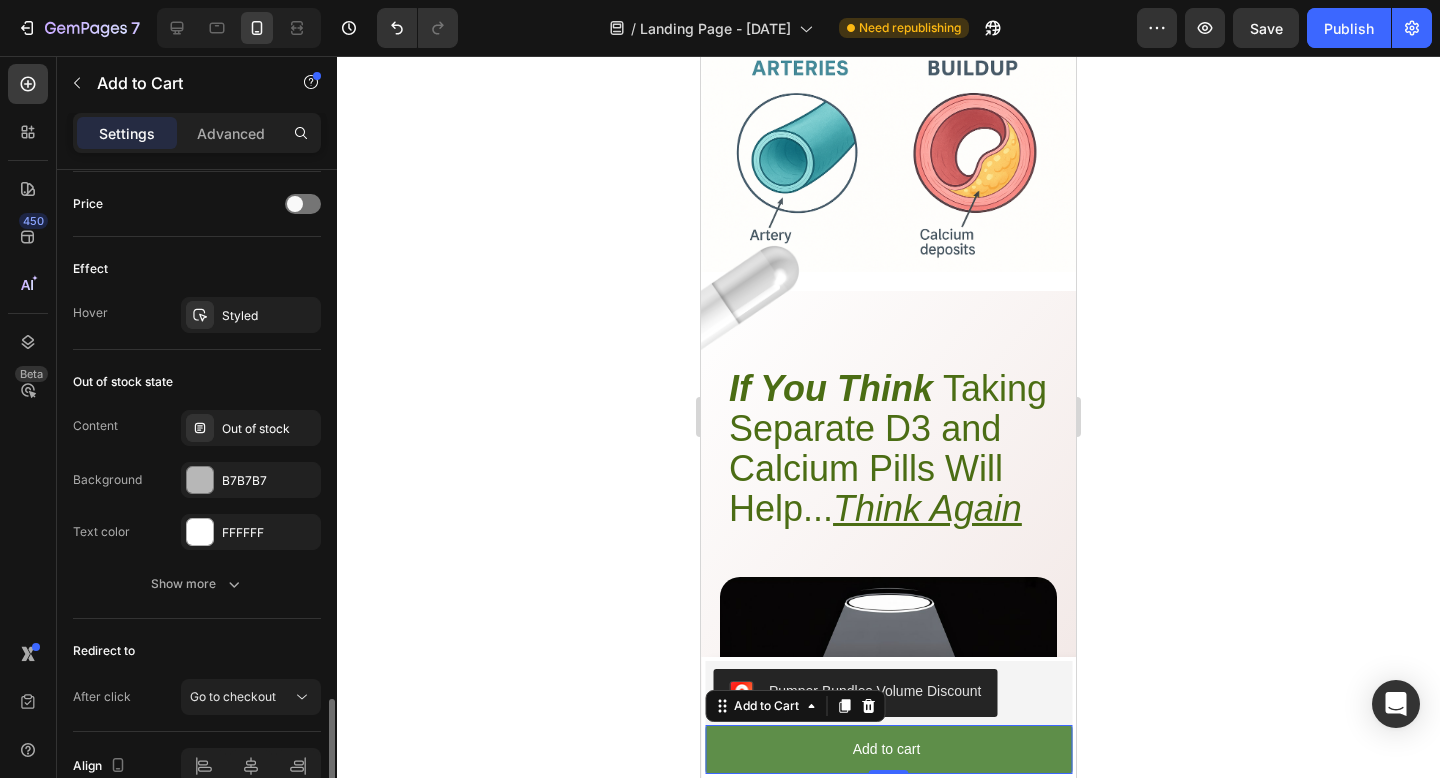 scroll, scrollTop: 1478, scrollLeft: 0, axis: vertical 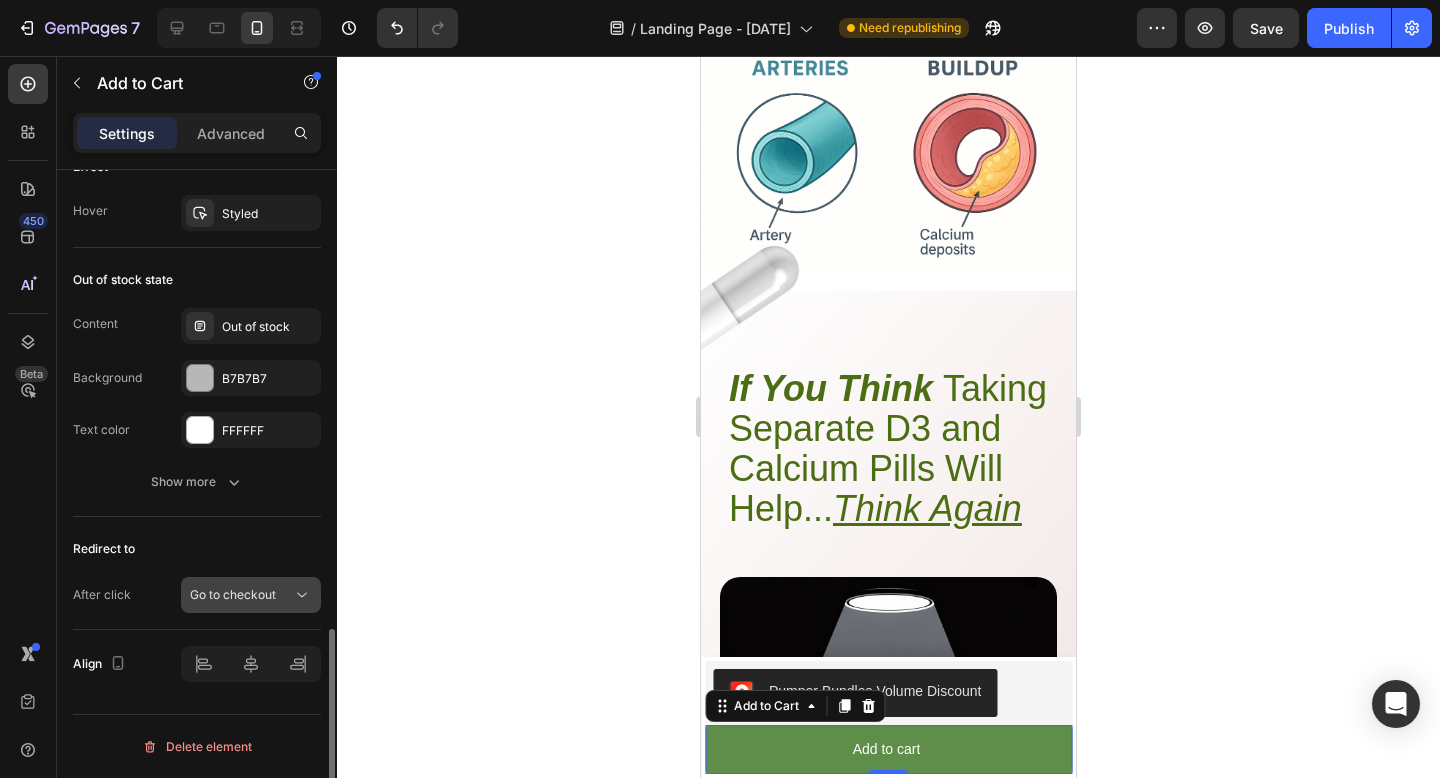 click on "Go to checkout" at bounding box center (233, 594) 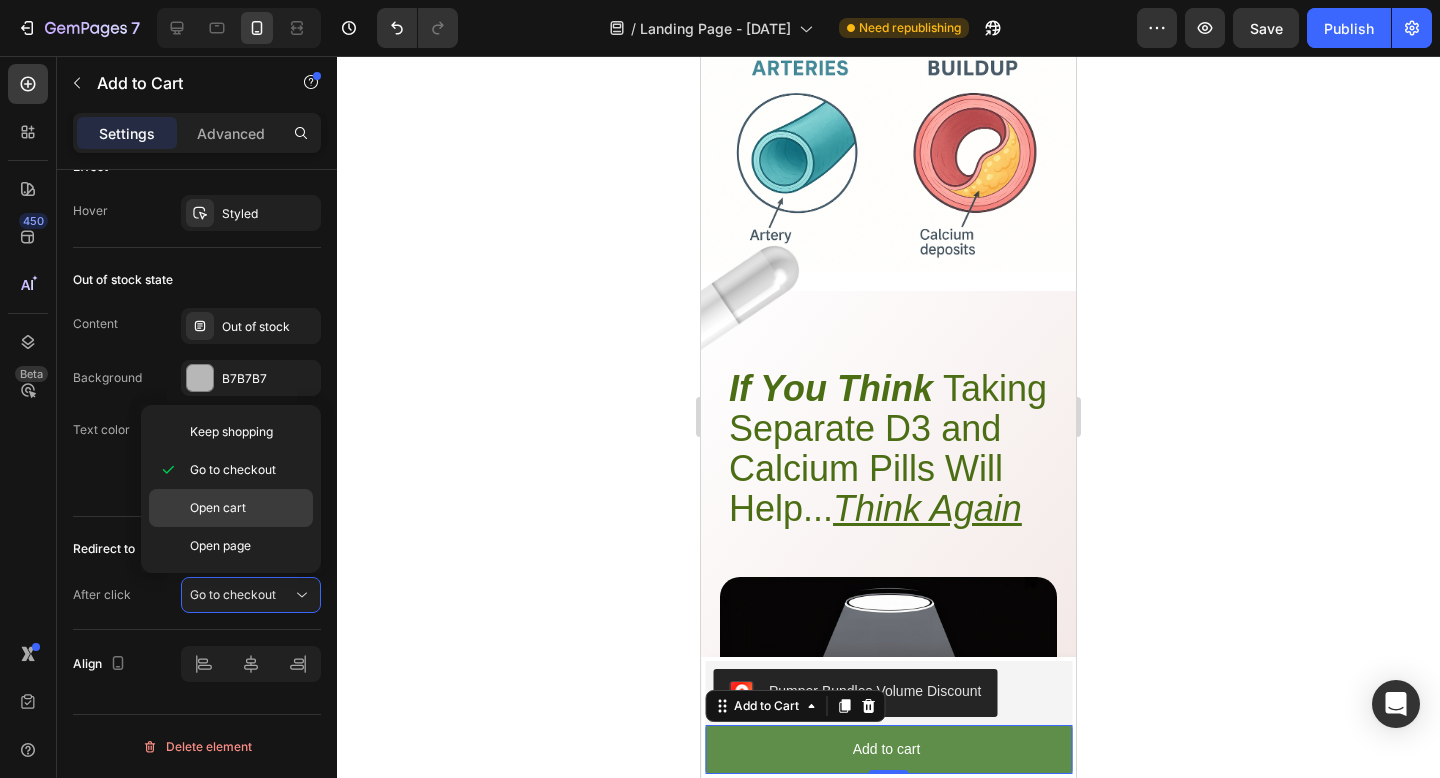 click on "Open cart" at bounding box center (247, 508) 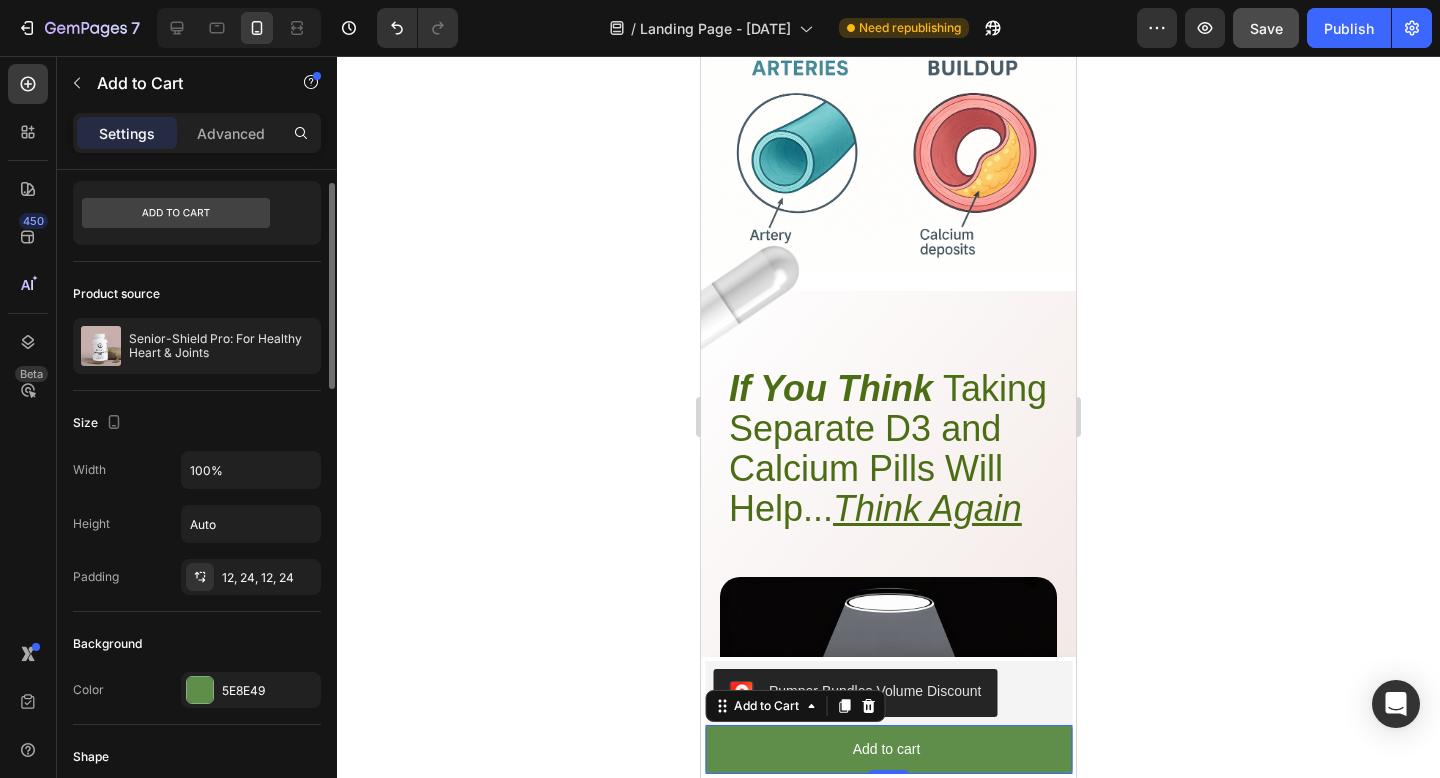 scroll, scrollTop: 0, scrollLeft: 0, axis: both 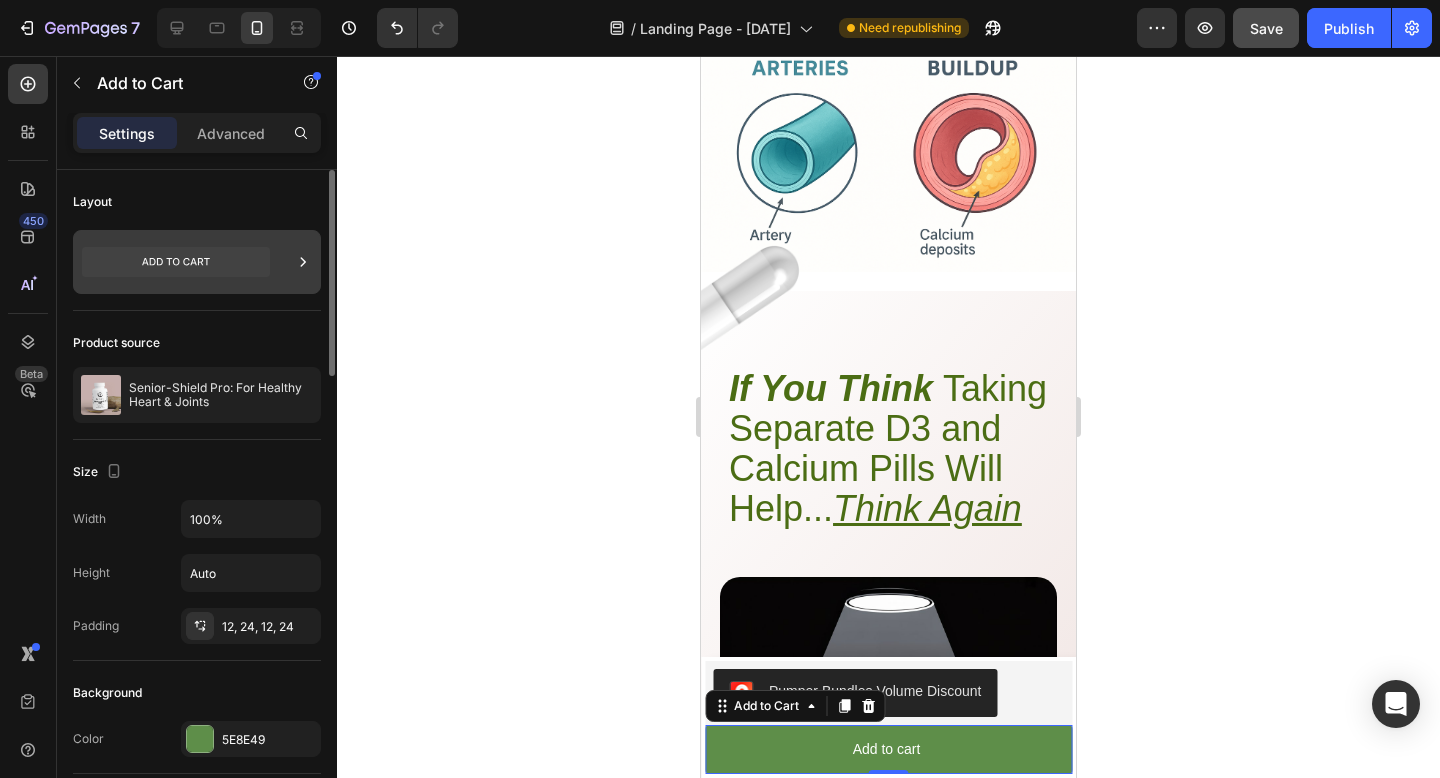 click at bounding box center [197, 262] 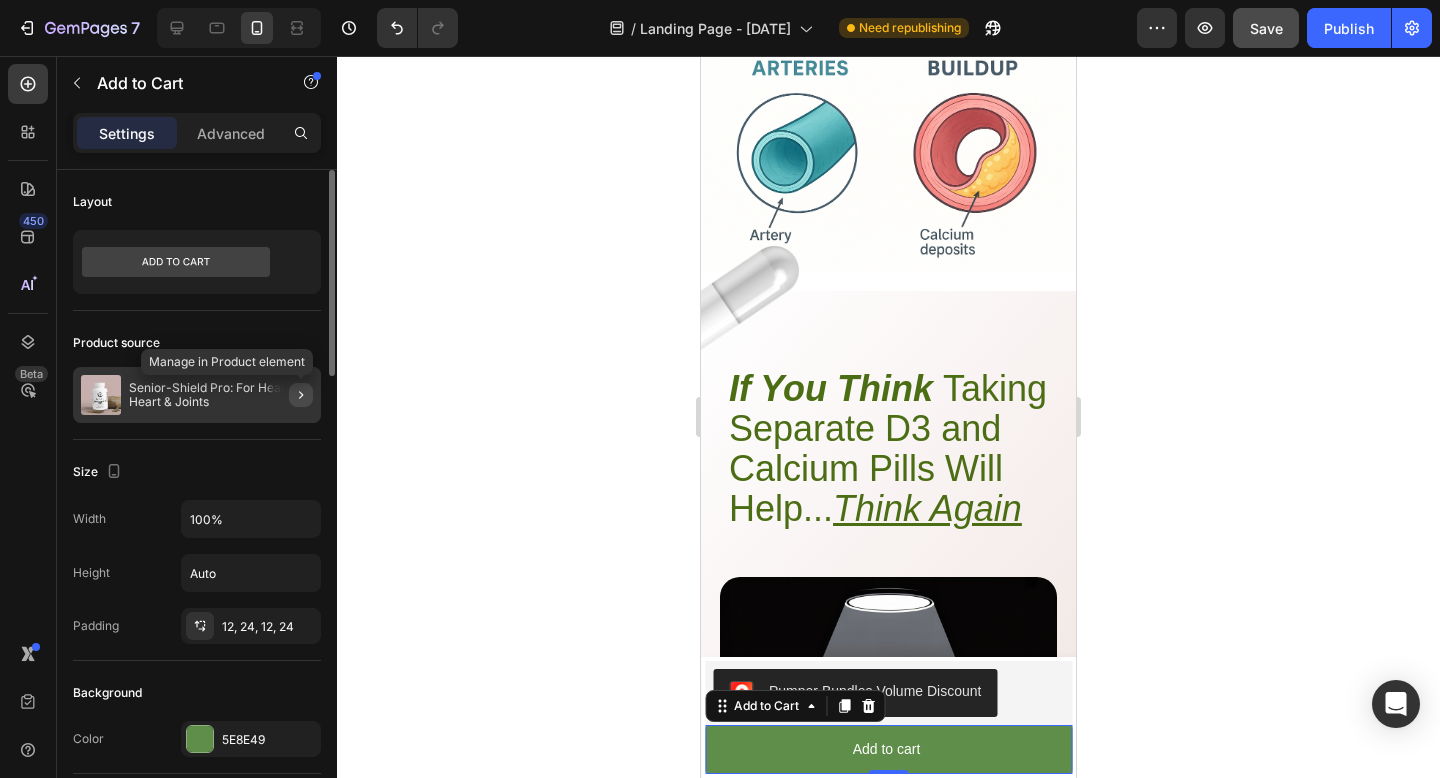 click 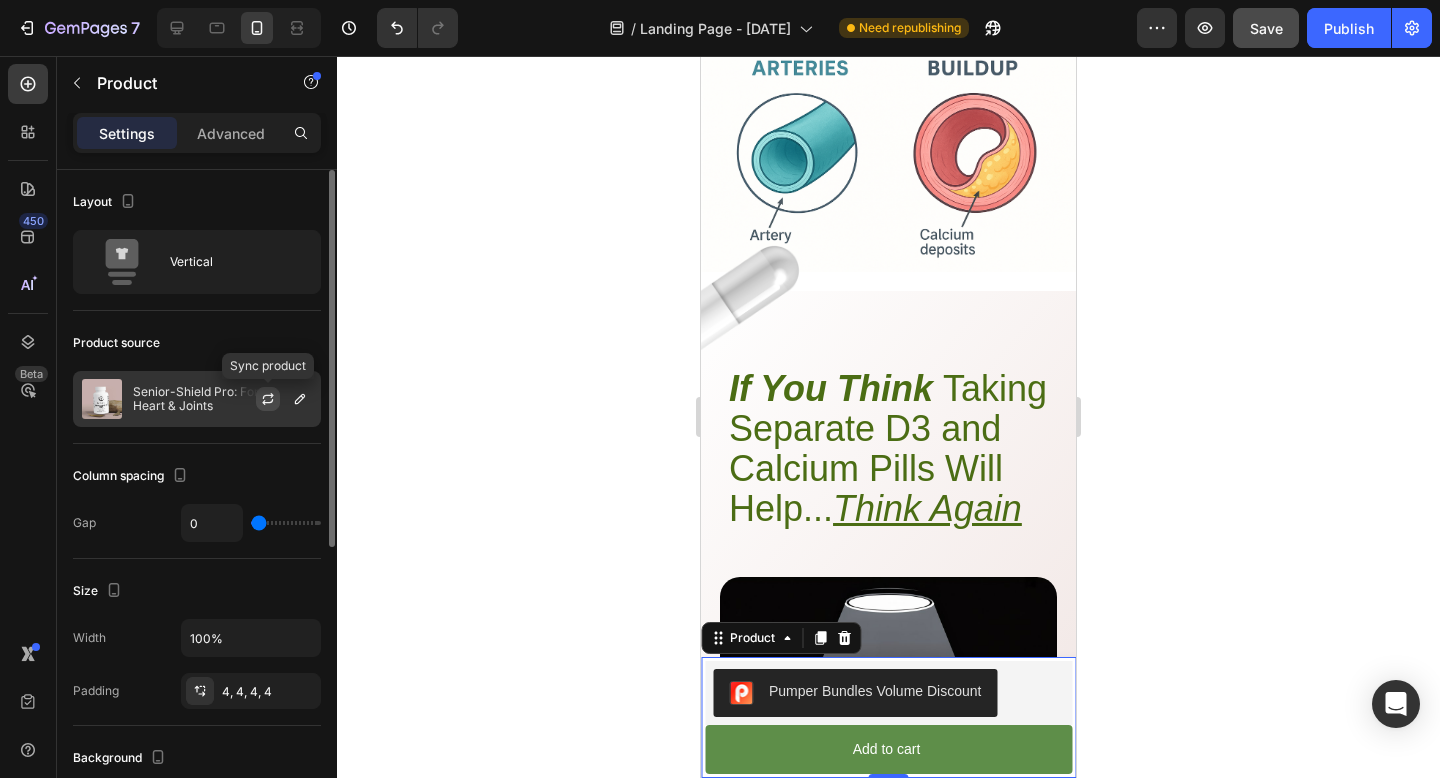 click 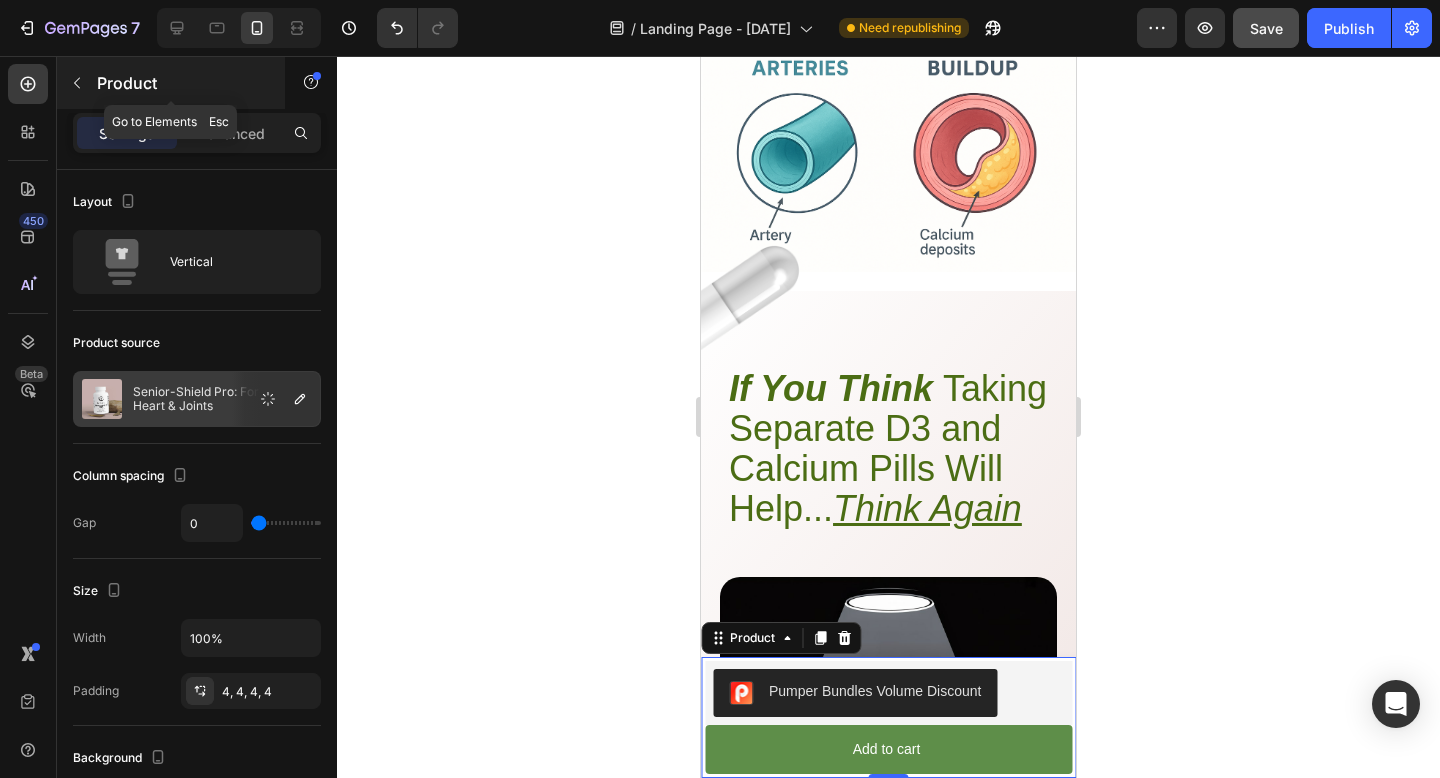 click 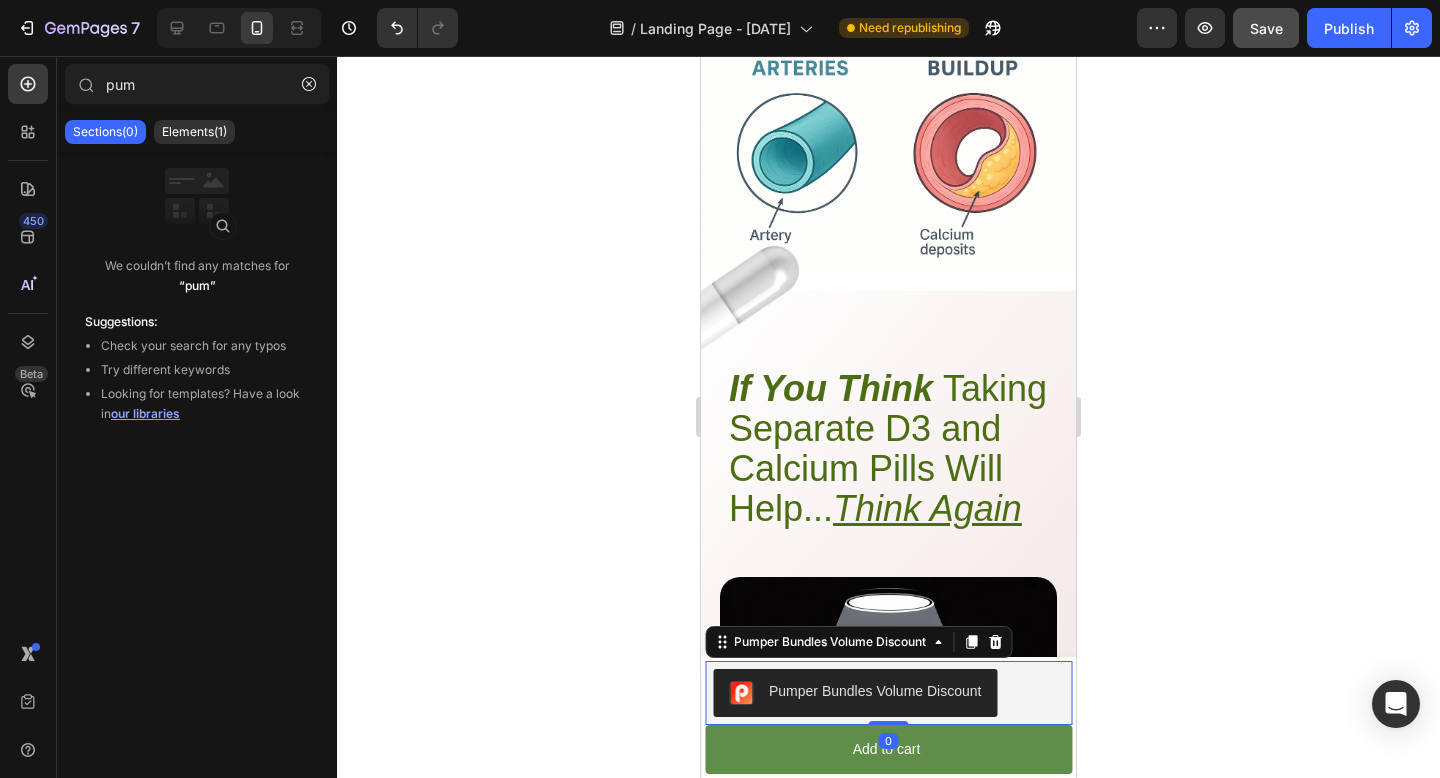 click on "Pumper Bundles Volume Discount" at bounding box center [888, 693] 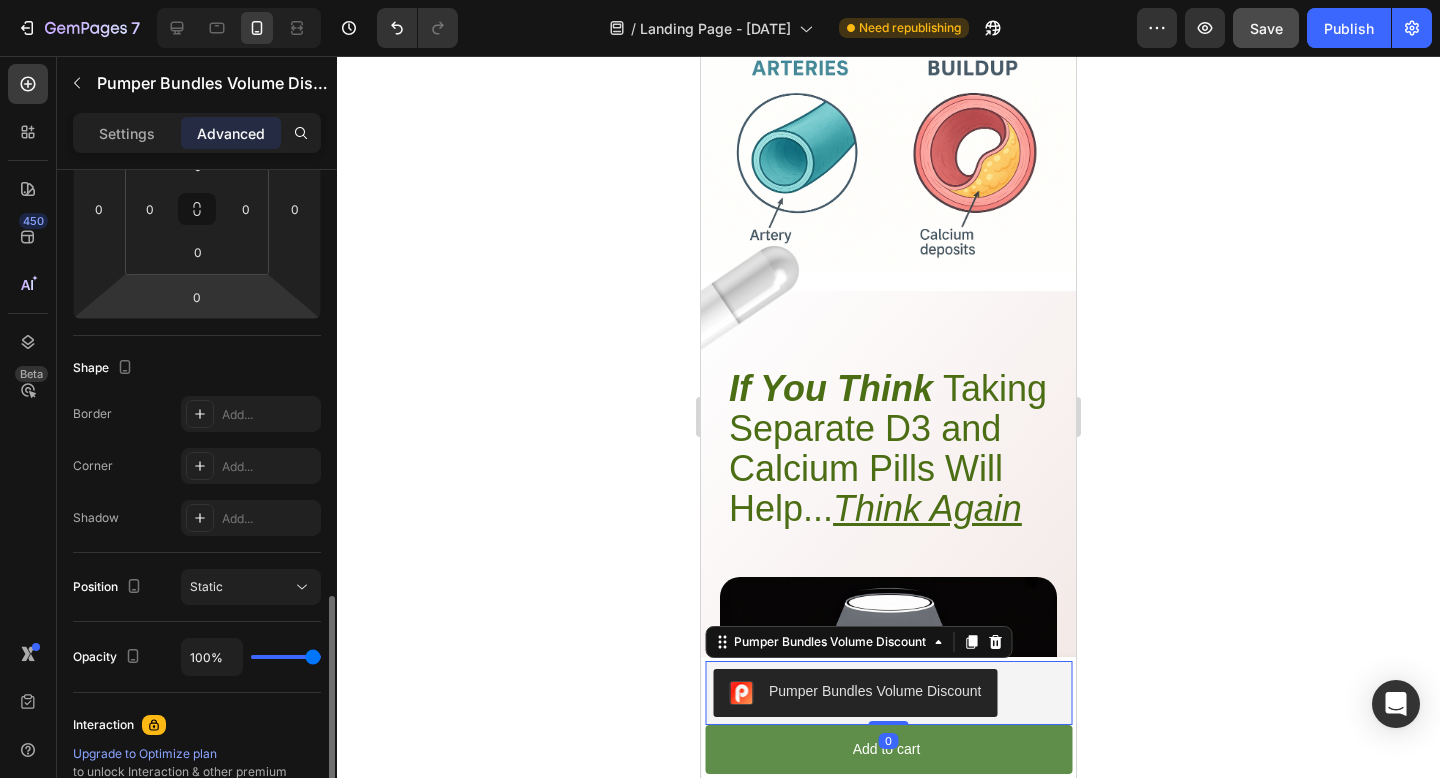 scroll, scrollTop: 600, scrollLeft: 0, axis: vertical 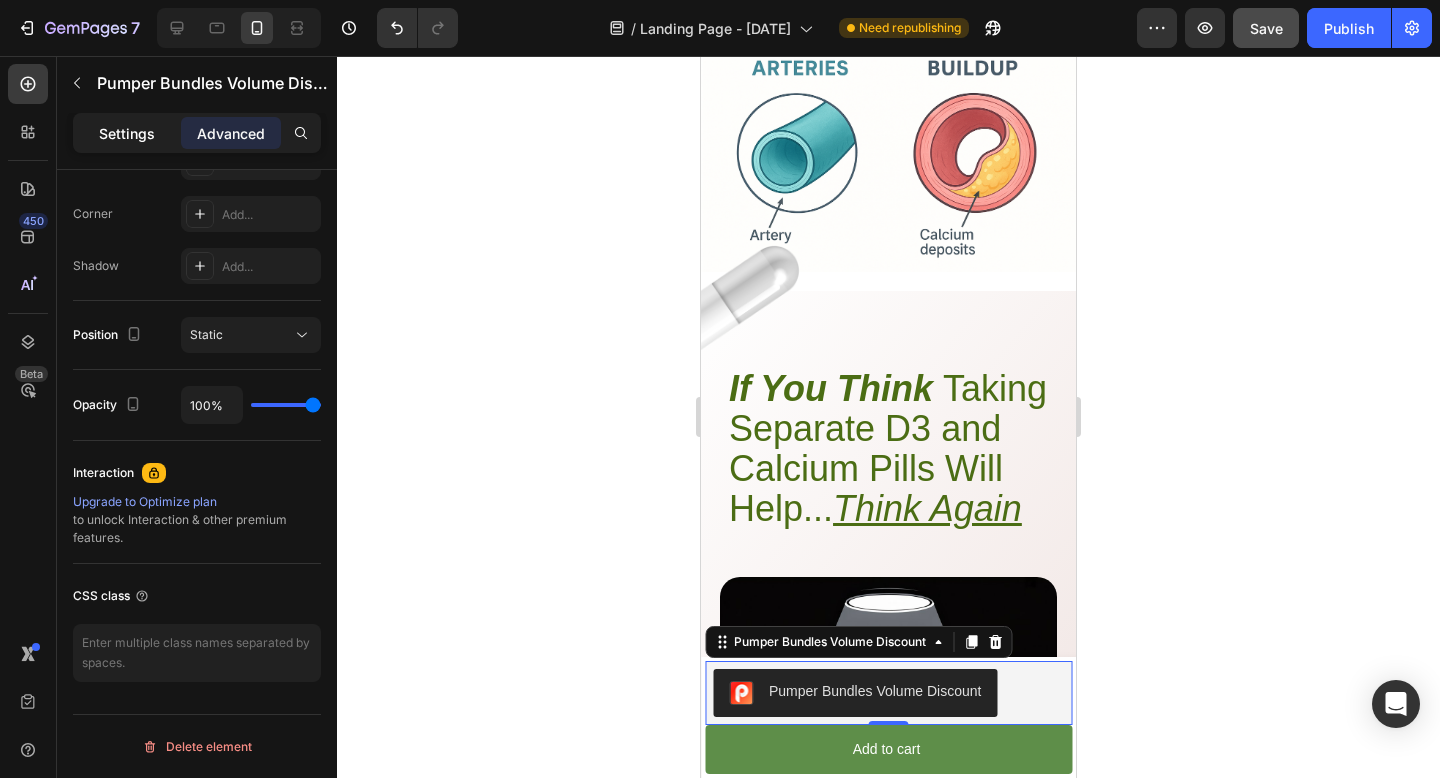 click on "Settings" at bounding box center [127, 133] 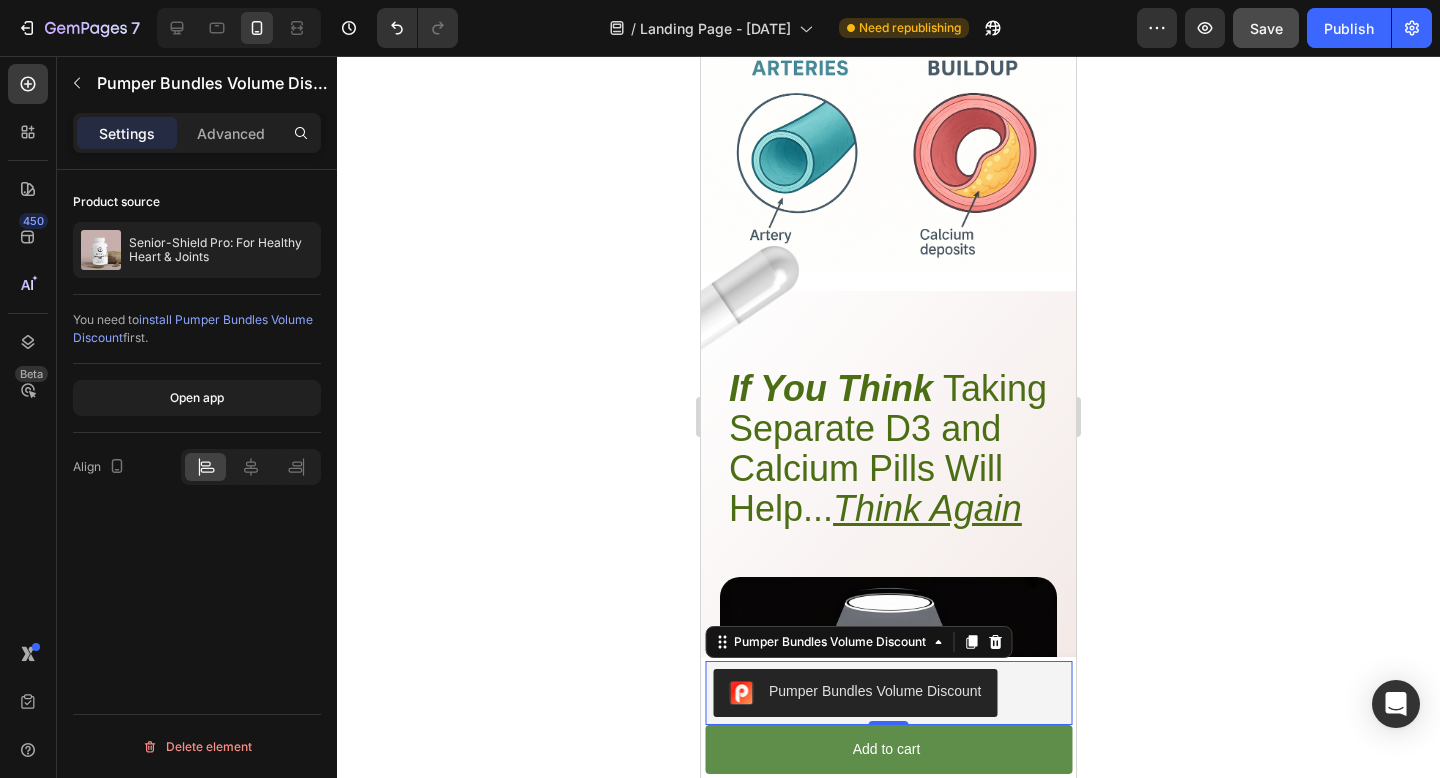 scroll, scrollTop: 0, scrollLeft: 0, axis: both 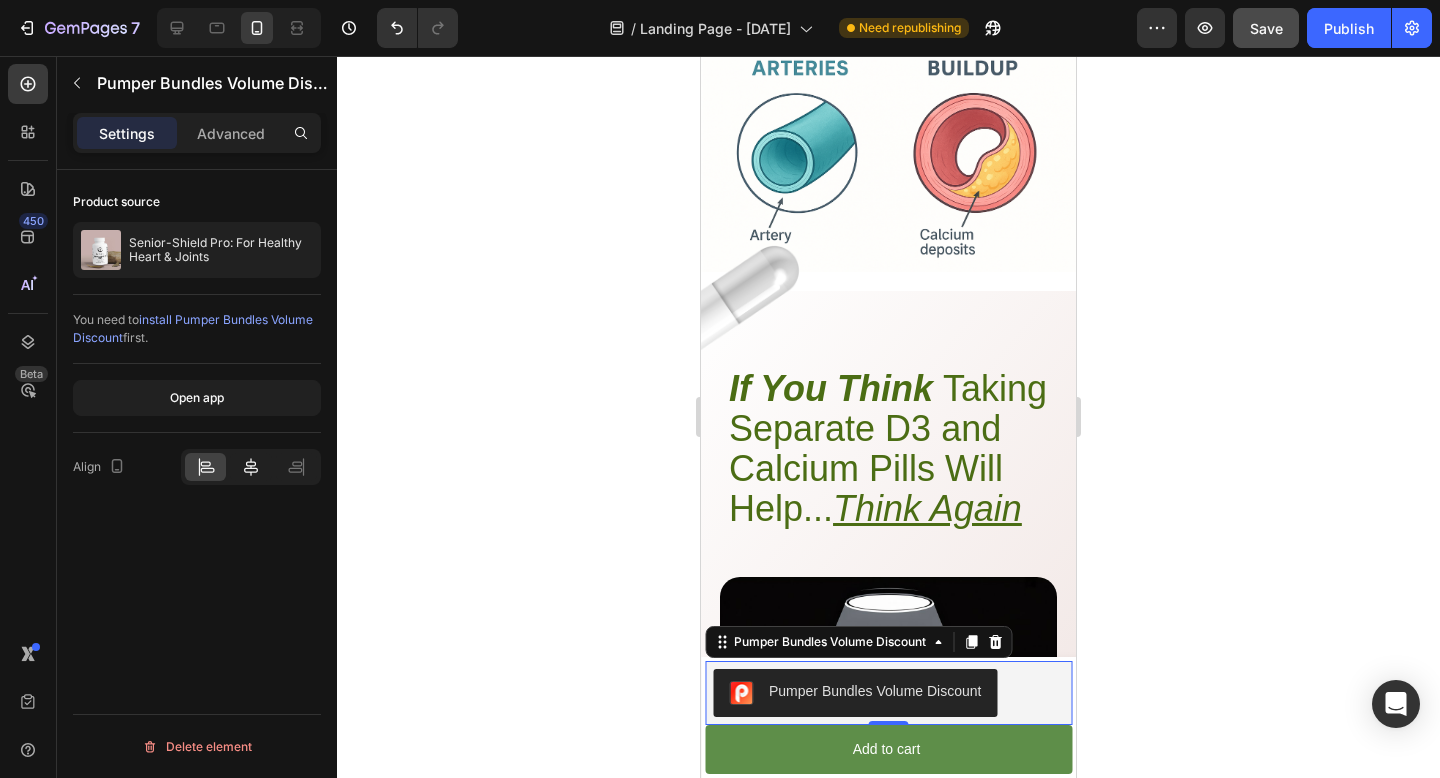 click 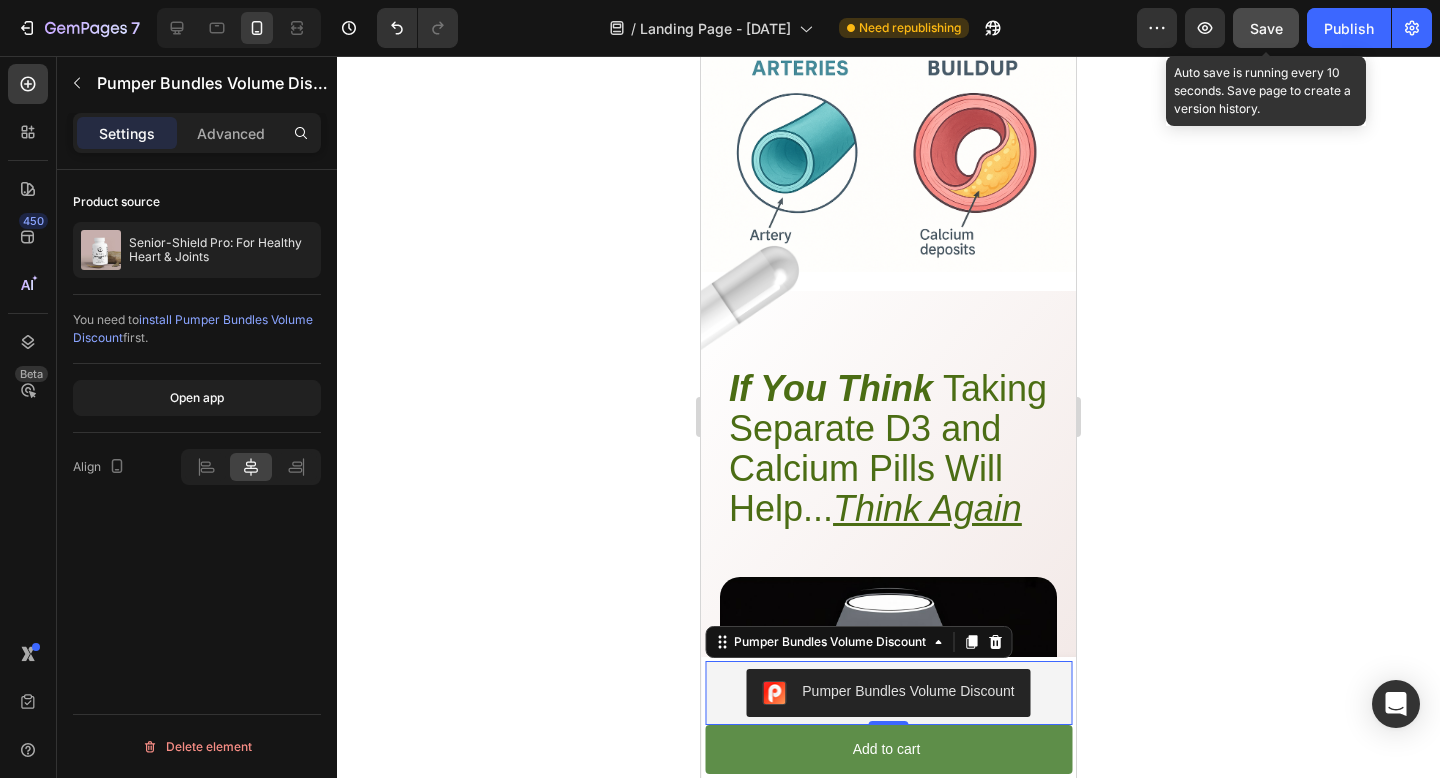 click on "Save" at bounding box center [1266, 28] 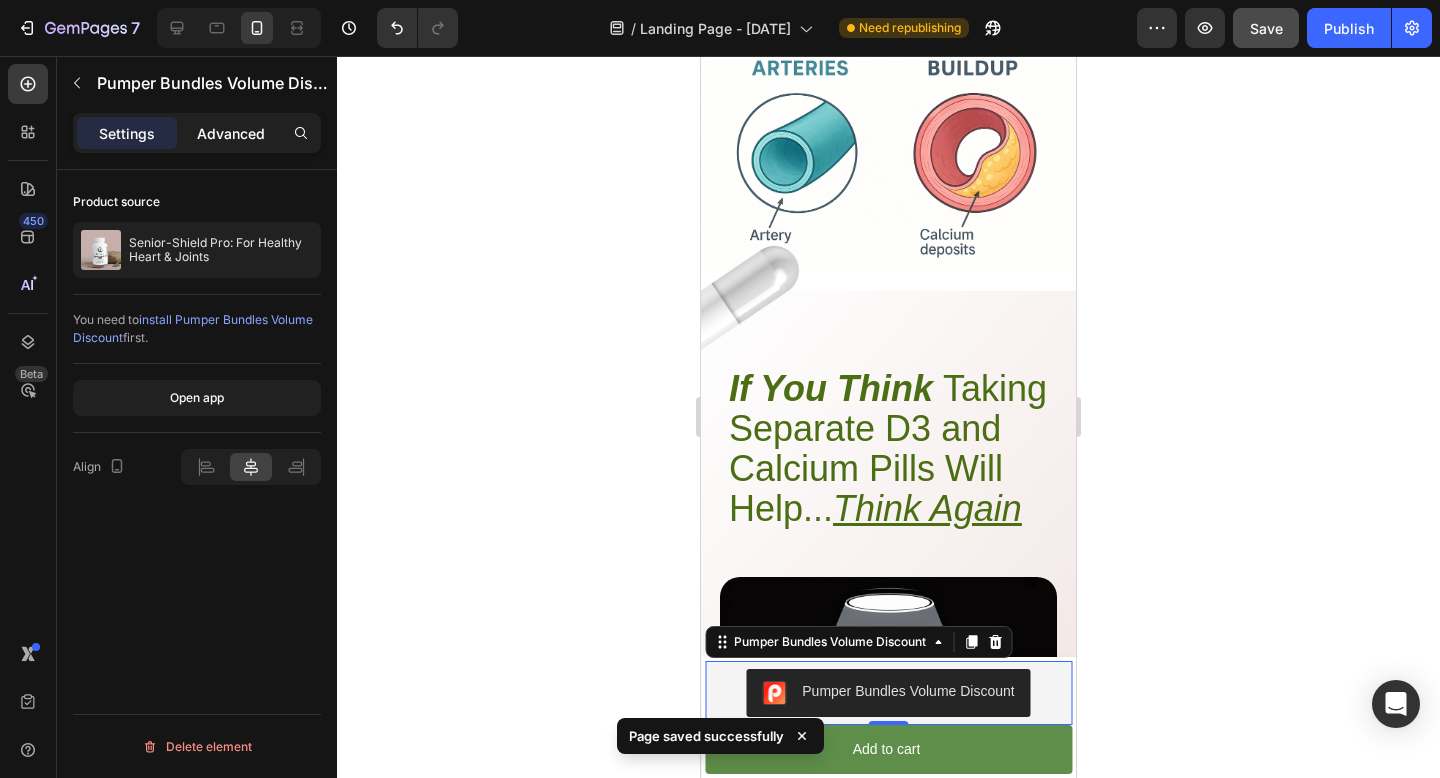 click on "Advanced" at bounding box center (231, 133) 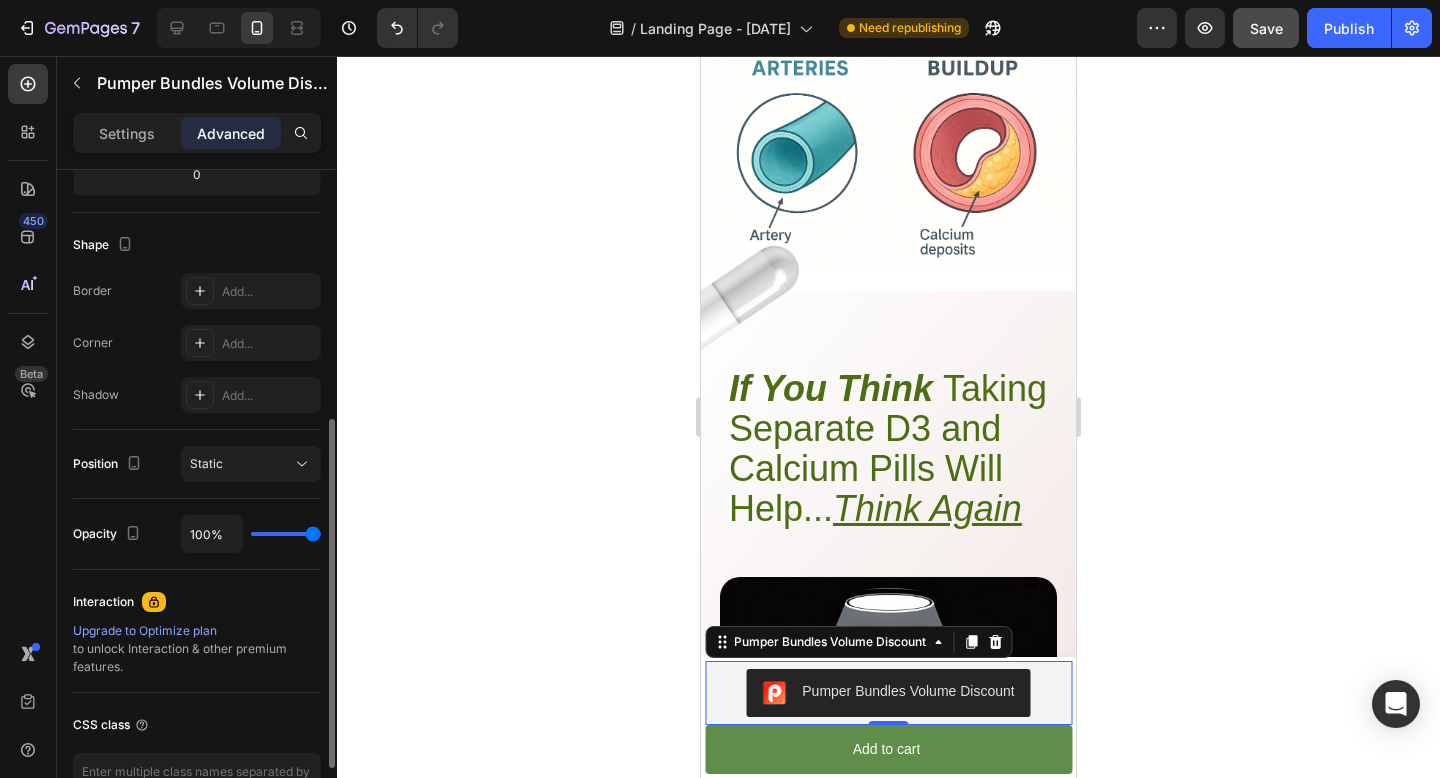 scroll, scrollTop: 475, scrollLeft: 0, axis: vertical 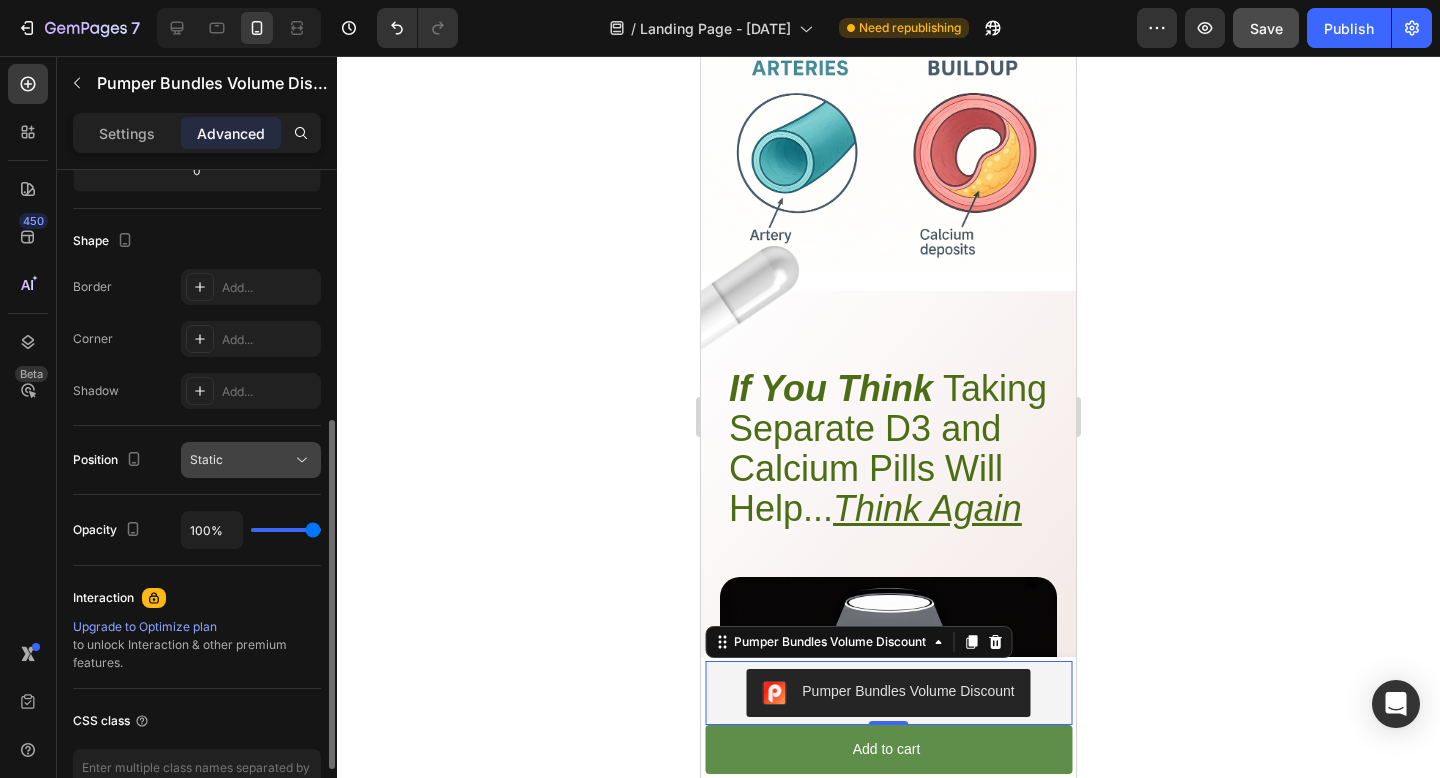 click on "Static" at bounding box center (241, 460) 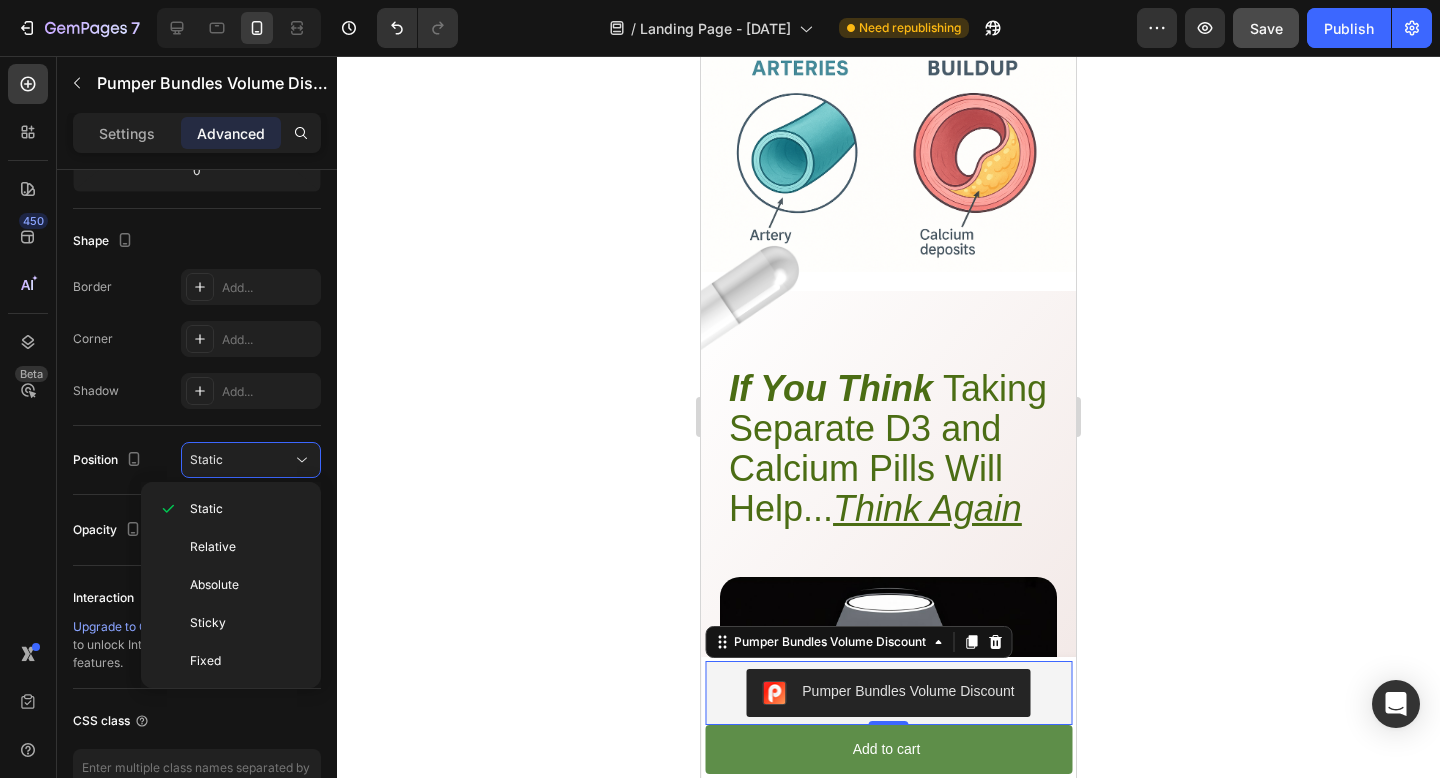click 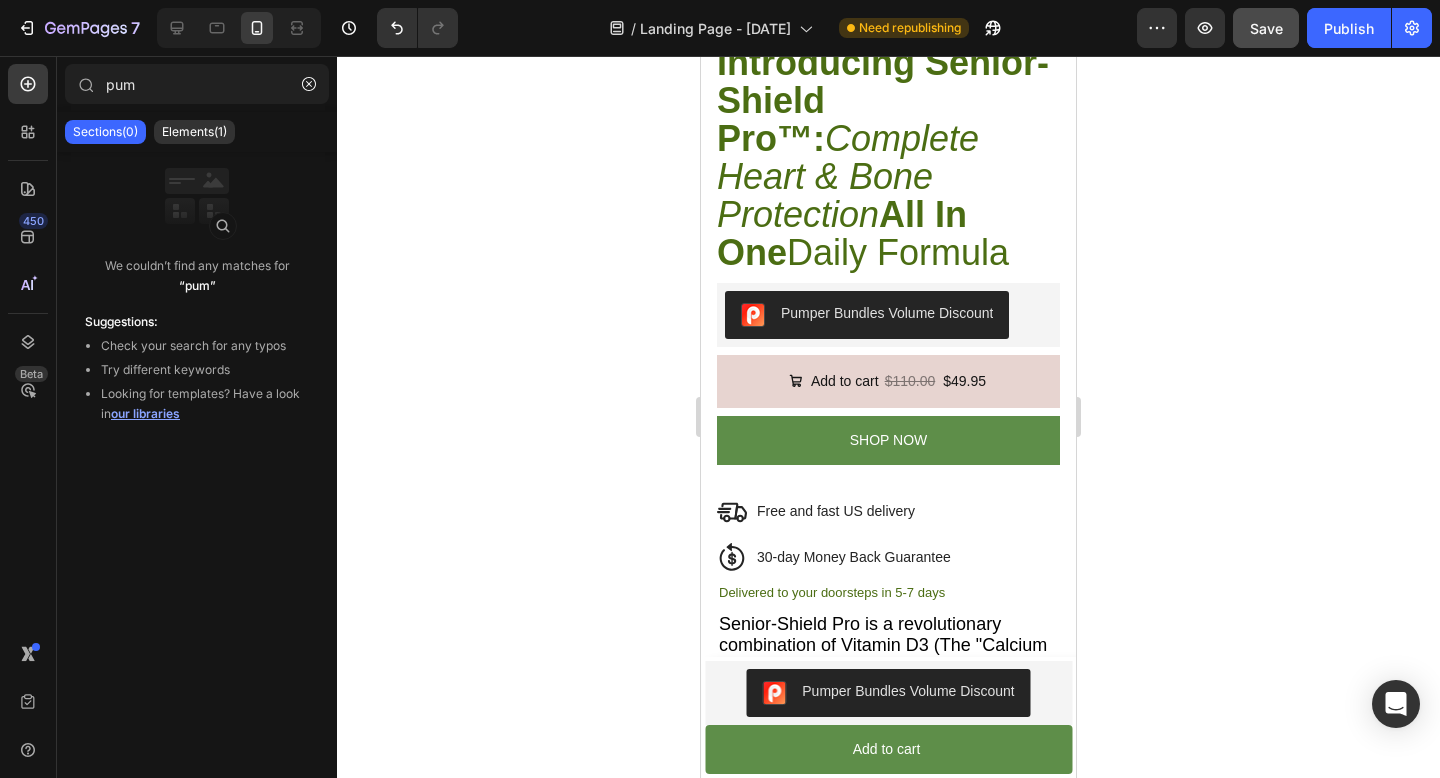 scroll, scrollTop: 3375, scrollLeft: 0, axis: vertical 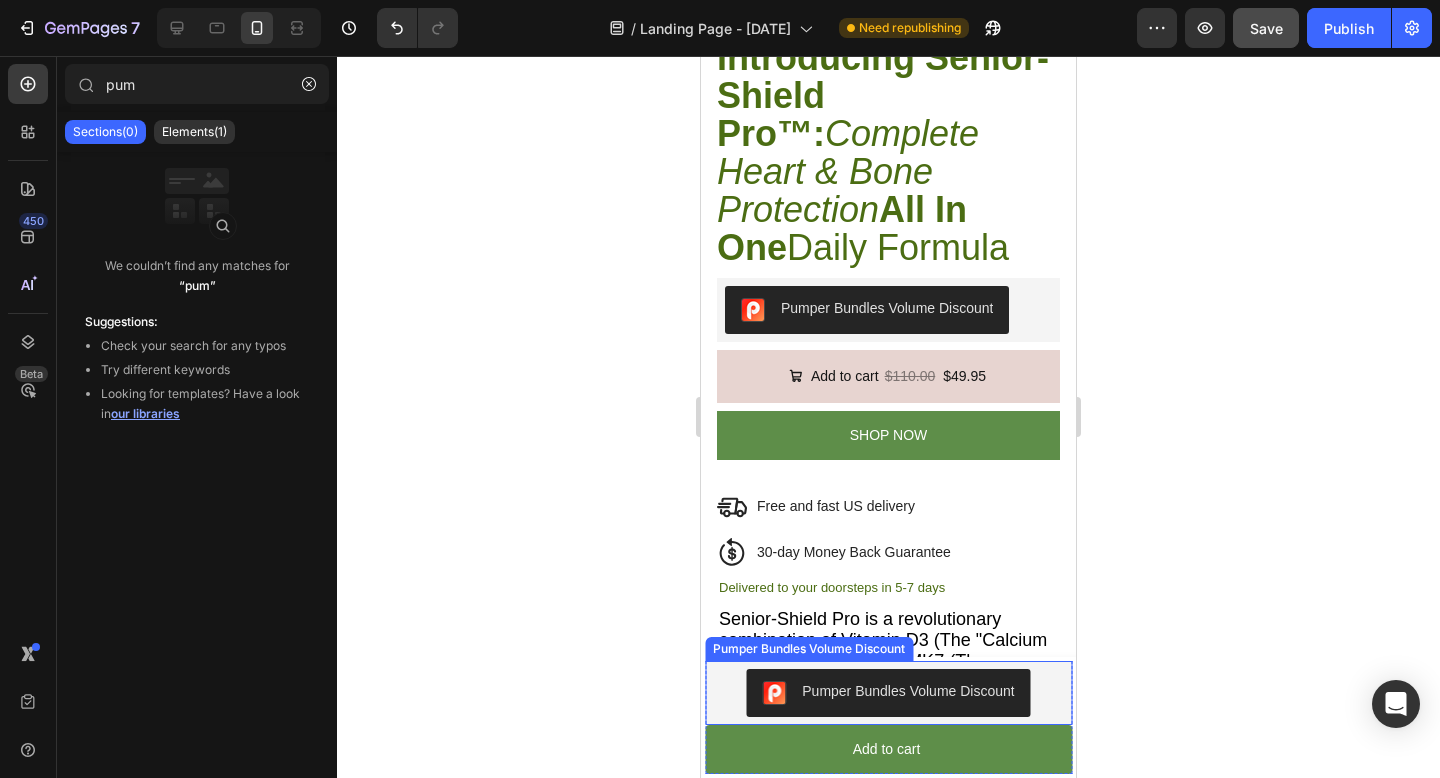 click on "Pumper Bundles Volume Discount" at bounding box center (888, 693) 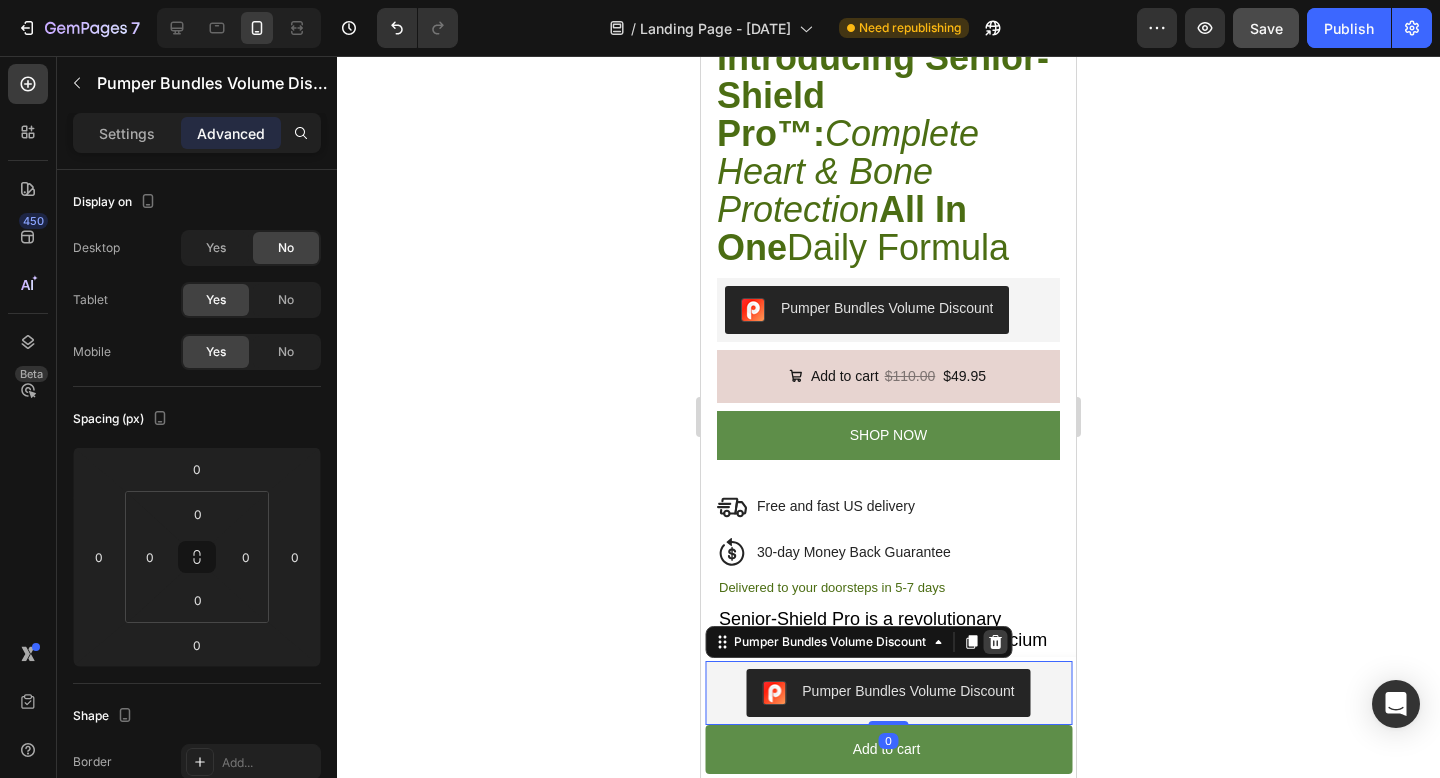 click 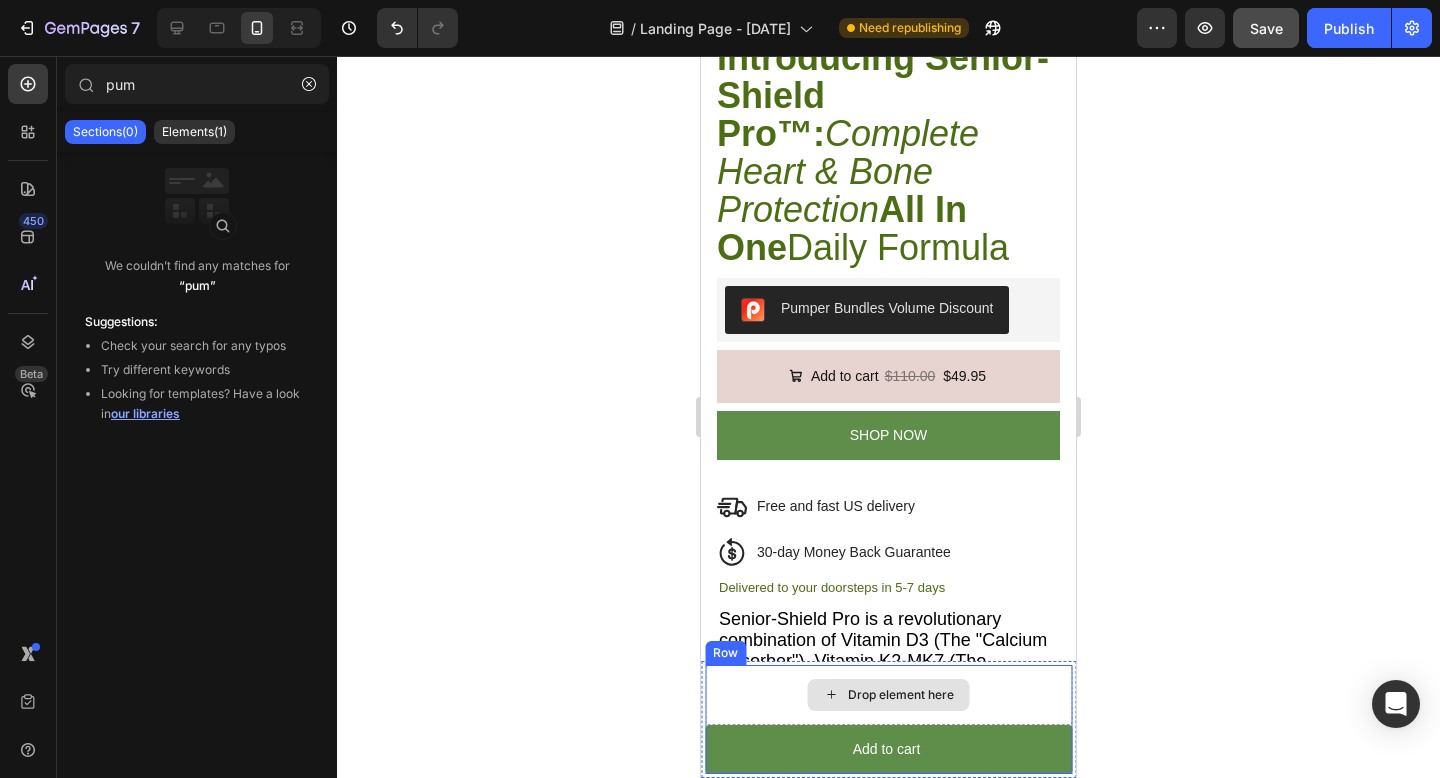 click on "Drop element here" at bounding box center (888, 695) 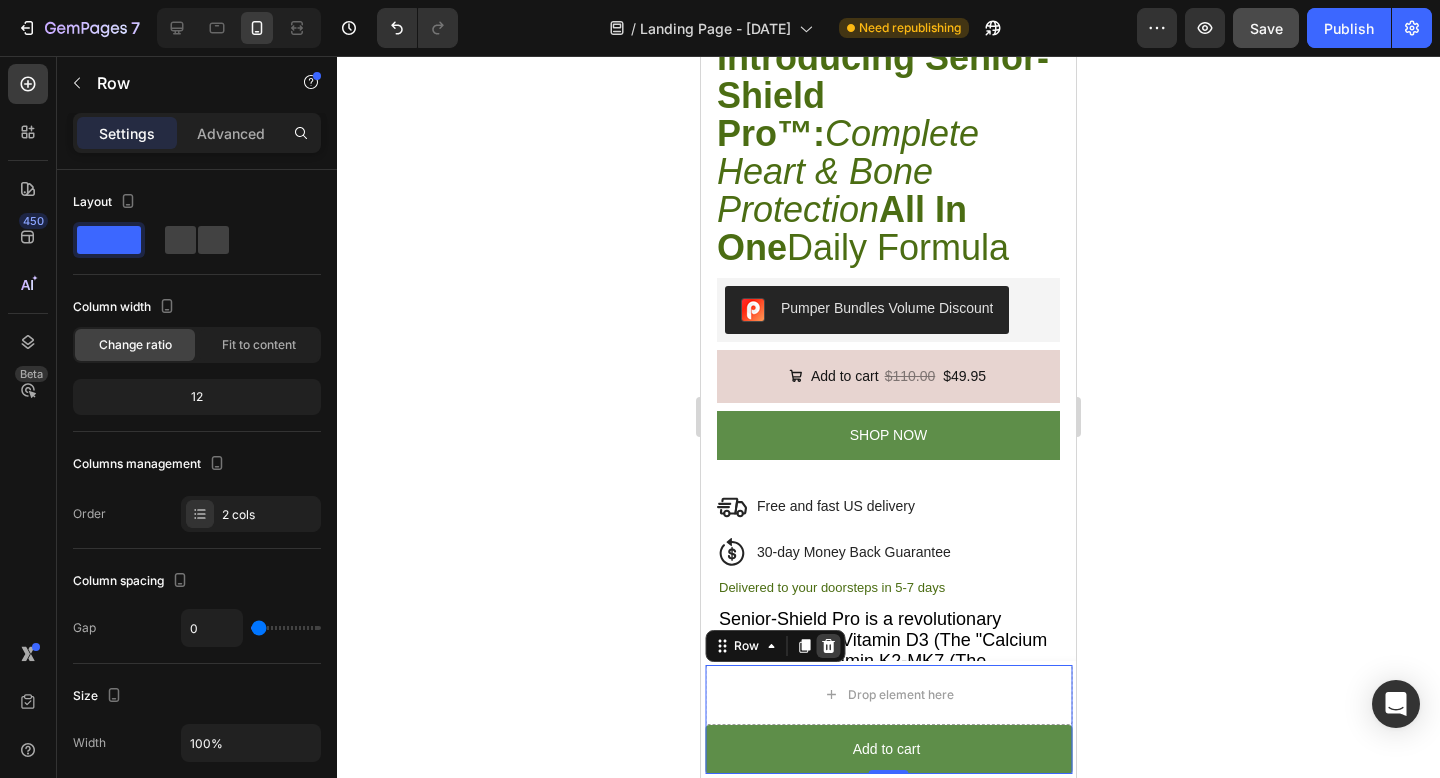 click 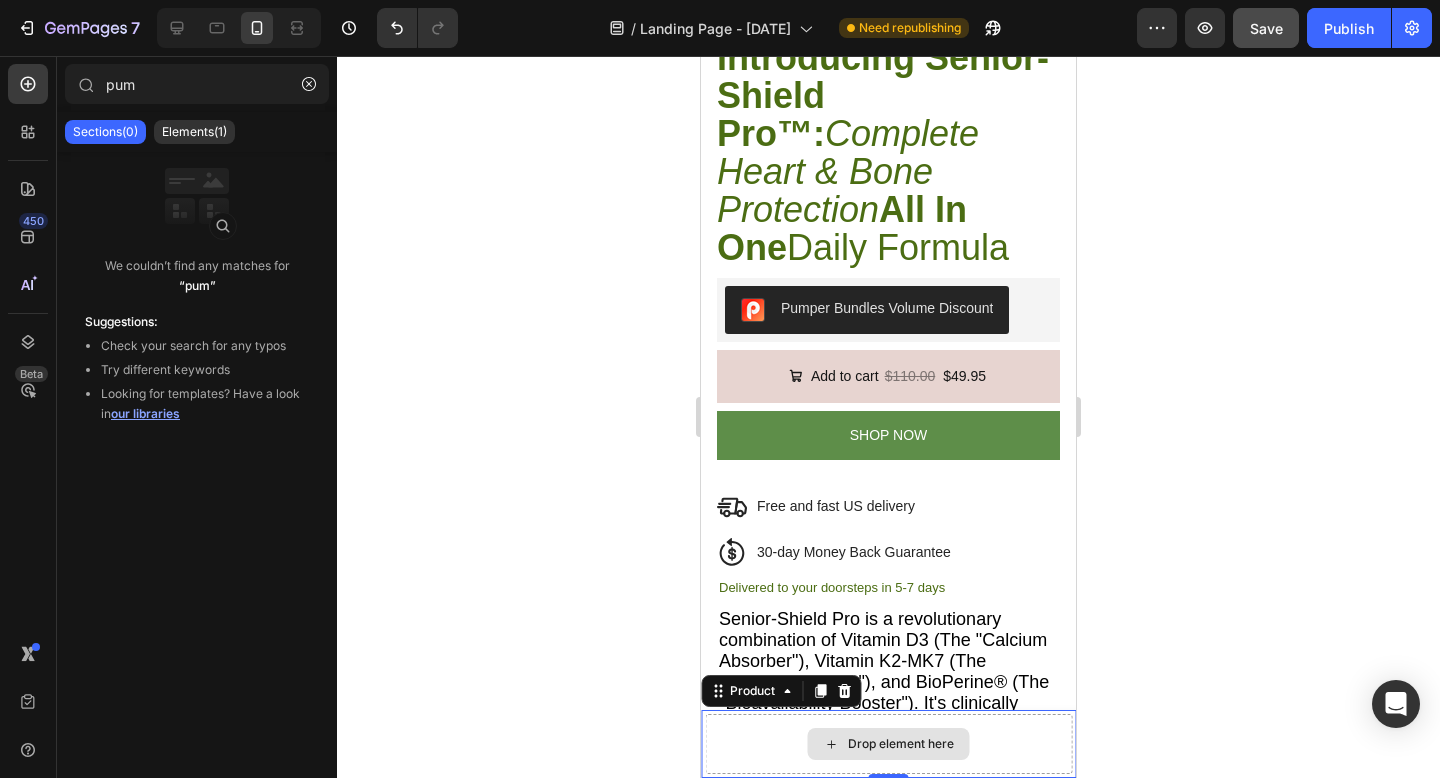 click on "Drop element here" at bounding box center (888, 744) 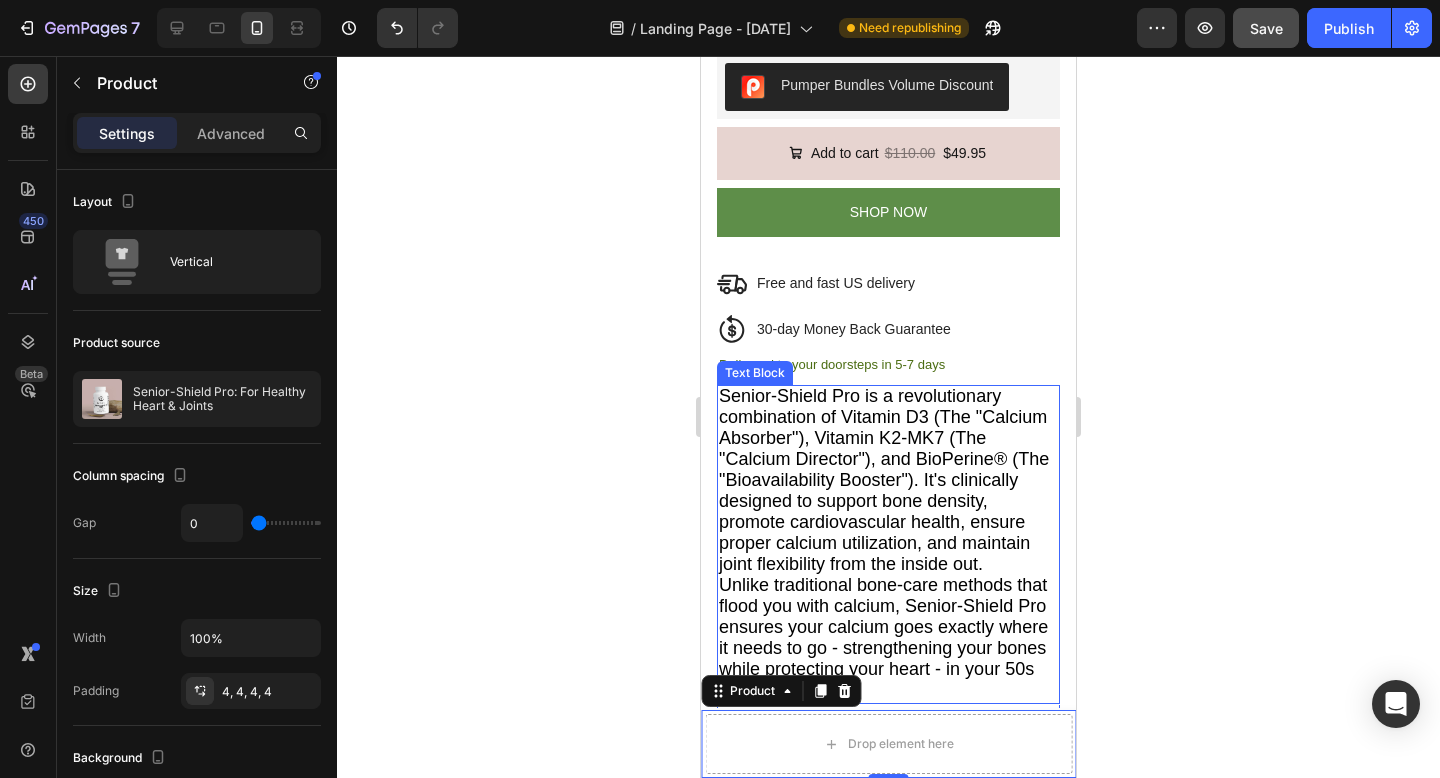 scroll, scrollTop: 3637, scrollLeft: 0, axis: vertical 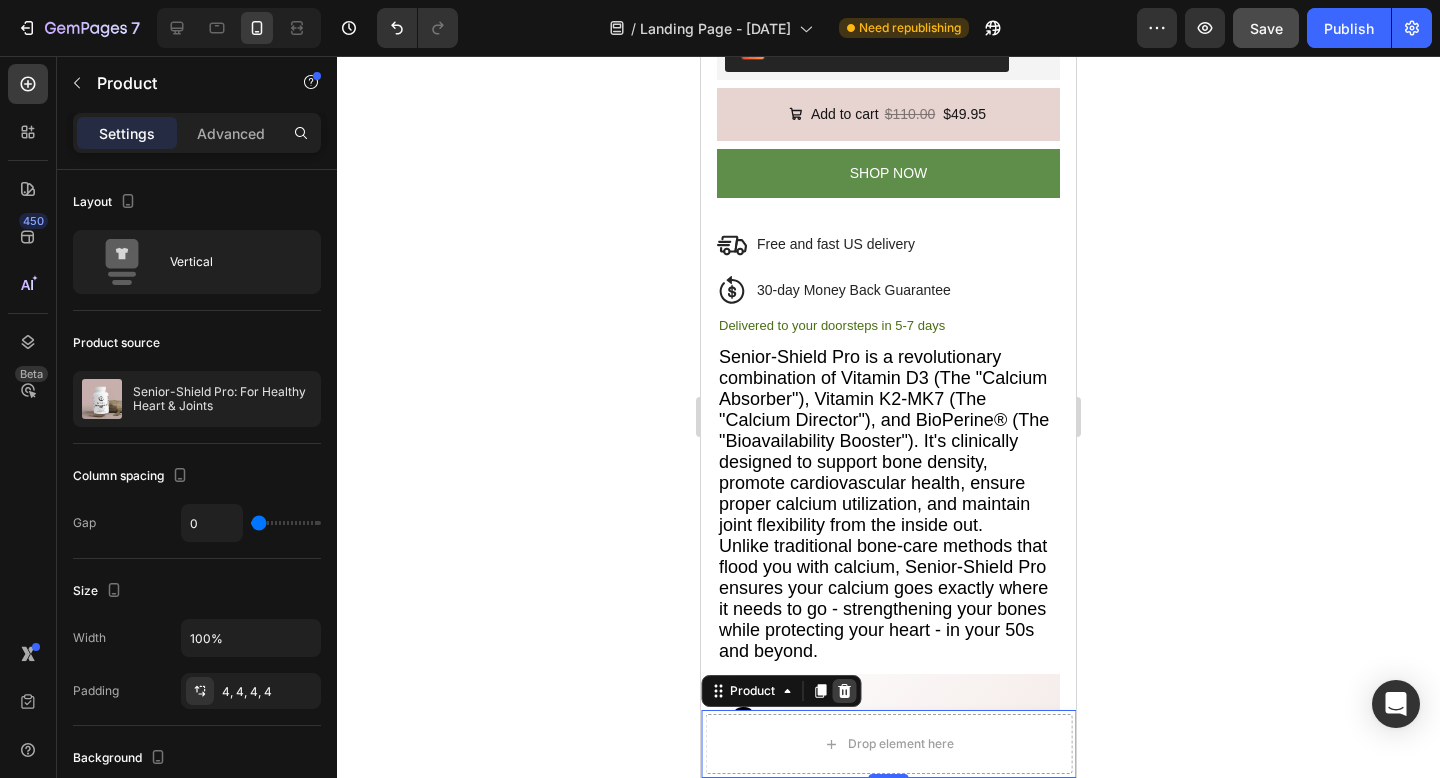click 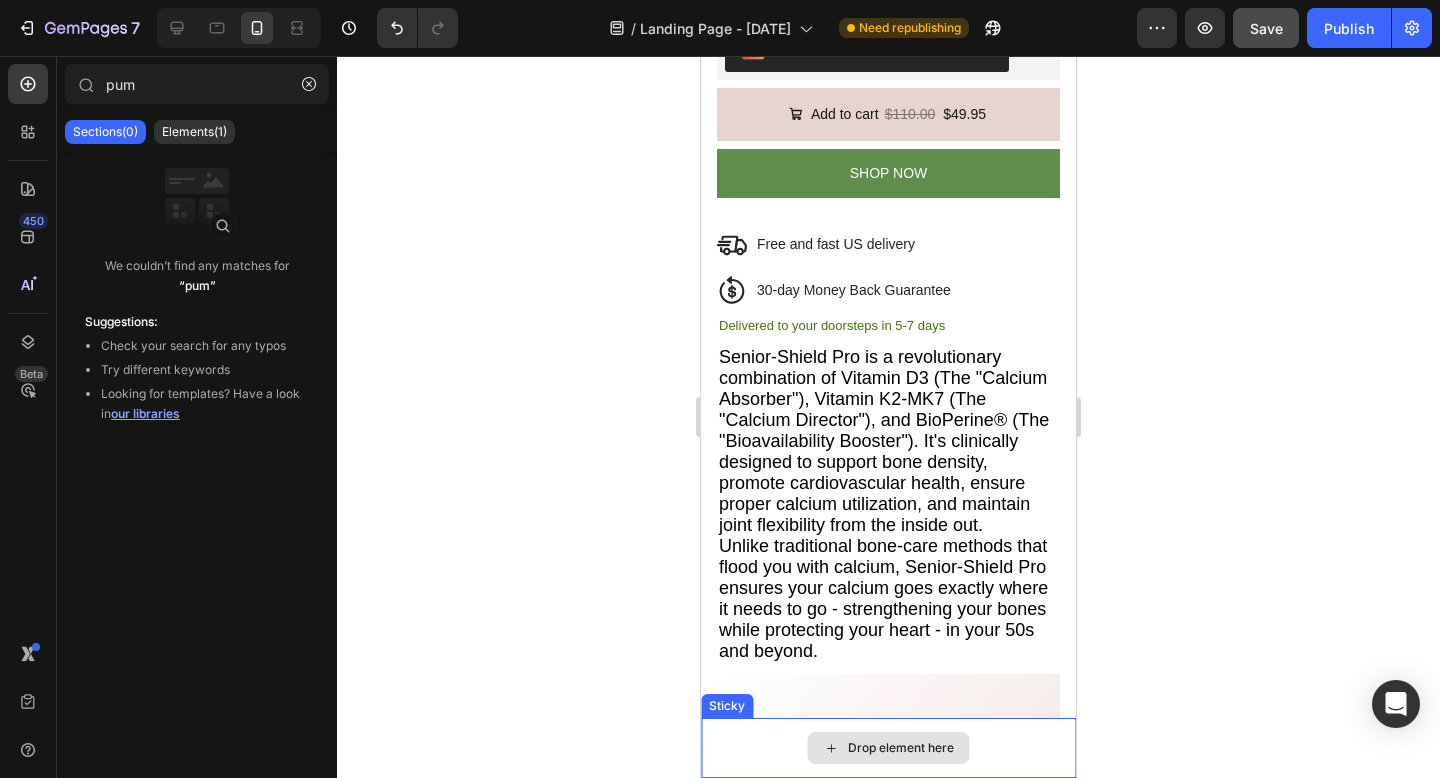 click on "Drop element here" at bounding box center (889, 748) 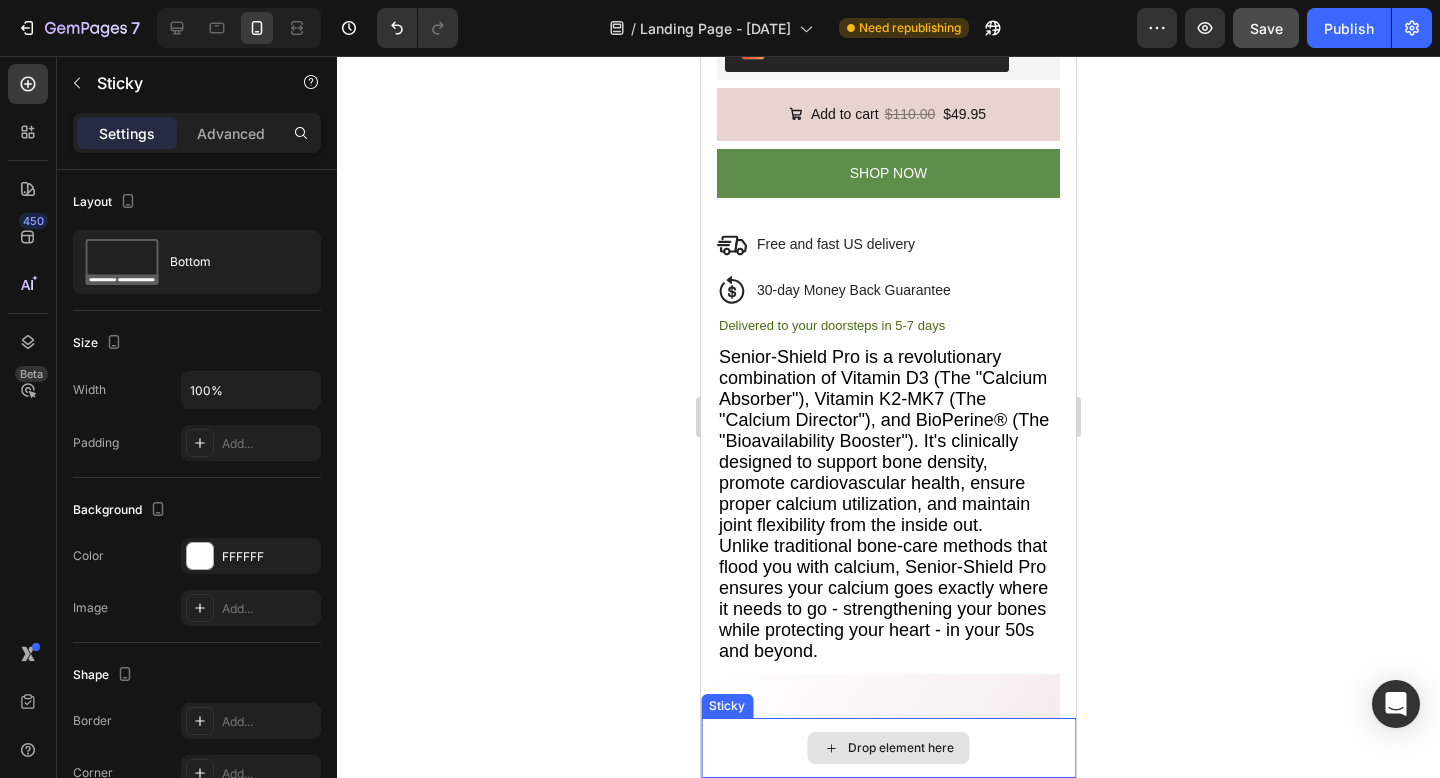 click on "Drop element here" at bounding box center (888, 748) 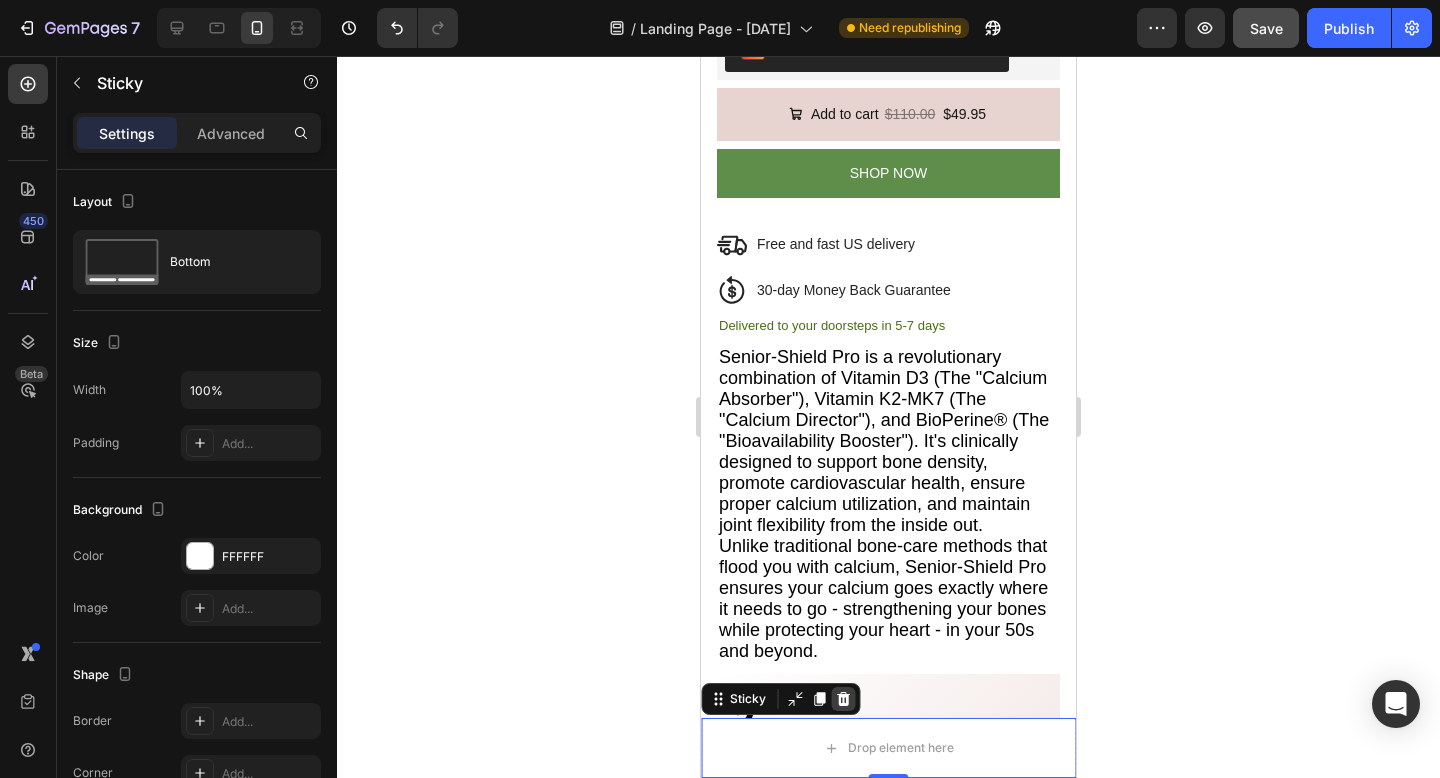 click 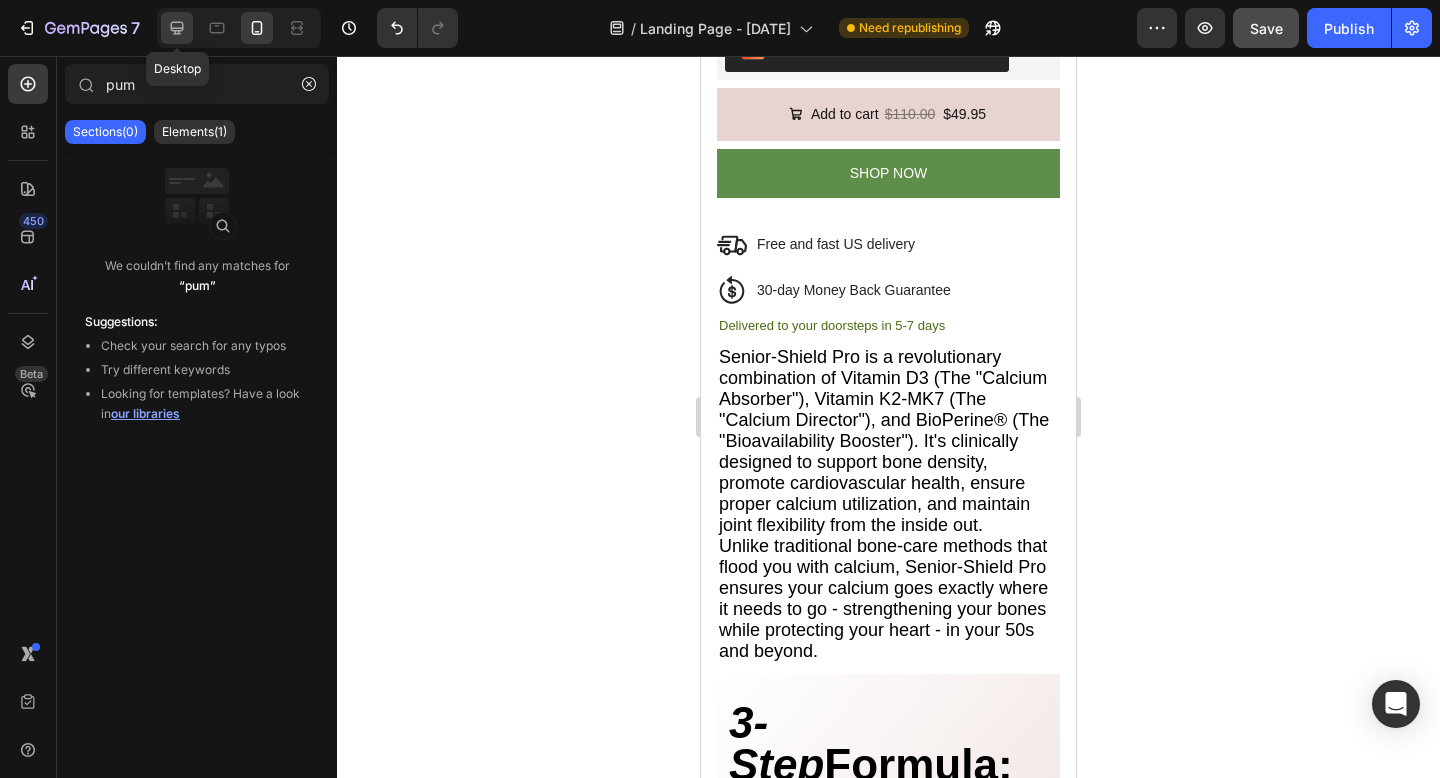 click 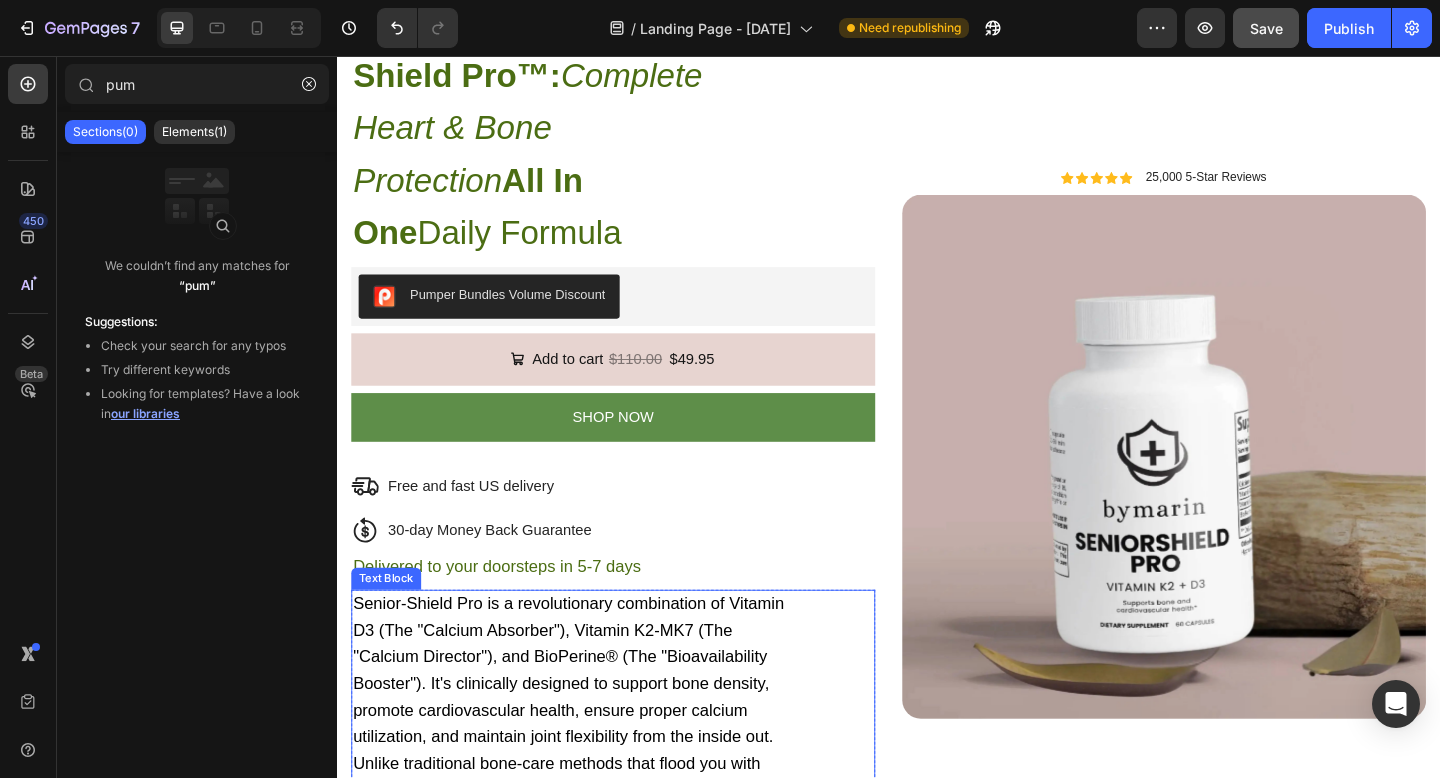 scroll, scrollTop: 3176, scrollLeft: 0, axis: vertical 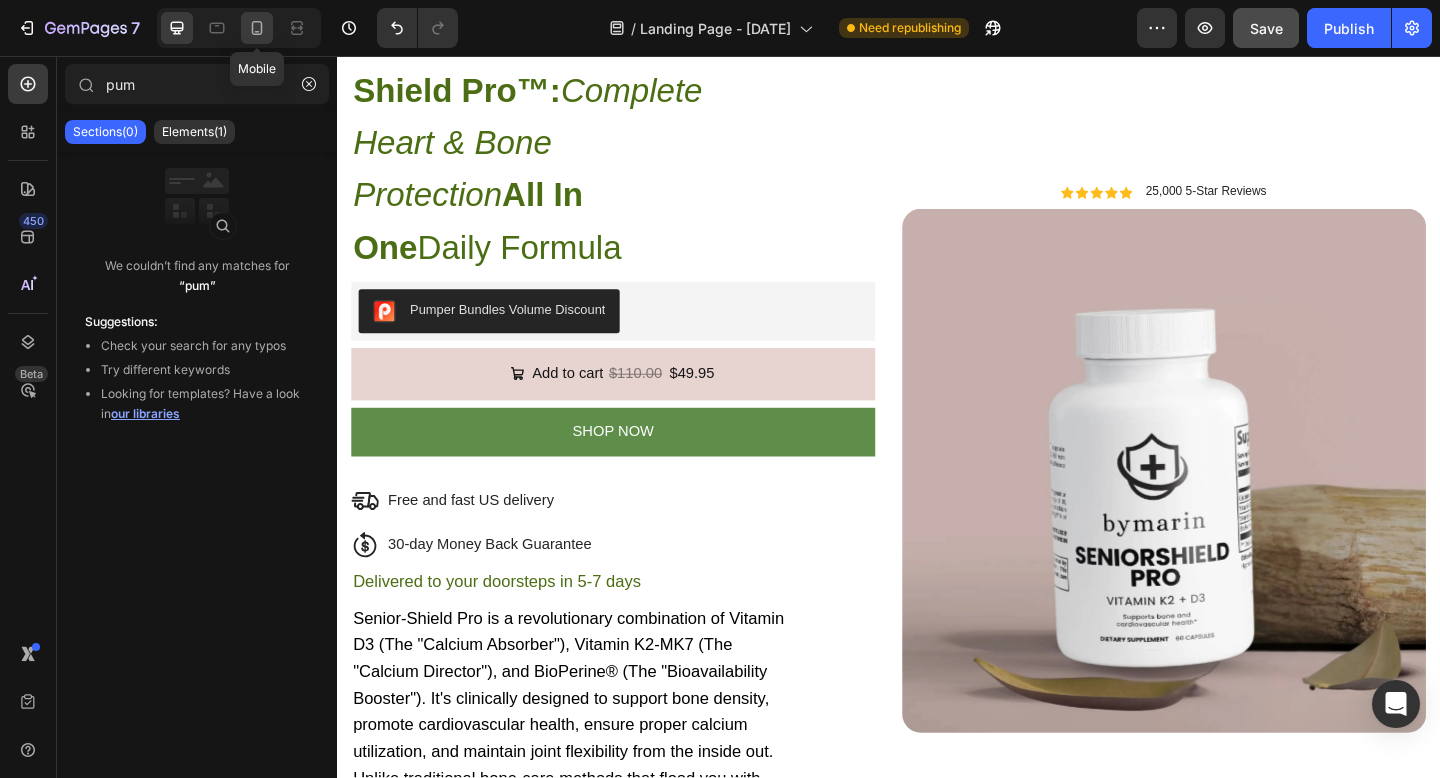 click 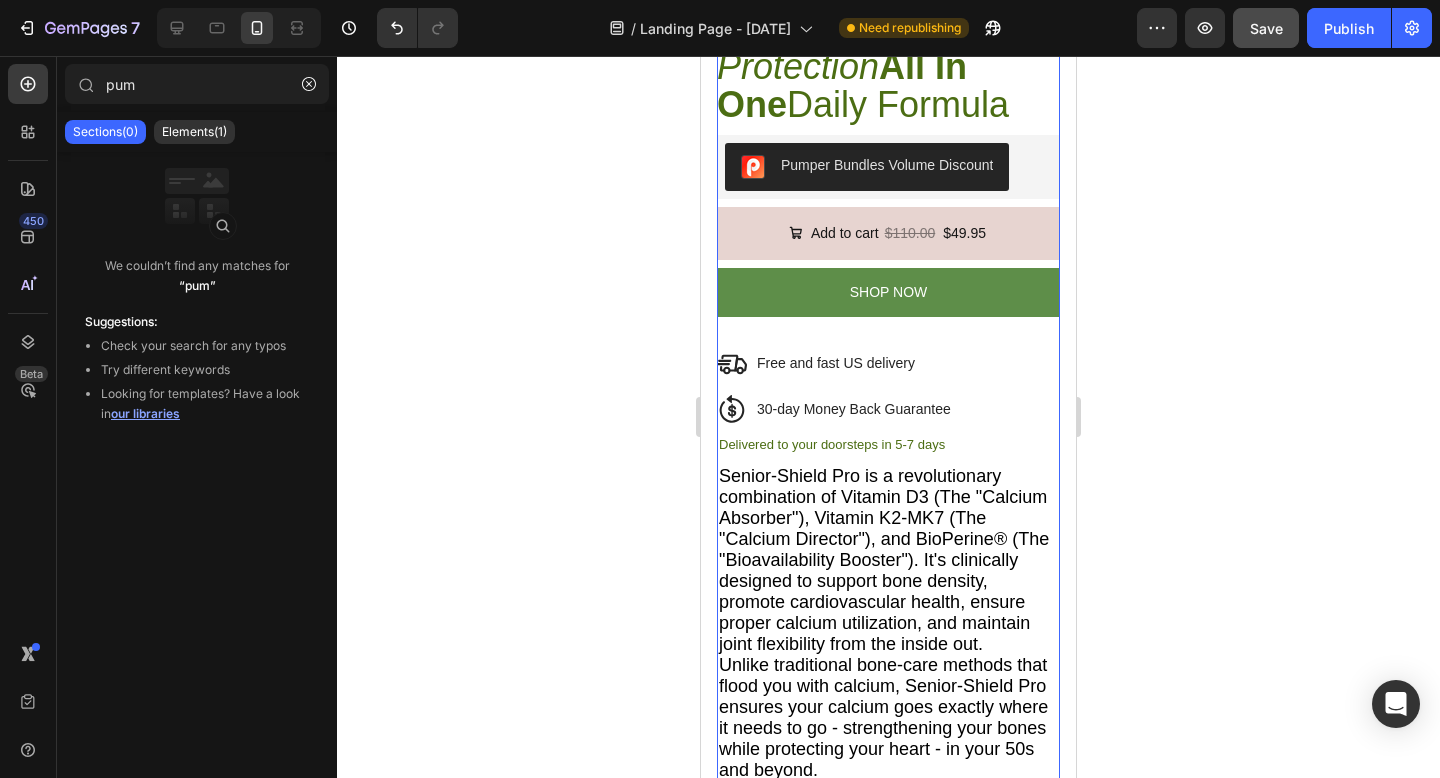 scroll, scrollTop: 3527, scrollLeft: 0, axis: vertical 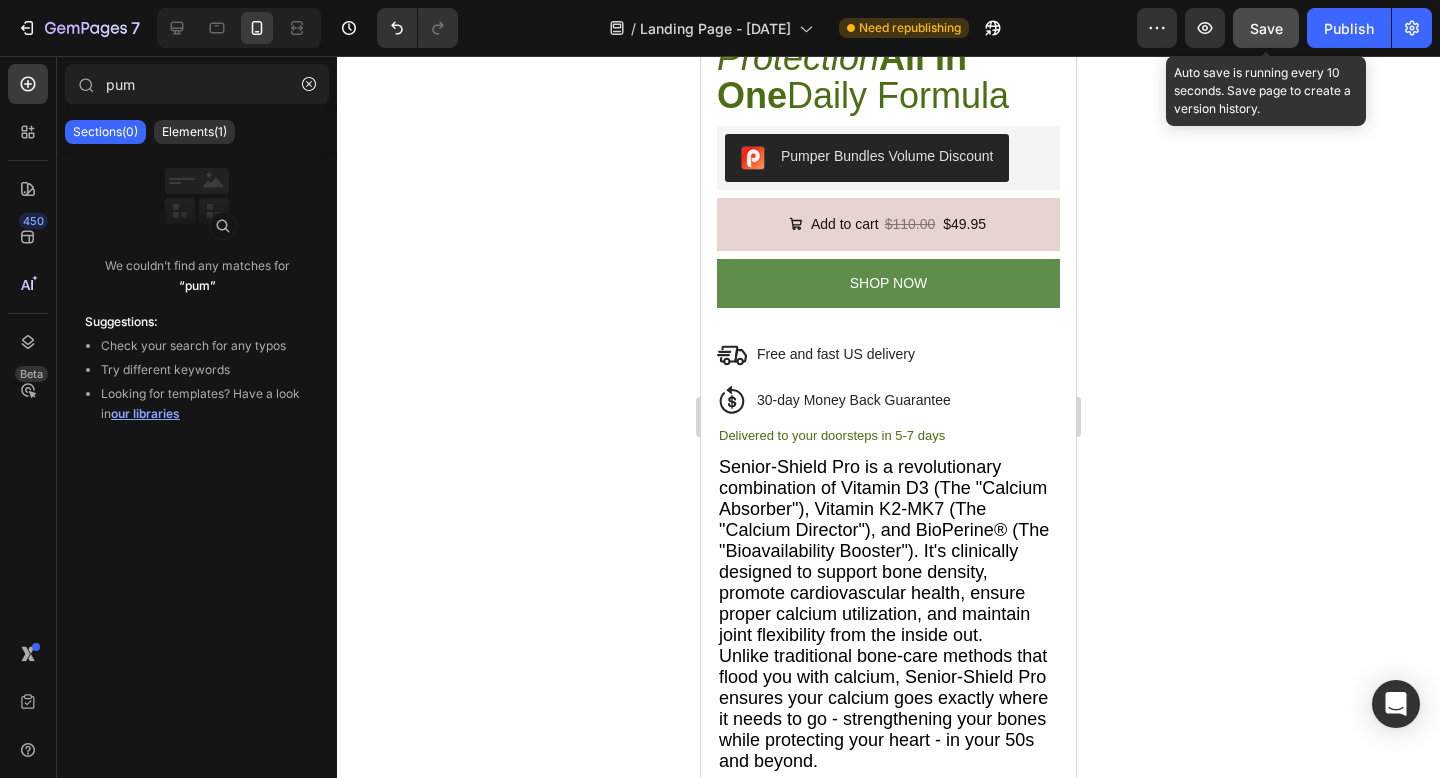 click on "Save" at bounding box center [1266, 28] 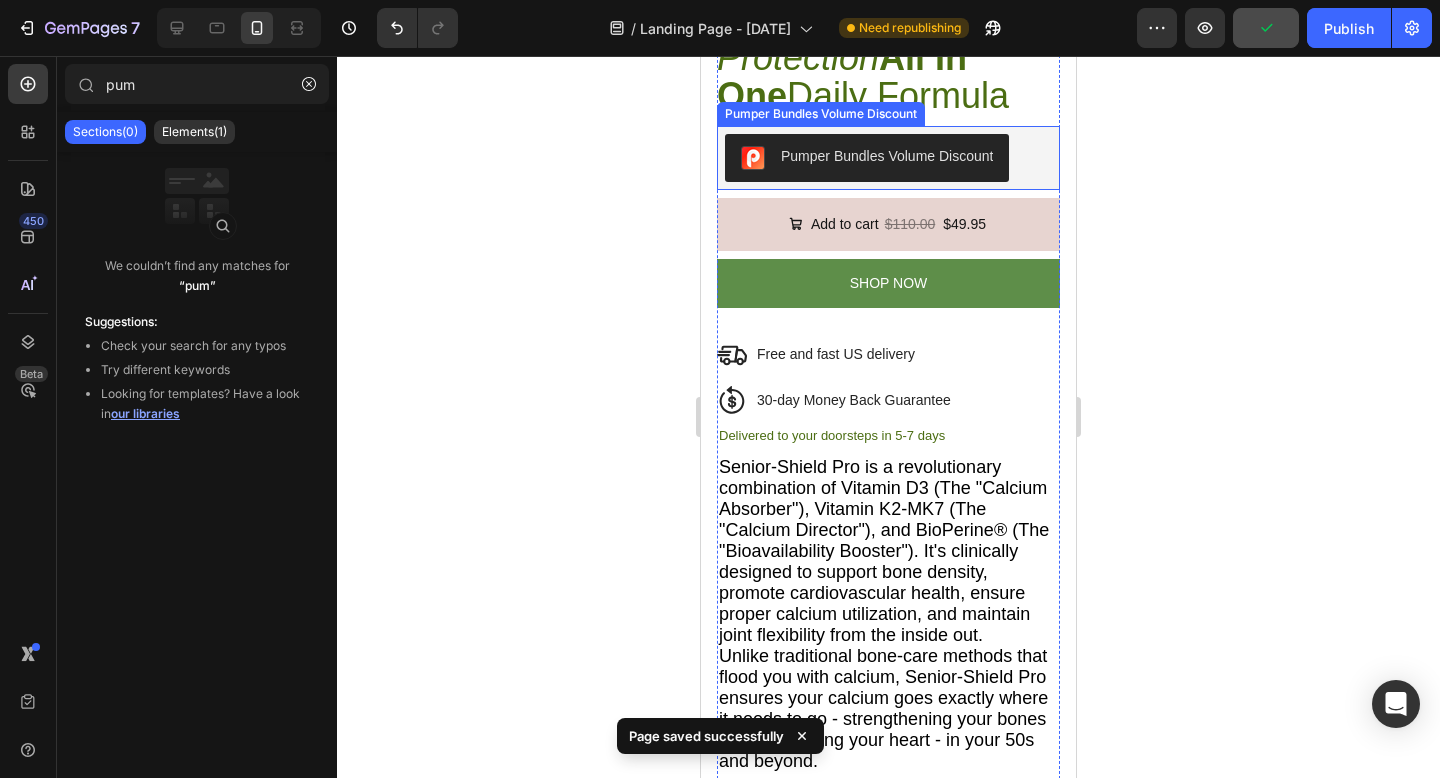 click on "Pumper Bundles Volume Discount" at bounding box center [888, 158] 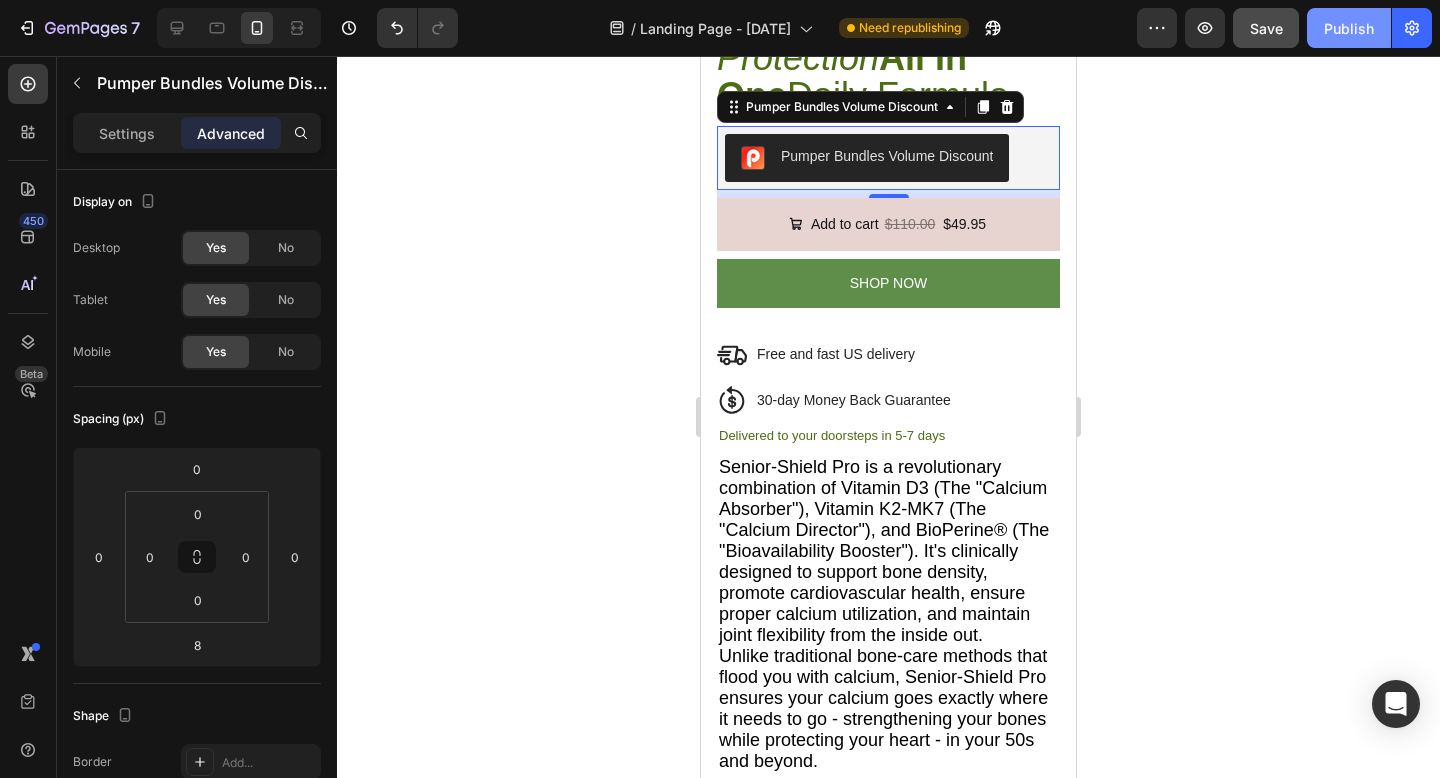 click on "Publish" at bounding box center [1349, 28] 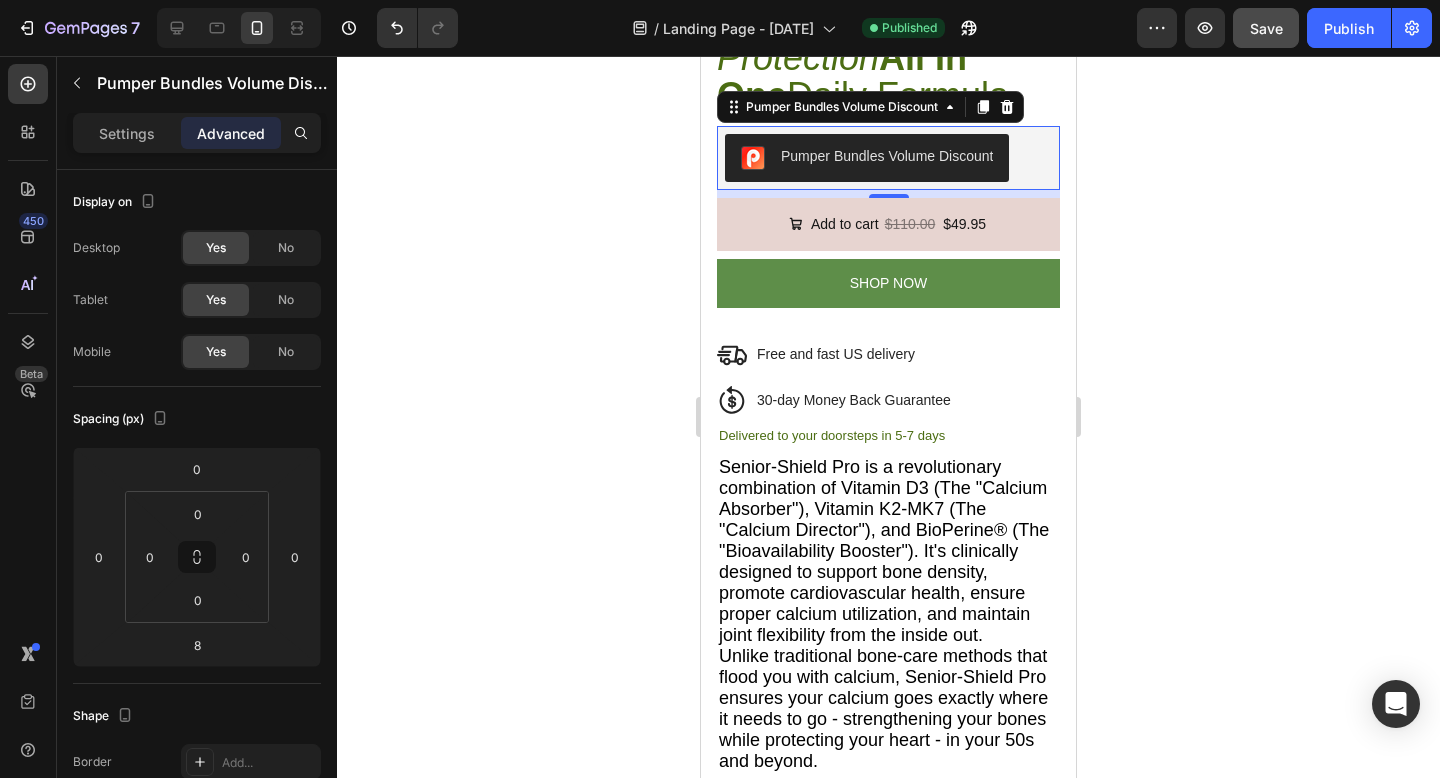 click 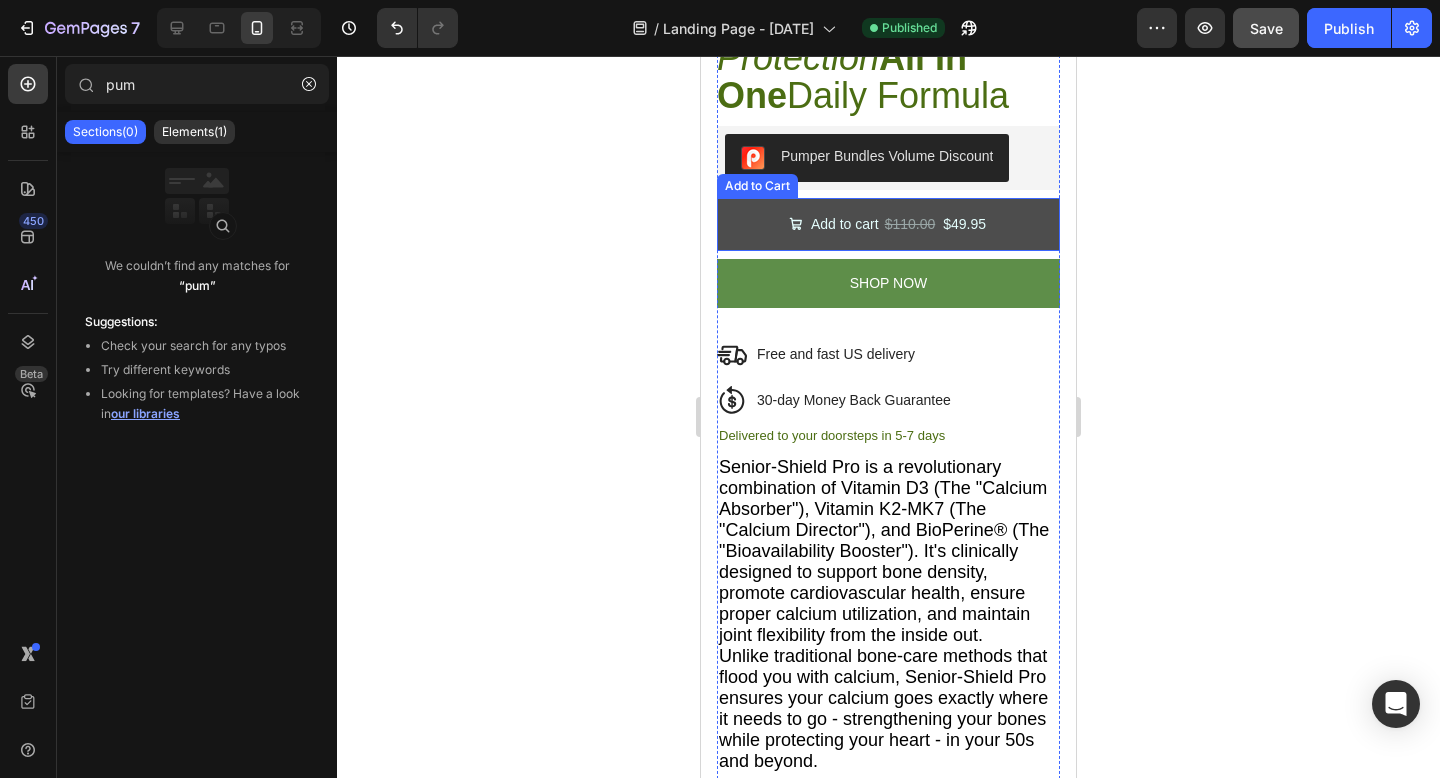 click on "Add to cart $[PRICE] $[PRICE]" at bounding box center (888, 224) 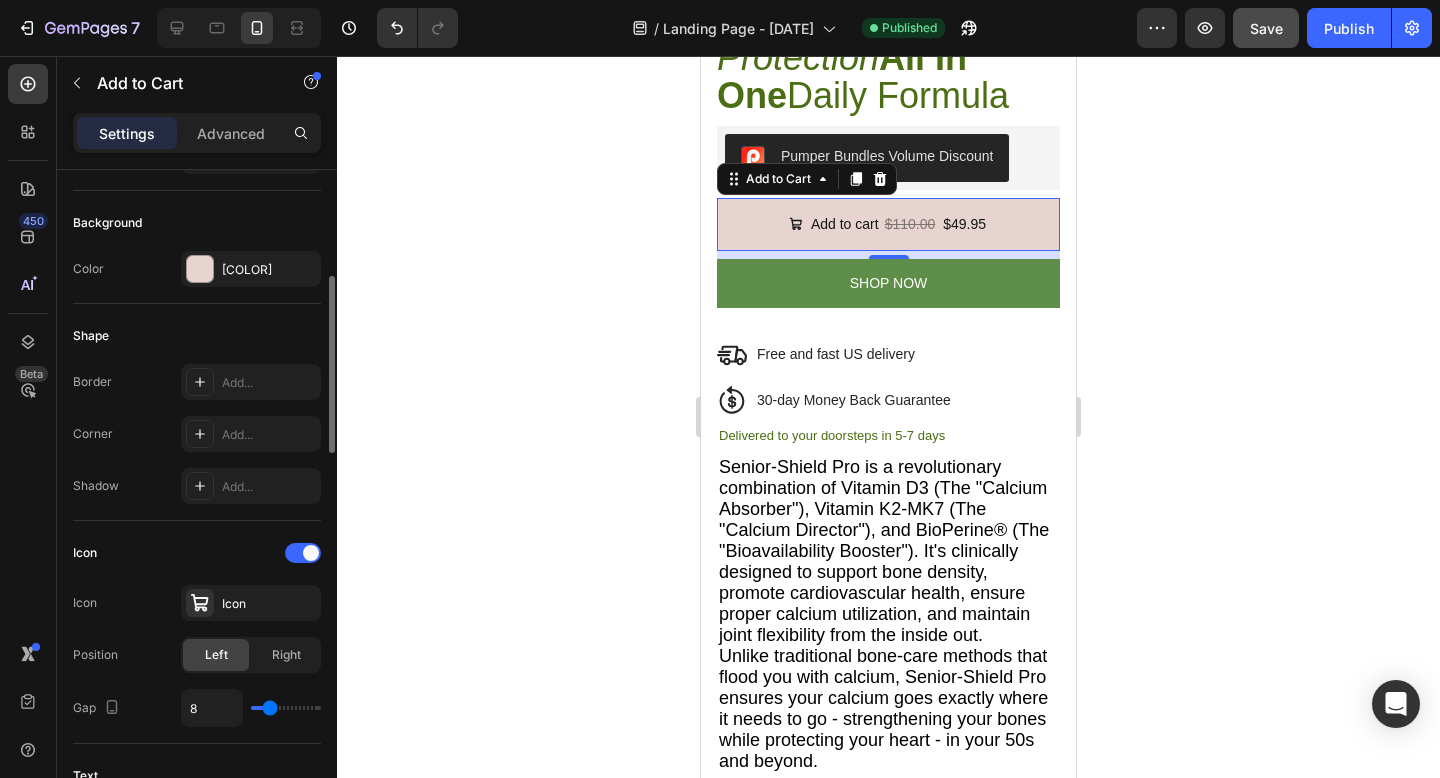 scroll, scrollTop: 529, scrollLeft: 0, axis: vertical 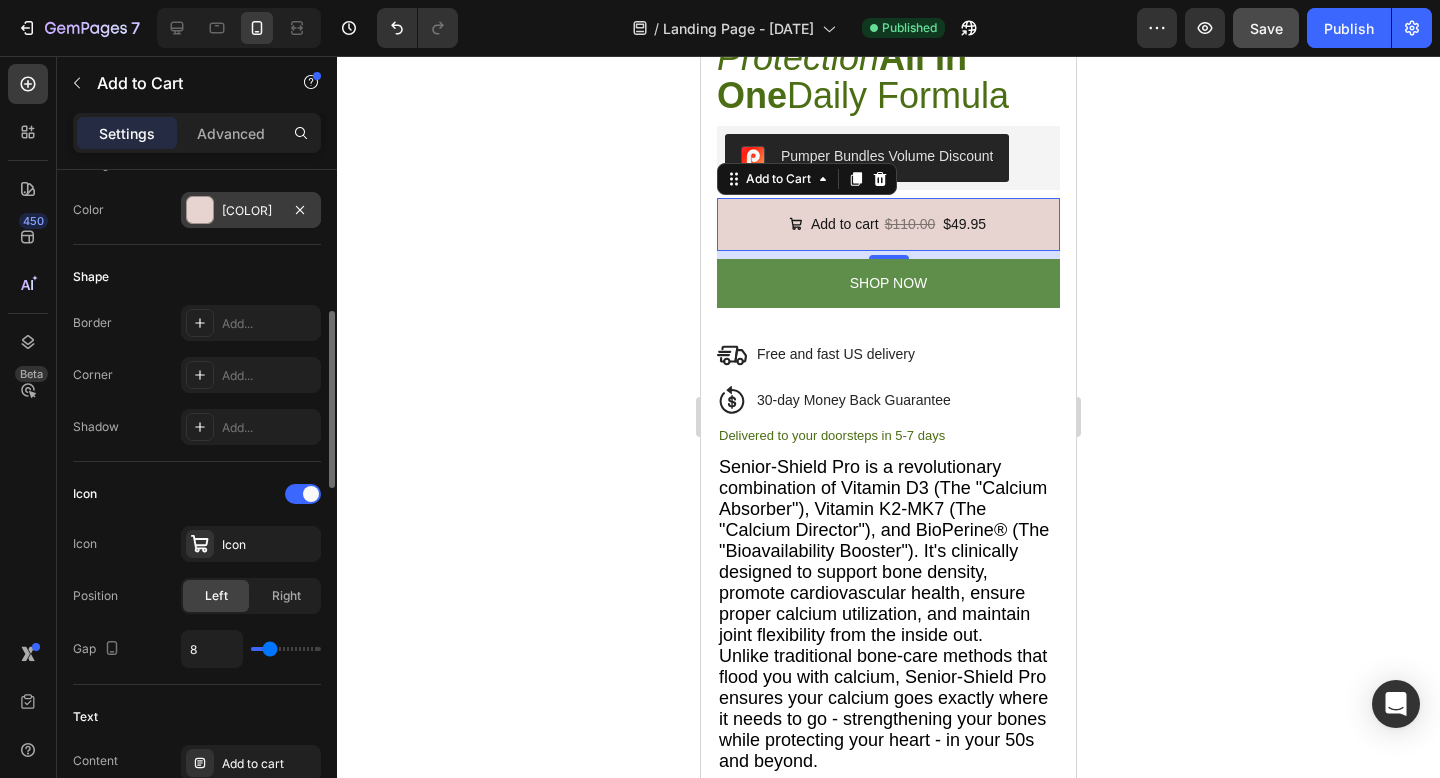 click on "[COLOR]" at bounding box center [251, 211] 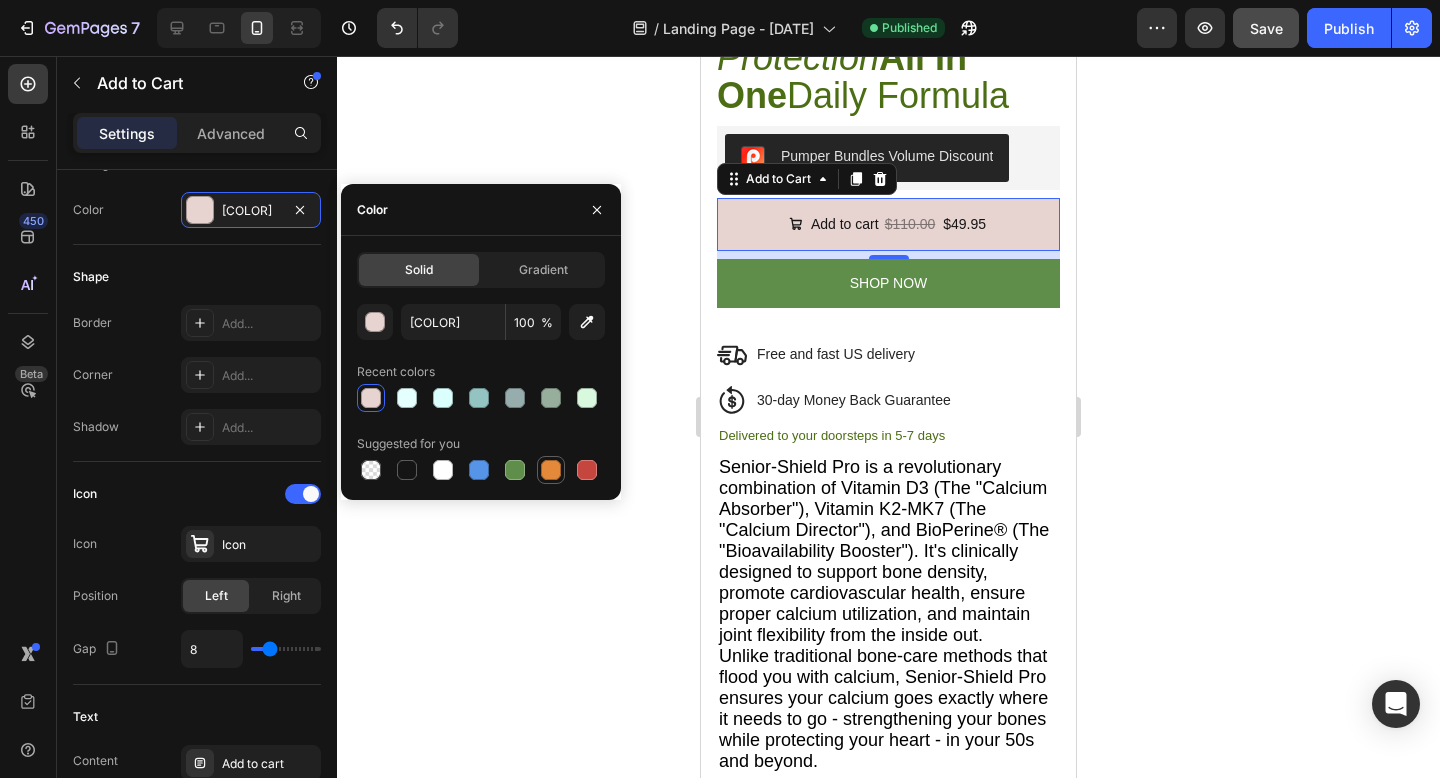 click at bounding box center [551, 470] 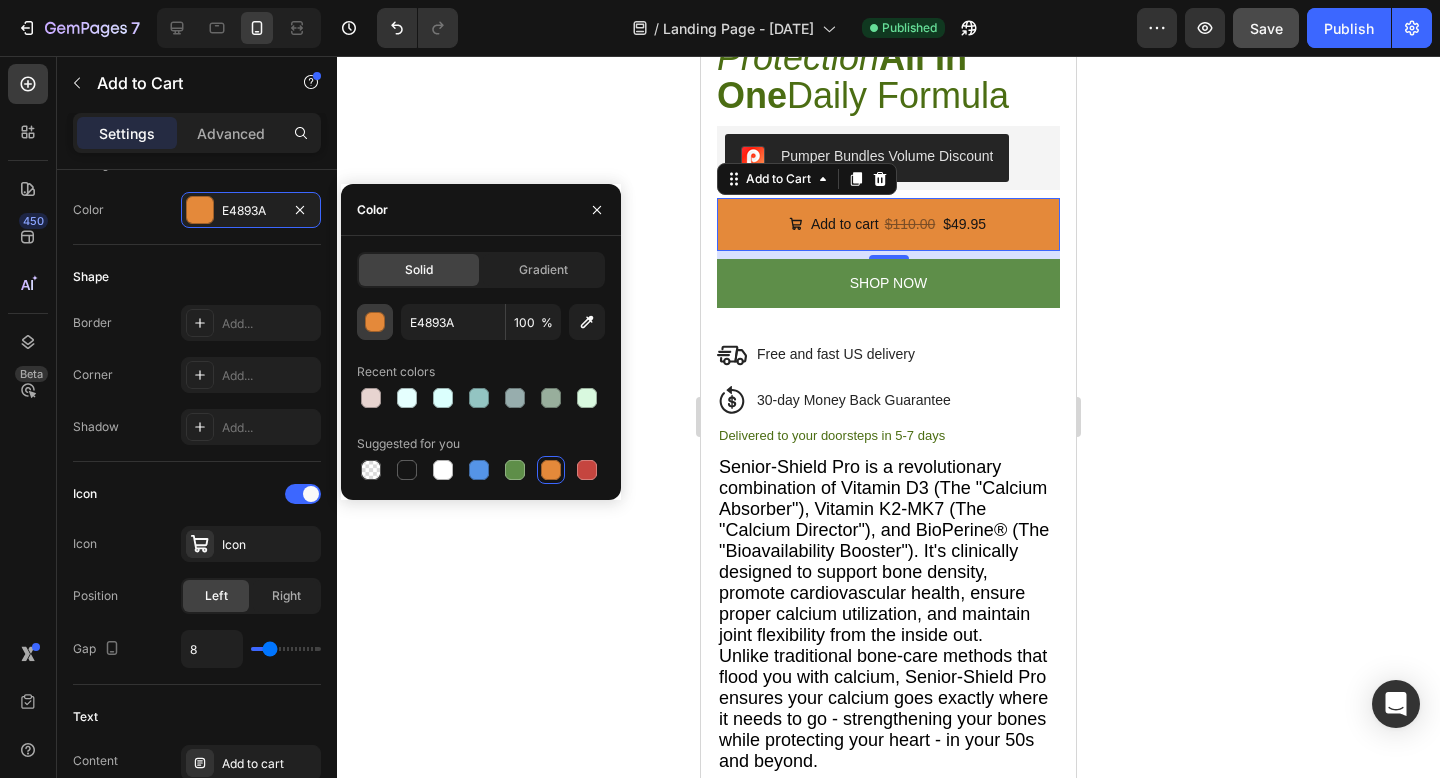 click at bounding box center [376, 323] 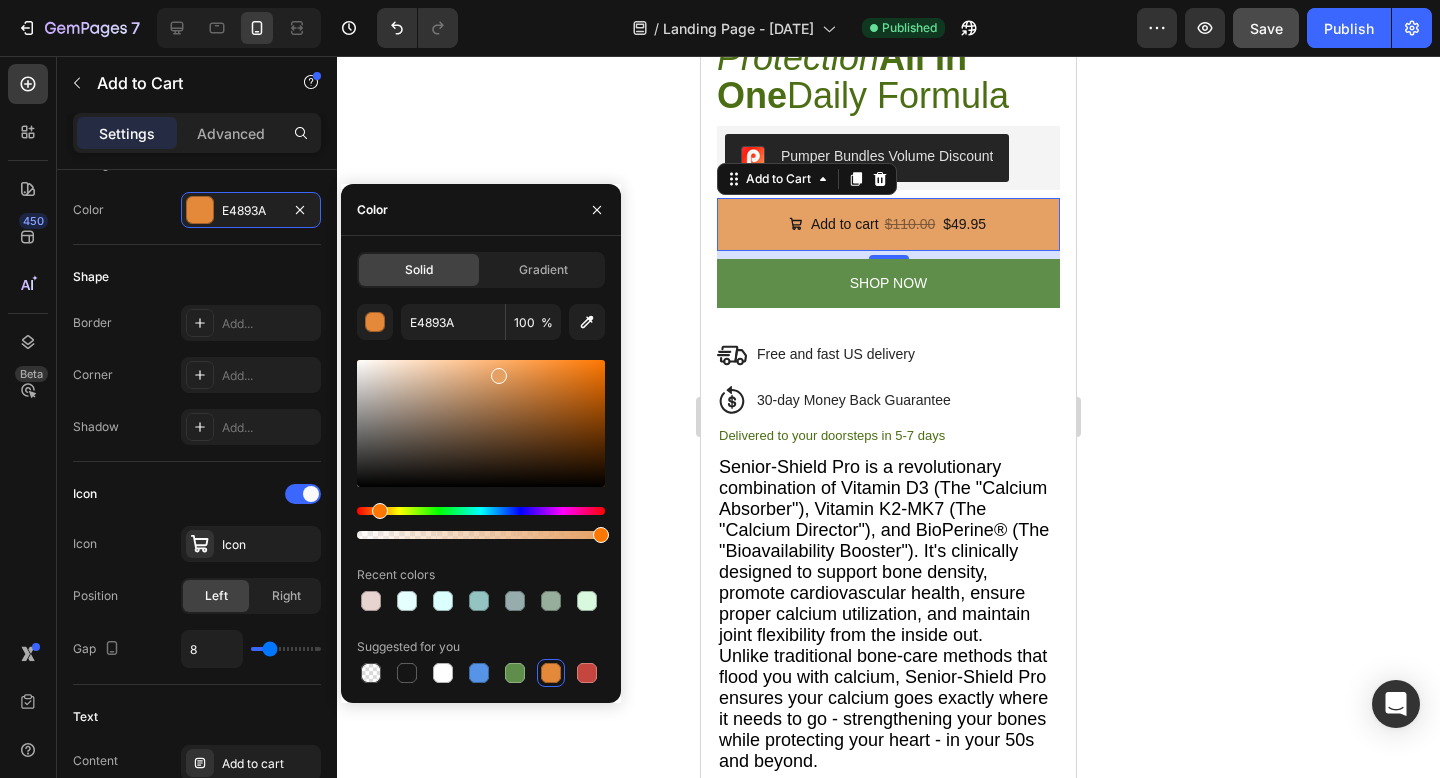 click at bounding box center [481, 423] 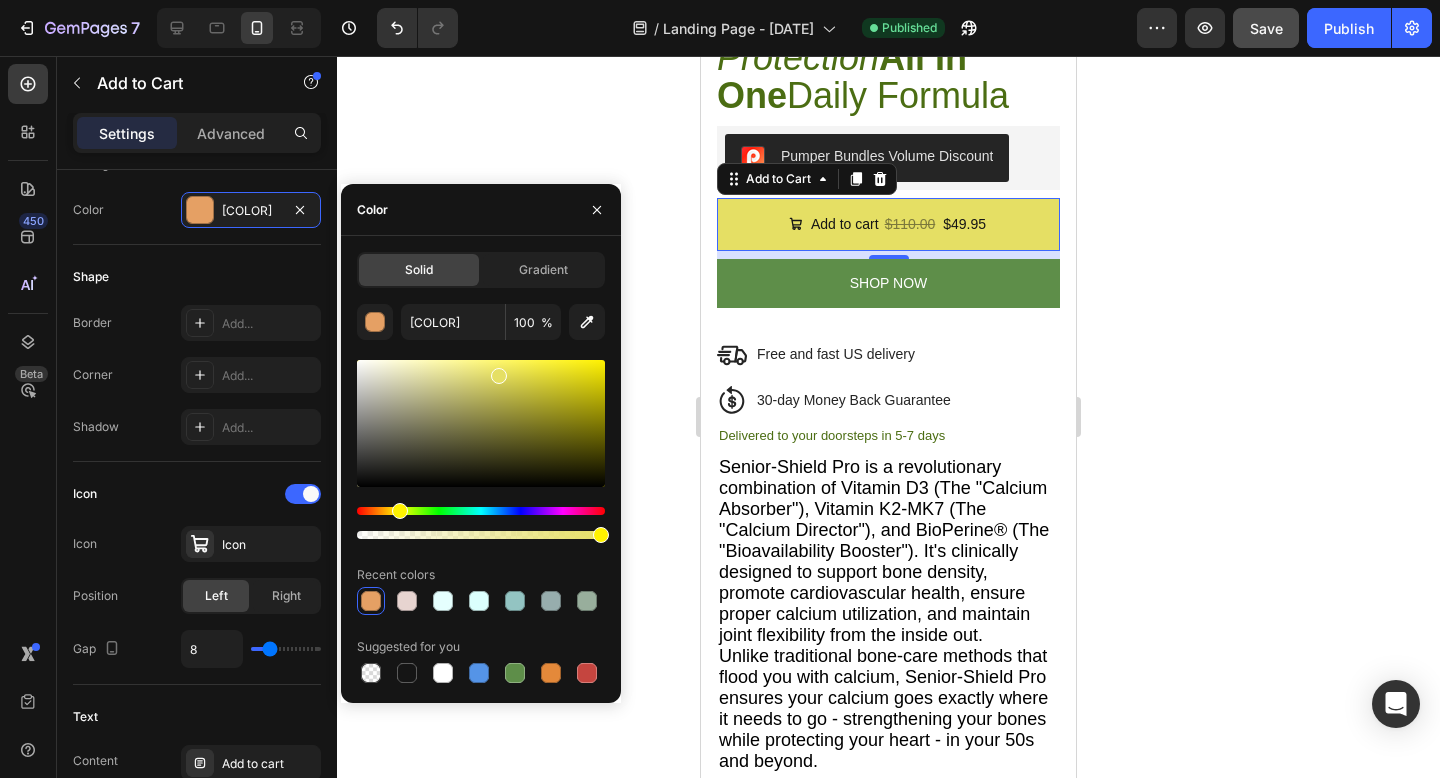 click at bounding box center [481, 511] 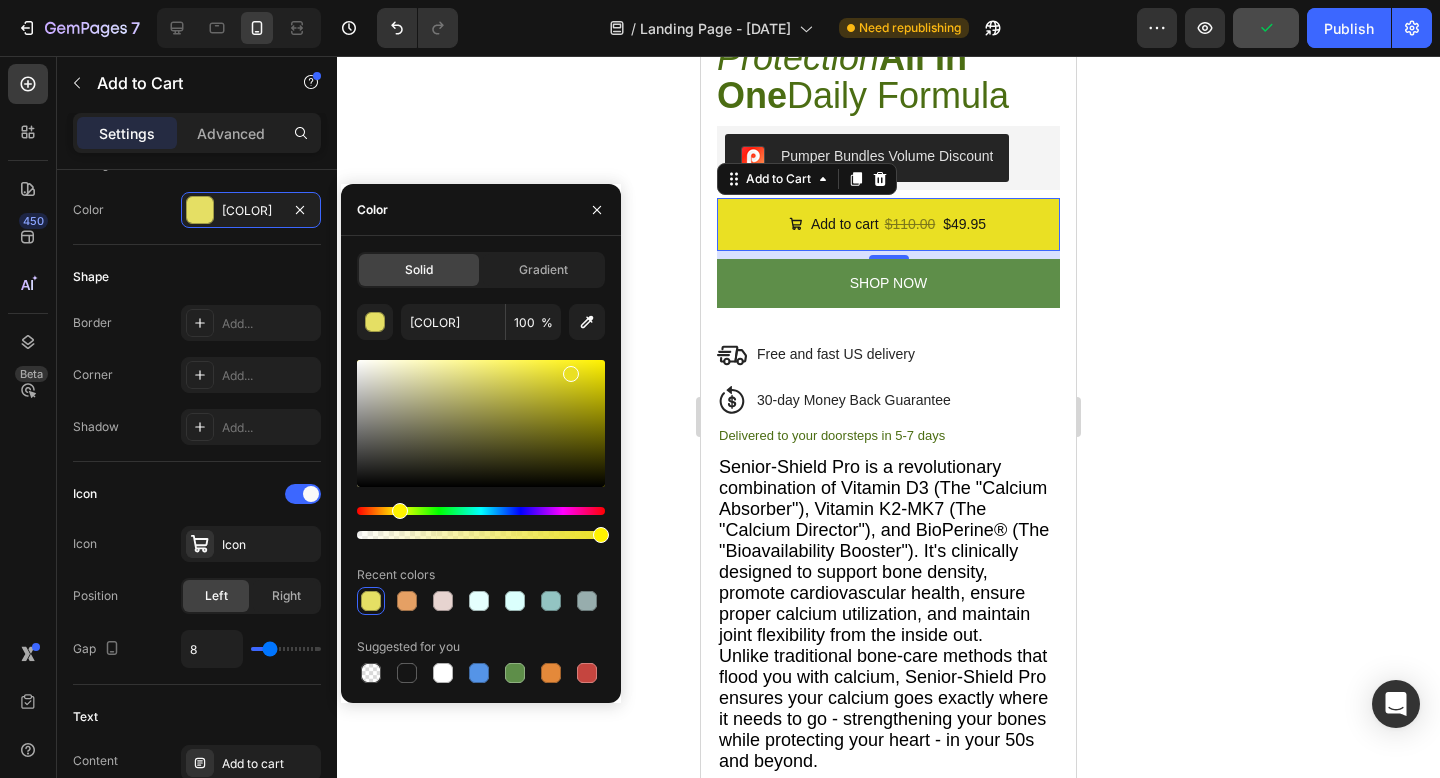 click at bounding box center (481, 423) 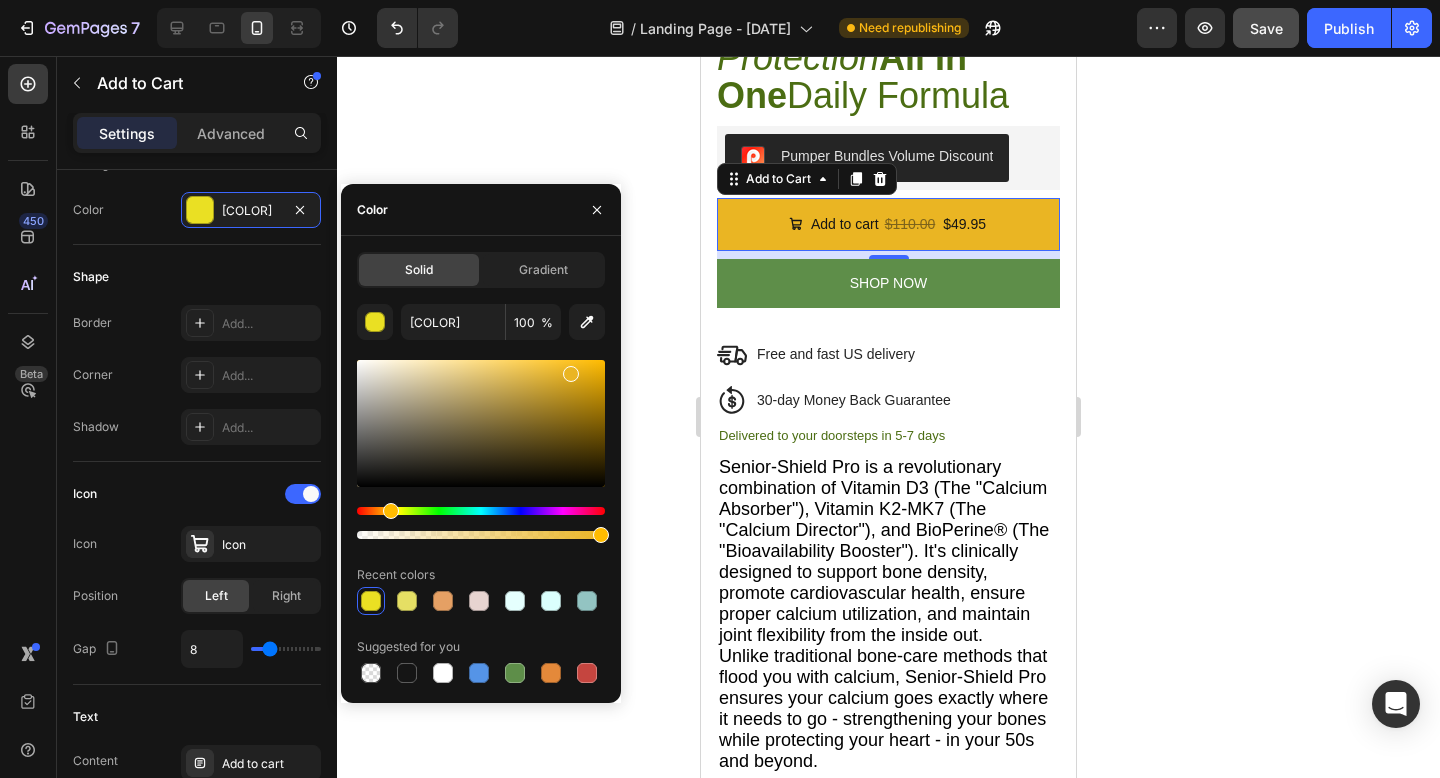 click at bounding box center (391, 511) 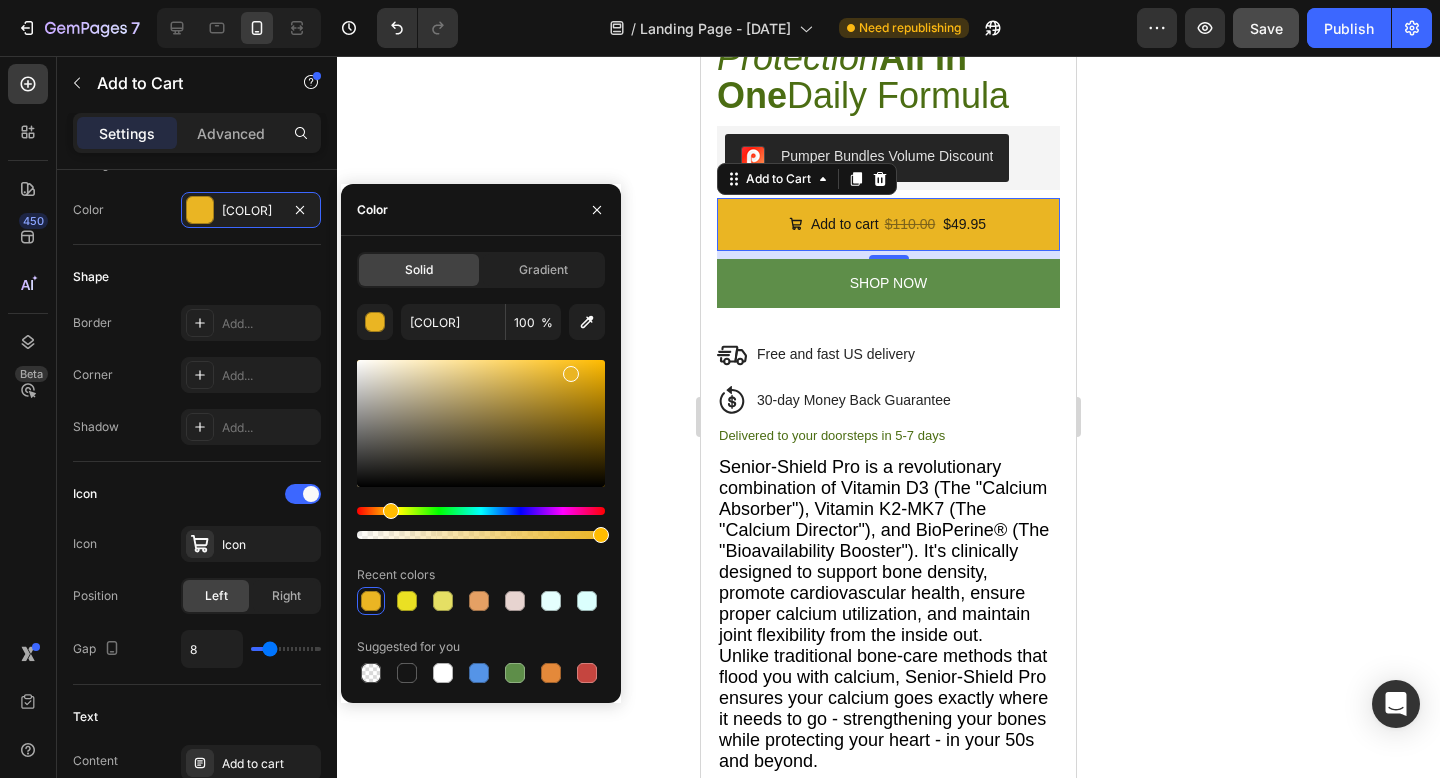 click 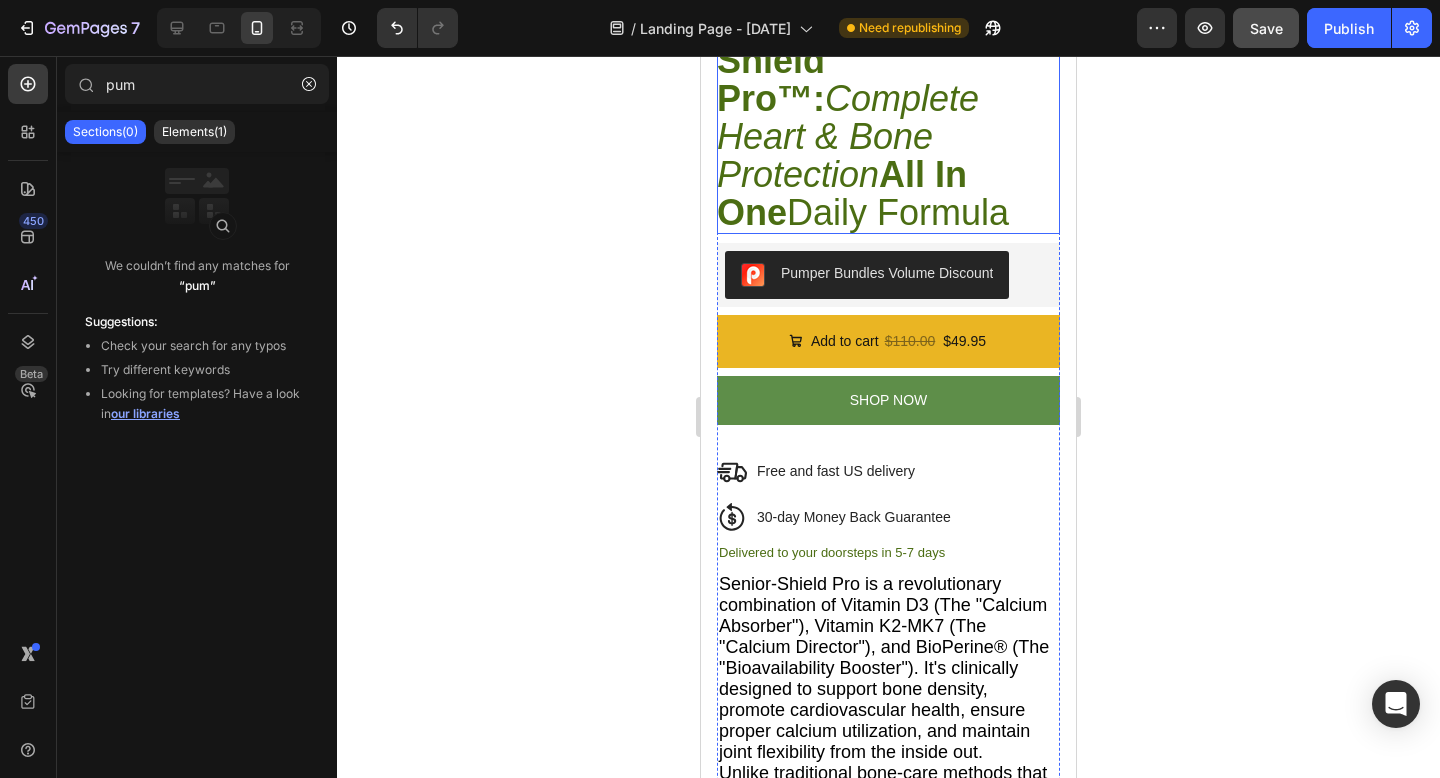 scroll, scrollTop: 3417, scrollLeft: 0, axis: vertical 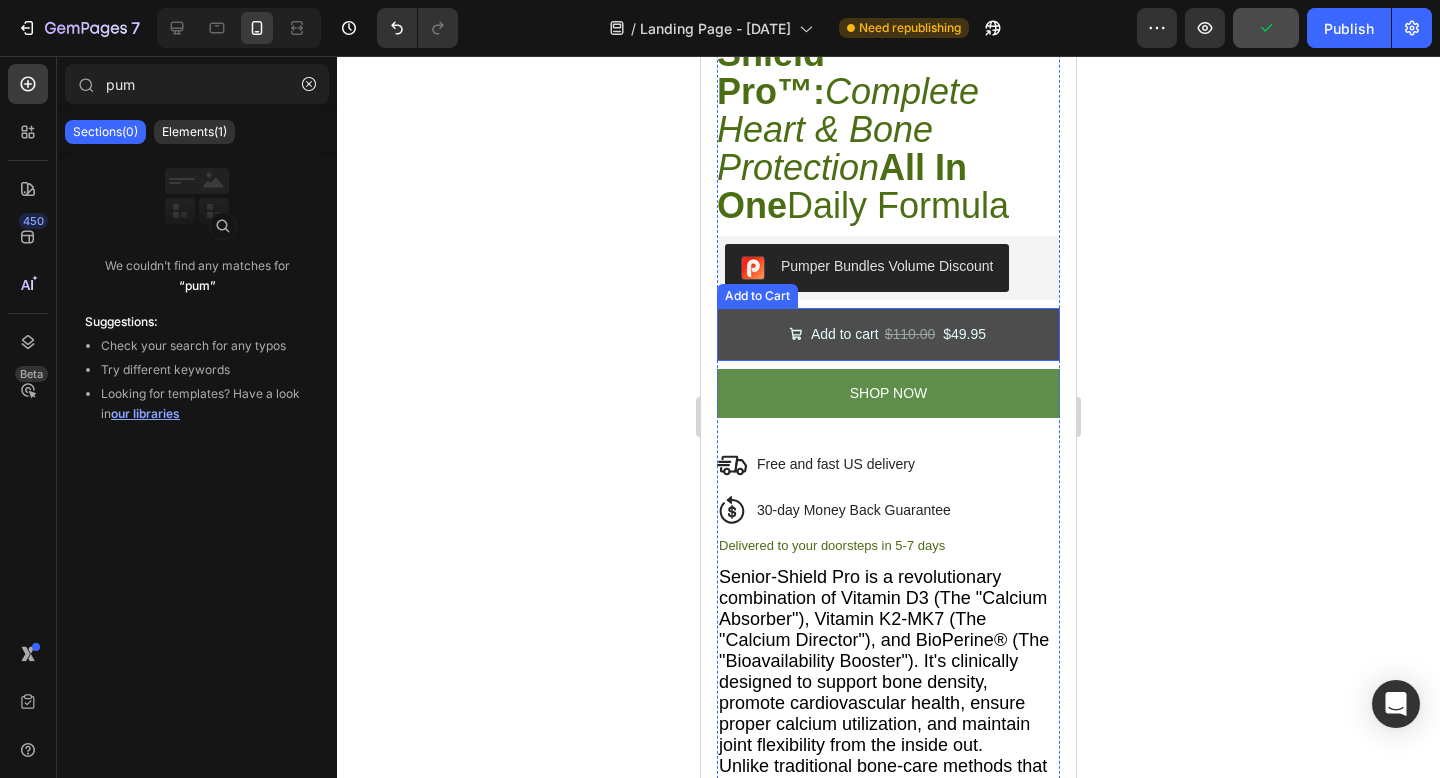 click on "Add to cart $[PRICE] $[PRICE]" at bounding box center [888, 334] 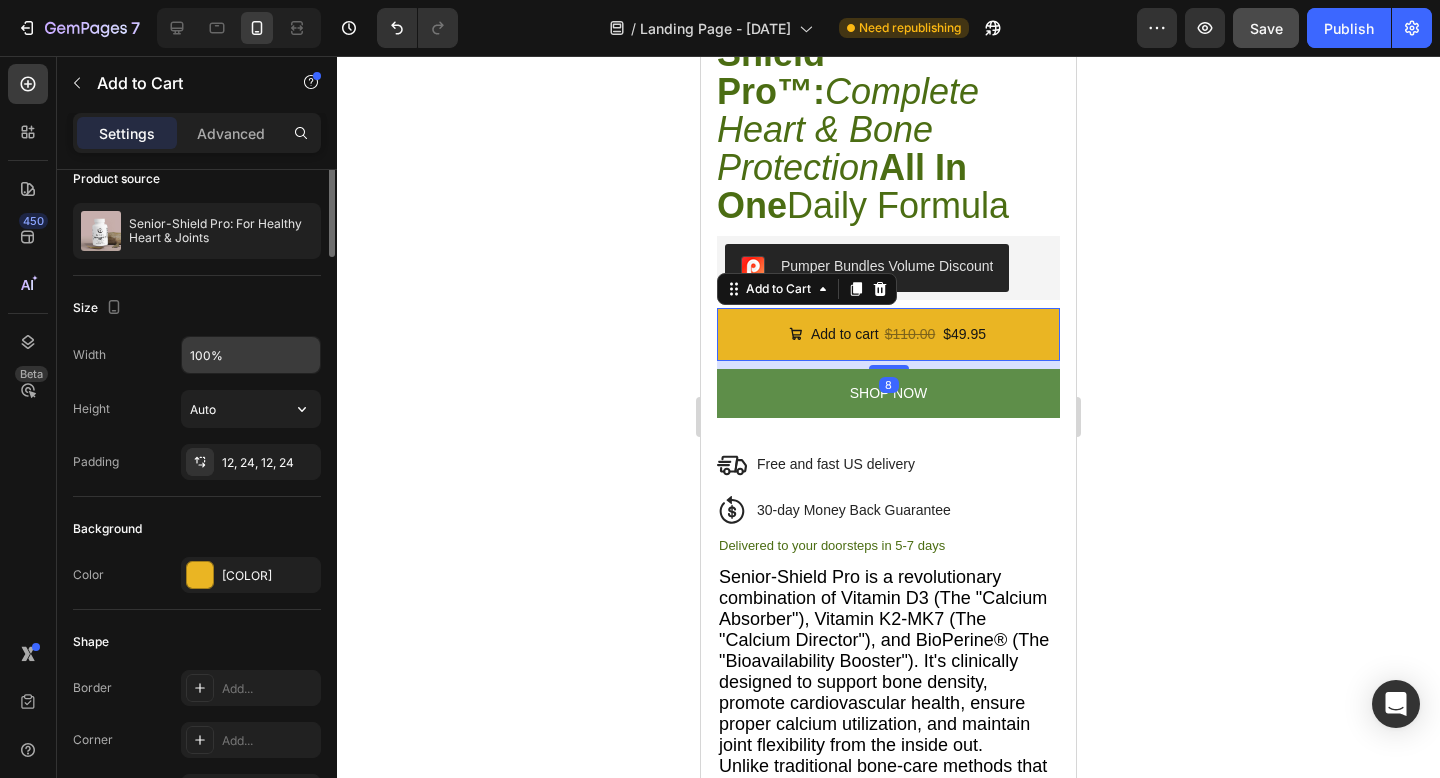 scroll, scrollTop: 214, scrollLeft: 0, axis: vertical 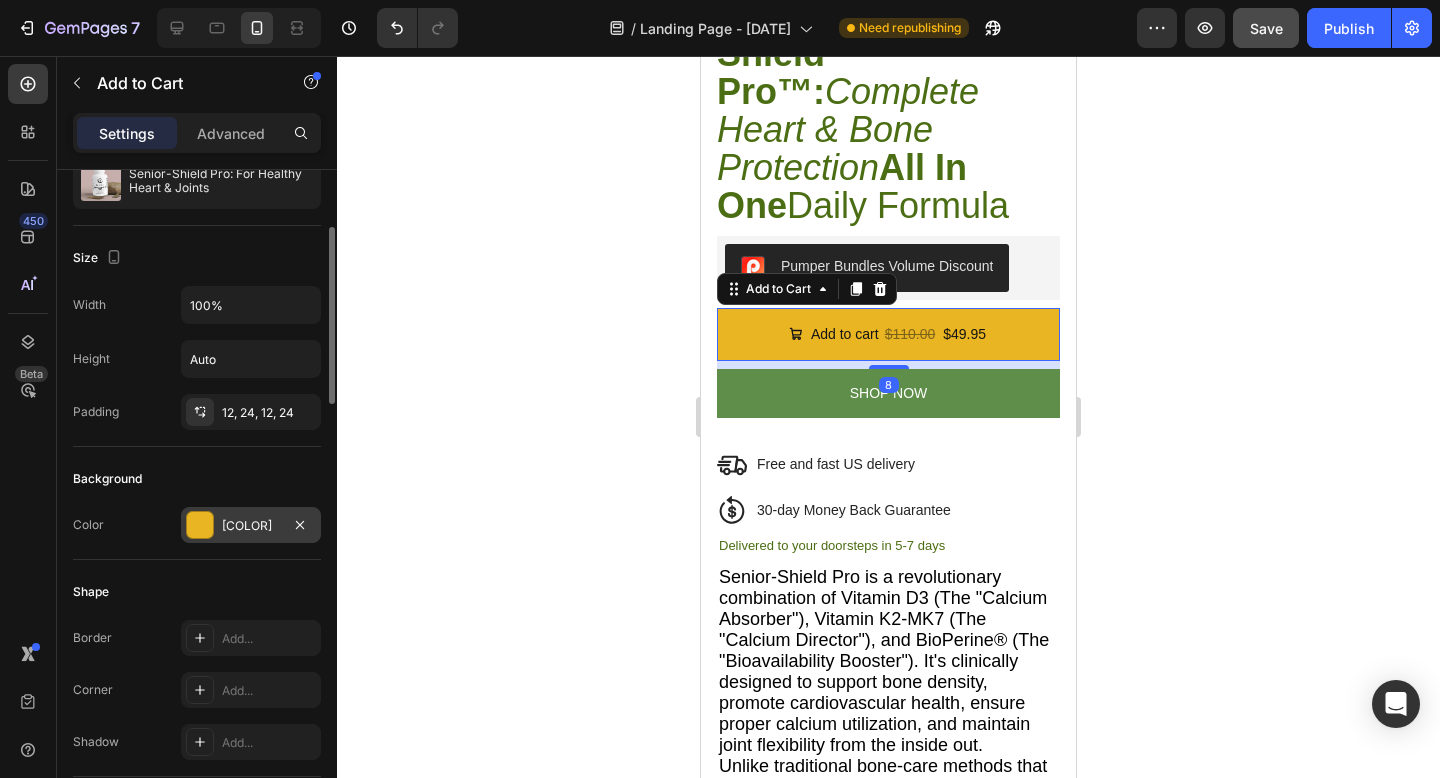 click on "[COLOR]" at bounding box center (251, 526) 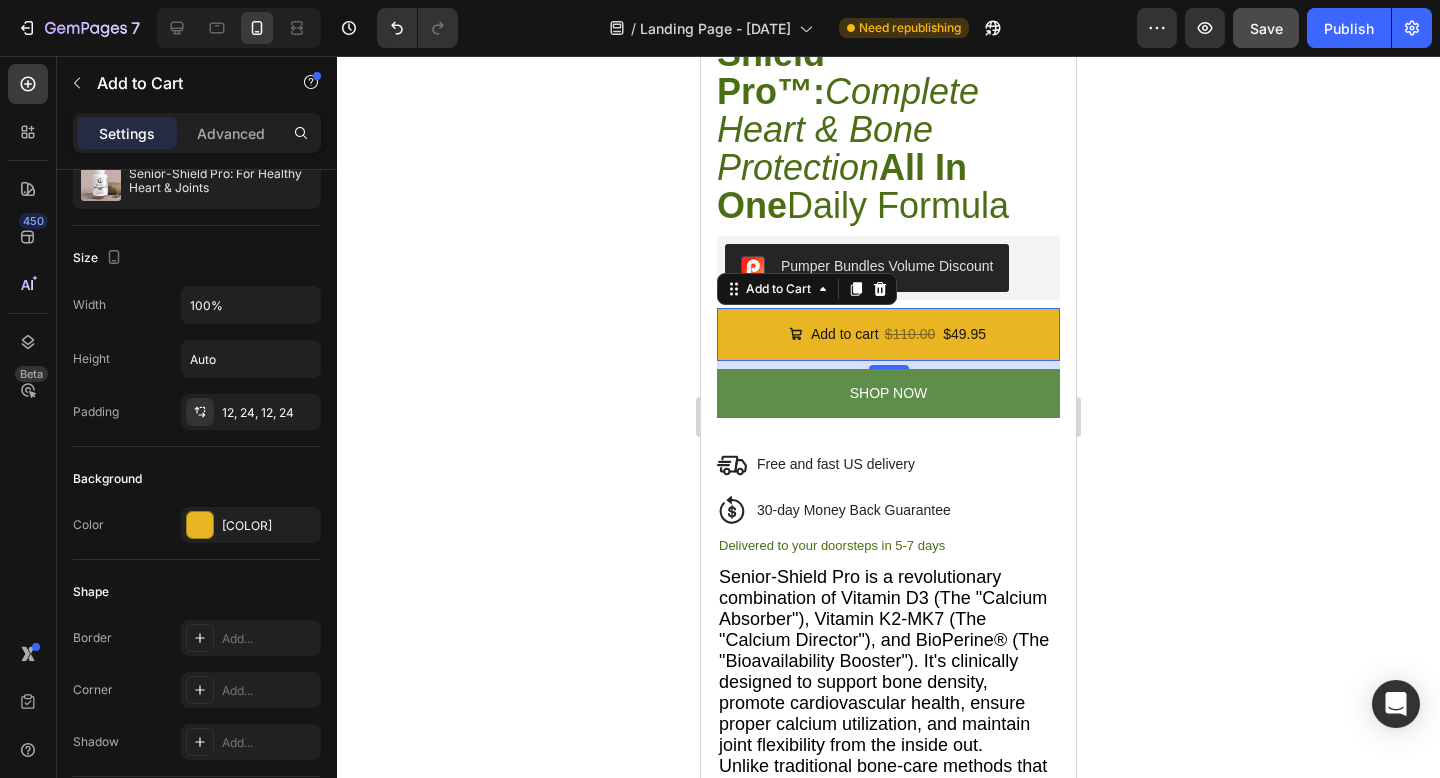 click 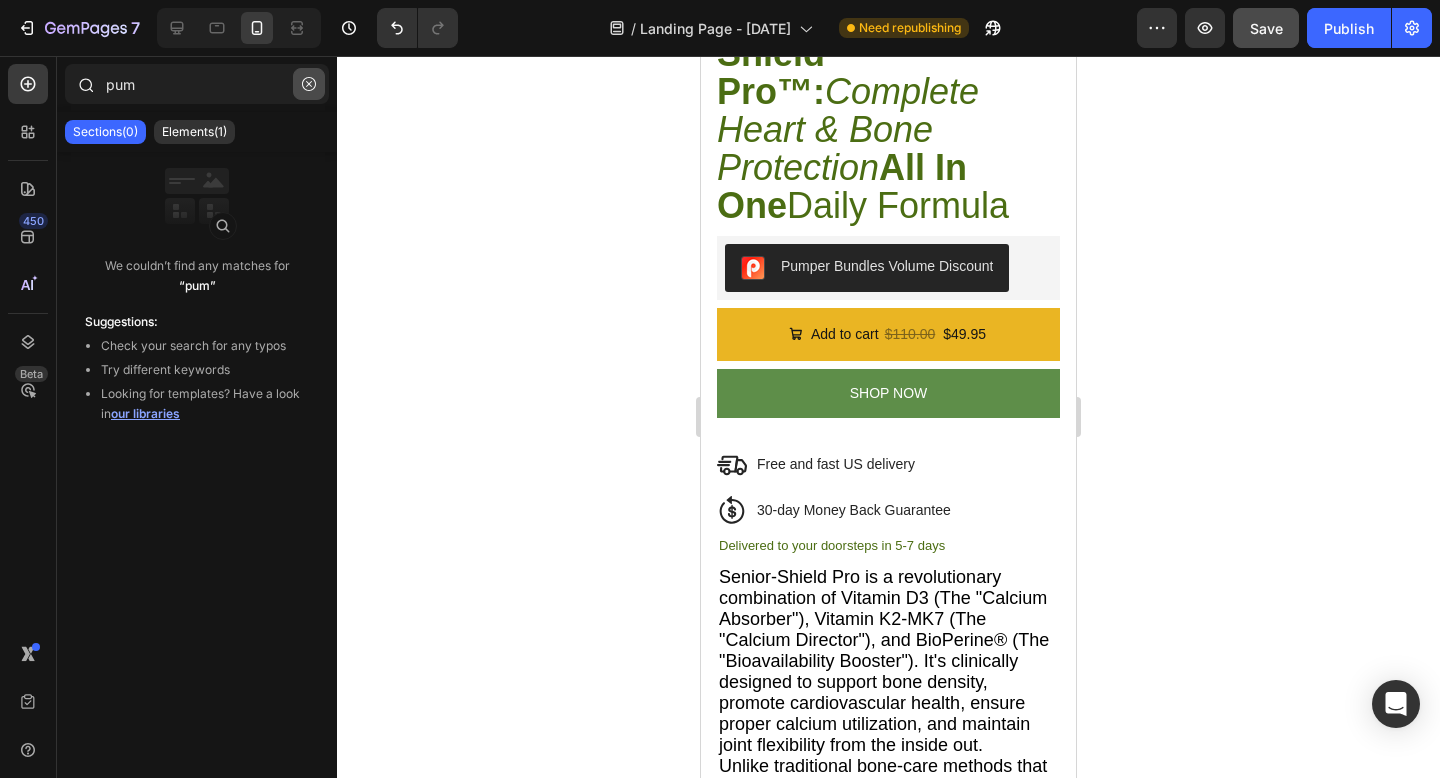 click at bounding box center [309, 84] 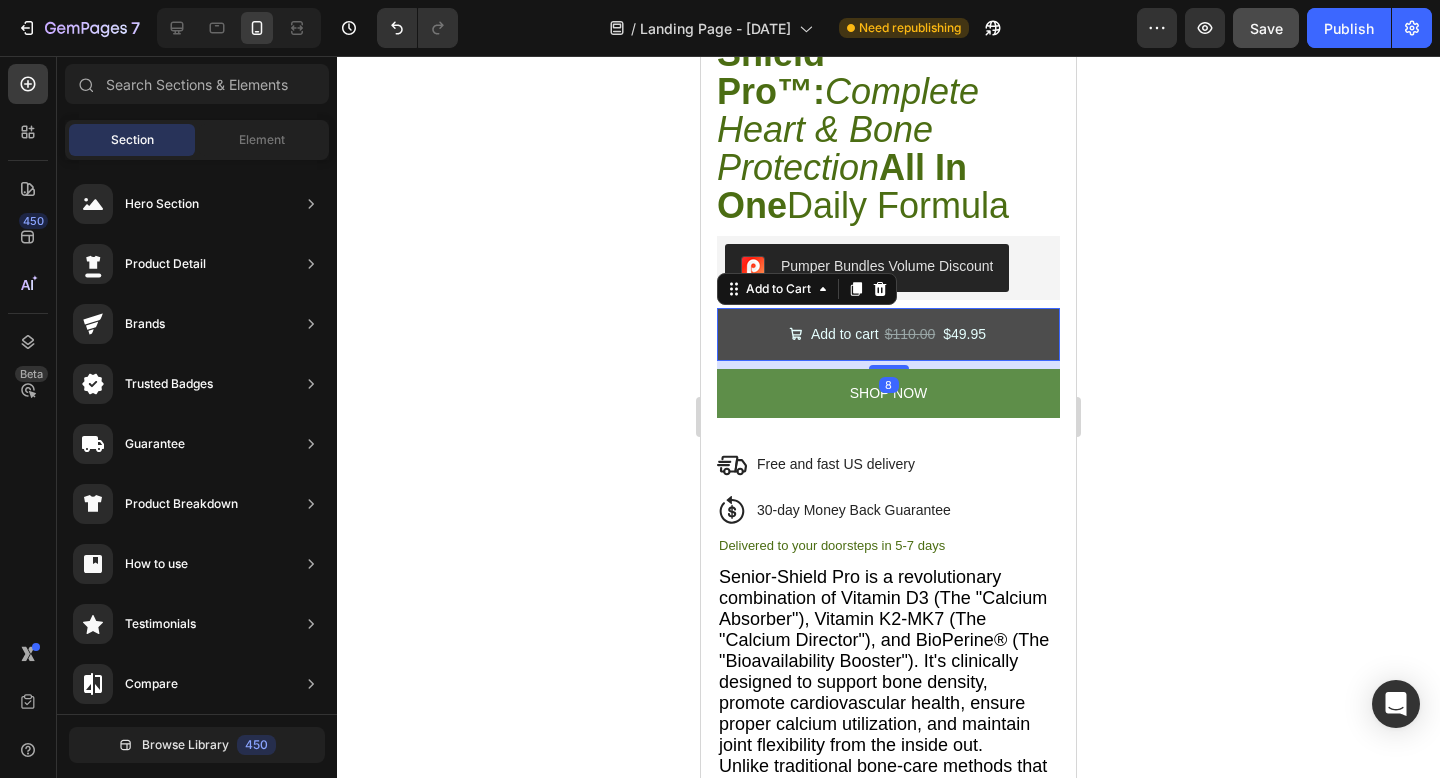 click on "Add to cart $[PRICE] $[PRICE]" at bounding box center [888, 334] 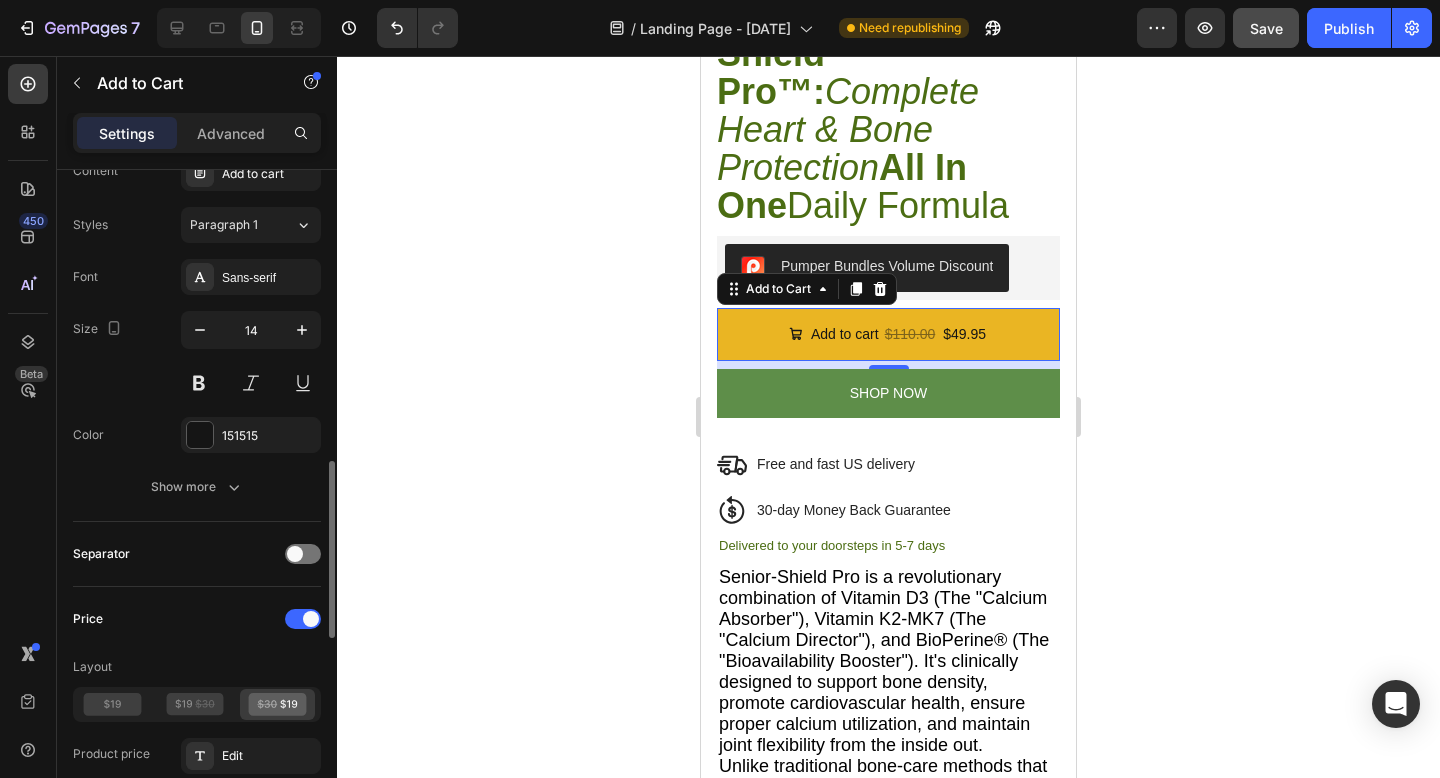 scroll, scrollTop: 1121, scrollLeft: 0, axis: vertical 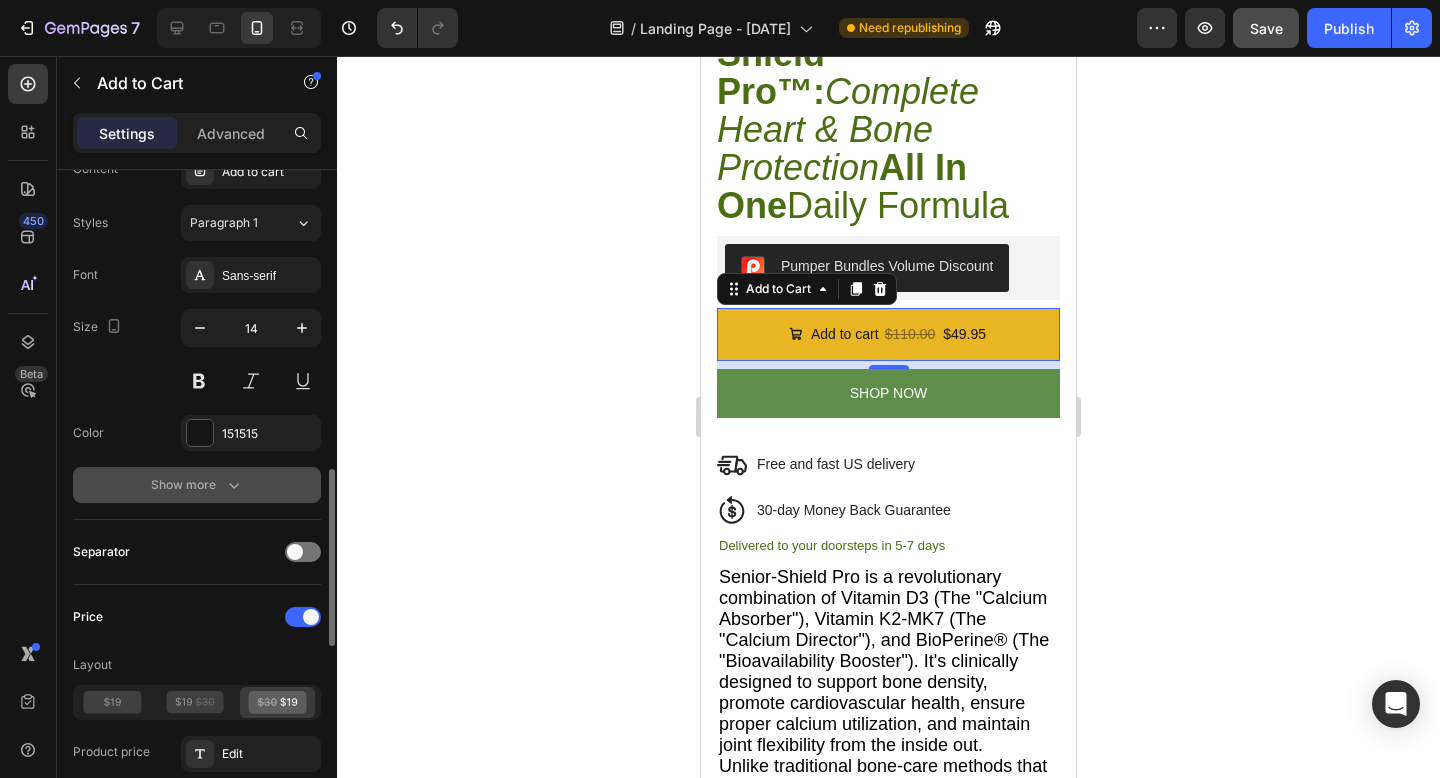 click 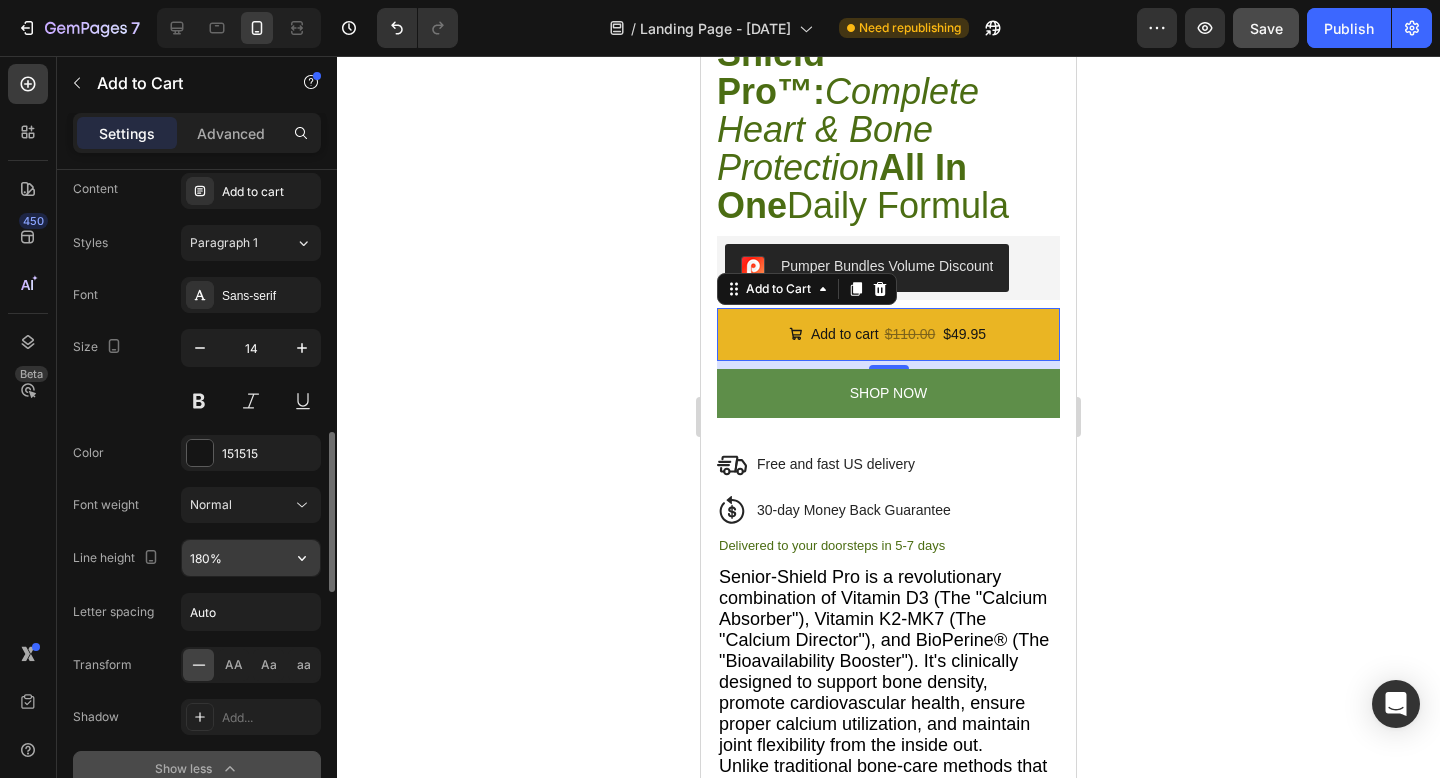 scroll, scrollTop: 1098, scrollLeft: 0, axis: vertical 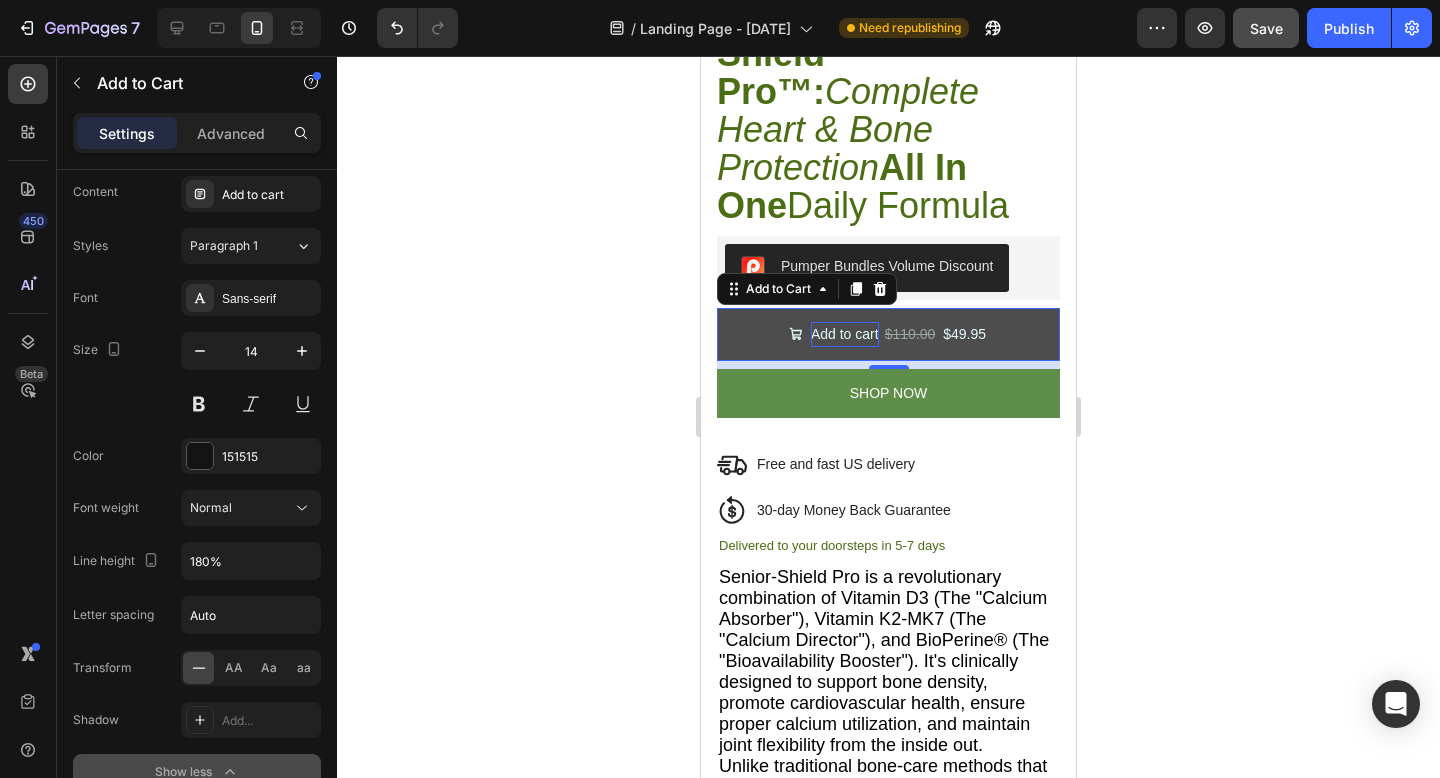 click on "Add to cart" at bounding box center [845, 334] 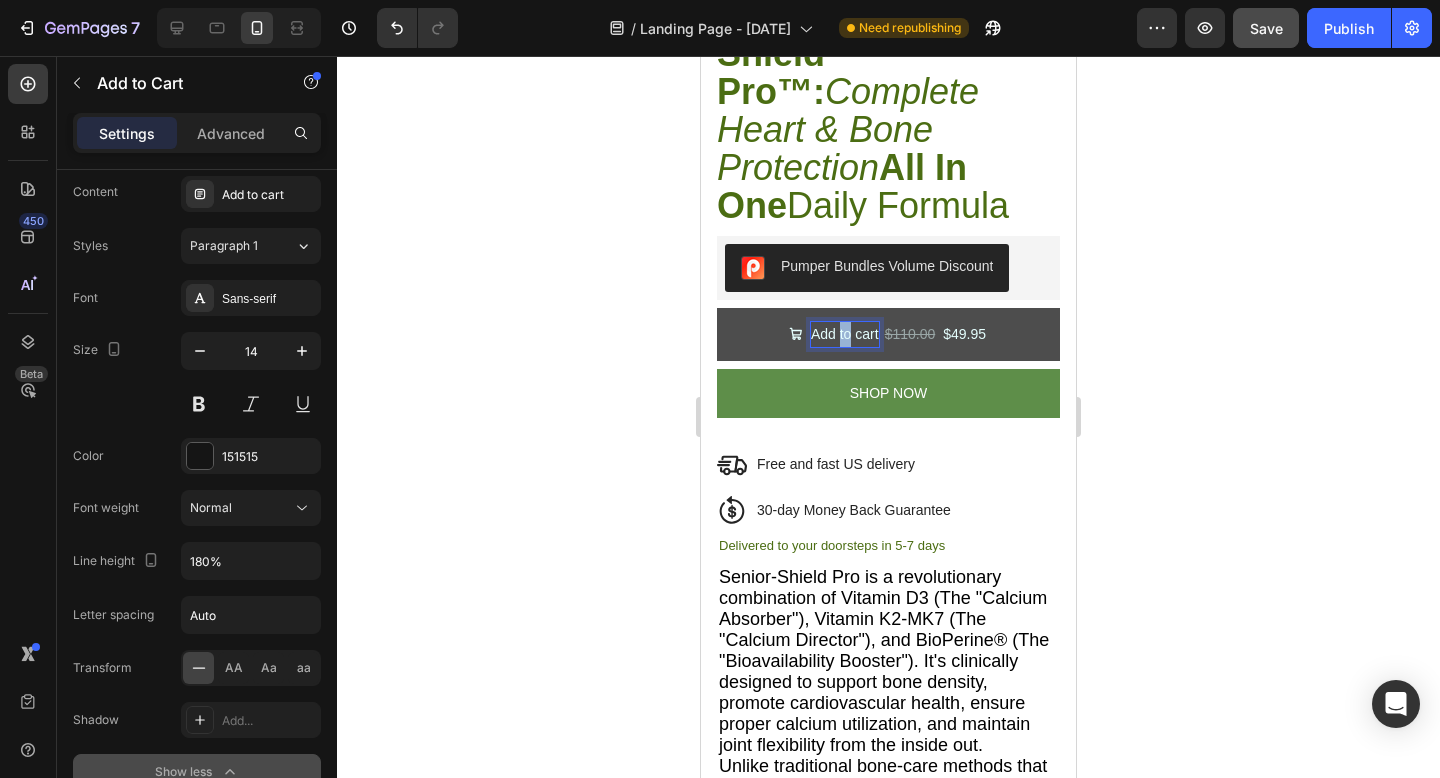 click on "Add to cart" at bounding box center [845, 334] 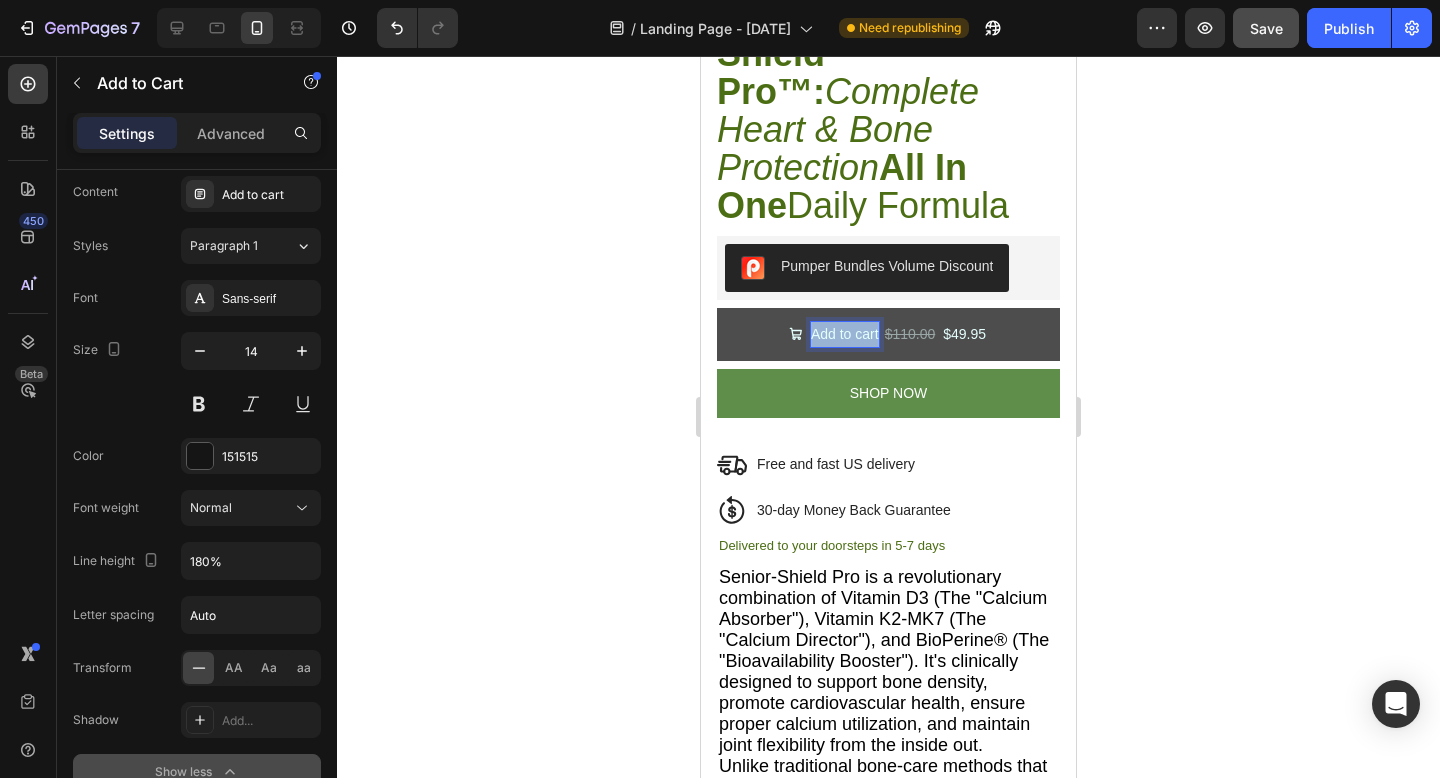 click on "Add to cart" at bounding box center (845, 334) 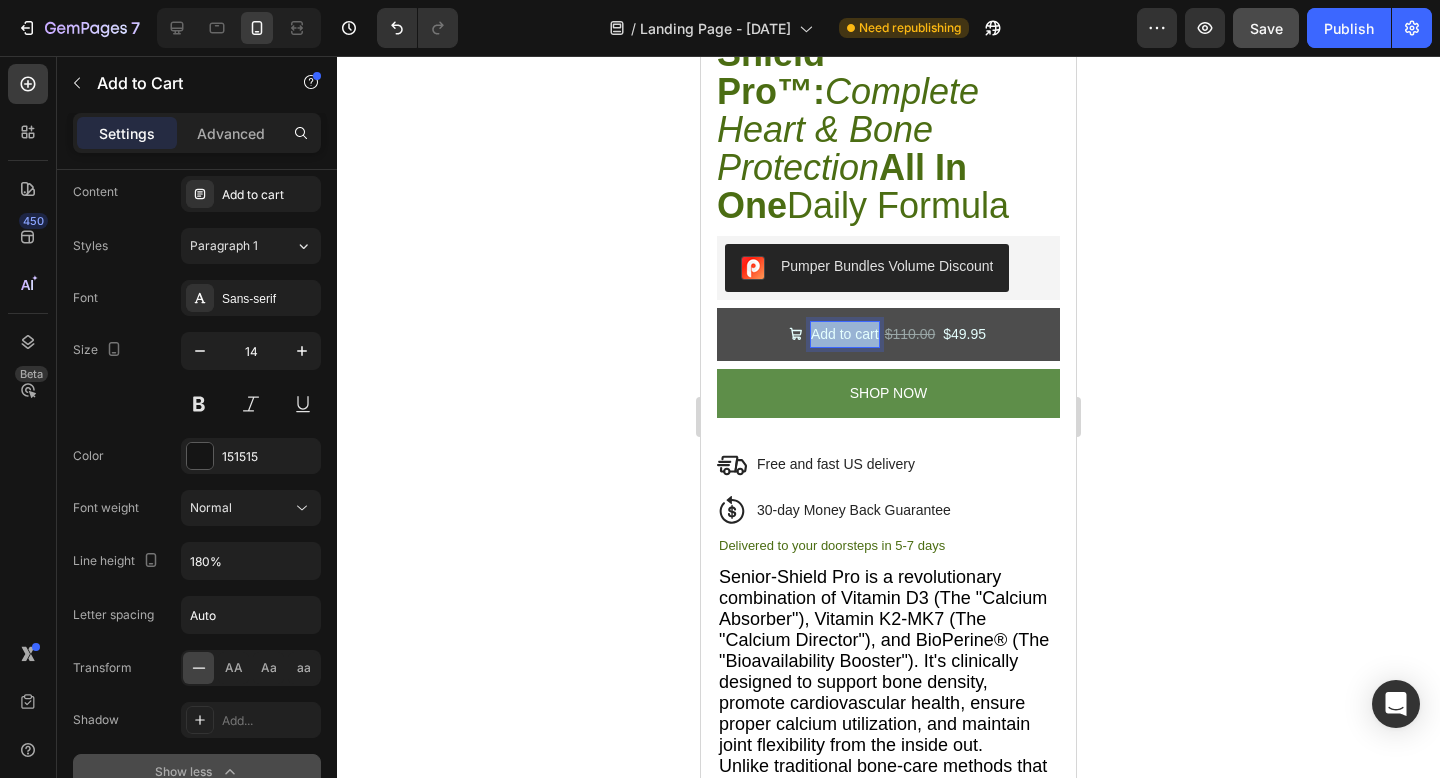 click on "Add to cart" at bounding box center [845, 334] 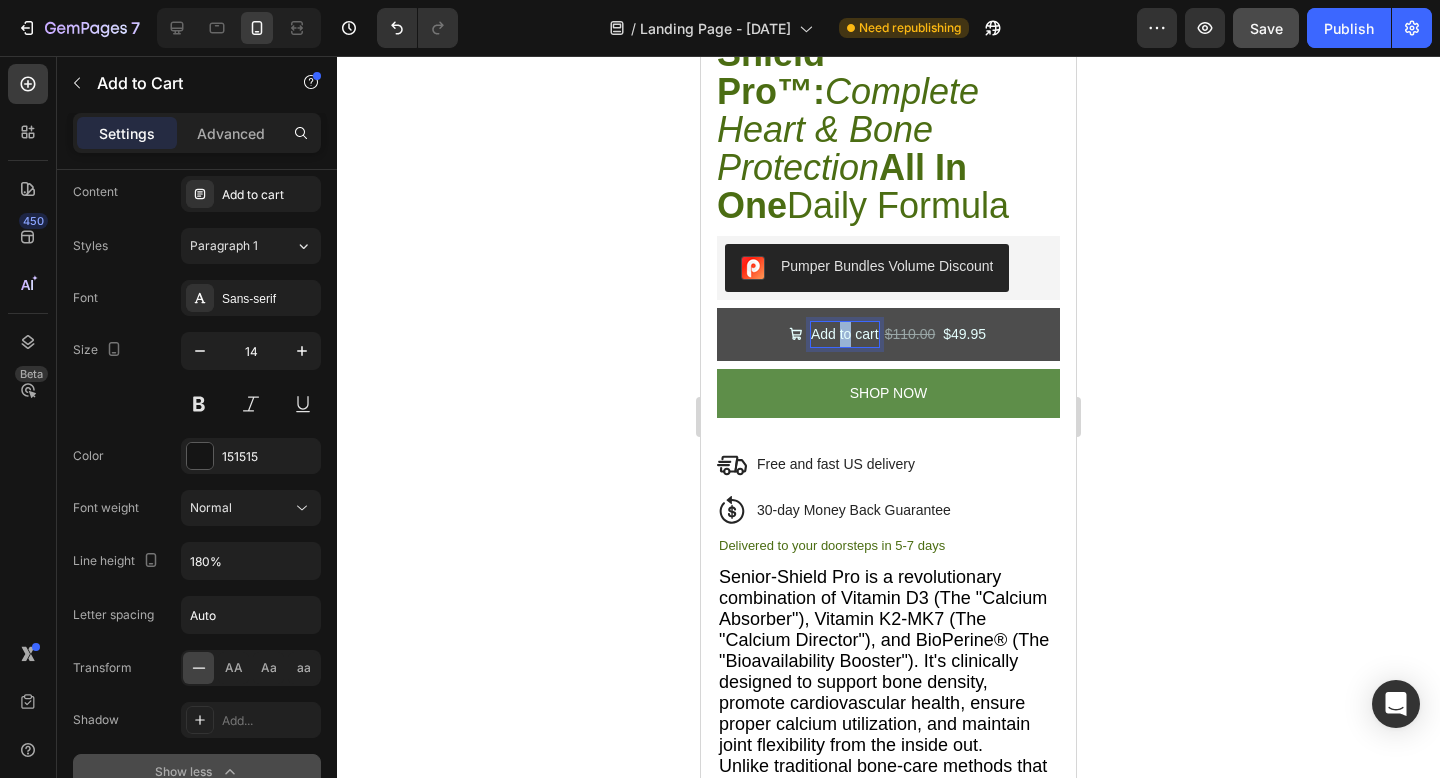 click on "Add to cart" at bounding box center (845, 334) 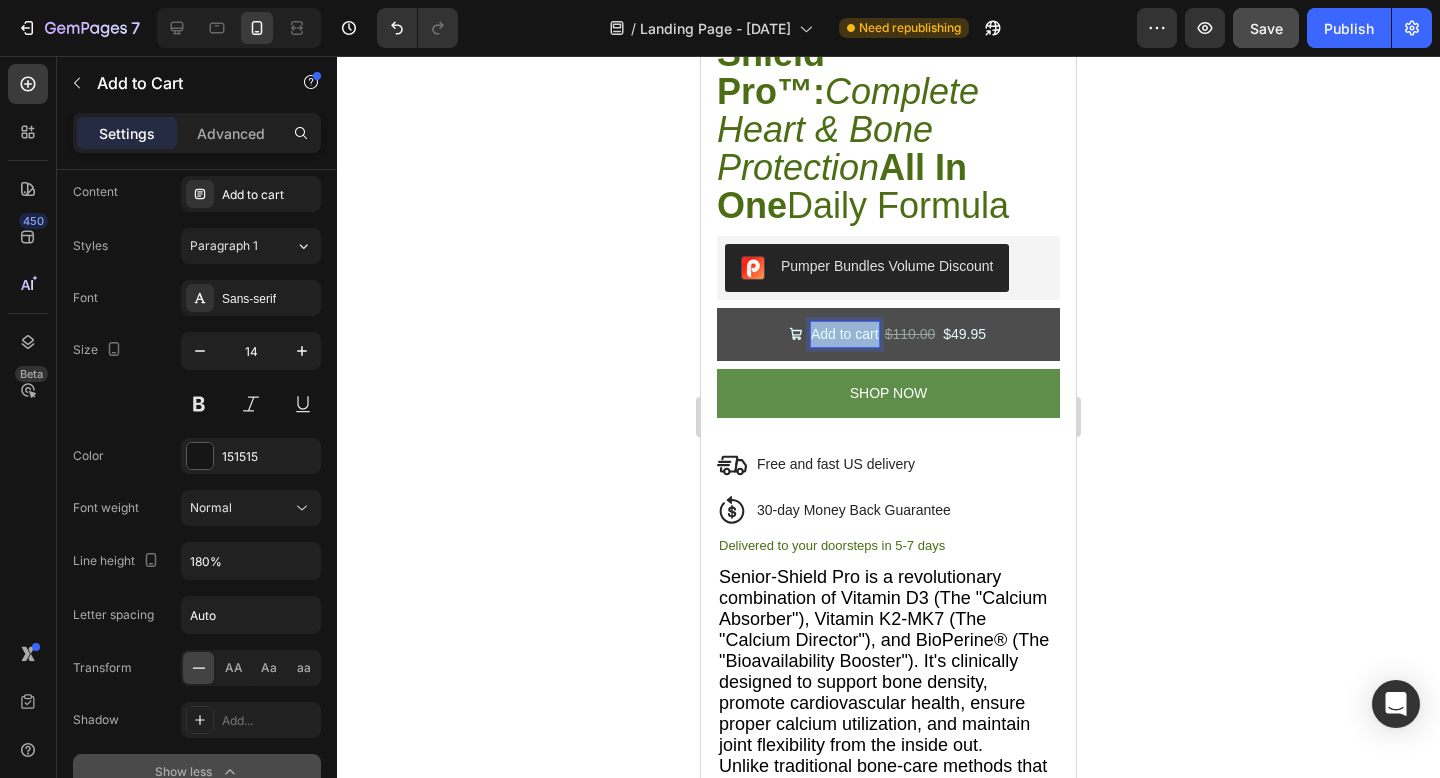 click on "Add to cart" at bounding box center (845, 334) 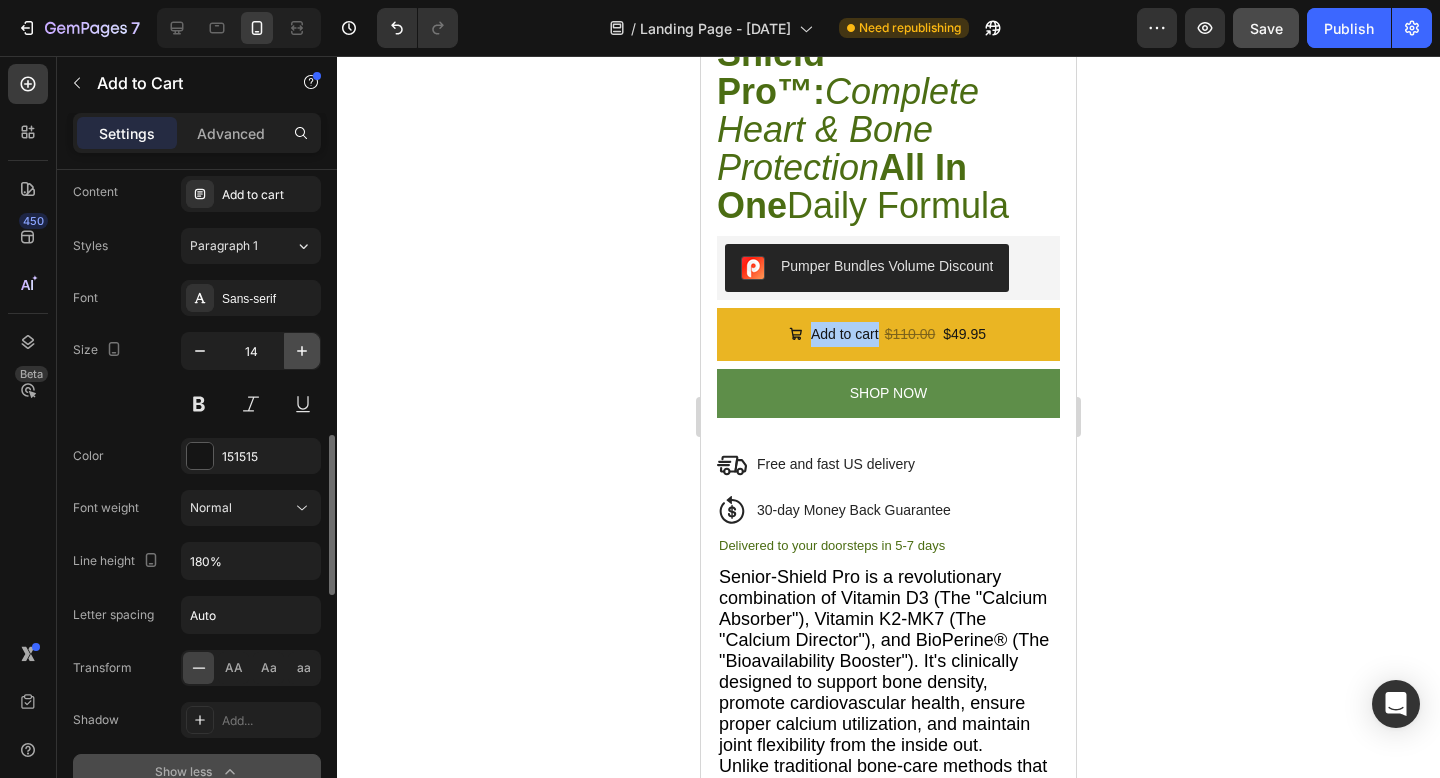 click 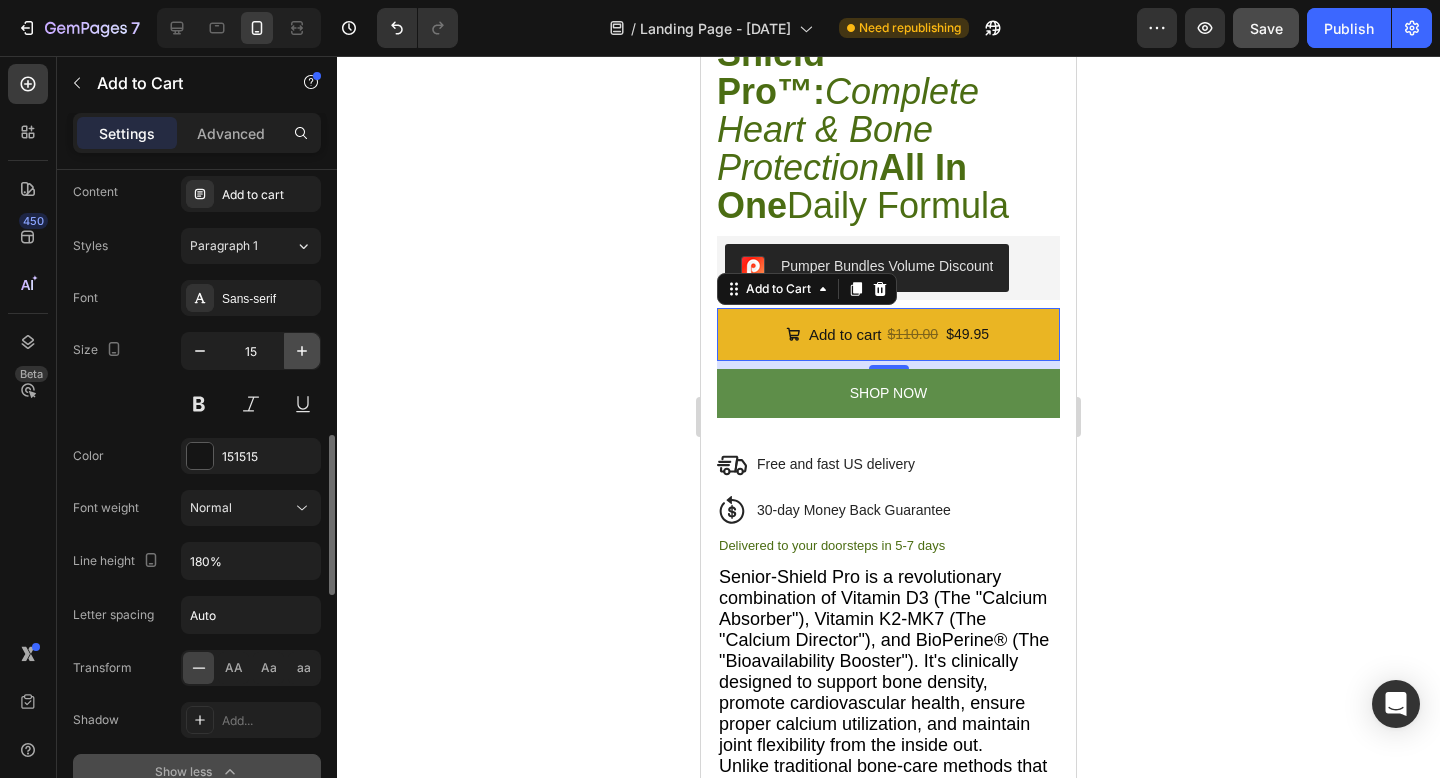 click 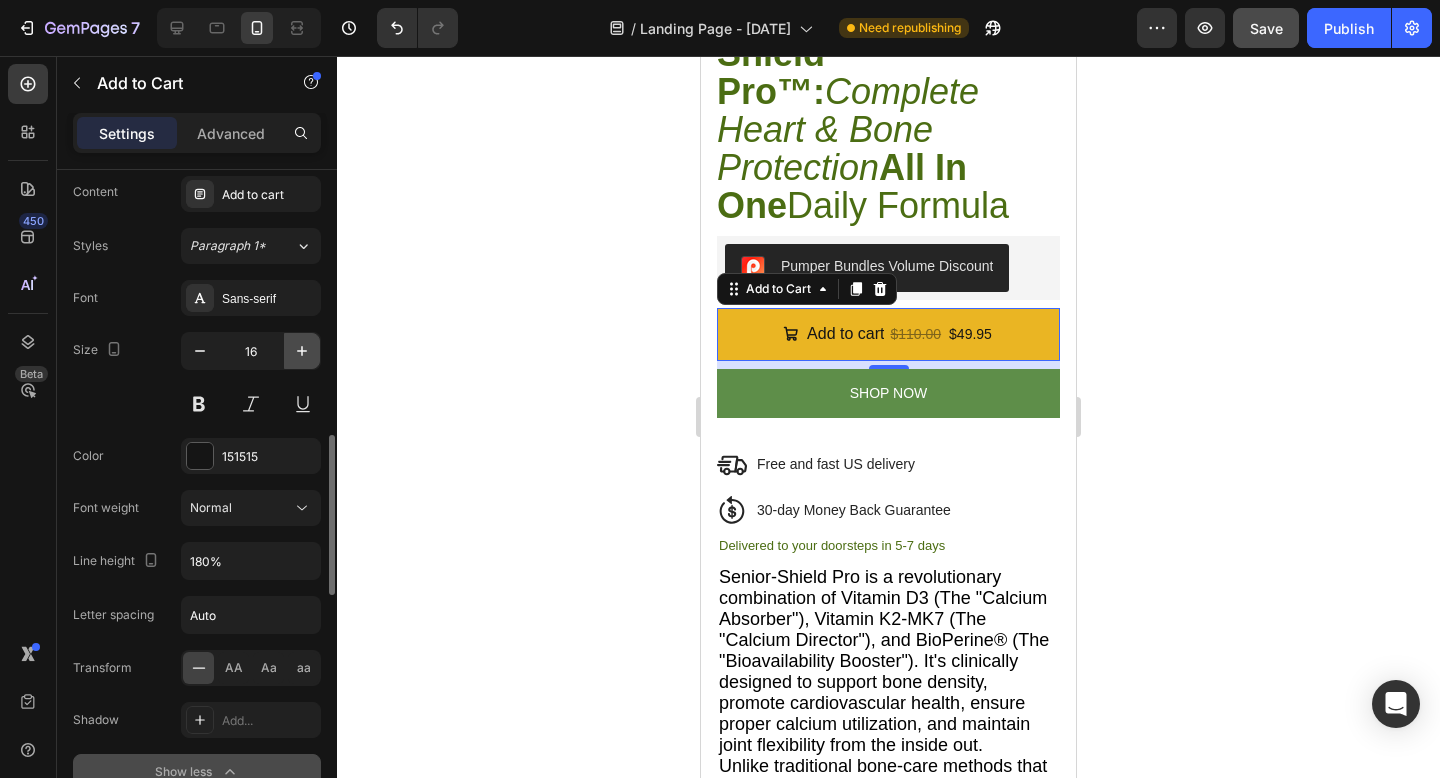 click 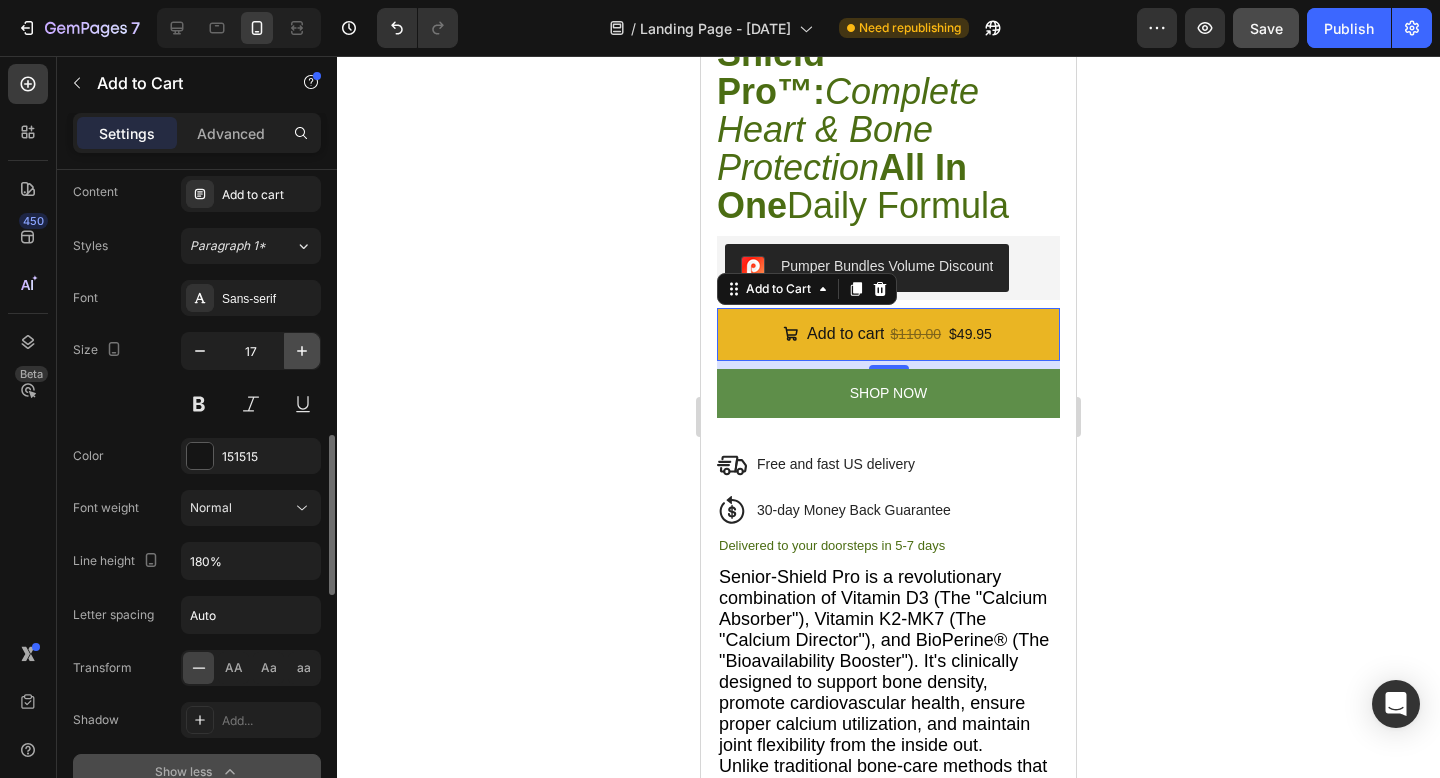 click 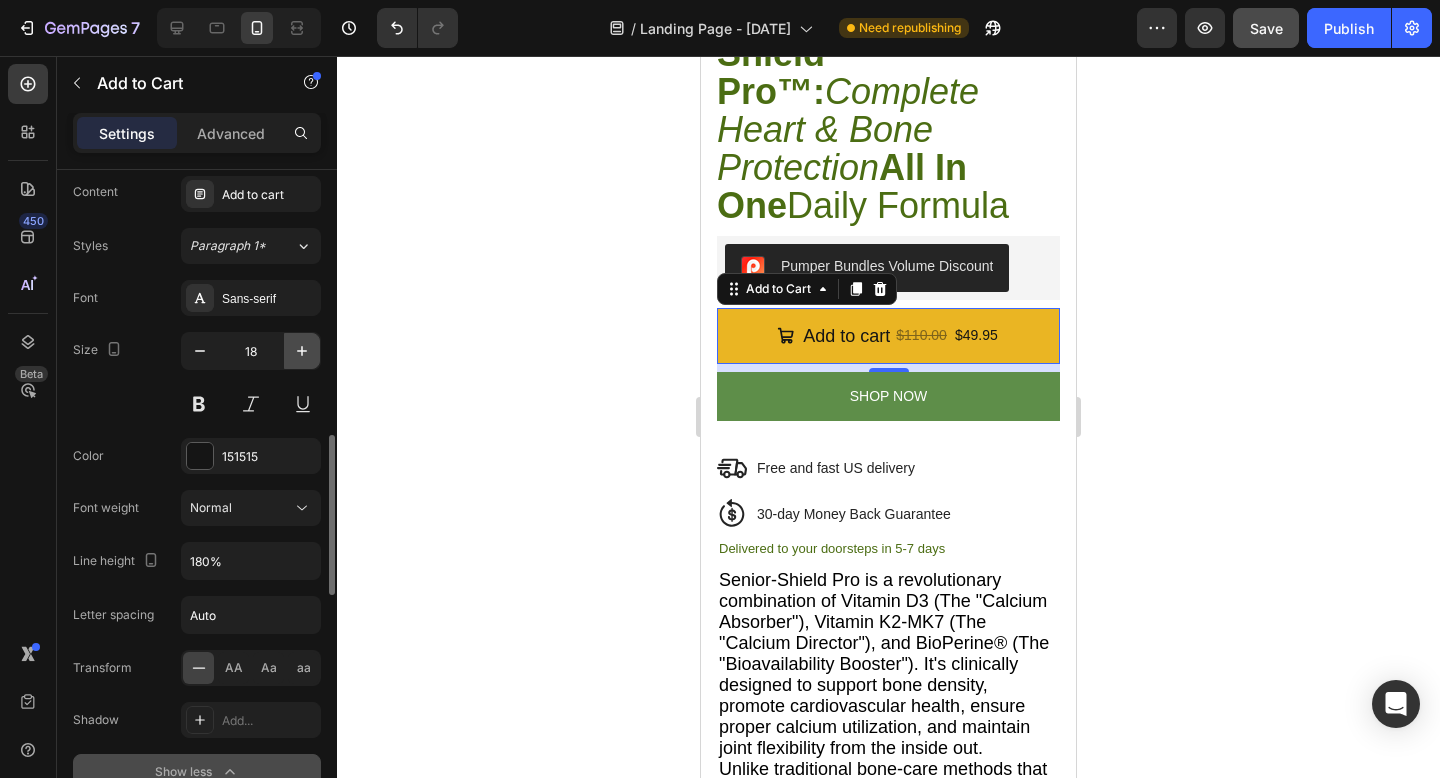 click 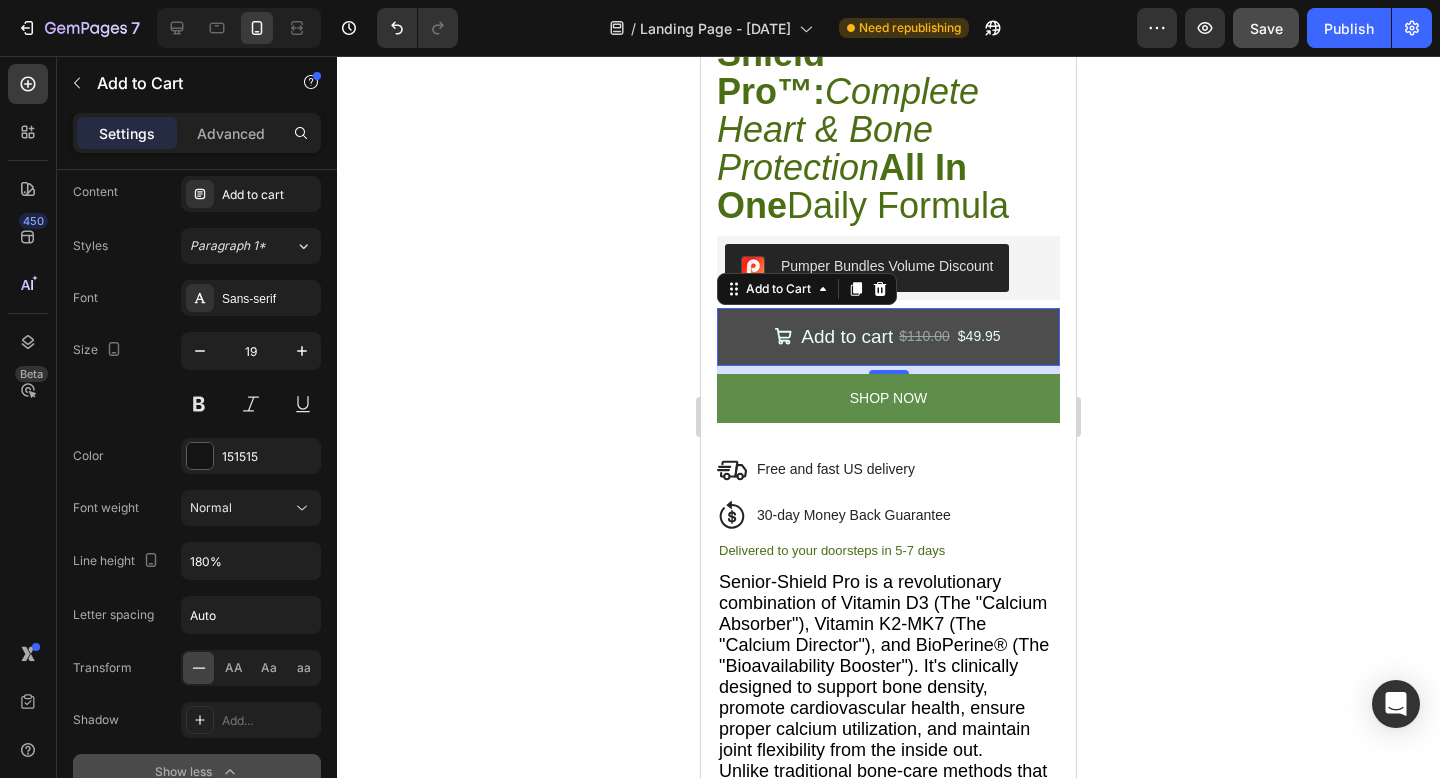 click on "$110.00" at bounding box center [924, 336] 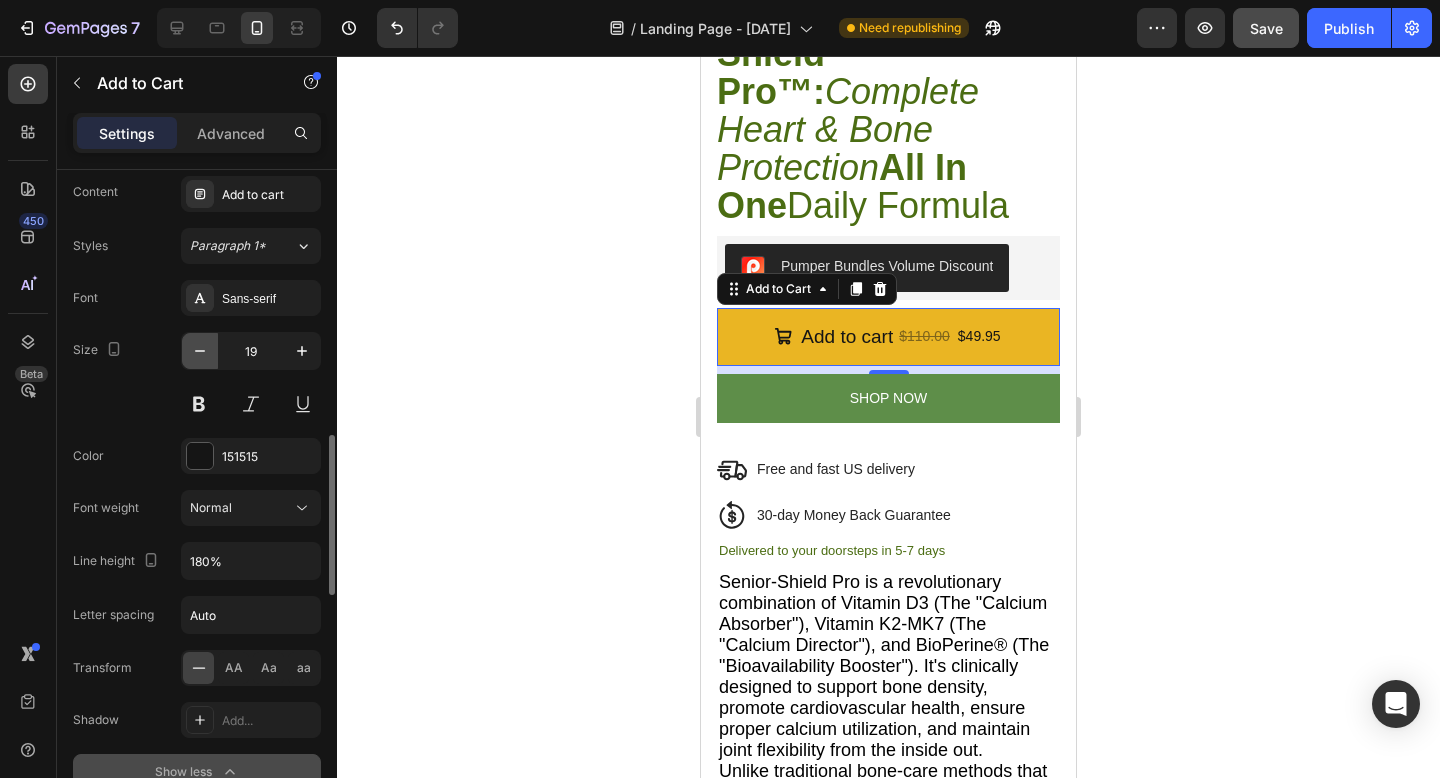 click 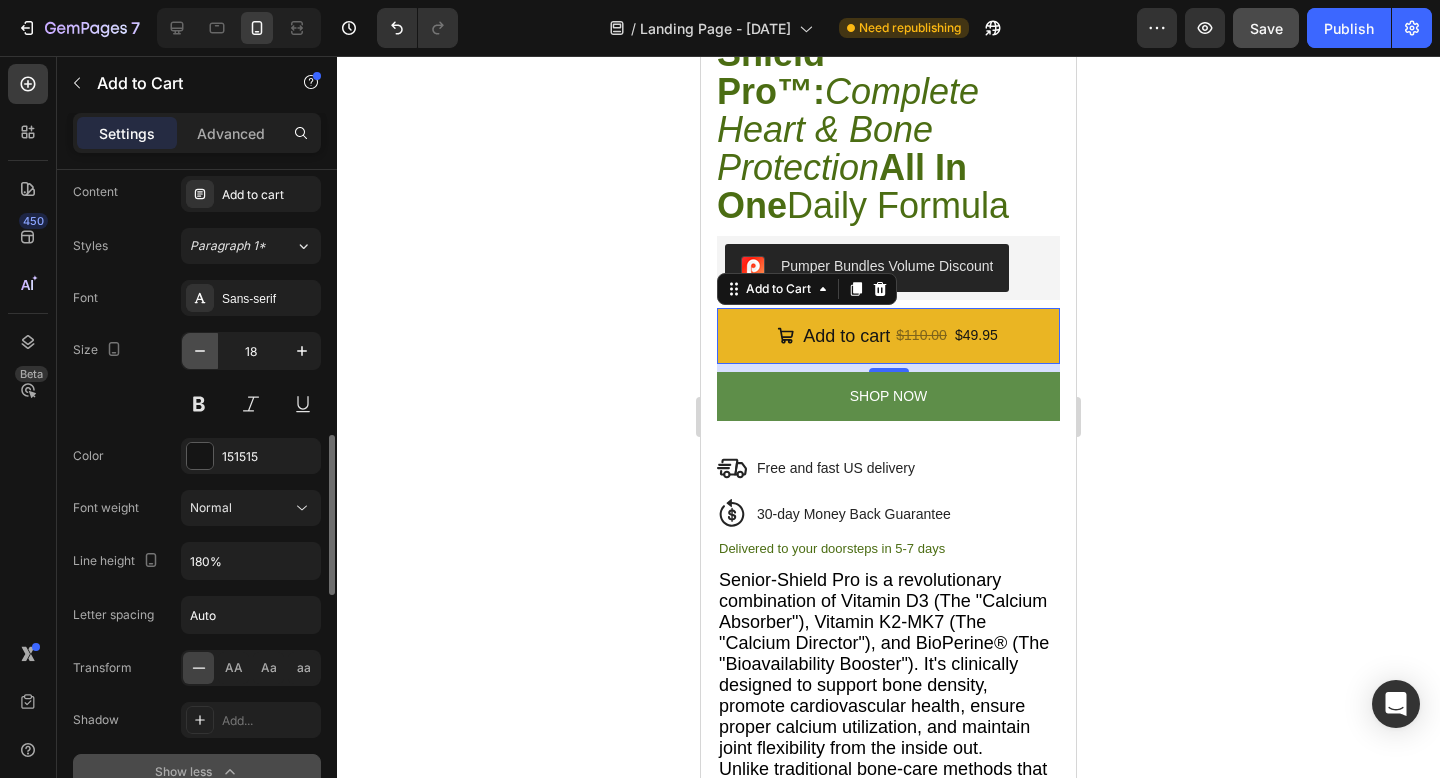 click 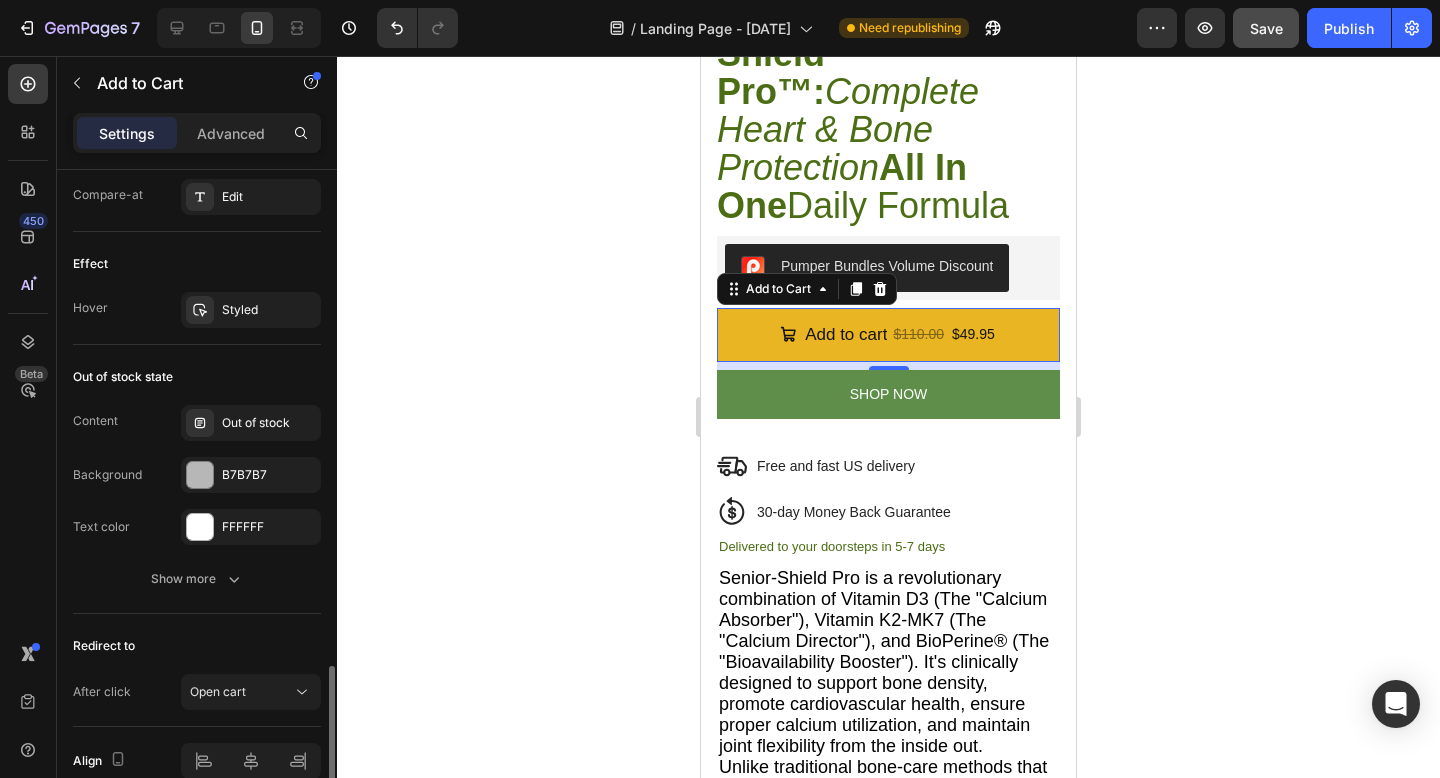 scroll, scrollTop: 2006, scrollLeft: 0, axis: vertical 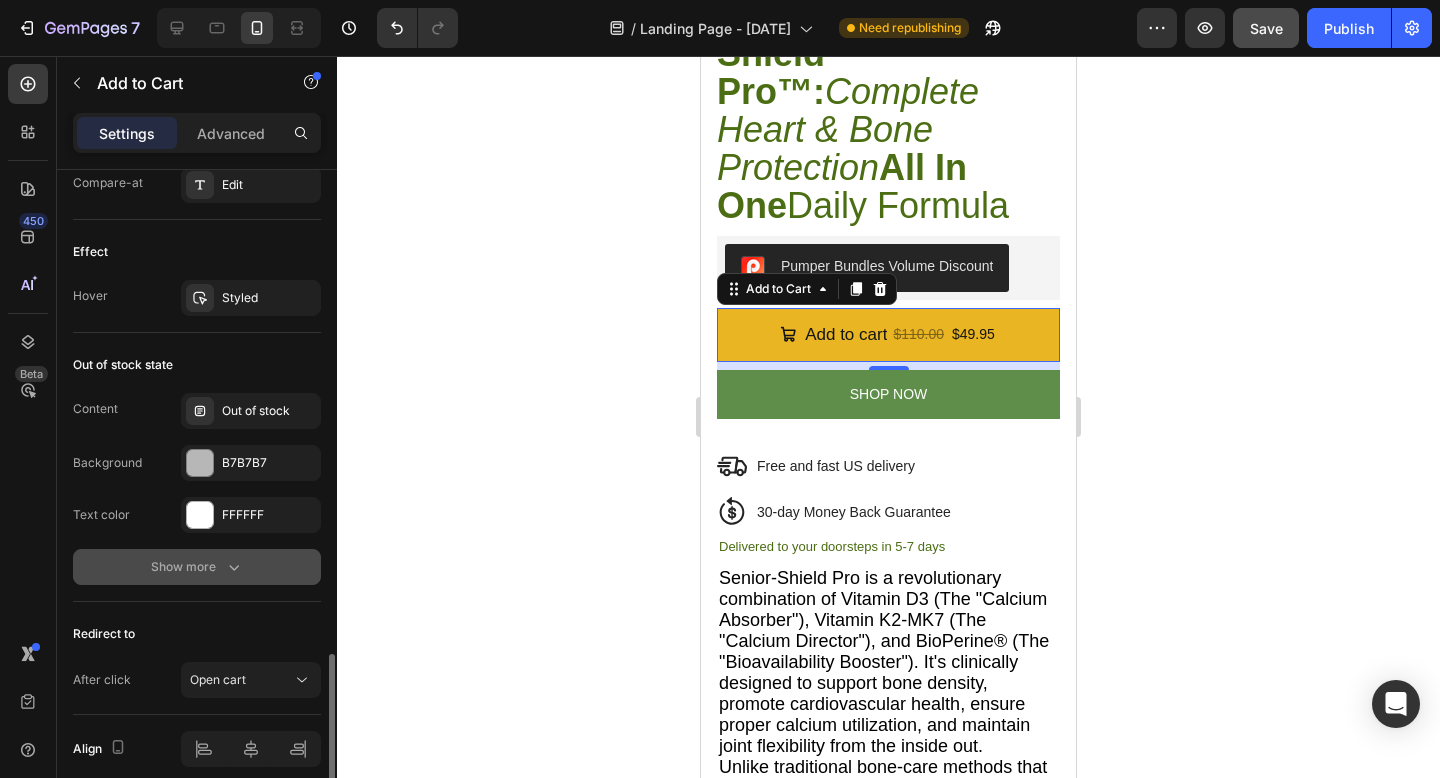 click on "Show more" at bounding box center (197, 567) 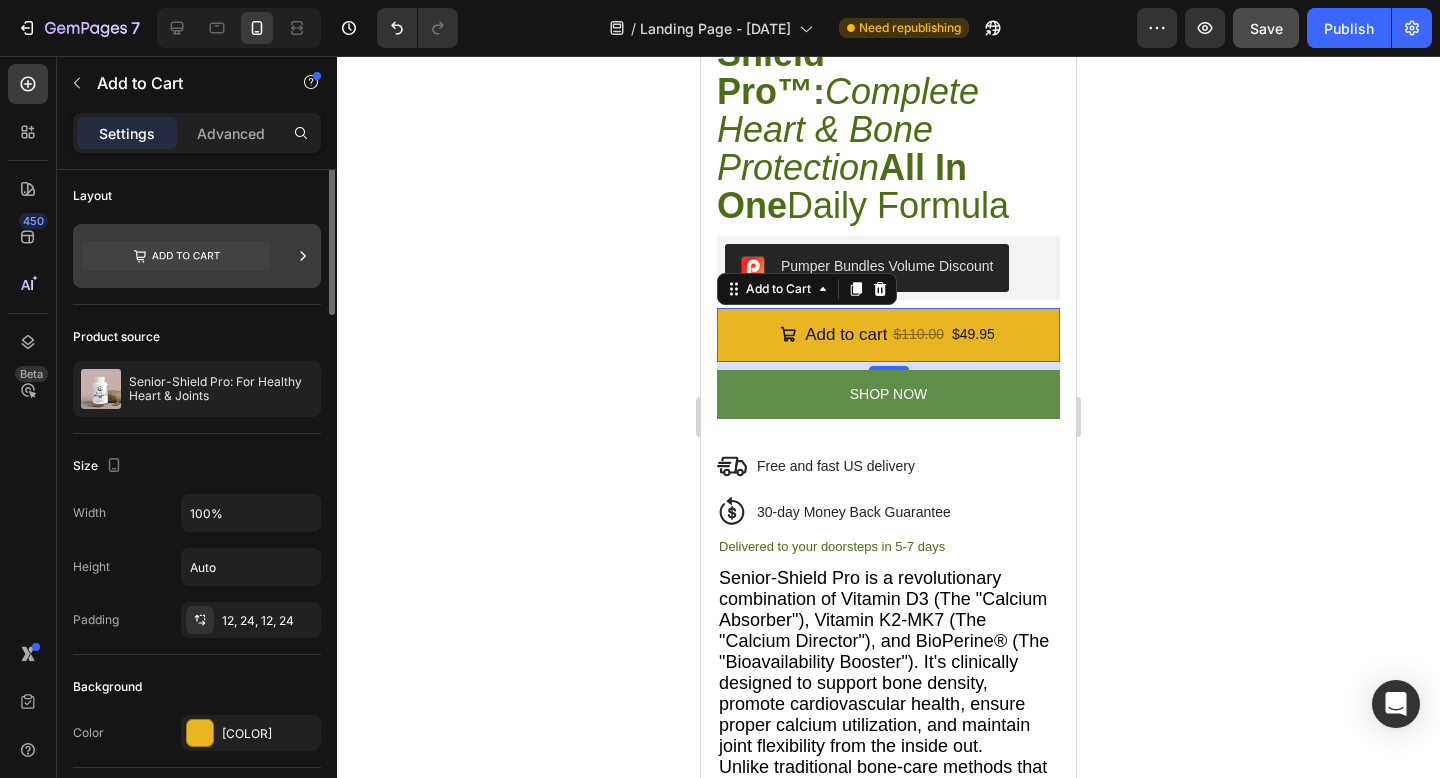 scroll, scrollTop: 0, scrollLeft: 0, axis: both 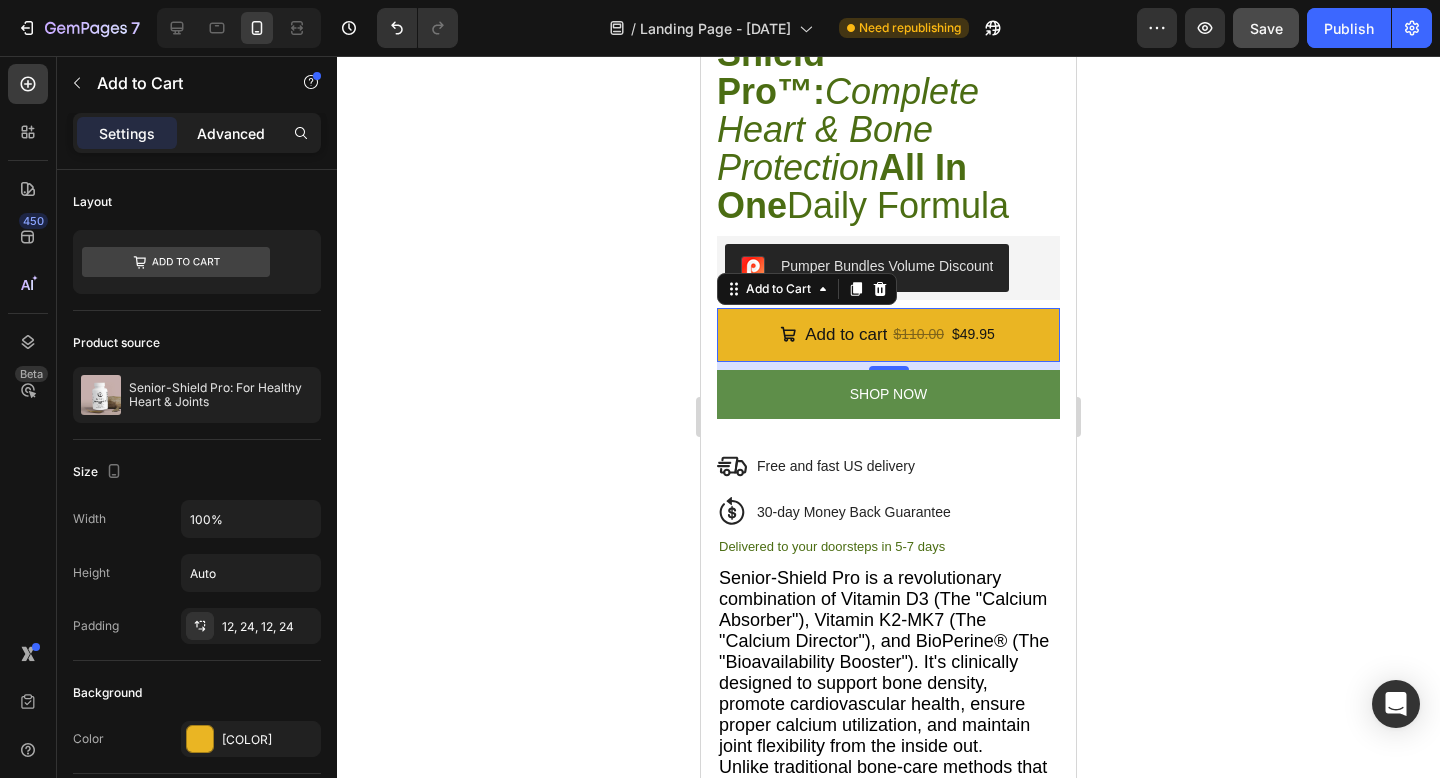click on "Advanced" at bounding box center [231, 133] 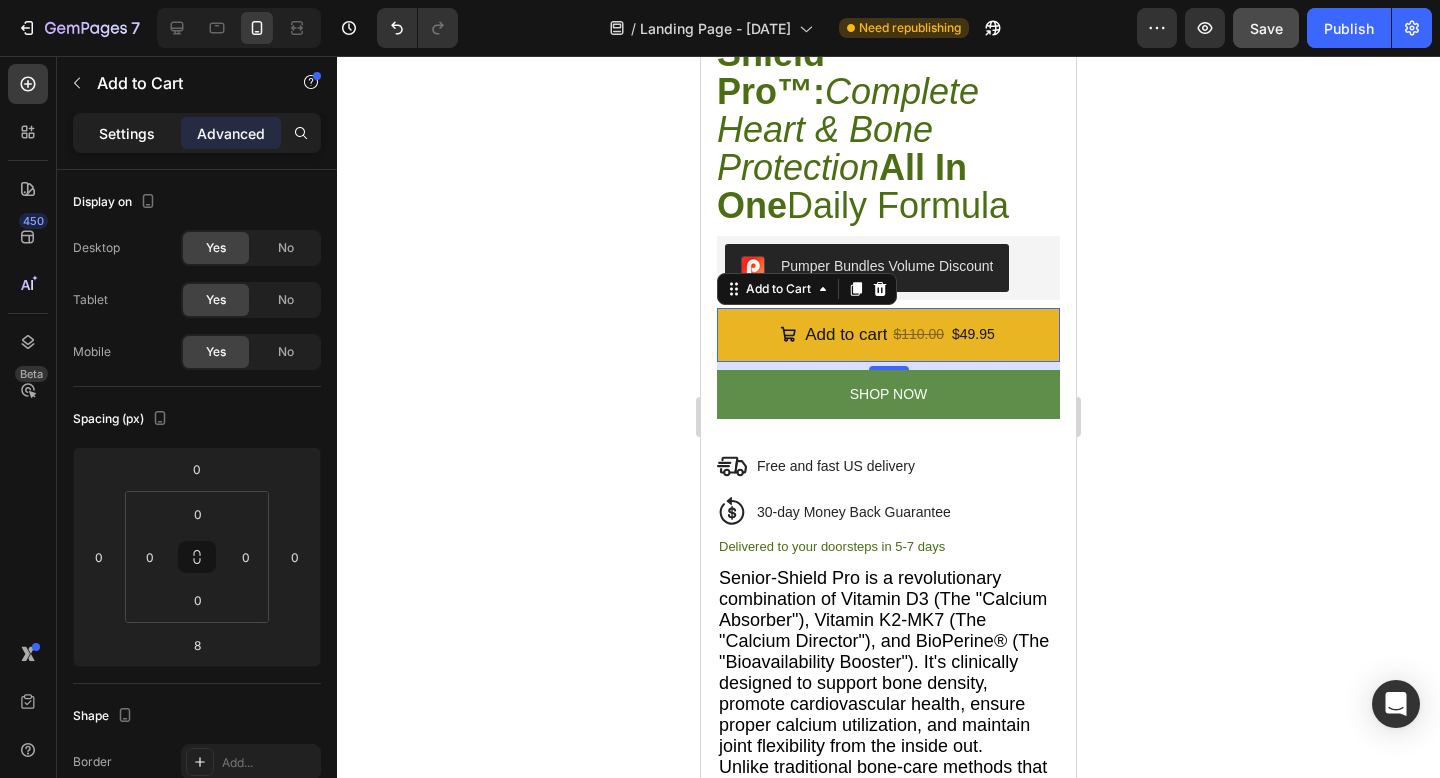 click on "Settings" at bounding box center (127, 133) 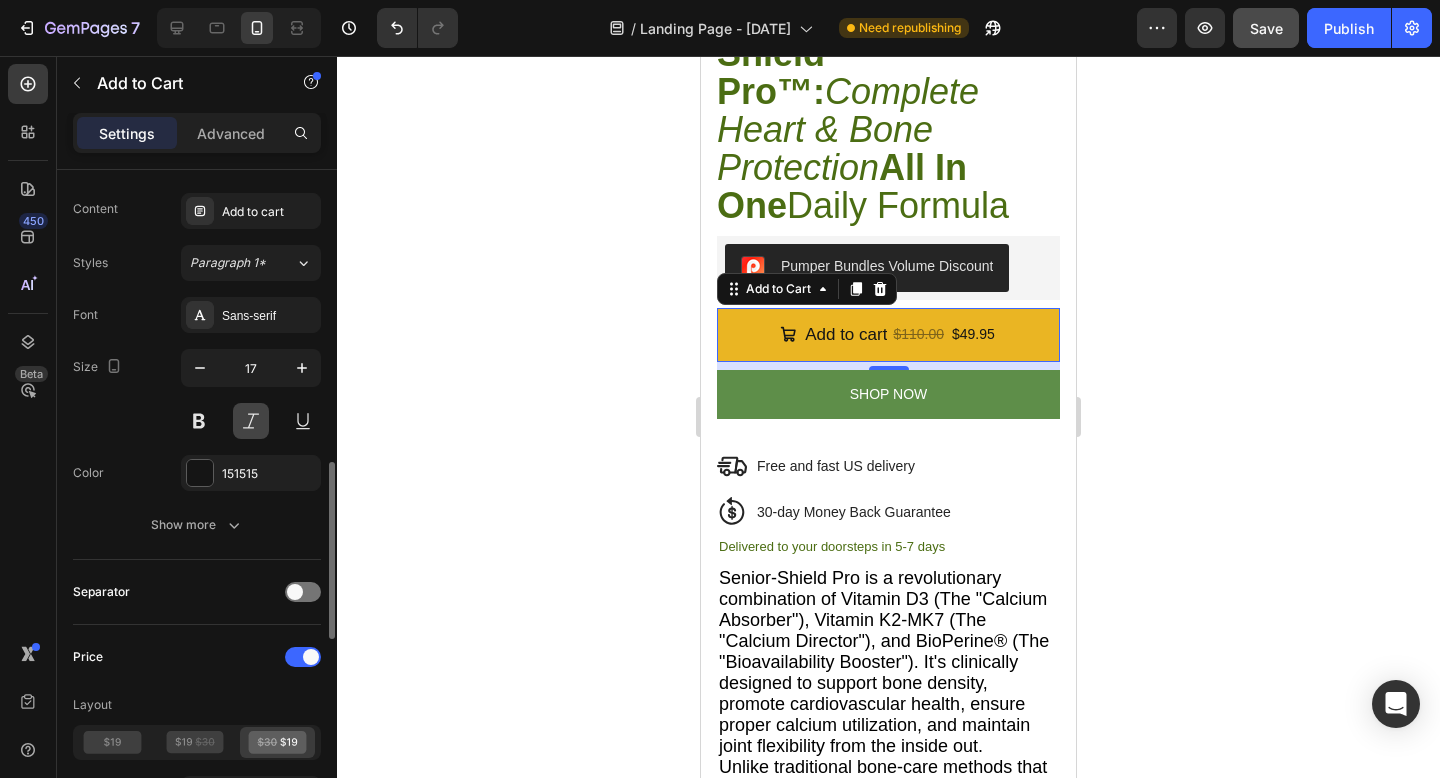 scroll, scrollTop: 1084, scrollLeft: 0, axis: vertical 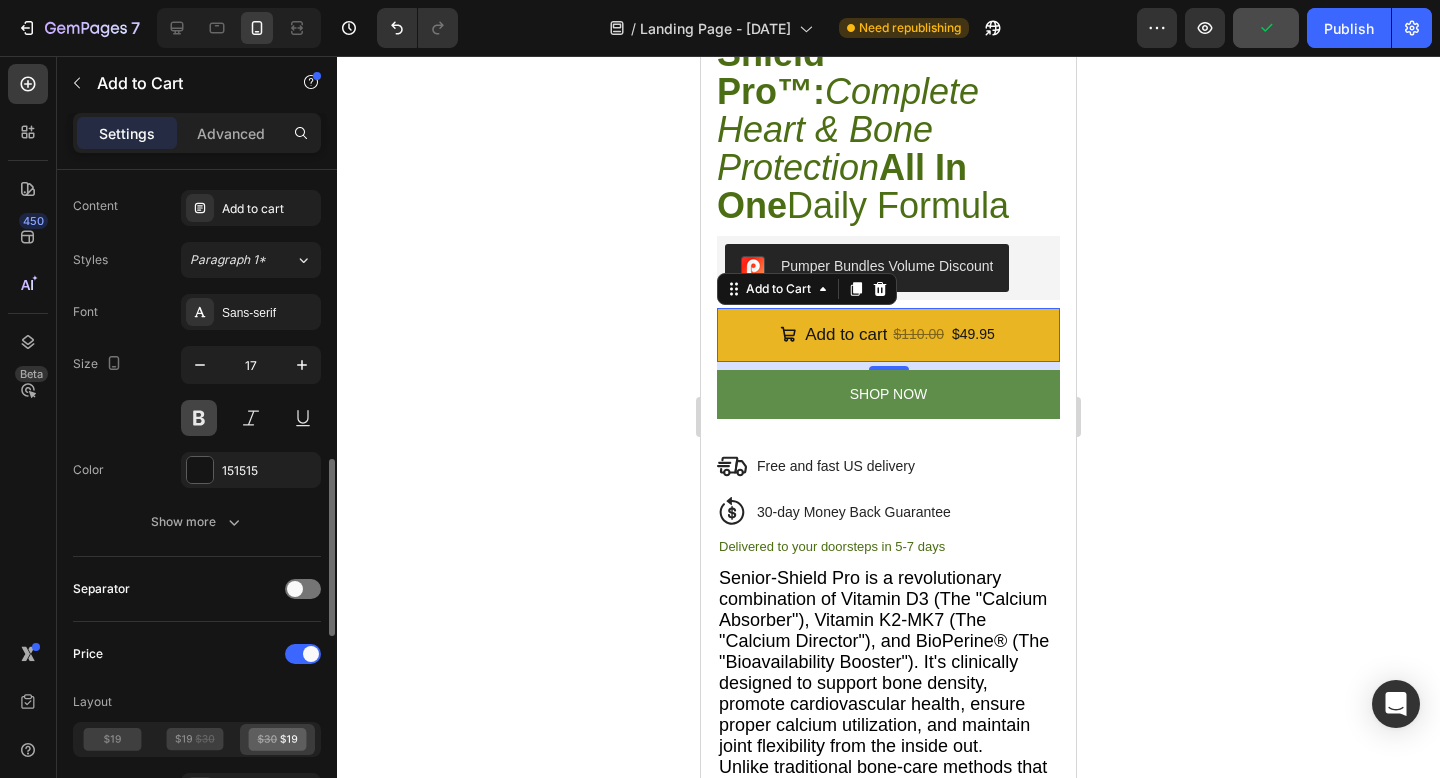 click at bounding box center [199, 418] 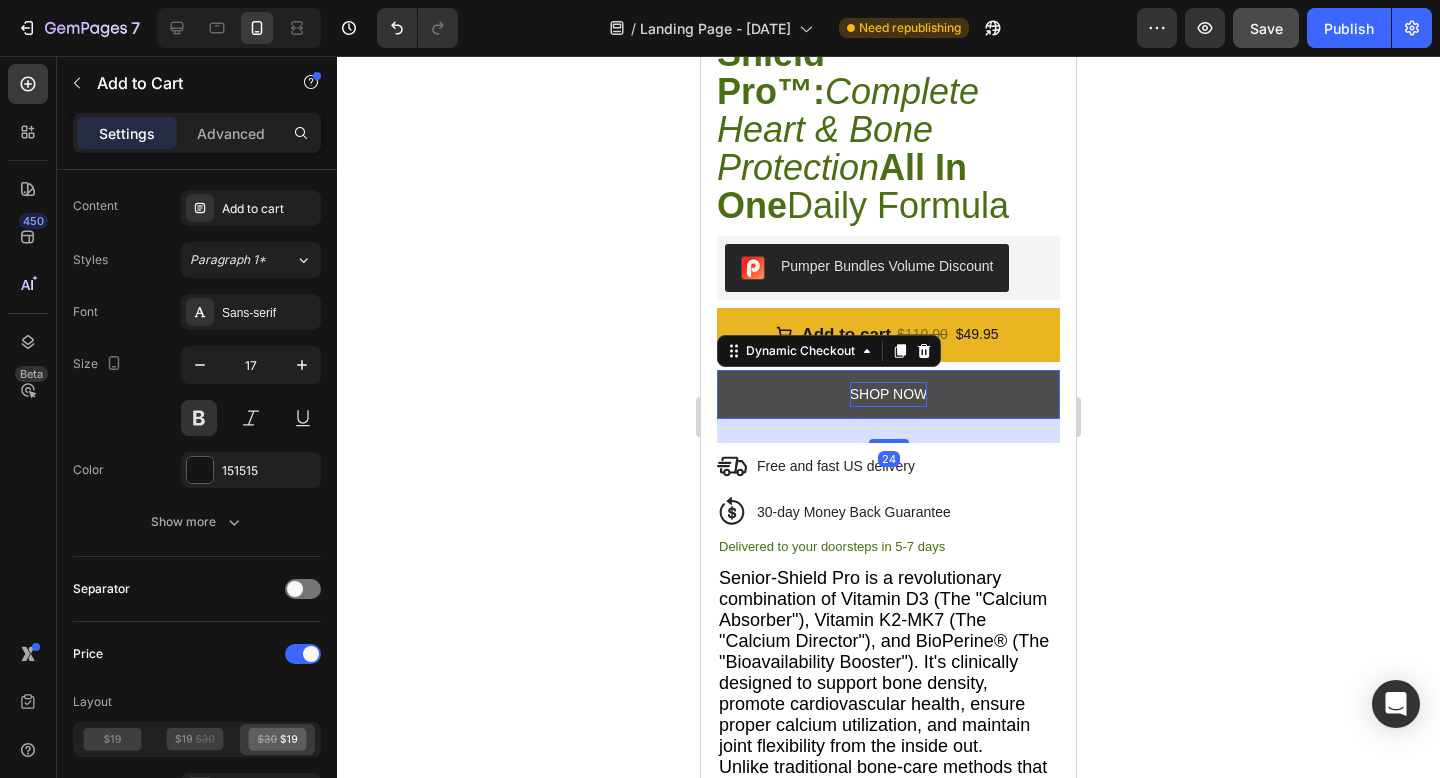 click on "SHOP NOW" at bounding box center [889, 394] 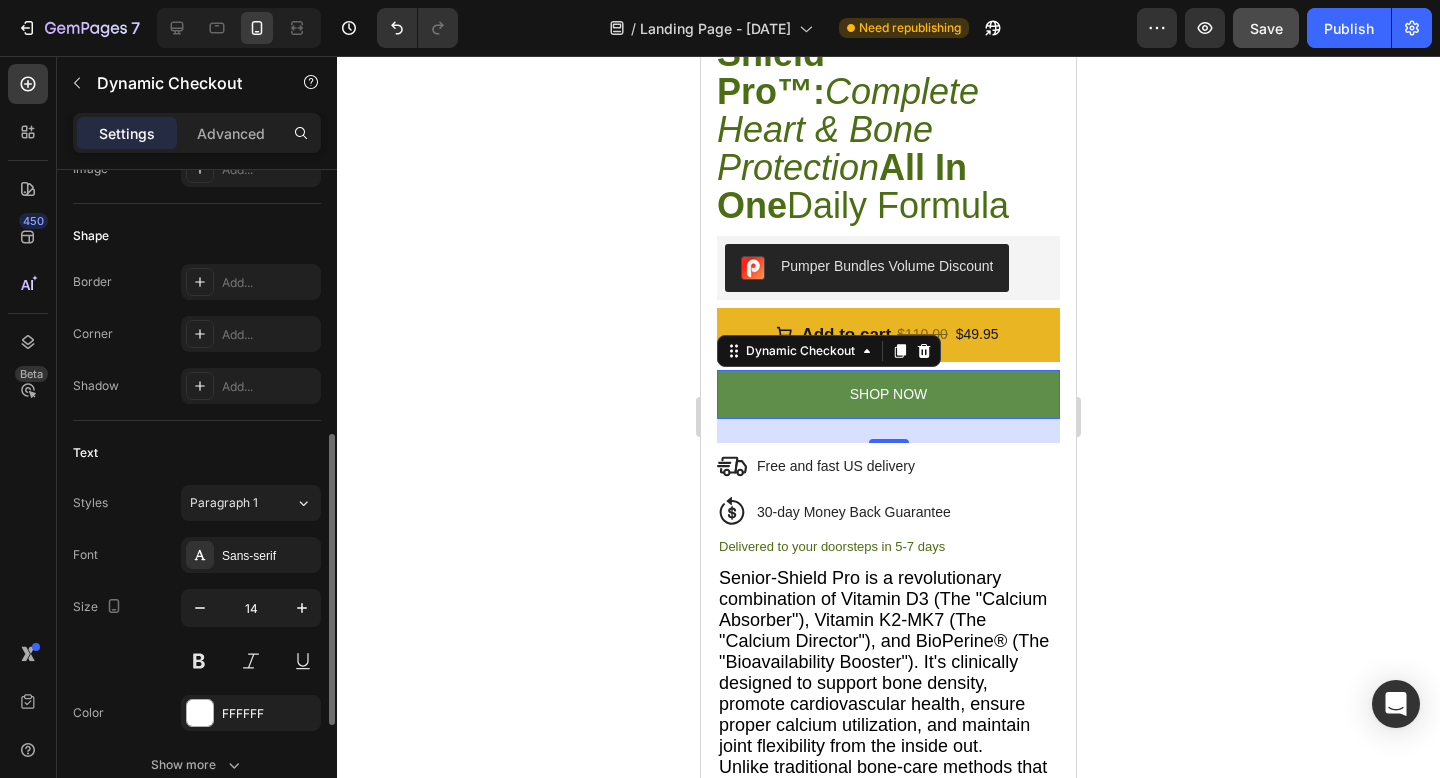 scroll, scrollTop: 578, scrollLeft: 0, axis: vertical 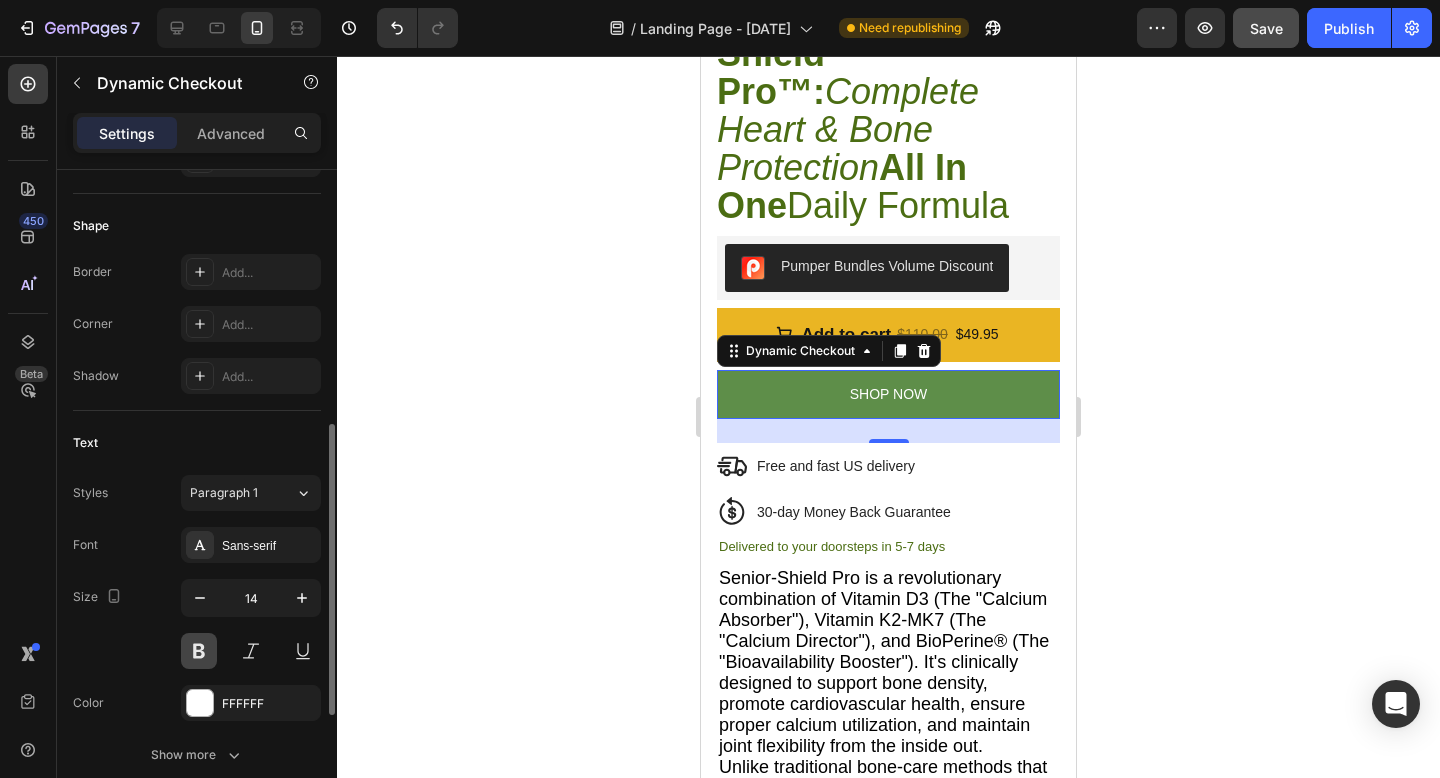 click at bounding box center [199, 651] 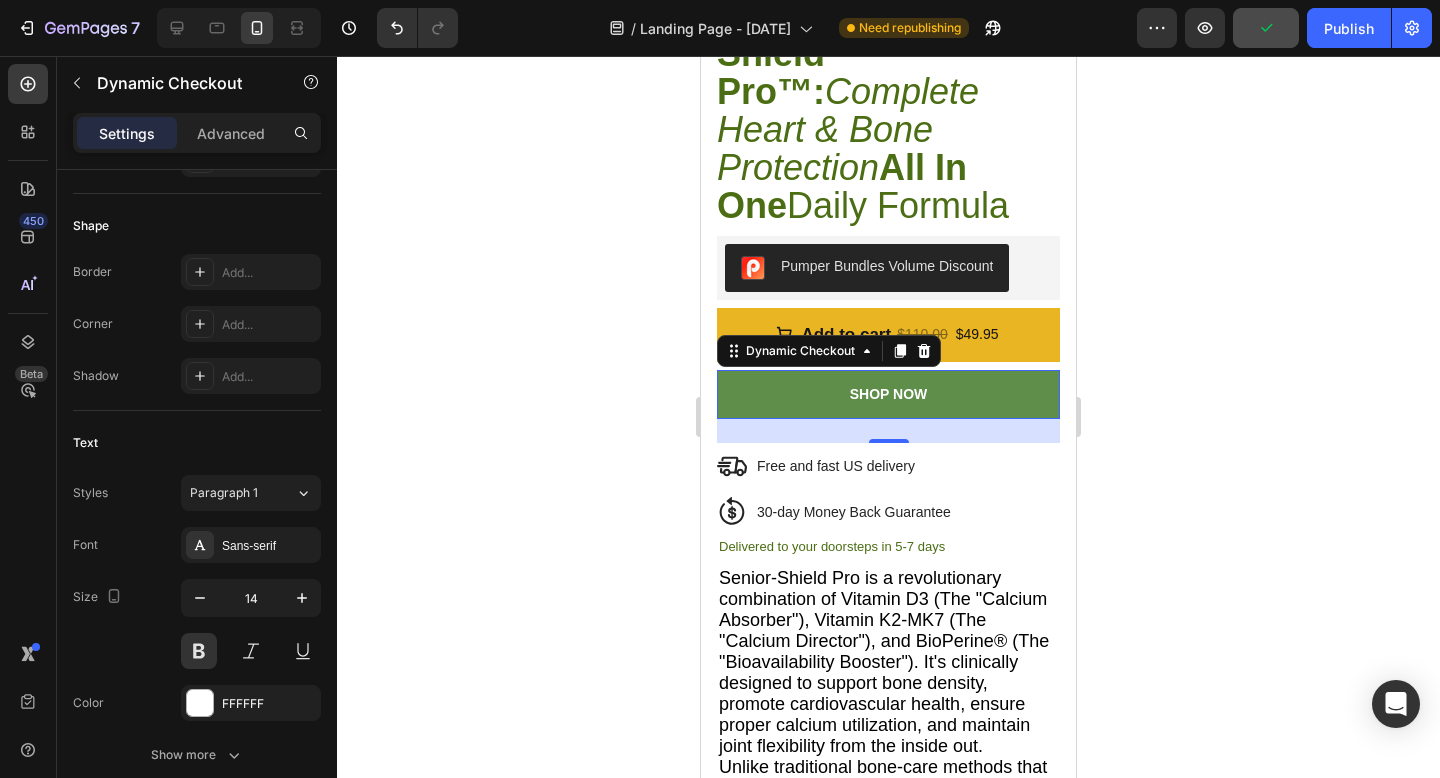 click 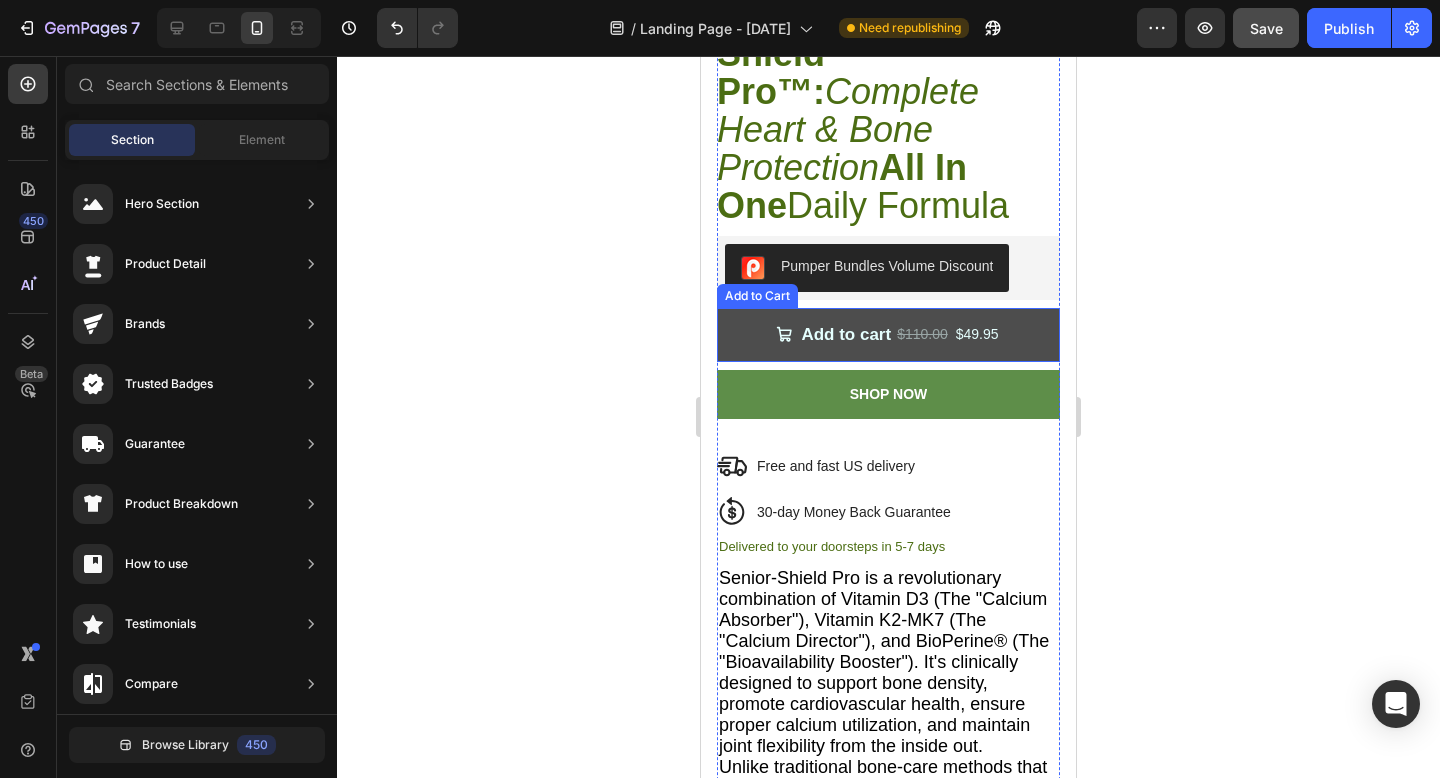 click on "$49.95" at bounding box center (977, 334) 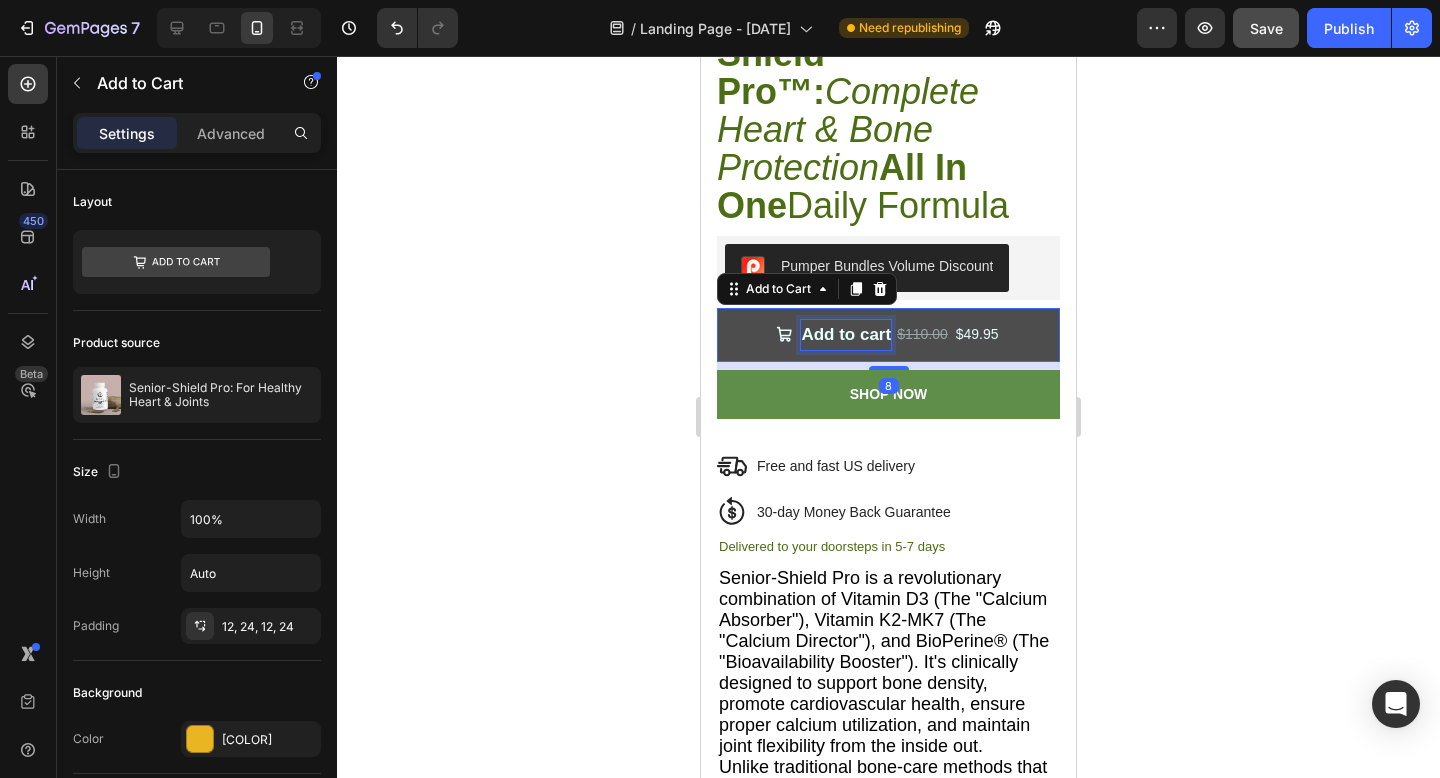 click on "$110.00" at bounding box center (922, 334) 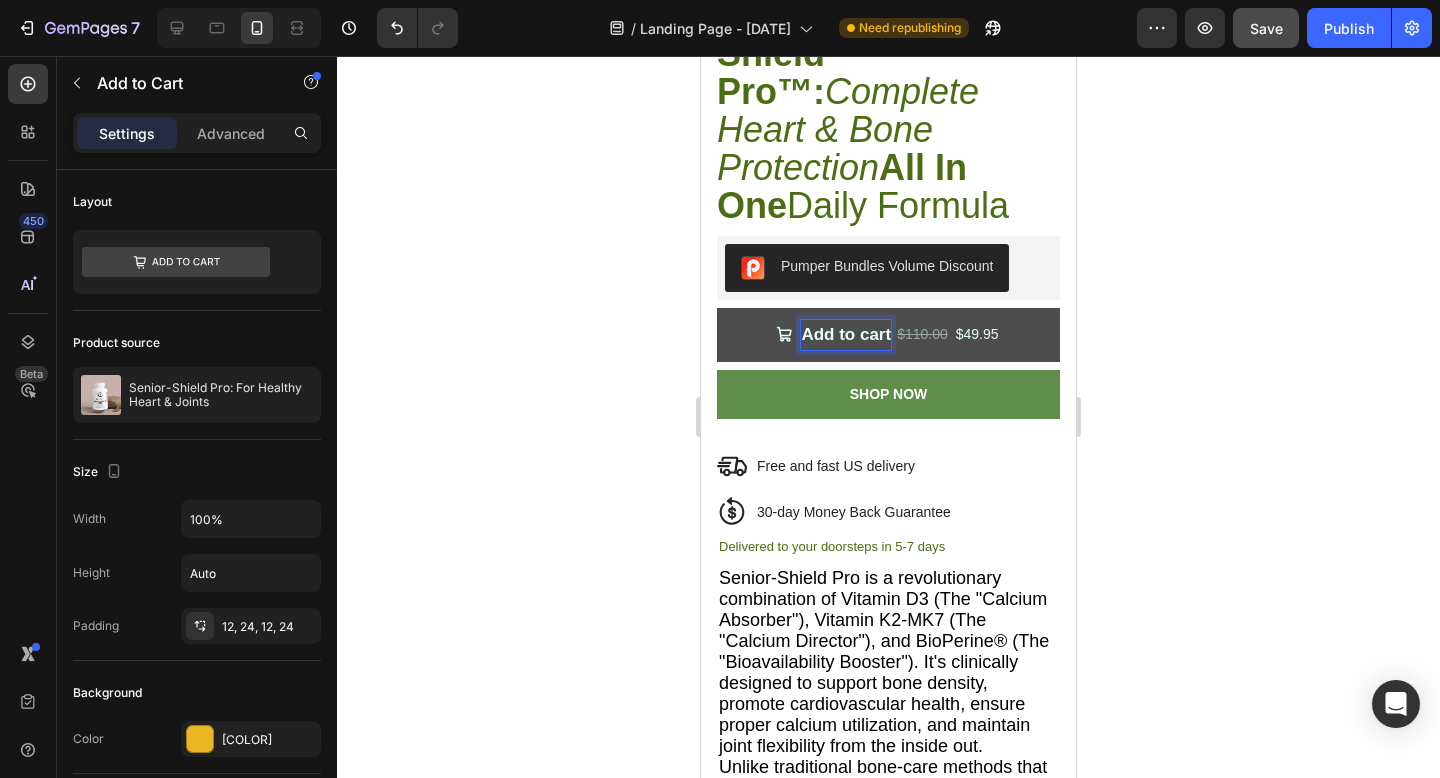 click on "Add to cart" at bounding box center (846, 335) 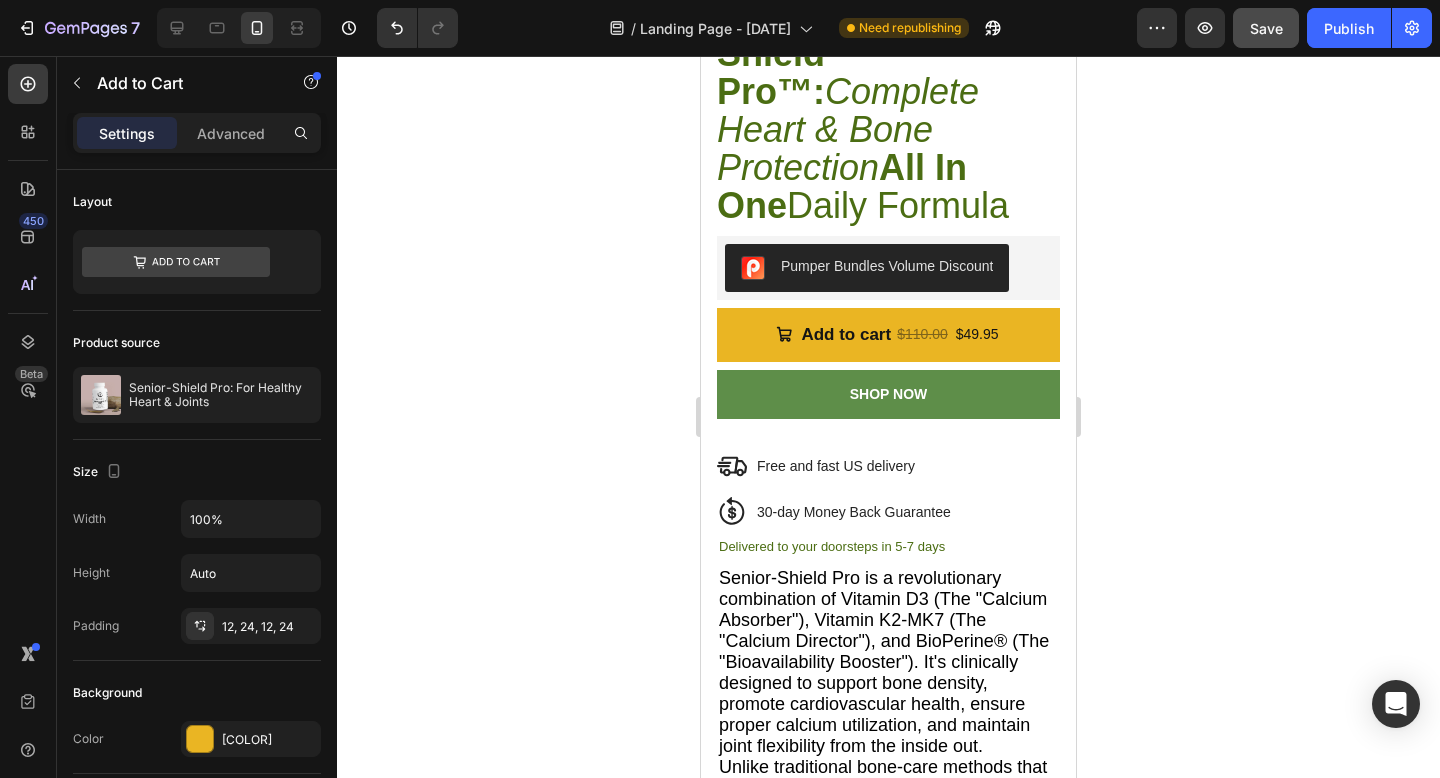 click 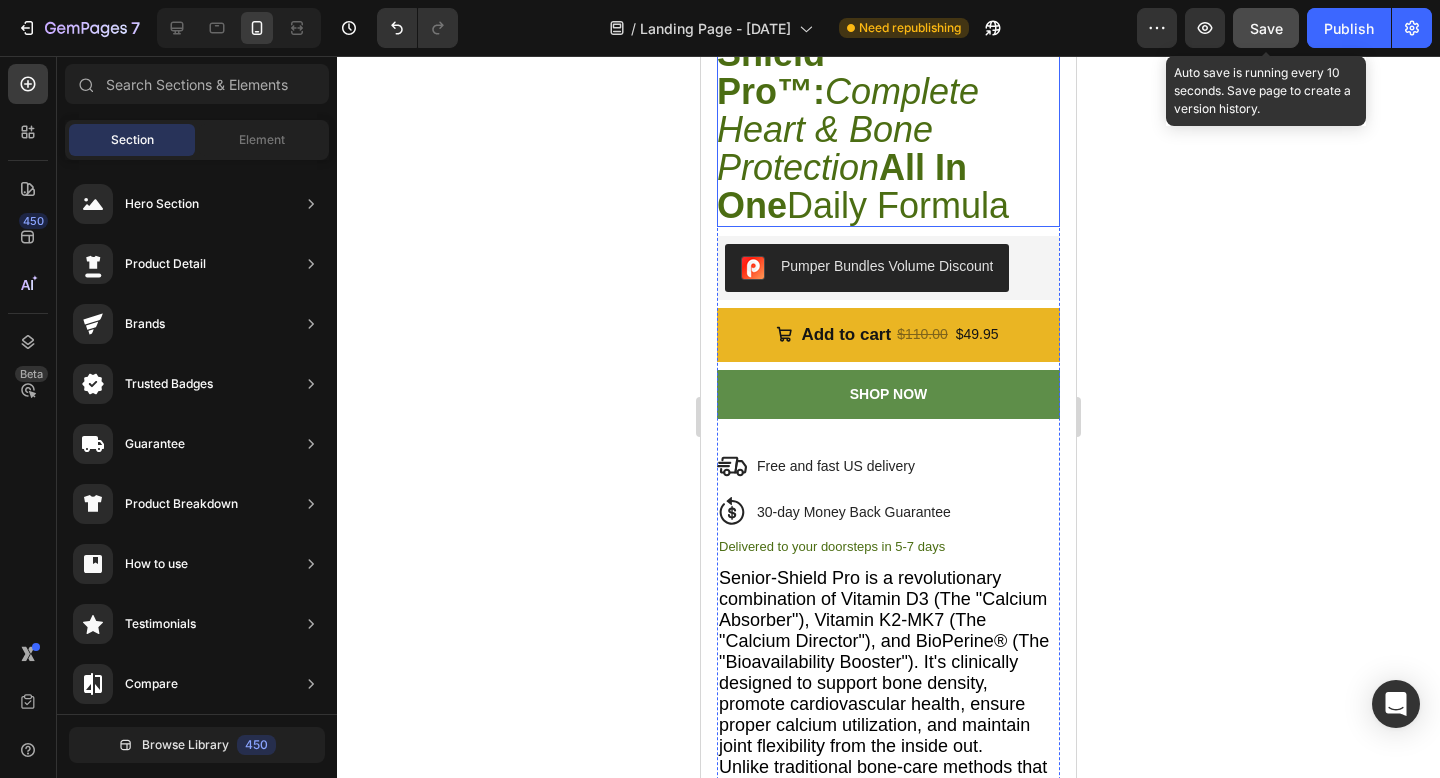 click on "Save" at bounding box center [1266, 28] 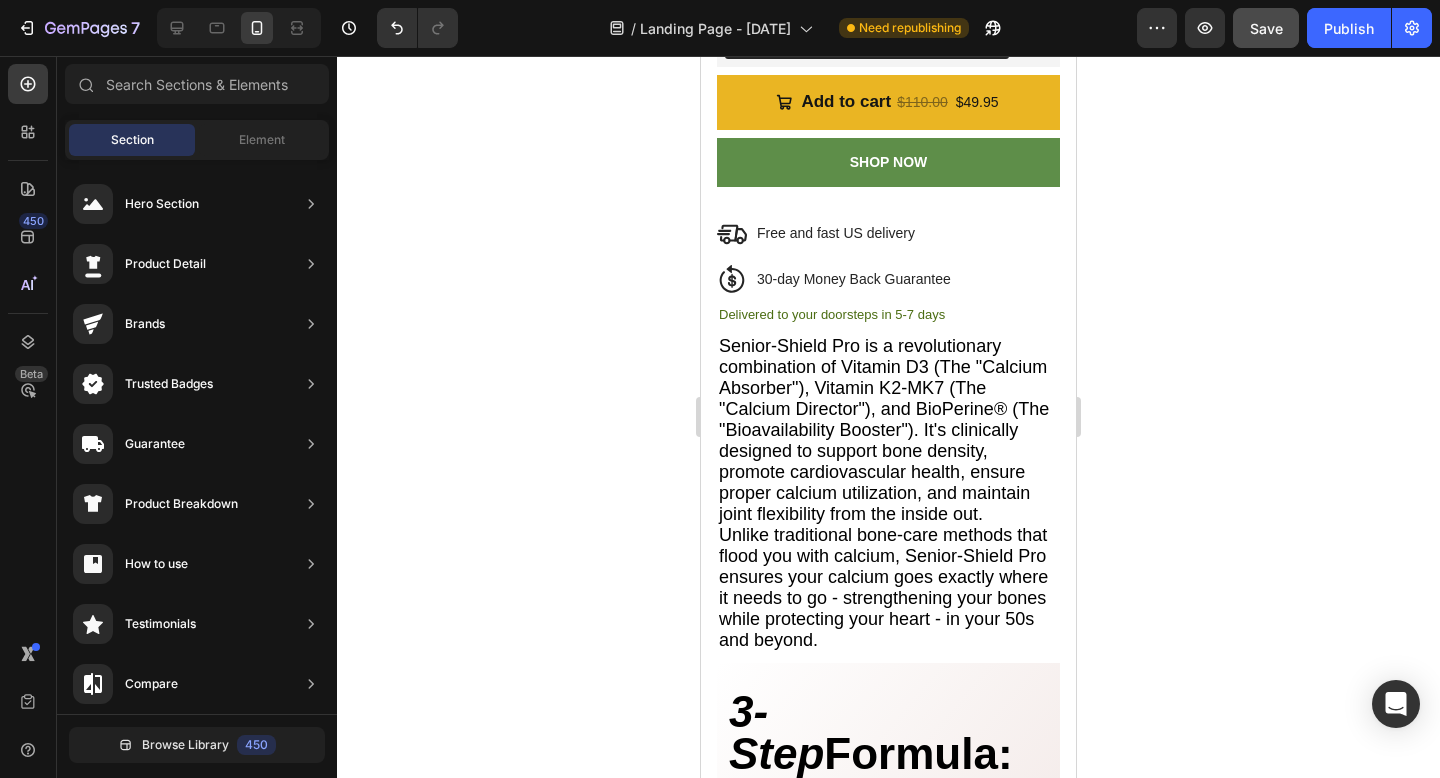 scroll, scrollTop: 3926, scrollLeft: 0, axis: vertical 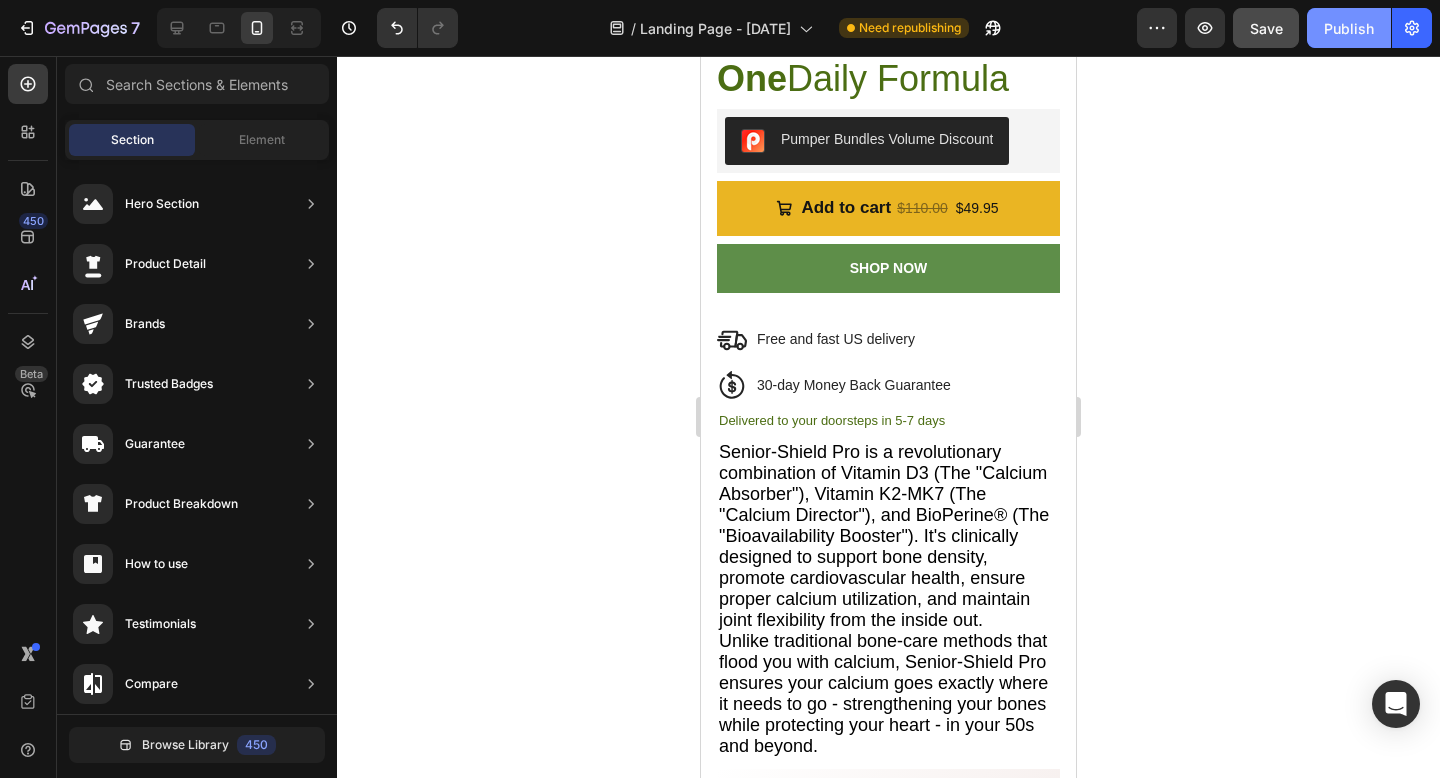click on "Publish" at bounding box center [1349, 28] 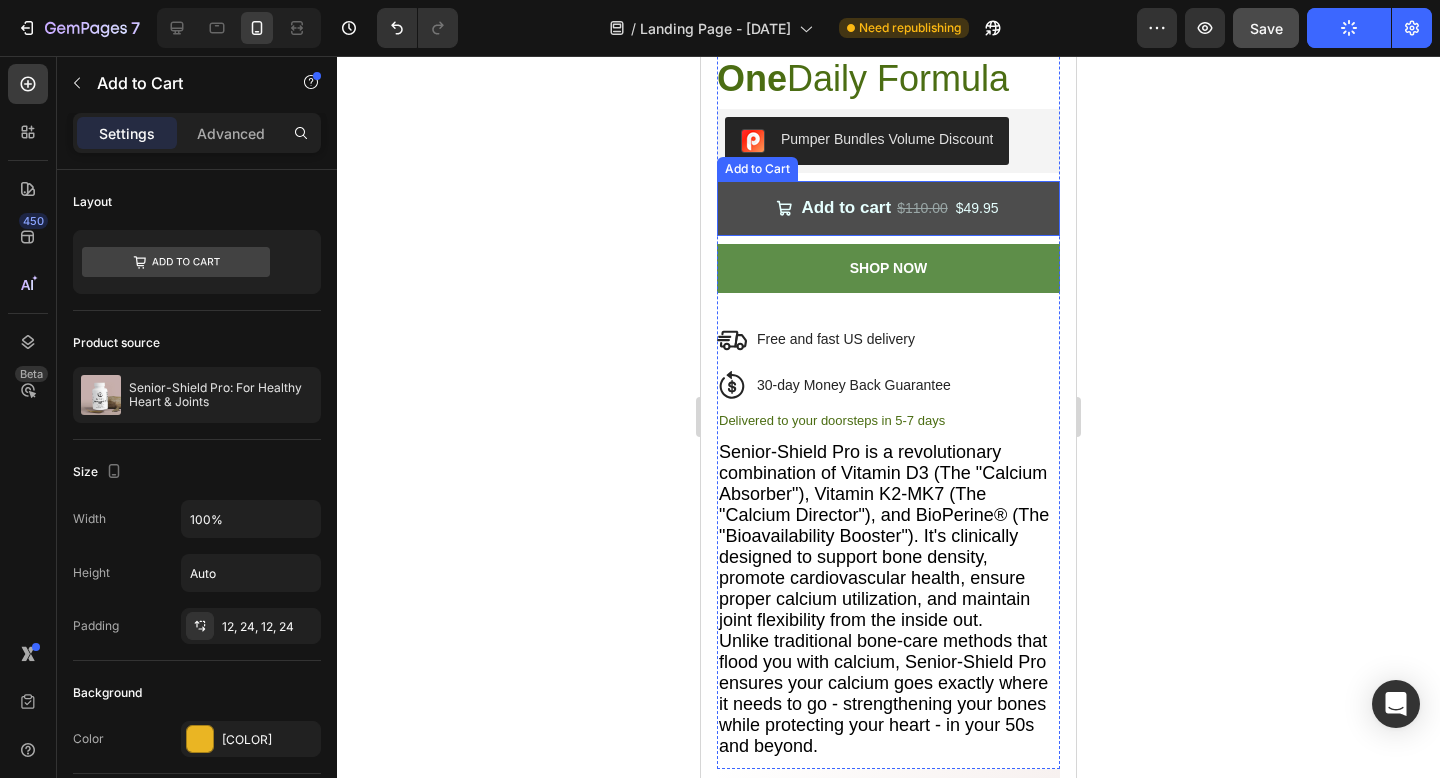 click on "Add to cart $[PRICE] $[PRICE]" at bounding box center [888, 208] 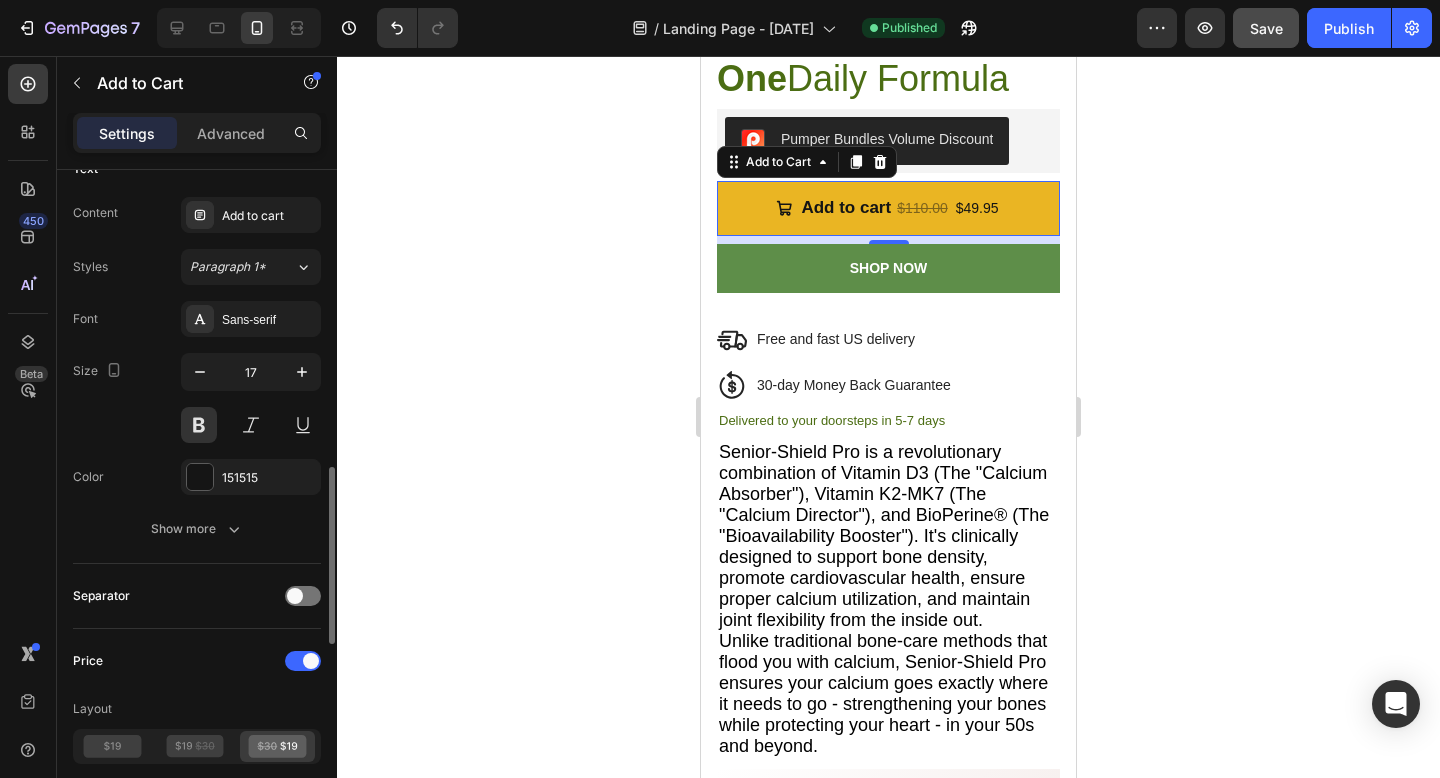 scroll, scrollTop: 1091, scrollLeft: 0, axis: vertical 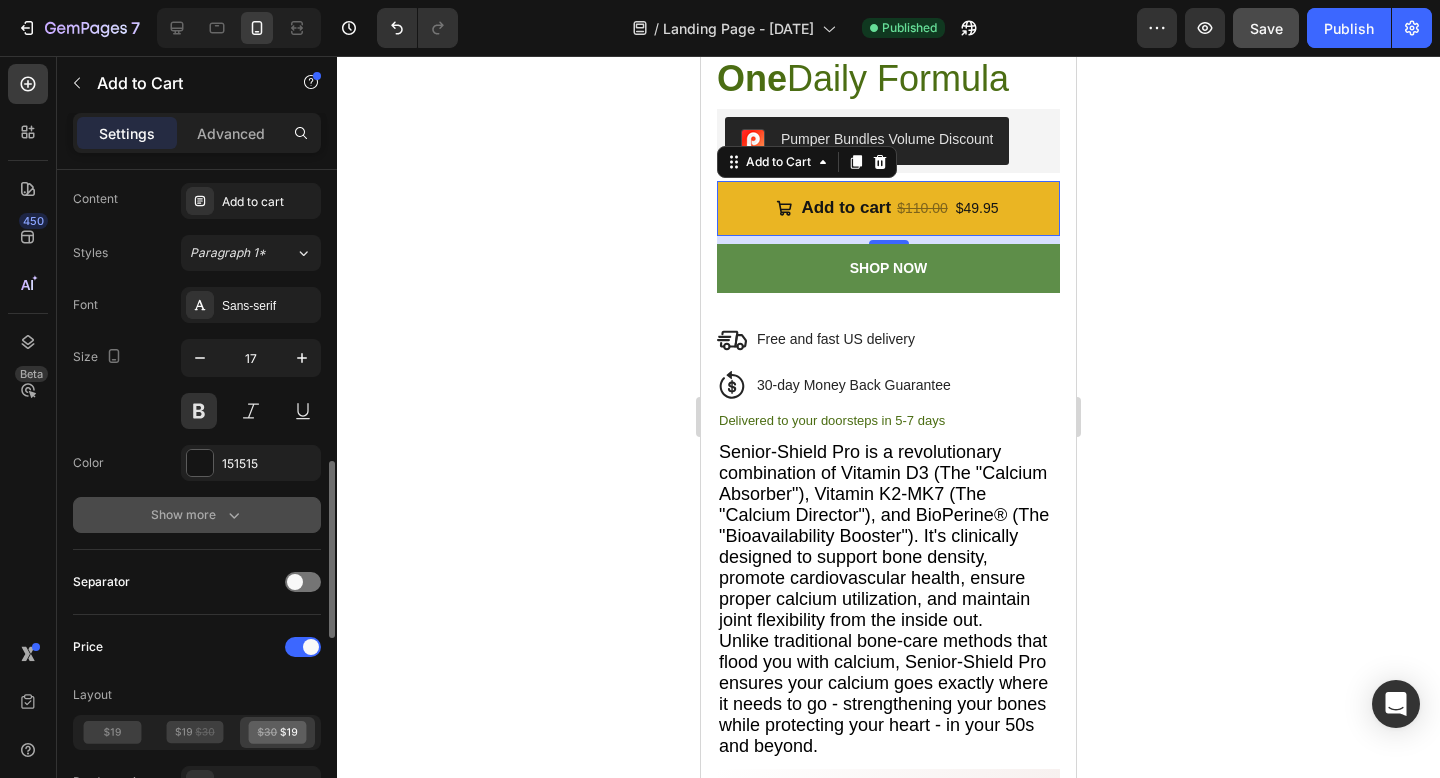 click on "Show more" at bounding box center (197, 515) 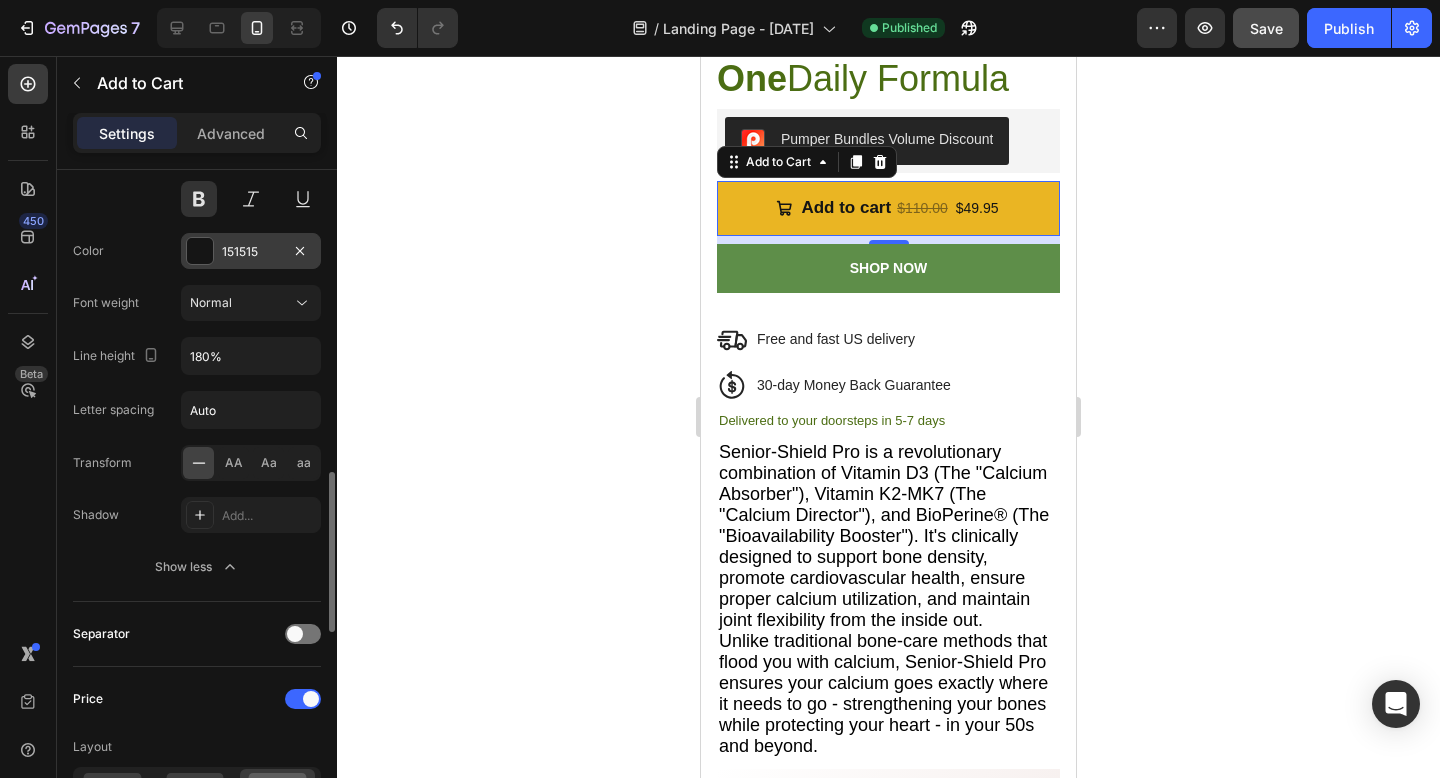 scroll, scrollTop: 1332, scrollLeft: 0, axis: vertical 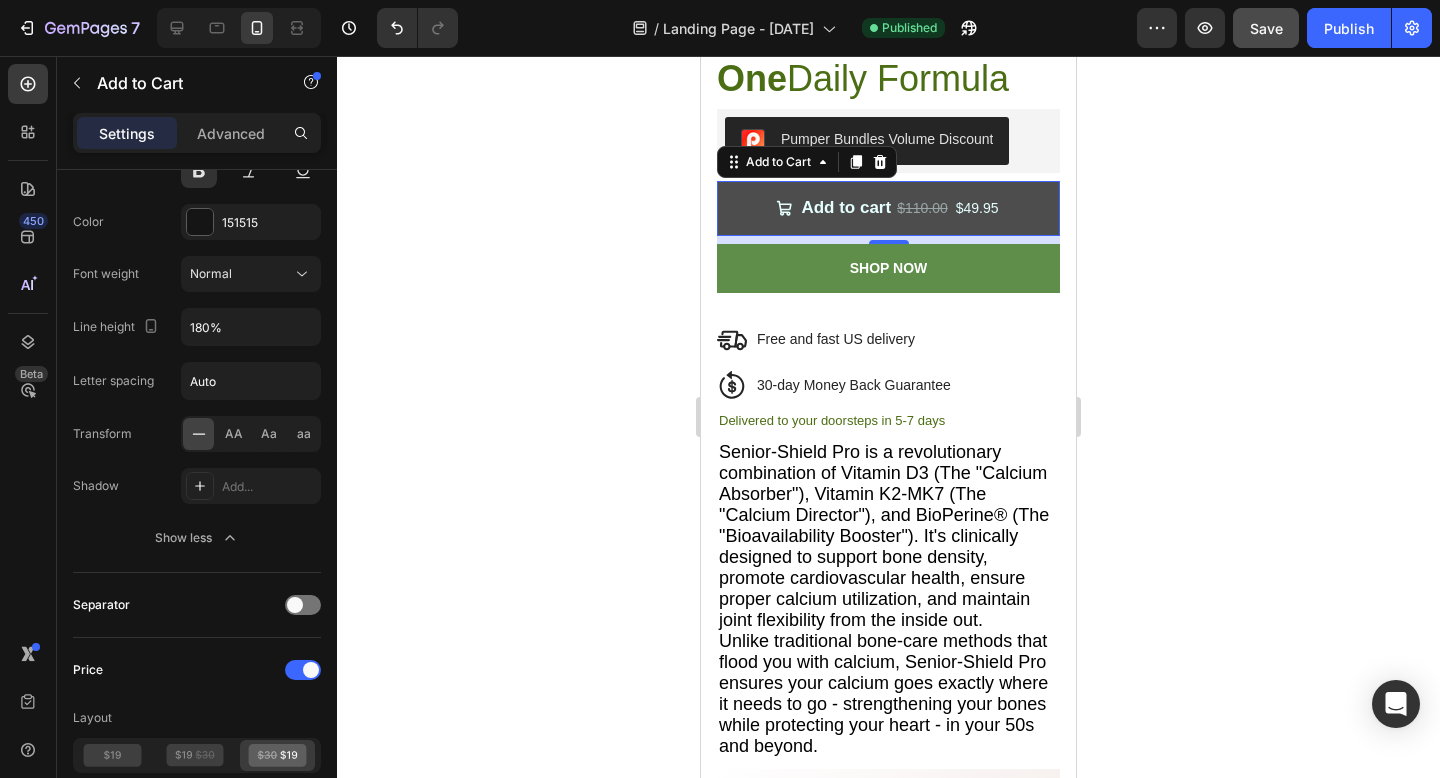 click on "Add to cart $[PRICE] $[PRICE]" at bounding box center (888, 208) 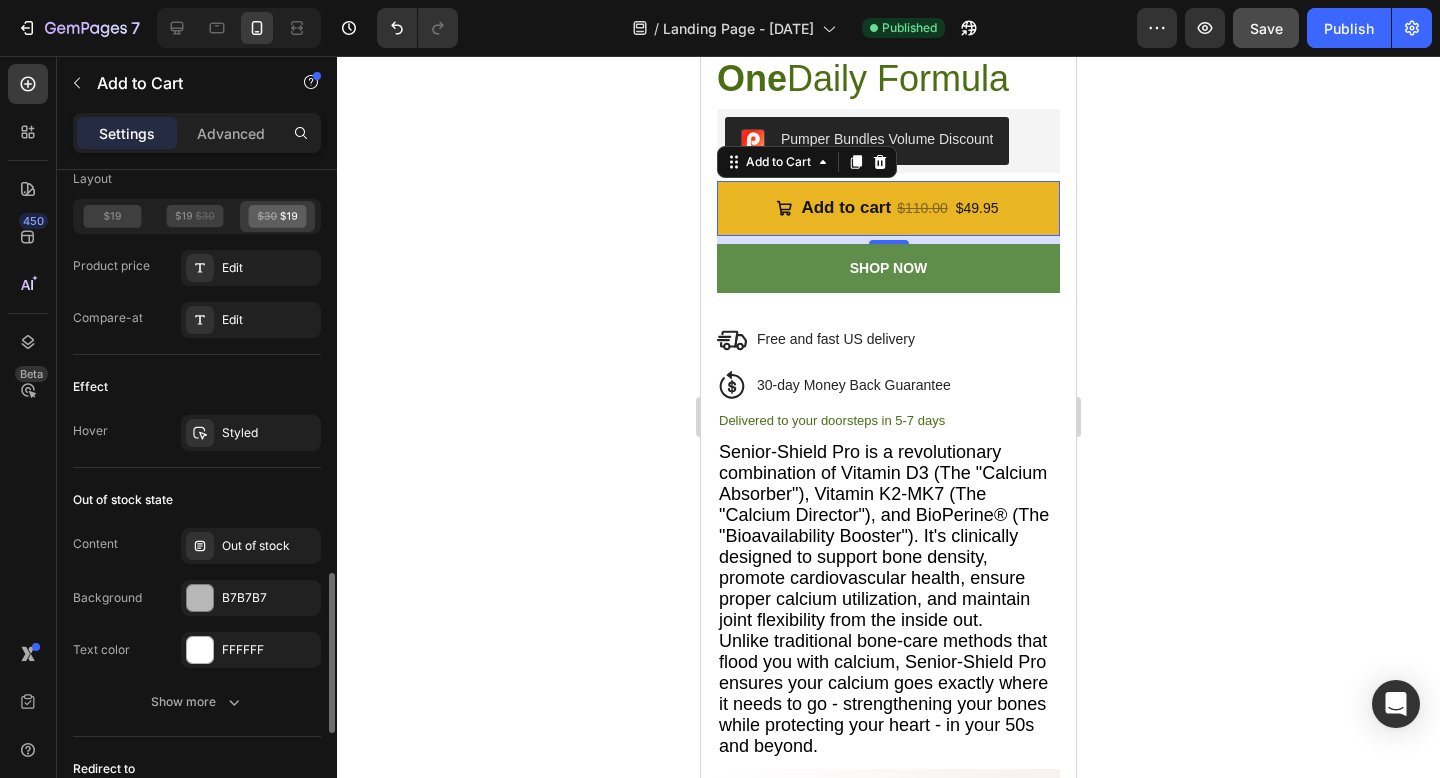 scroll, scrollTop: 1875, scrollLeft: 0, axis: vertical 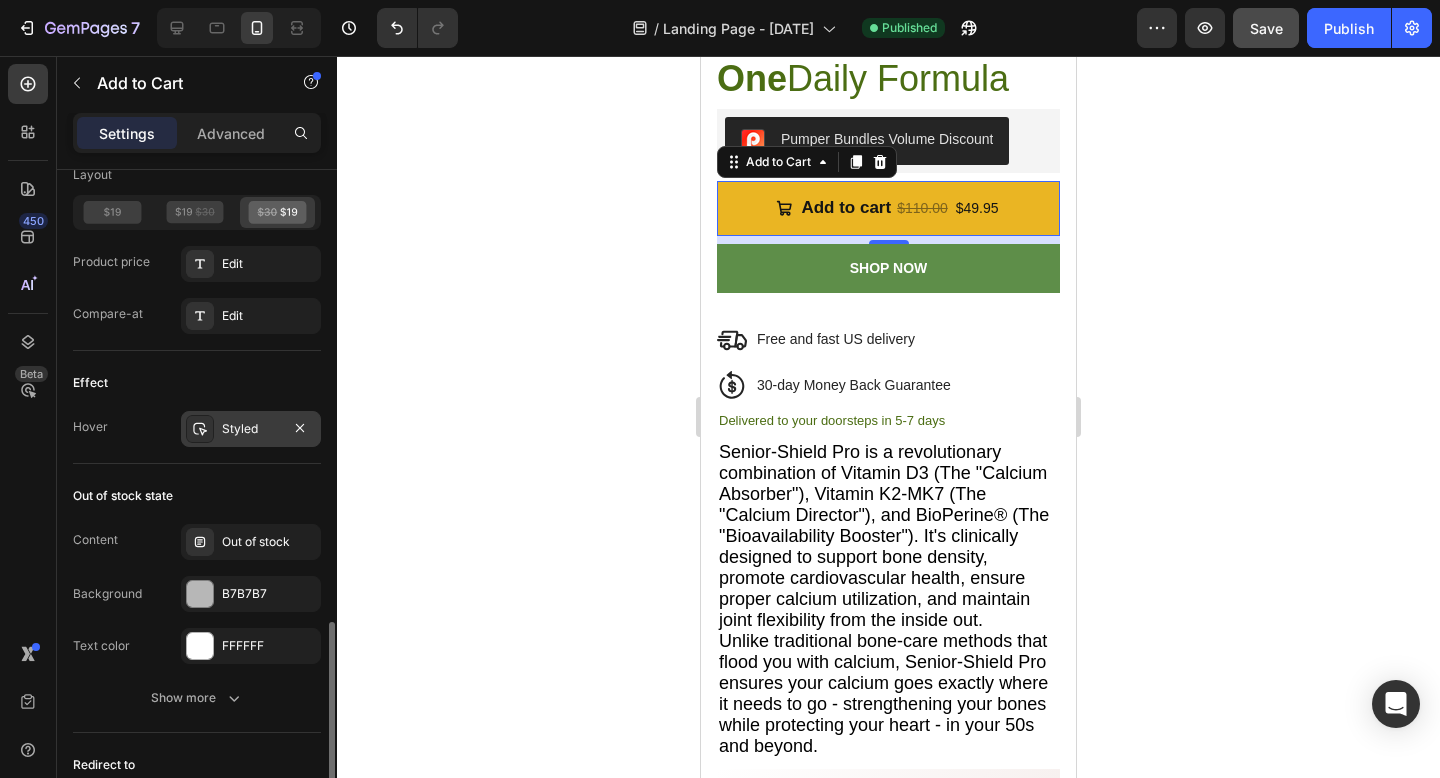 click on "Styled" at bounding box center [251, 429] 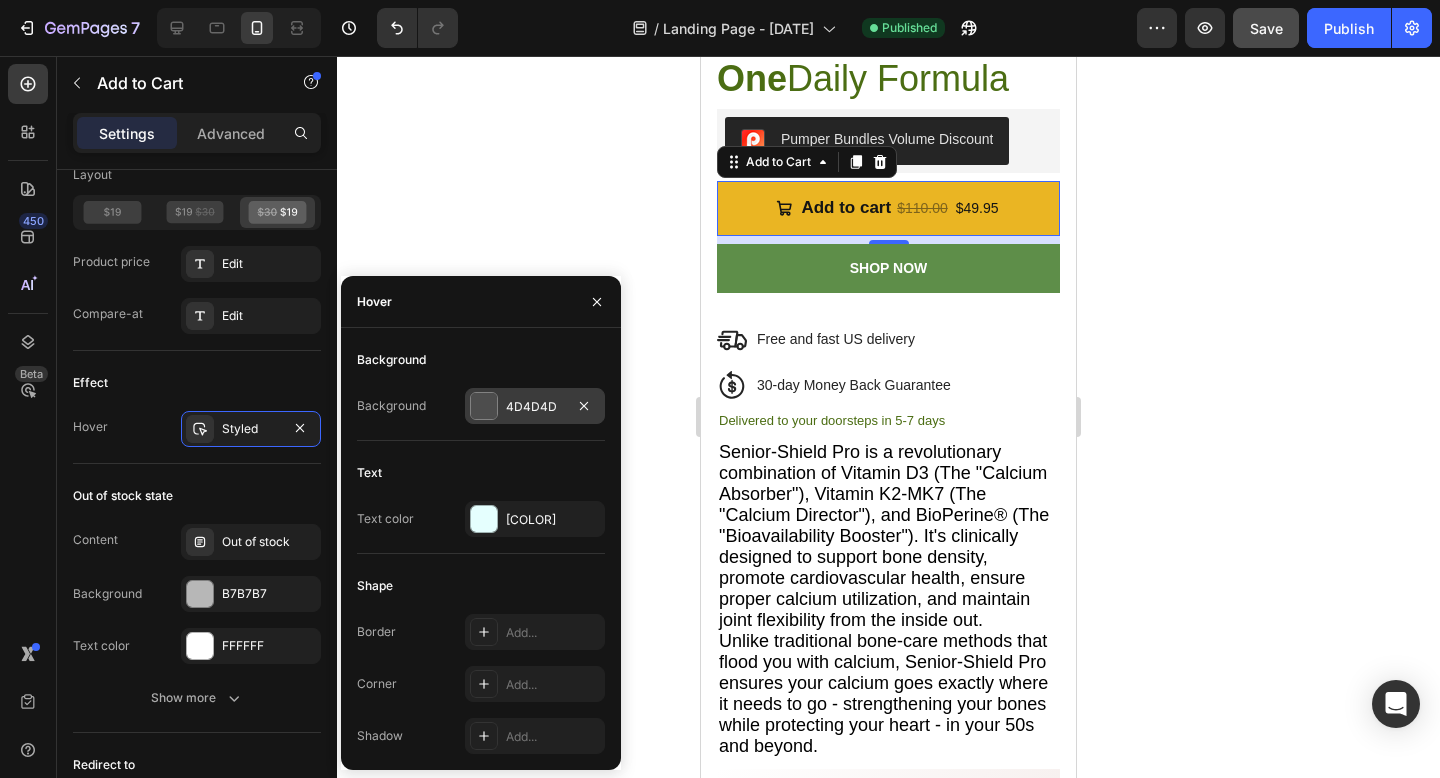 click on "4D4D4D" at bounding box center [535, 407] 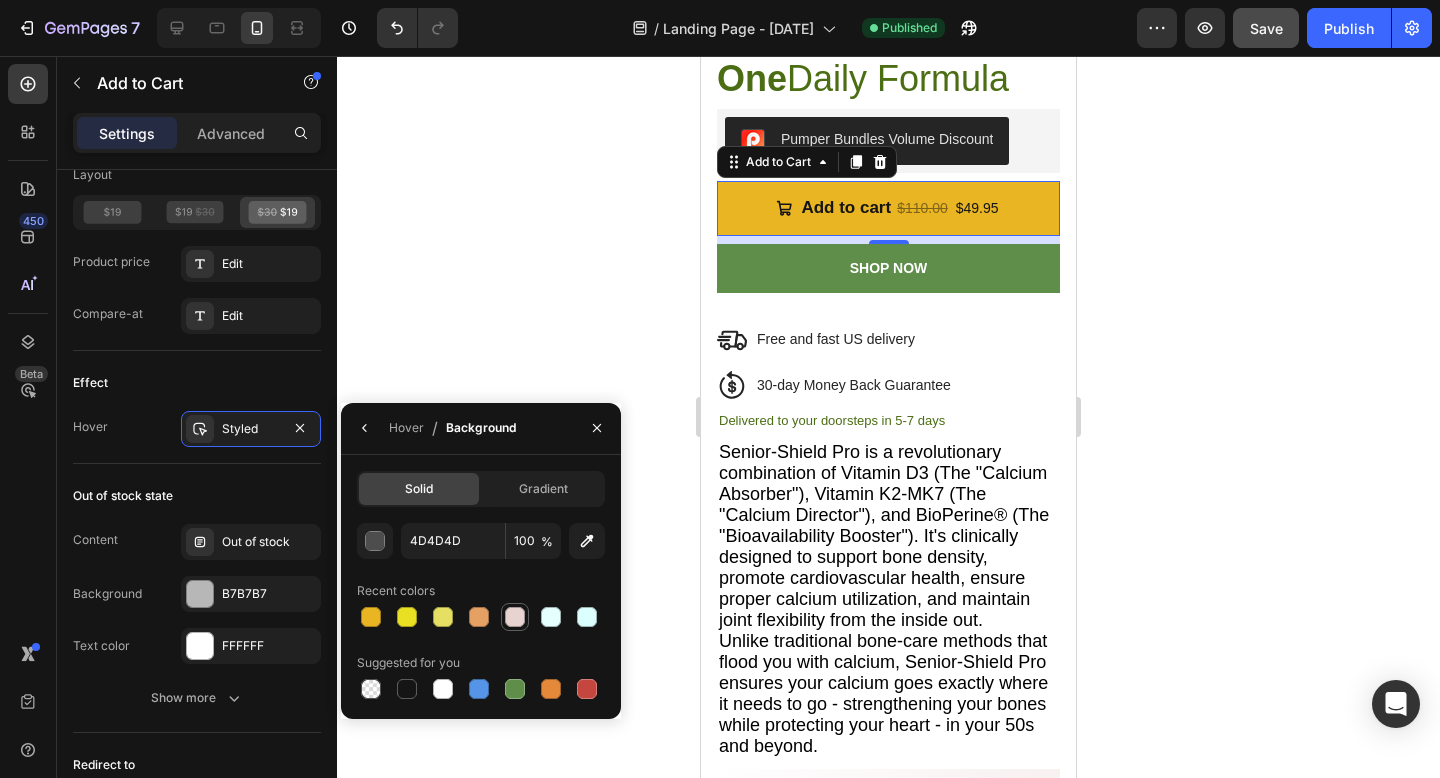 click at bounding box center [515, 617] 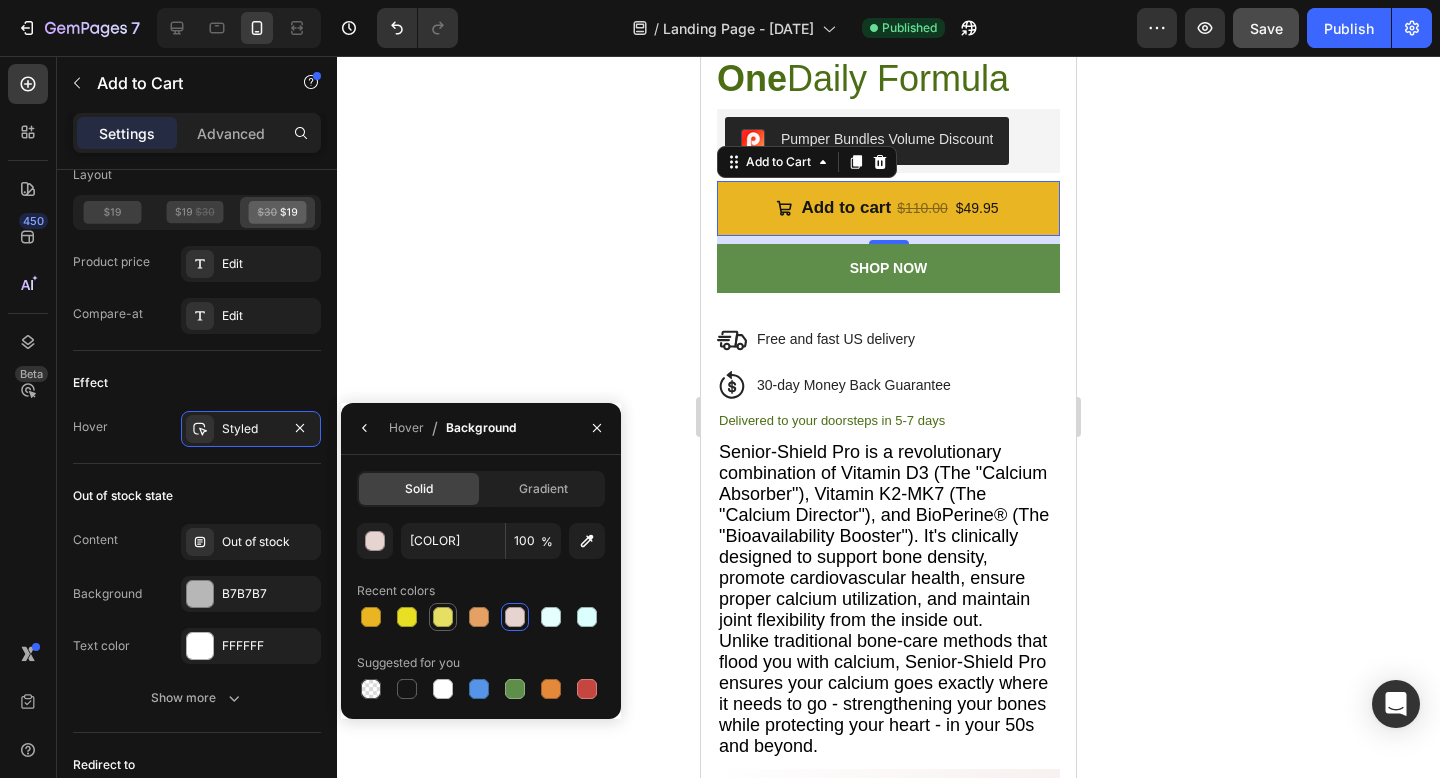 click at bounding box center [443, 617] 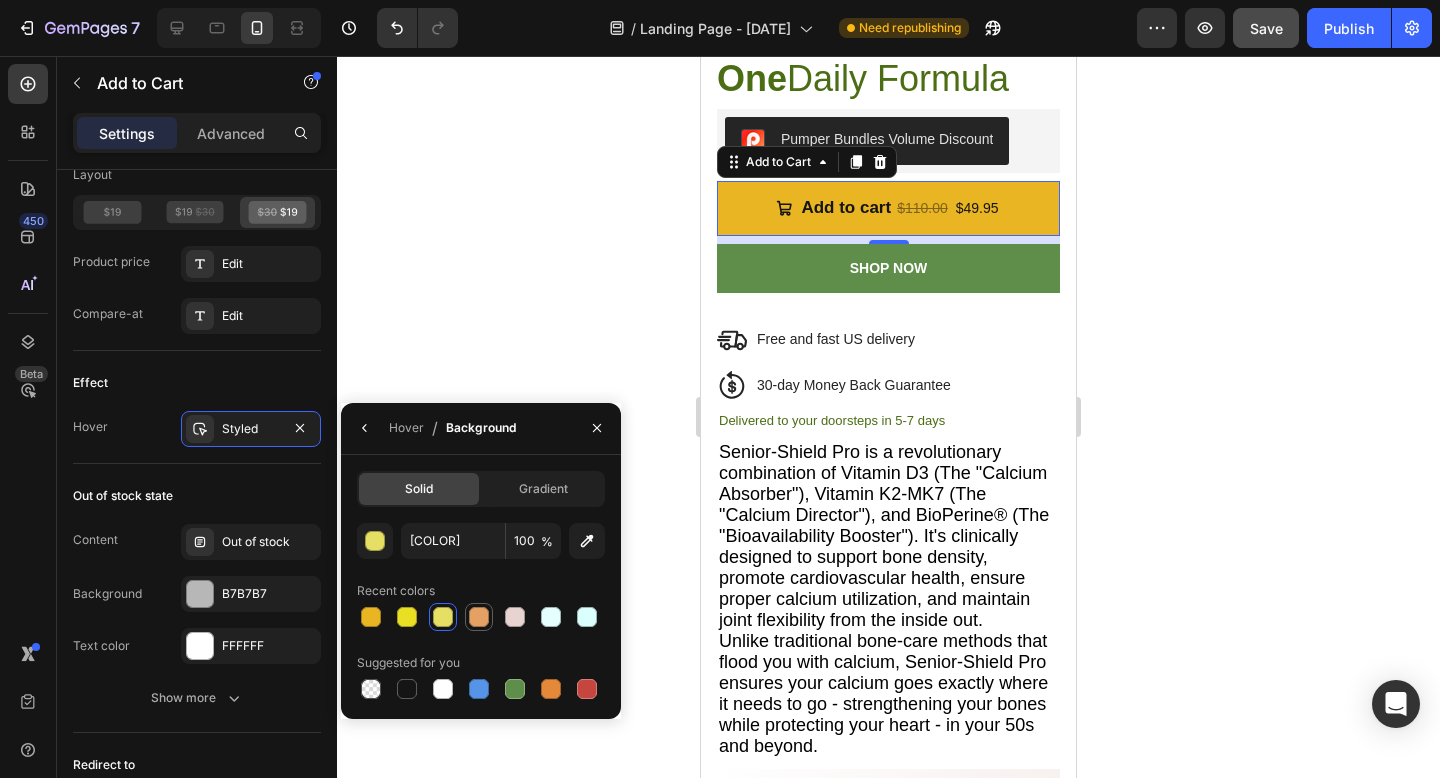 click at bounding box center (479, 617) 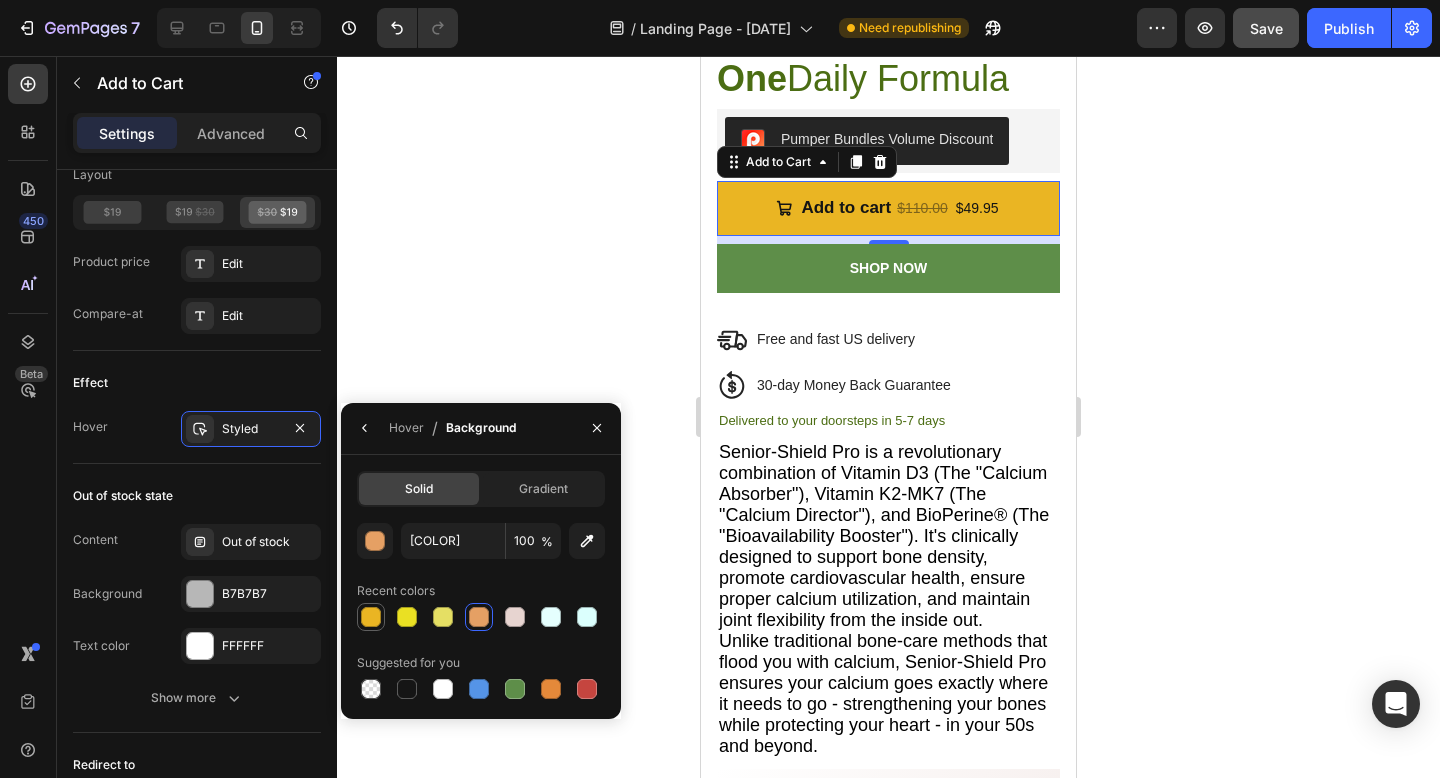 click at bounding box center [371, 617] 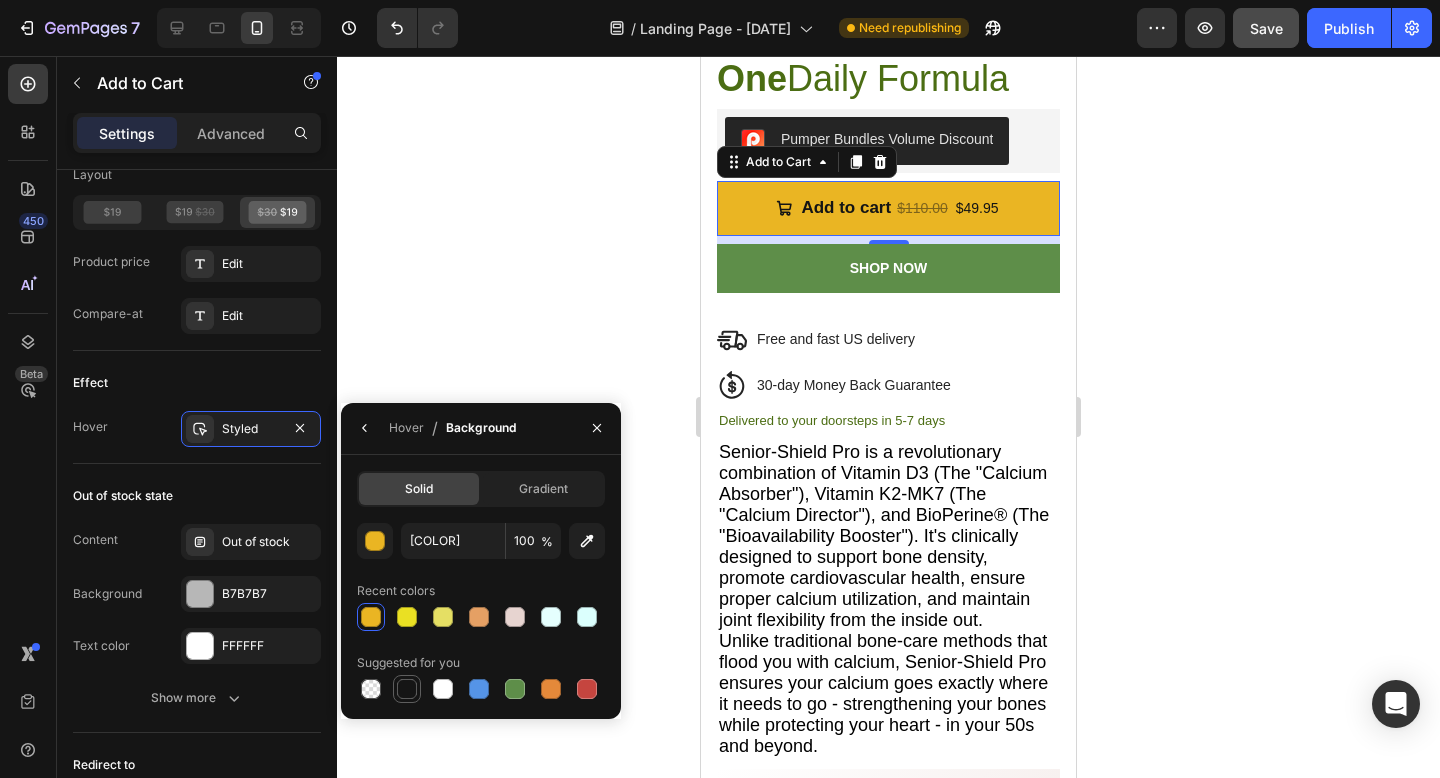click at bounding box center (407, 689) 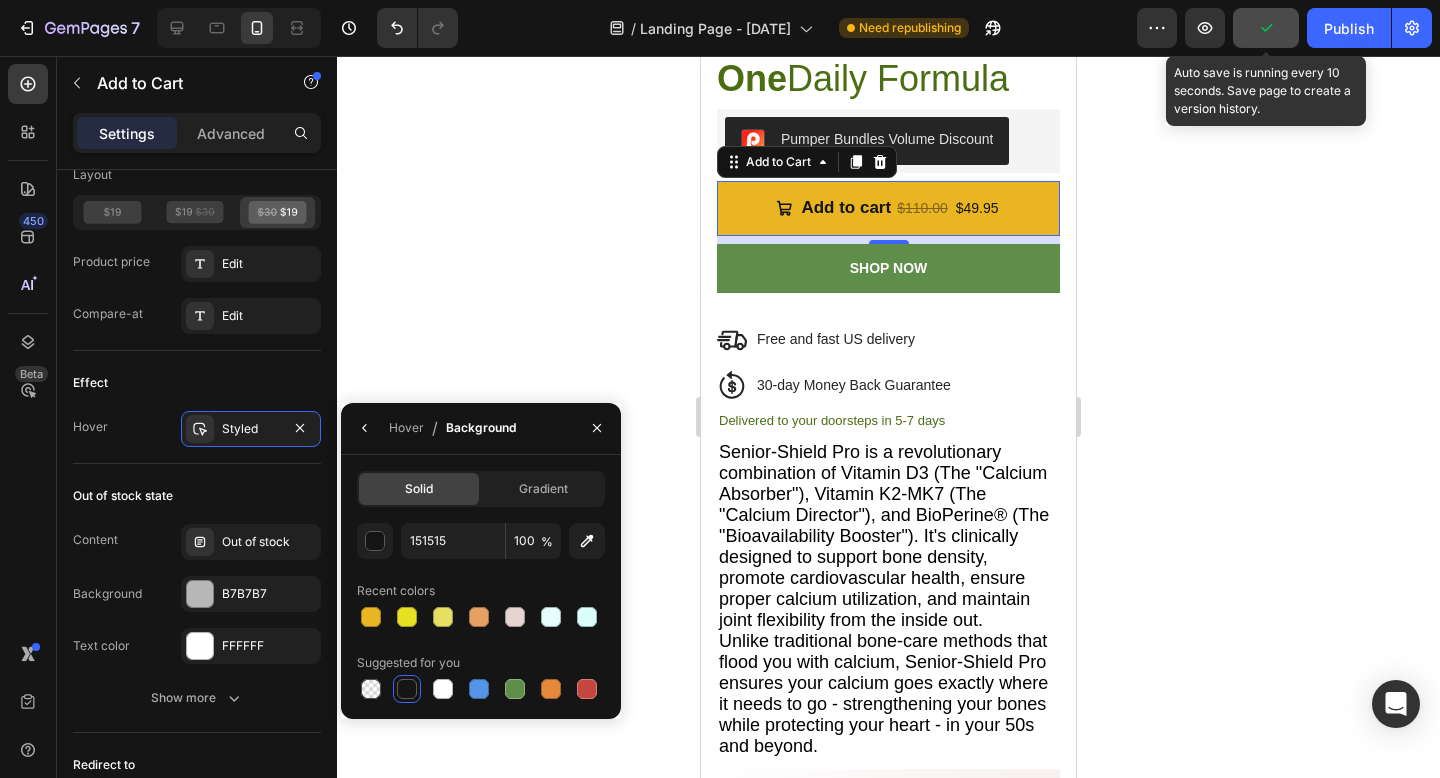 click 